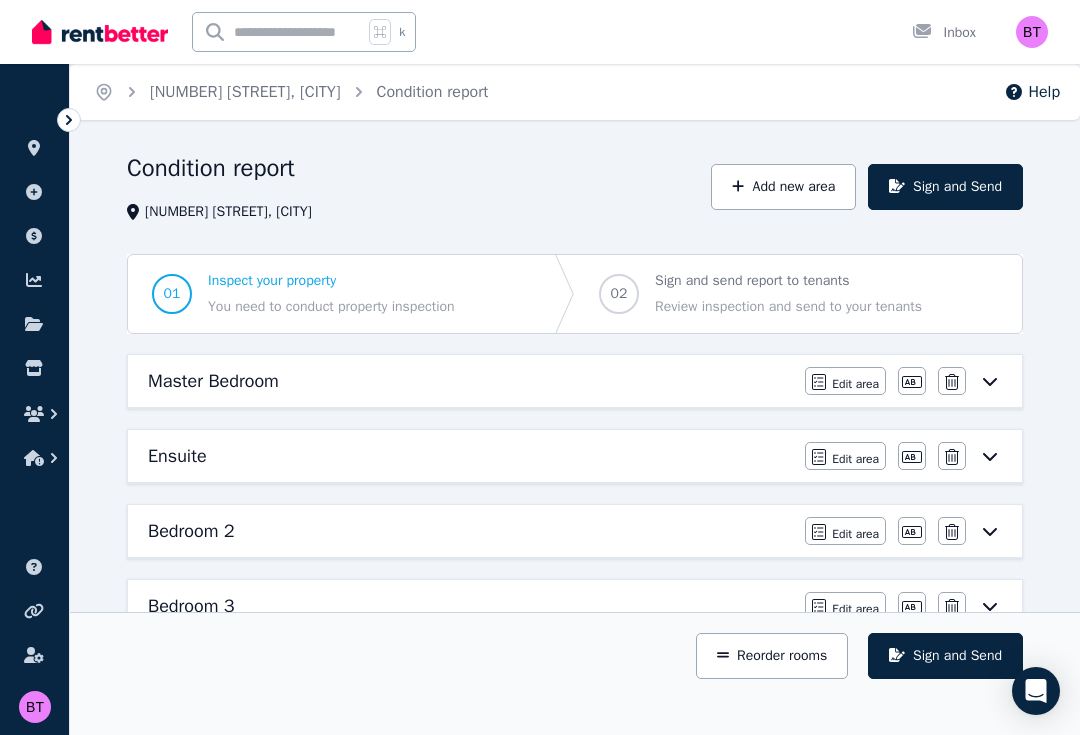 scroll, scrollTop: 205, scrollLeft: 0, axis: vertical 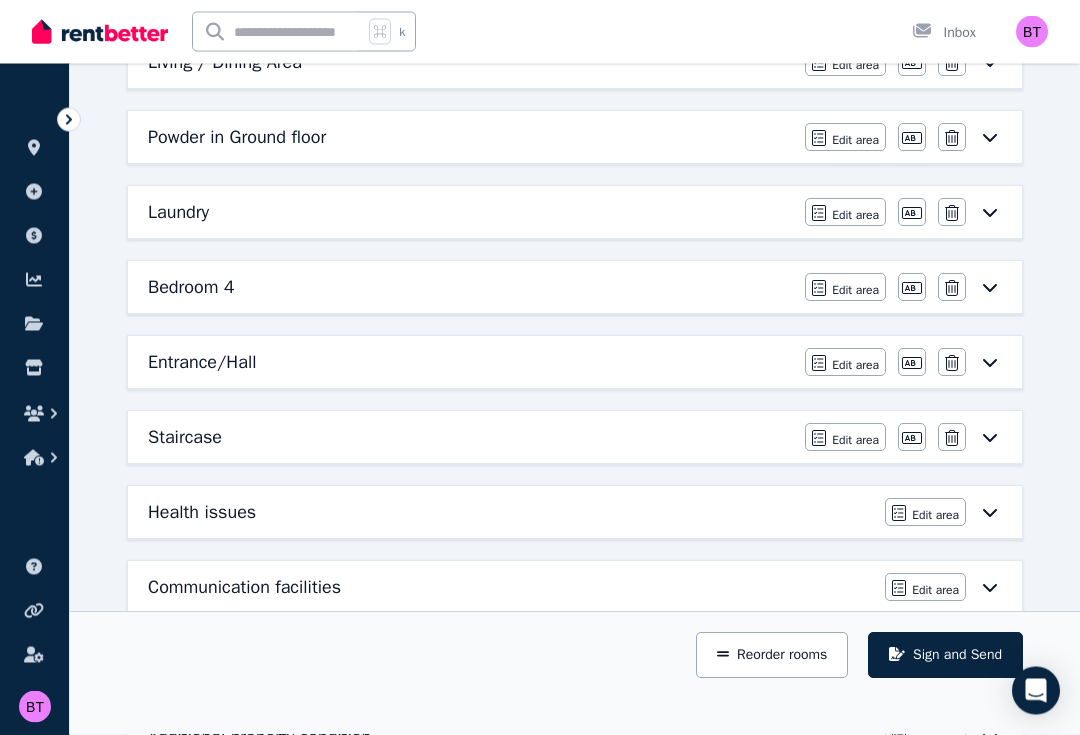 click on "Edit area" at bounding box center (855, 441) 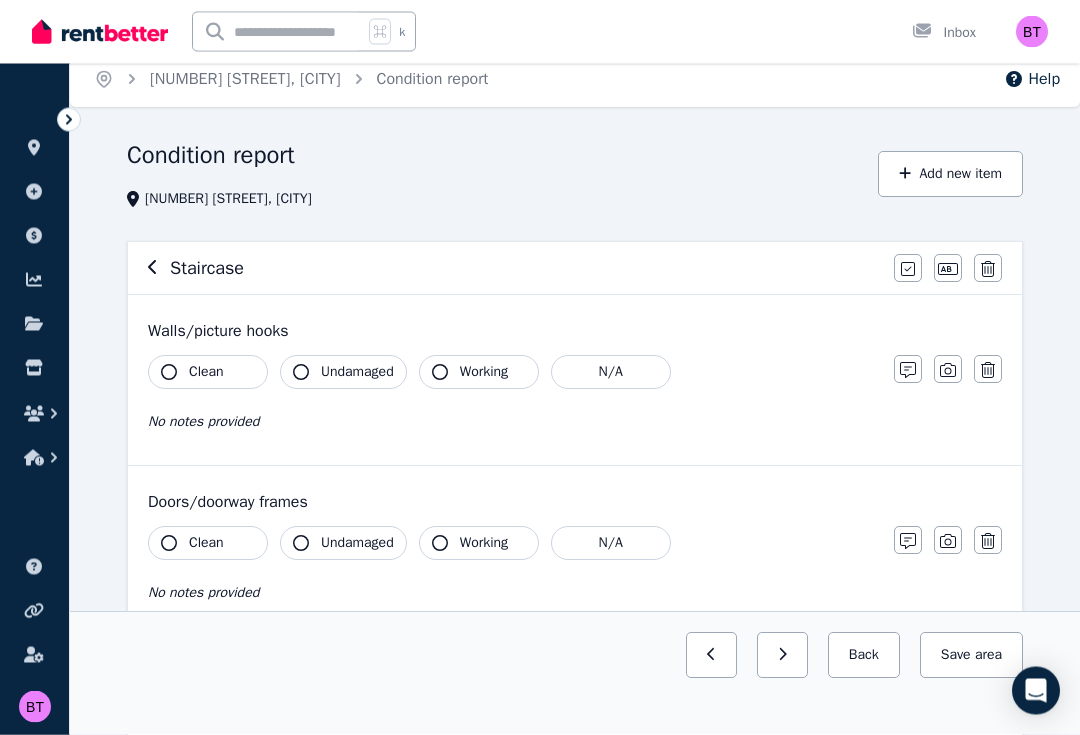 scroll, scrollTop: 0, scrollLeft: 0, axis: both 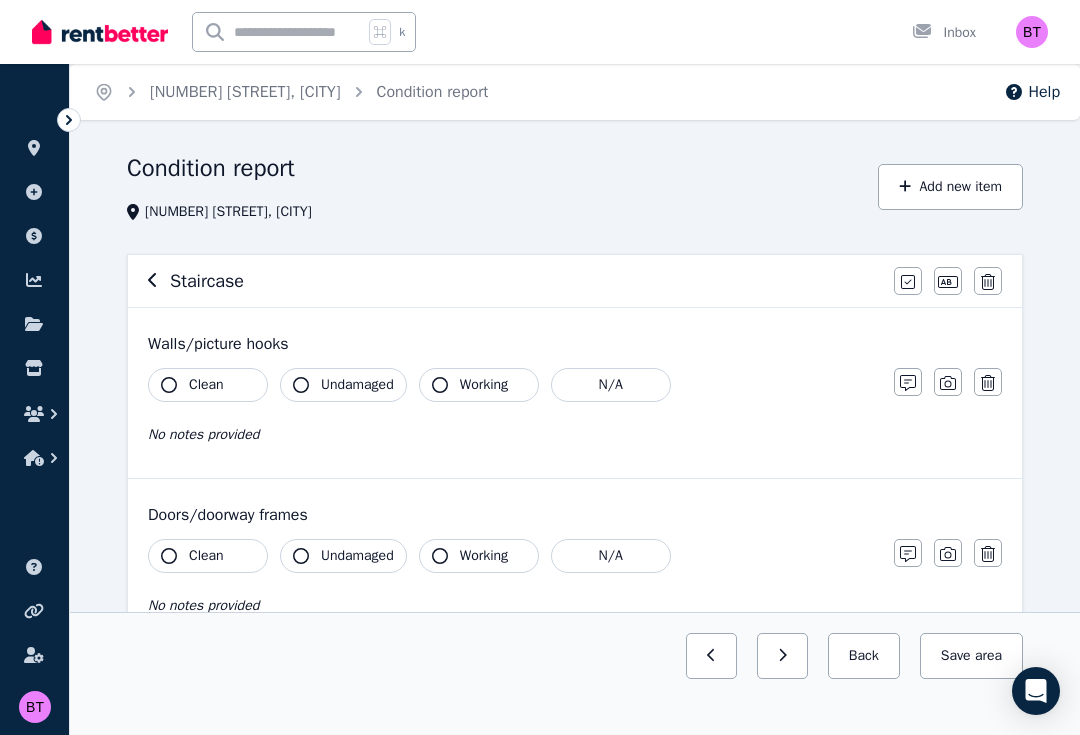 click on "Clean" at bounding box center [206, 385] 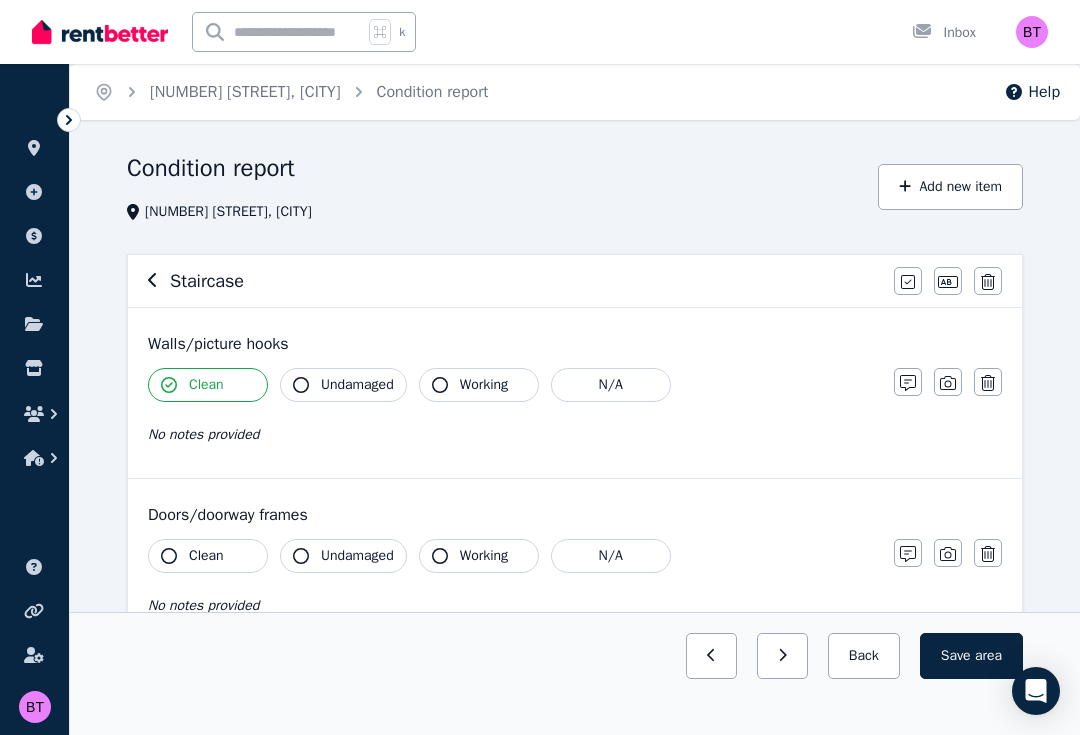 click on "Undamaged" at bounding box center (357, 385) 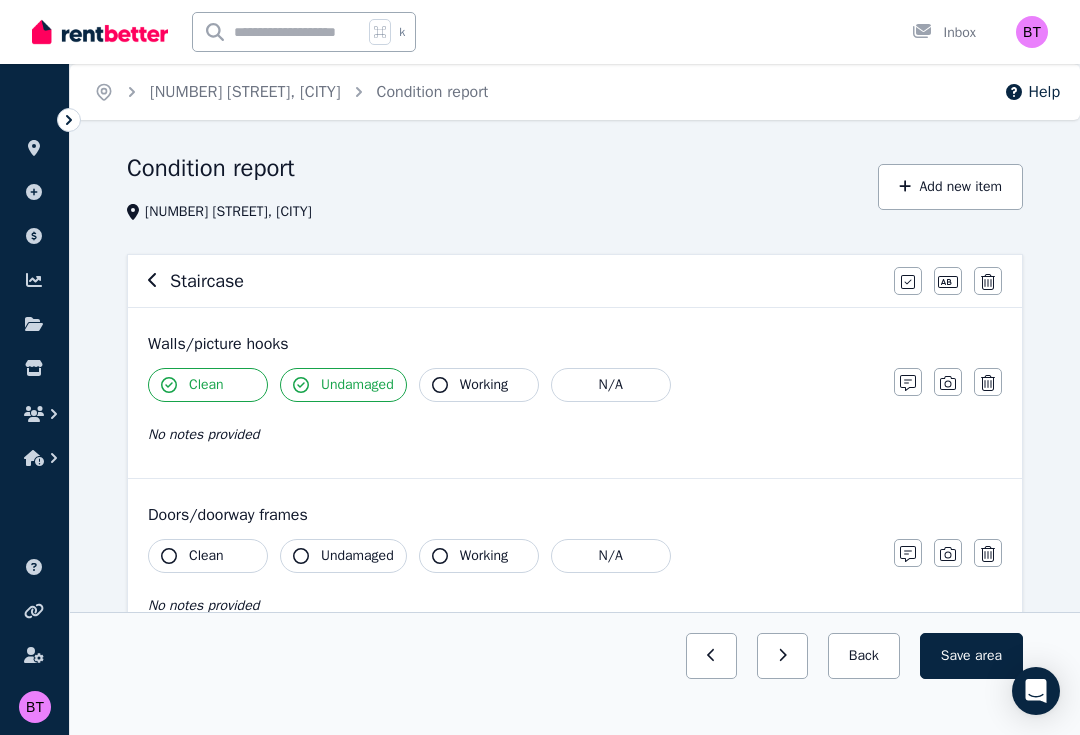 click on "Working" at bounding box center [484, 385] 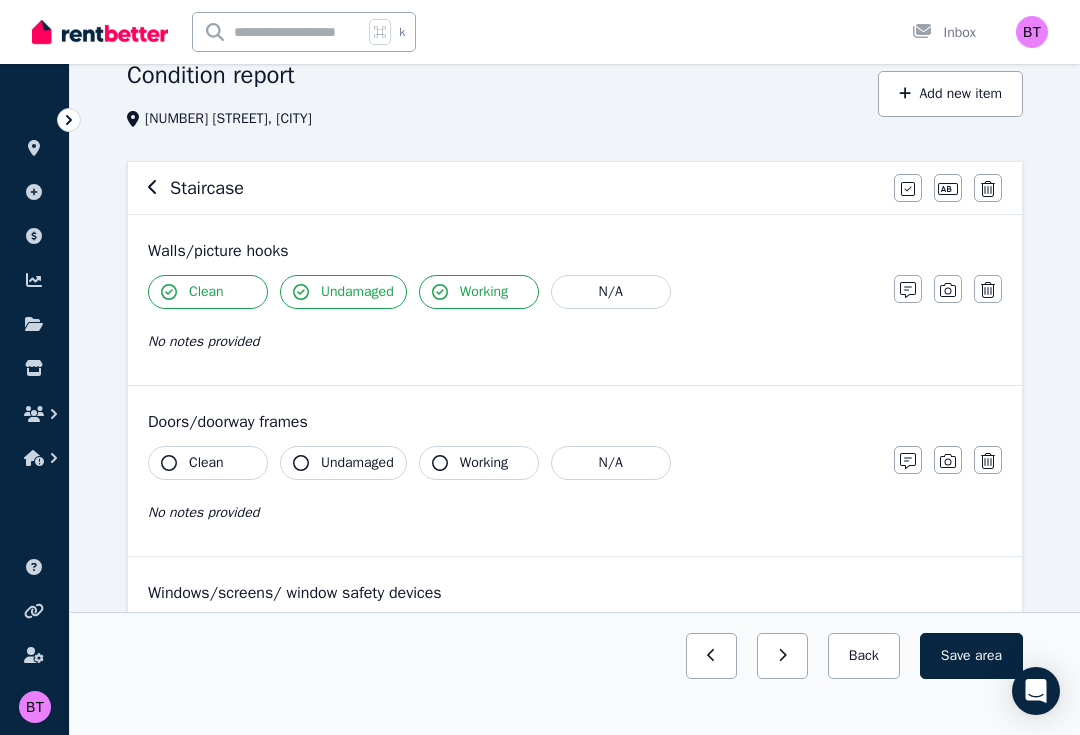 click on "N/A" at bounding box center (611, 463) 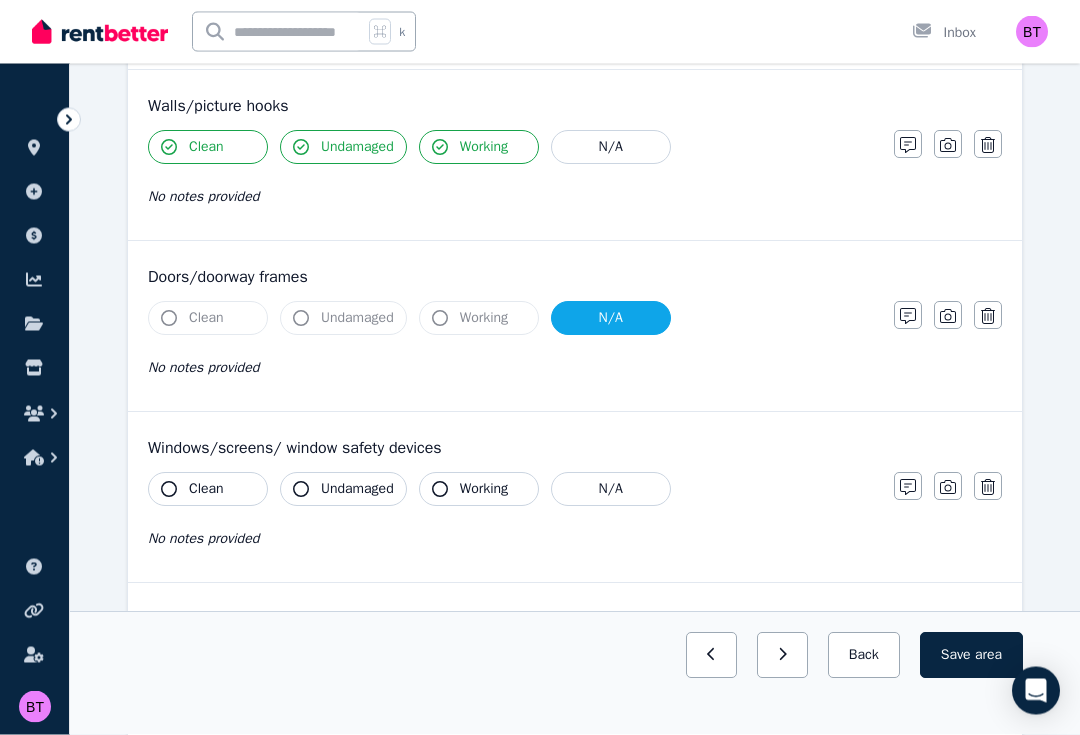 scroll, scrollTop: 236, scrollLeft: 0, axis: vertical 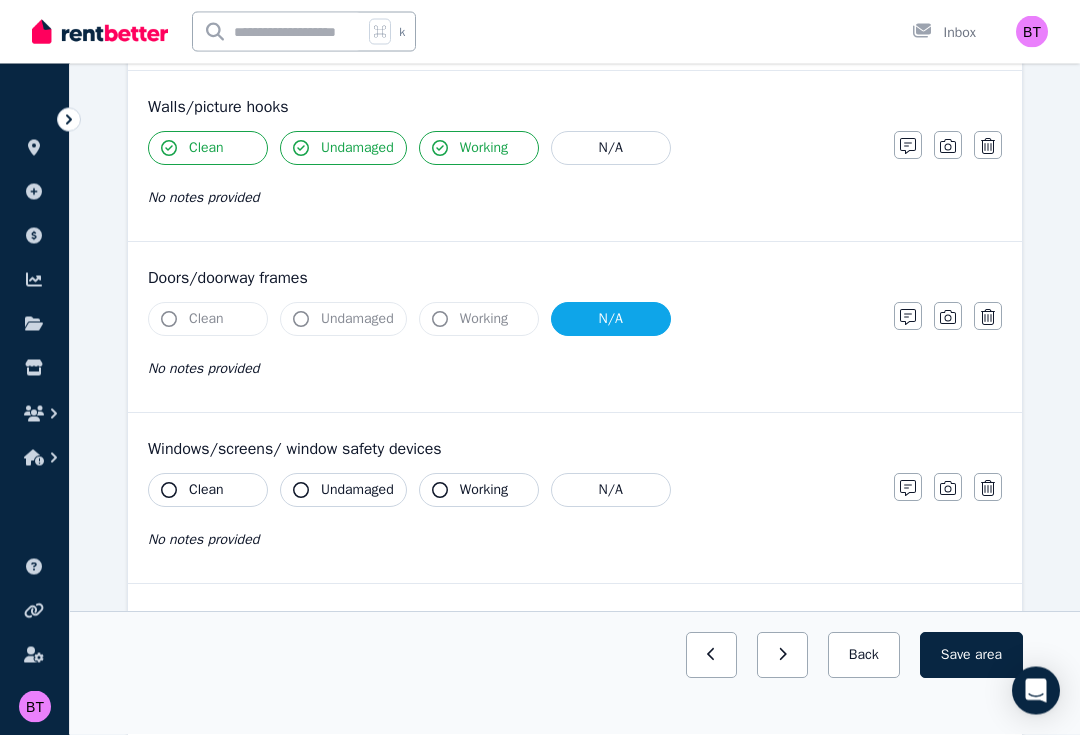 click on "N/A" at bounding box center [611, 491] 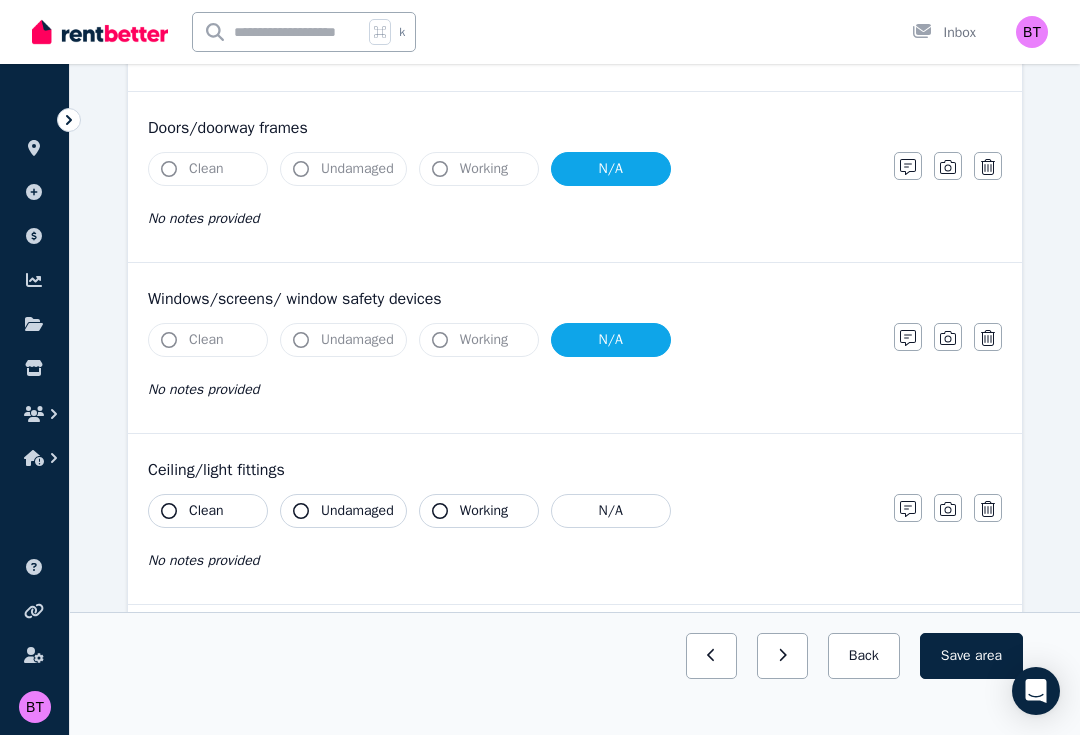scroll, scrollTop: 387, scrollLeft: 0, axis: vertical 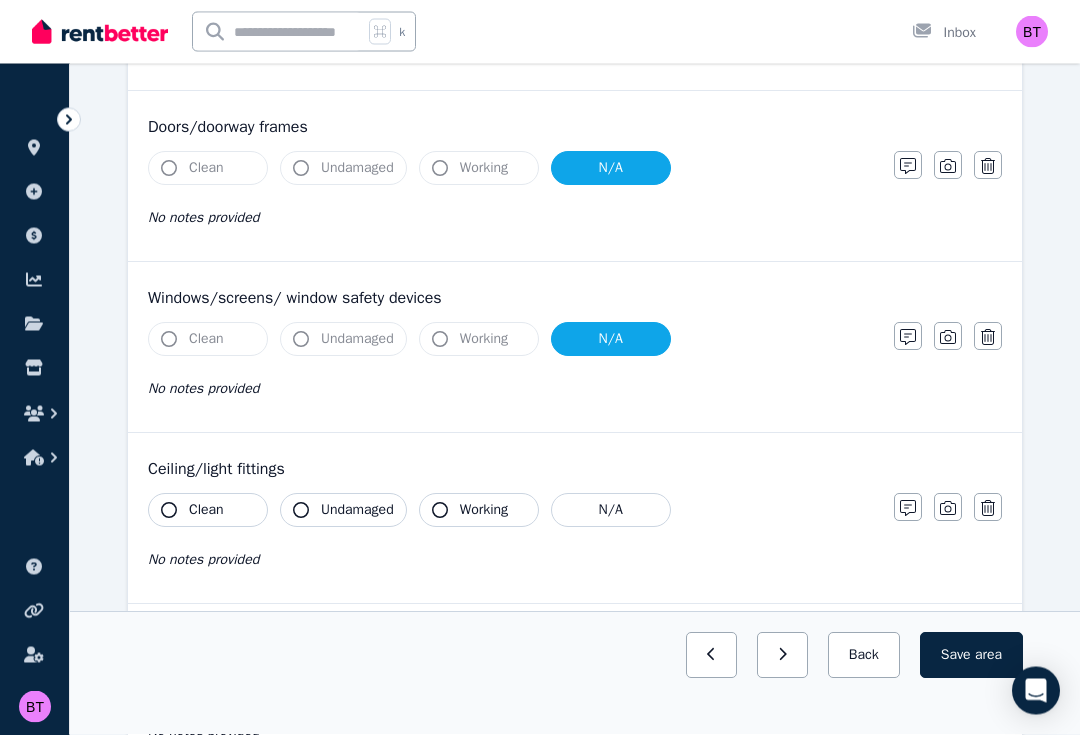 click on "Clean" at bounding box center (208, 511) 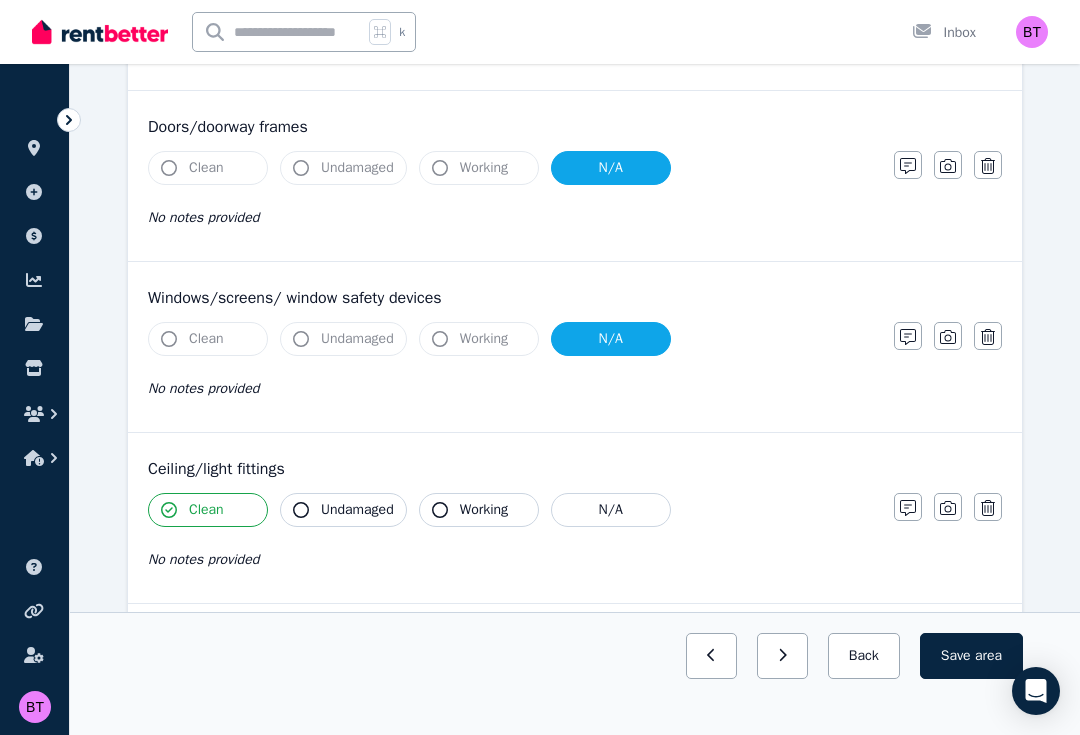 click on "Undamaged" at bounding box center (357, 510) 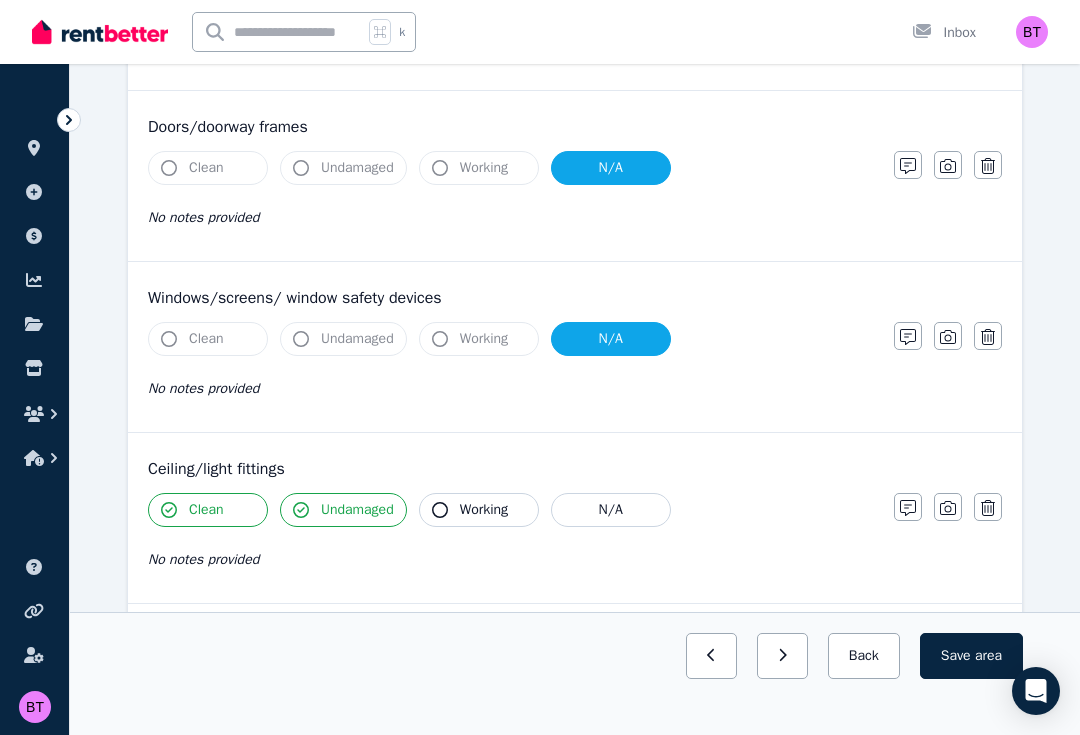 click on "Working" at bounding box center [479, 510] 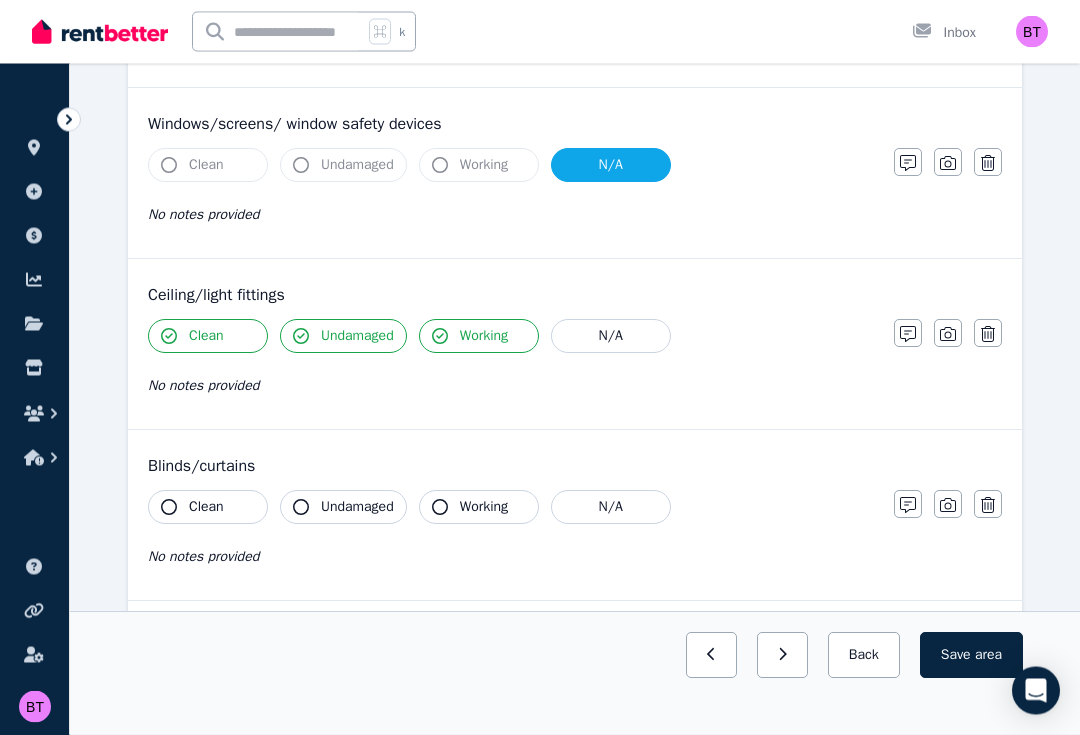 scroll, scrollTop: 562, scrollLeft: 0, axis: vertical 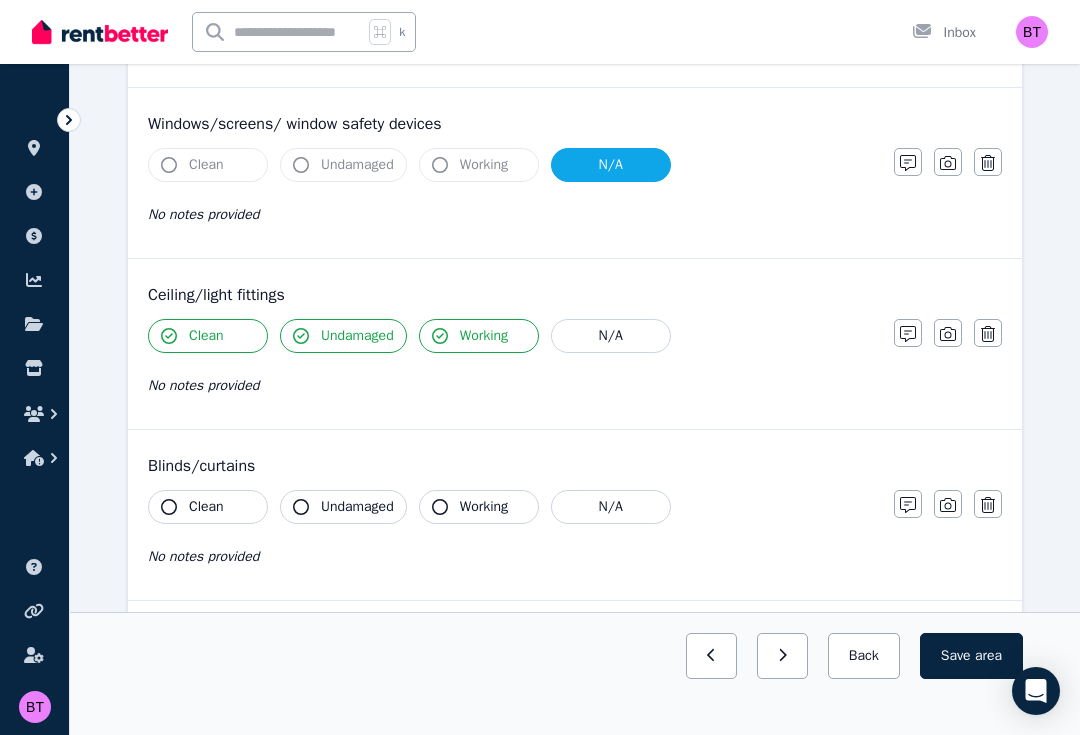 click on "Clean" at bounding box center [206, 507] 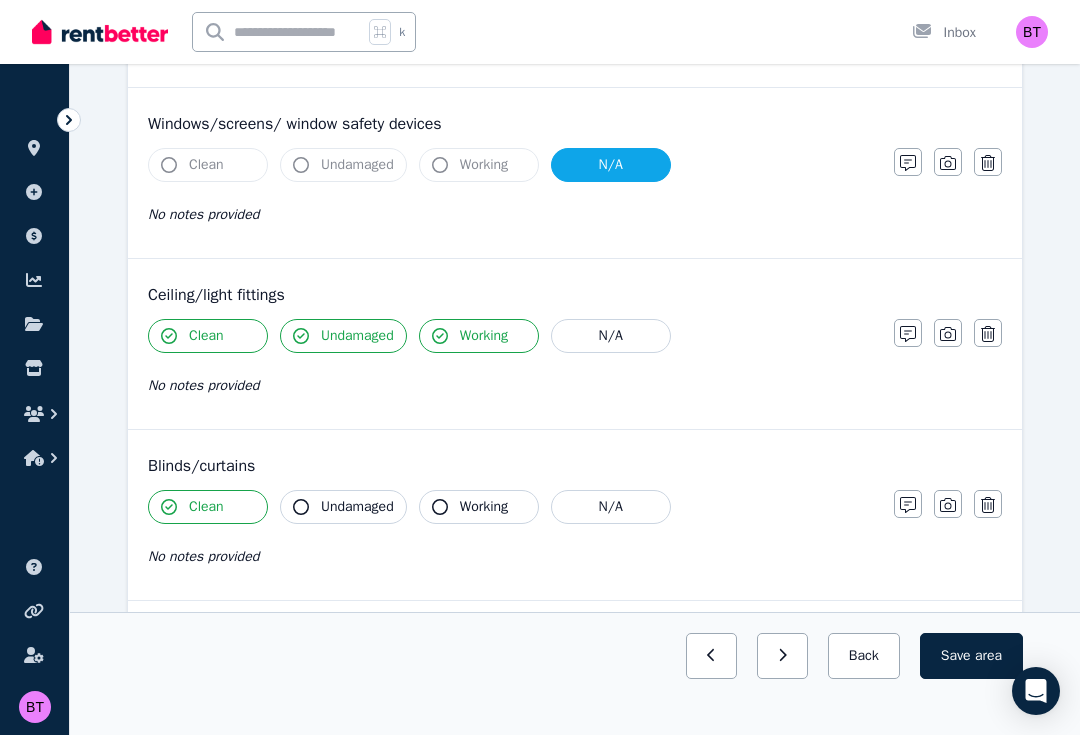 click on "N/A" at bounding box center [611, 507] 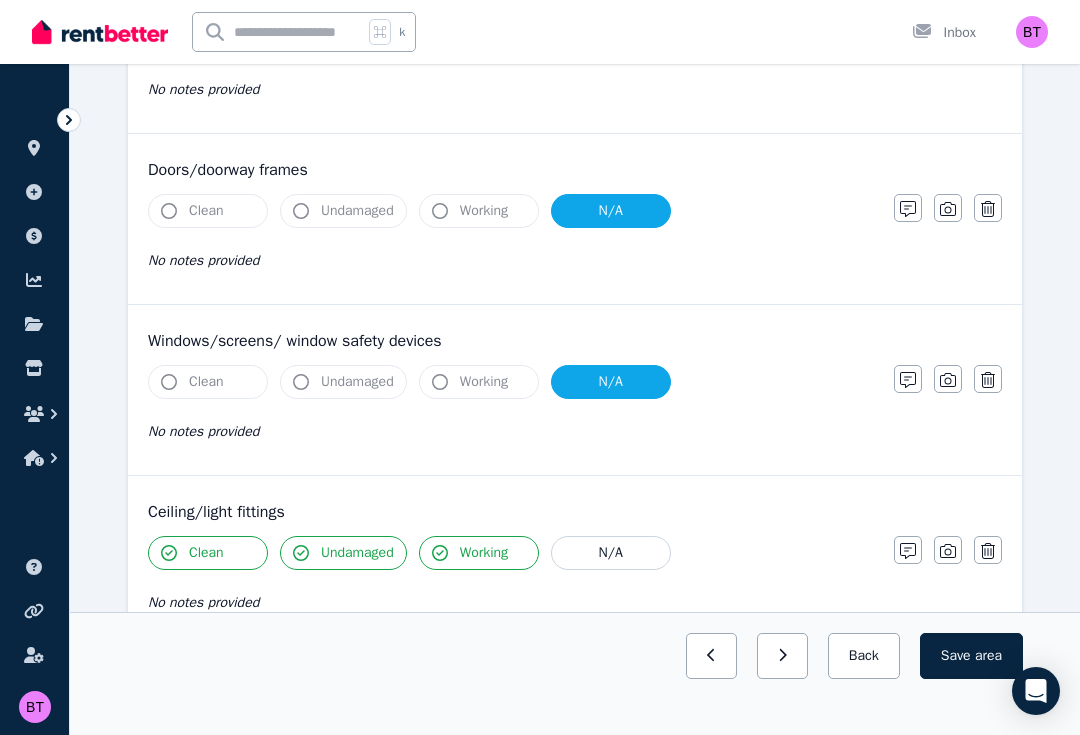 scroll, scrollTop: 247, scrollLeft: 0, axis: vertical 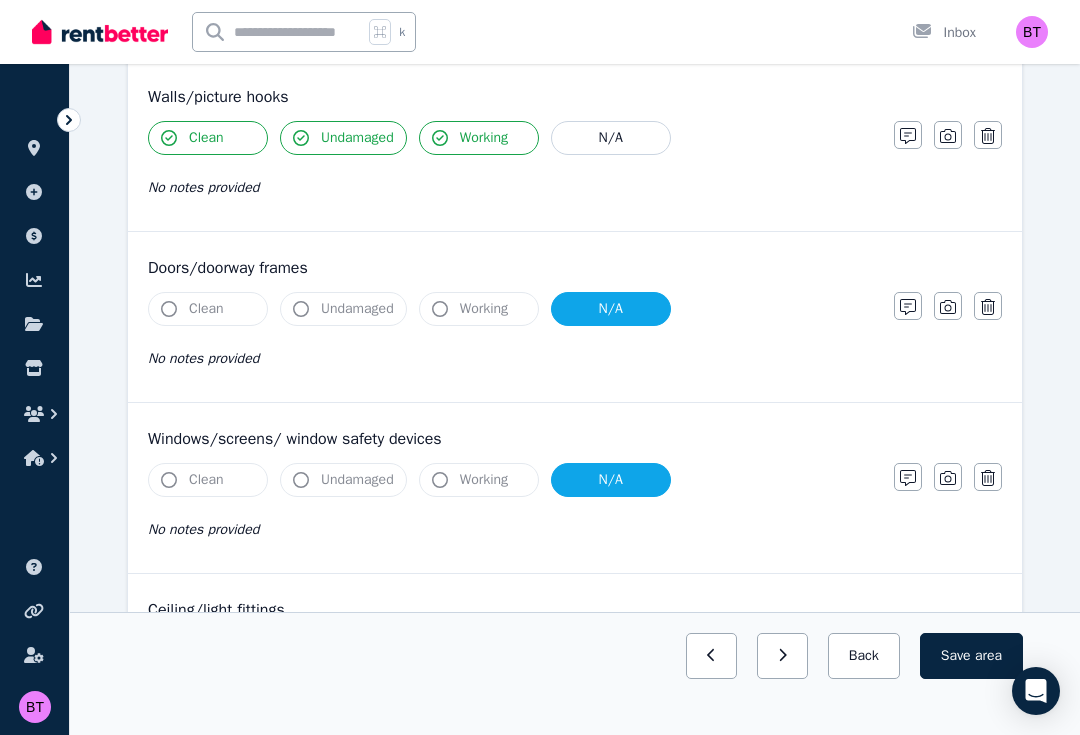 click at bounding box center [908, 135] 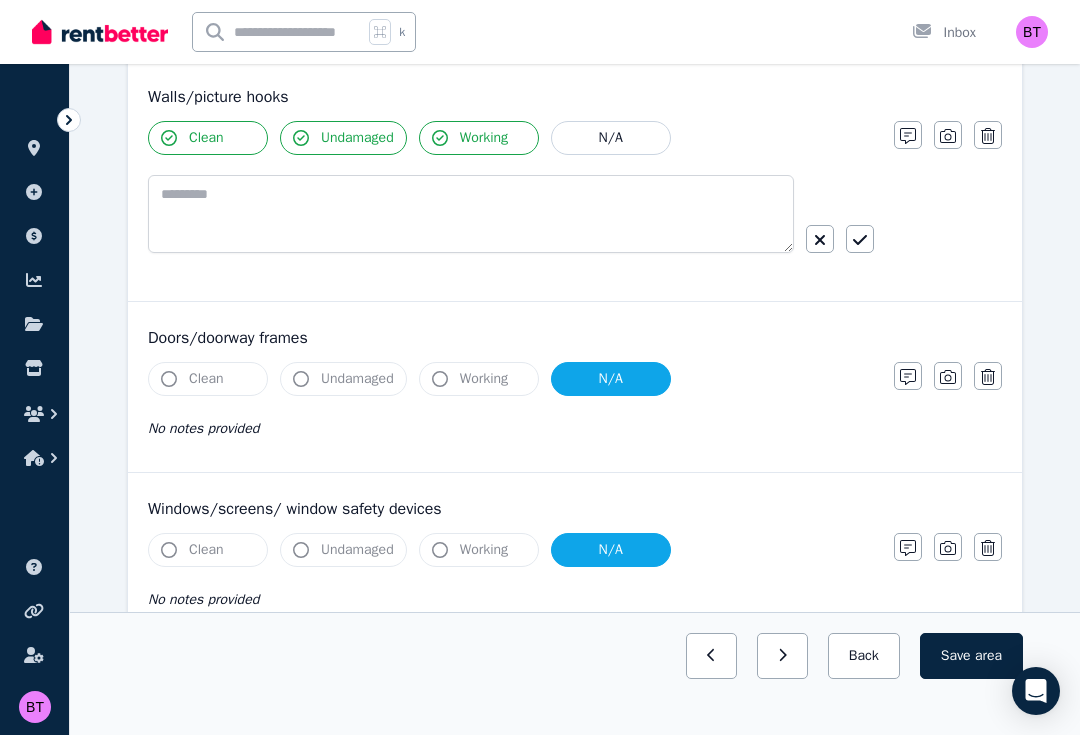 click at bounding box center (948, 135) 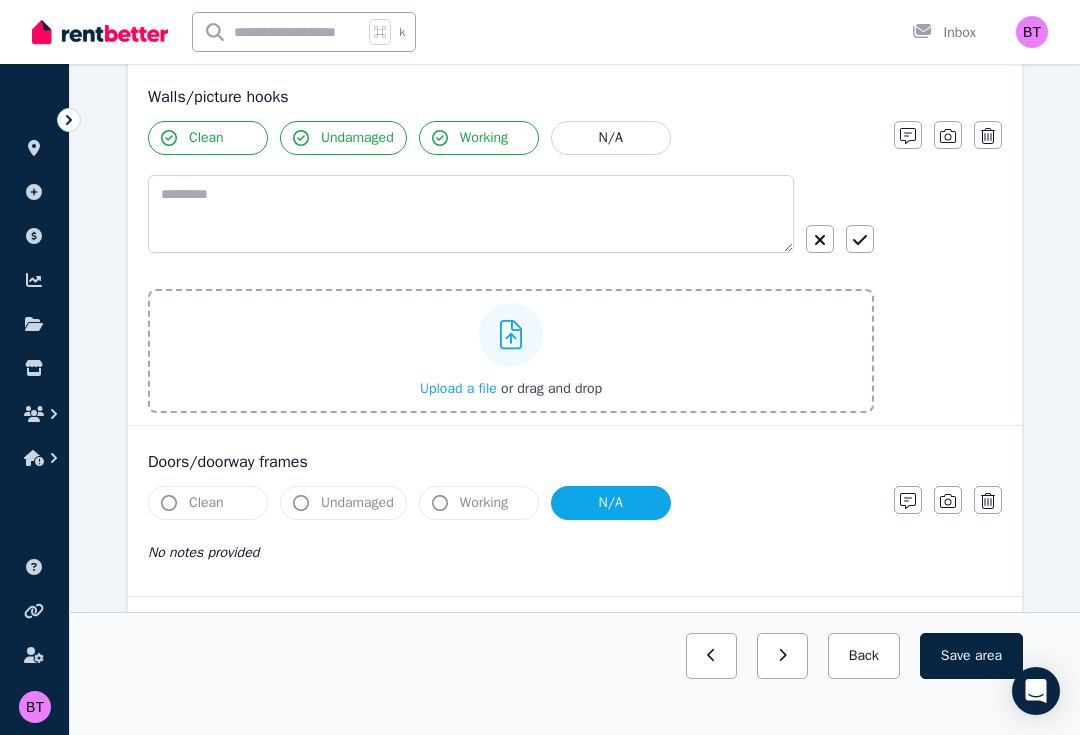 click on "Upload a file" at bounding box center [458, 388] 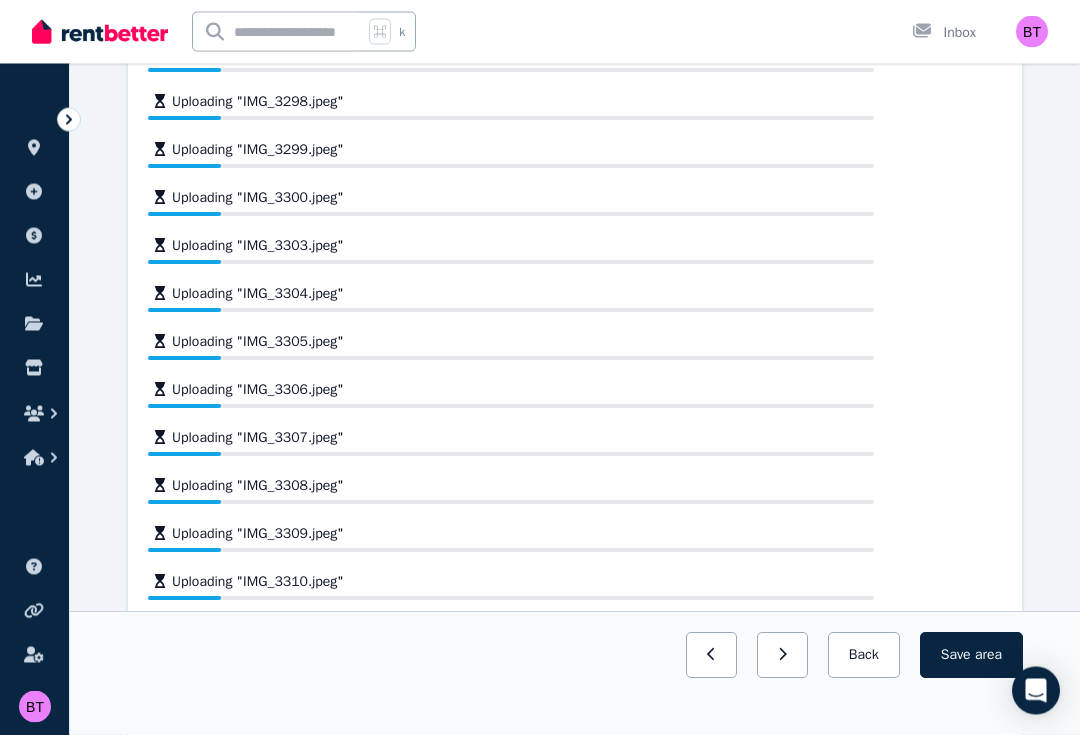 scroll, scrollTop: 636, scrollLeft: 0, axis: vertical 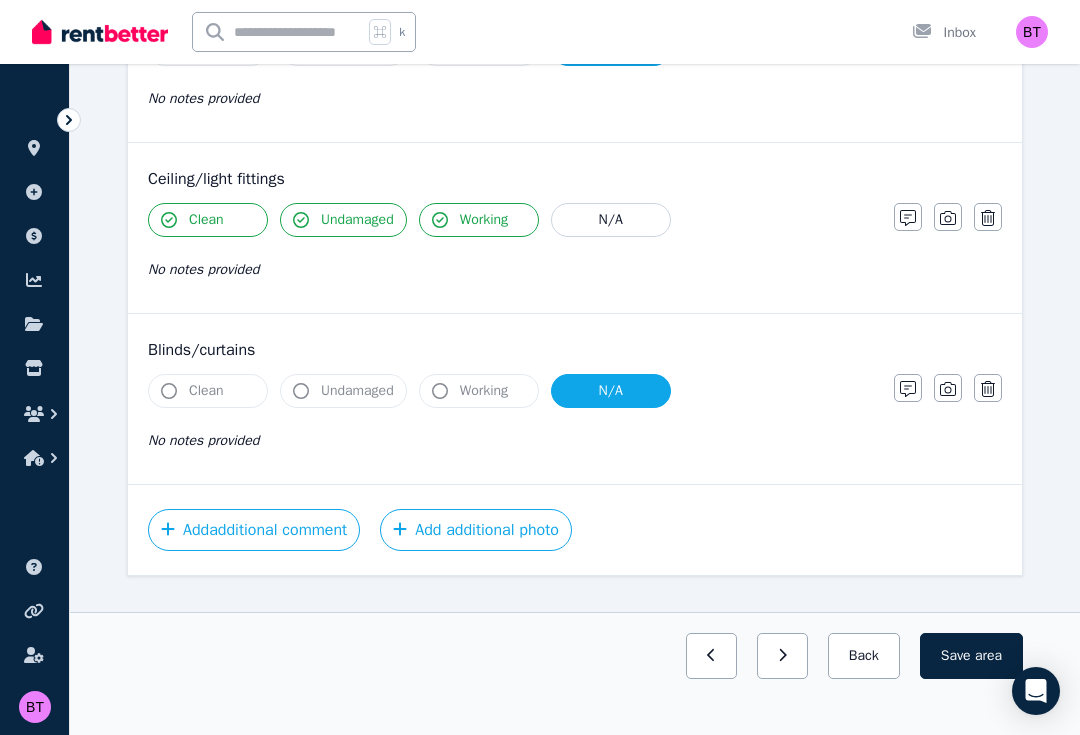 click on "Save   area" at bounding box center [971, 656] 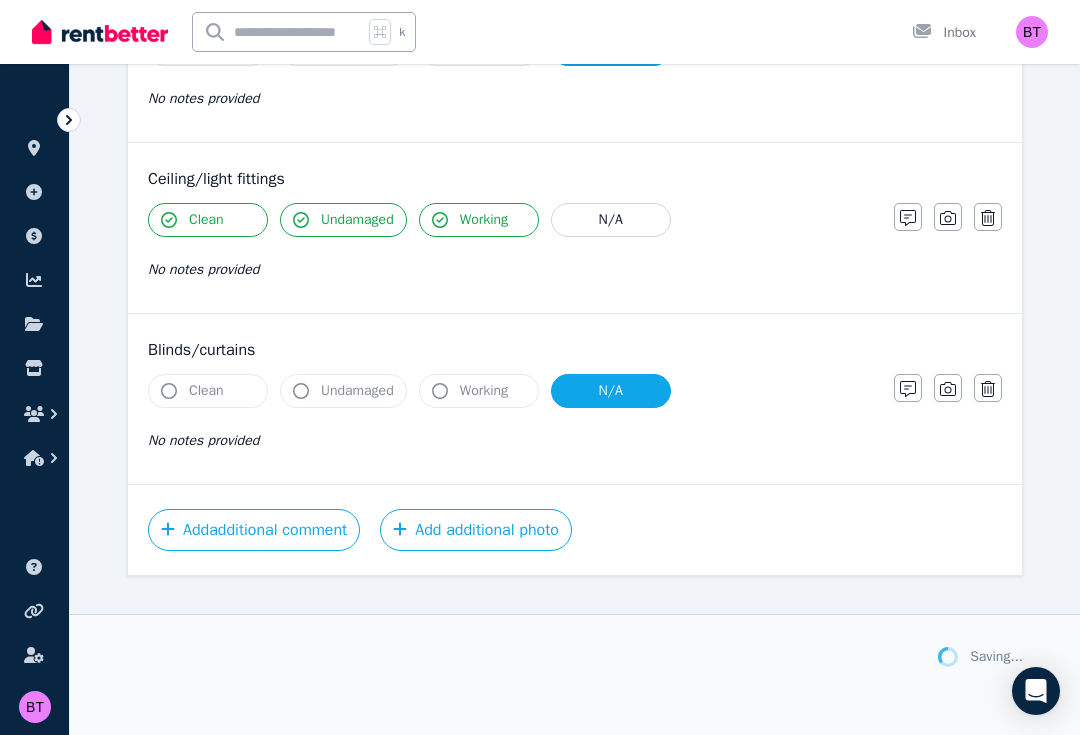 scroll, scrollTop: 1058, scrollLeft: 0, axis: vertical 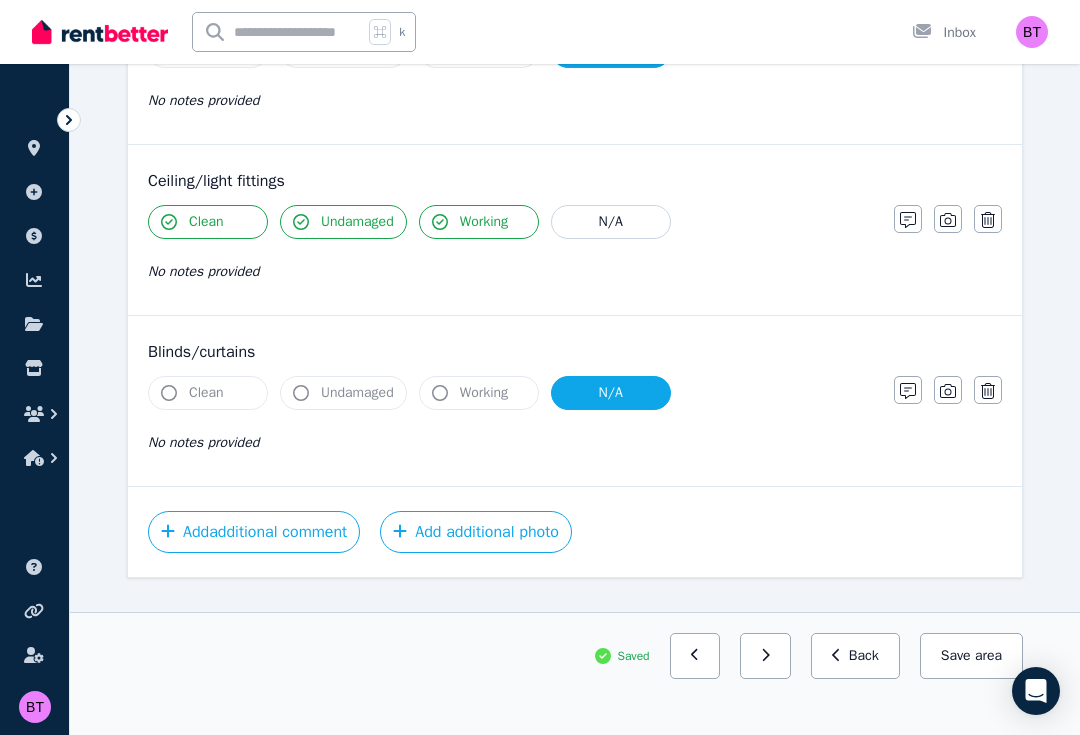 click on "Back" at bounding box center [855, 656] 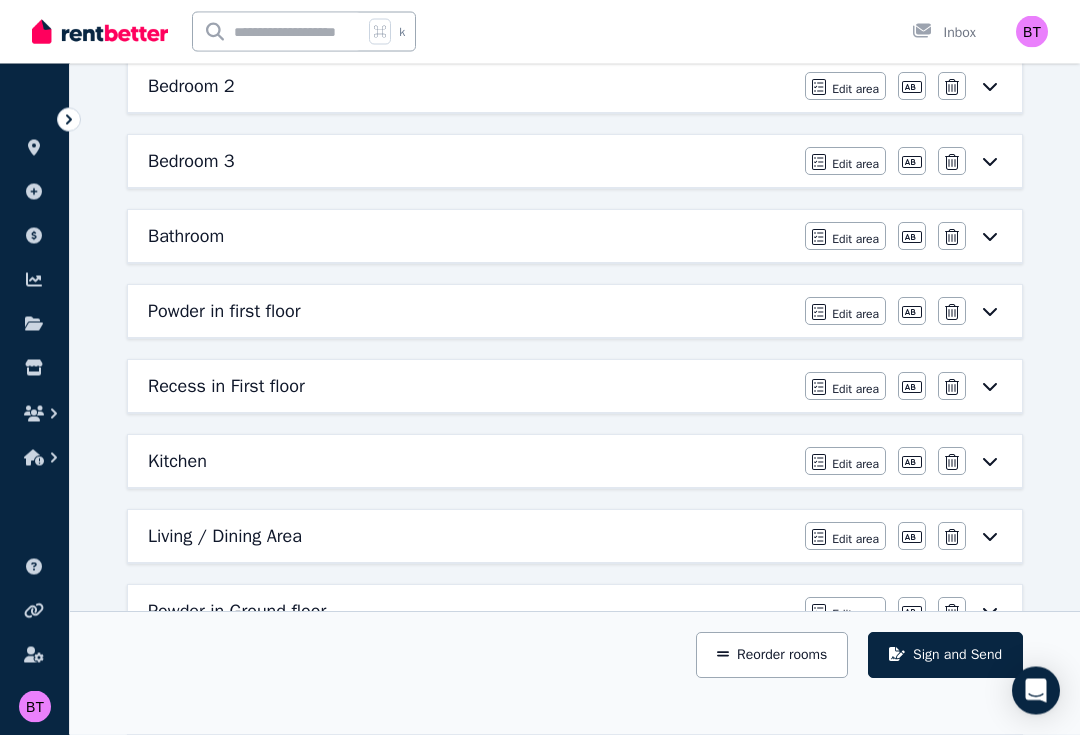 scroll, scrollTop: 446, scrollLeft: 0, axis: vertical 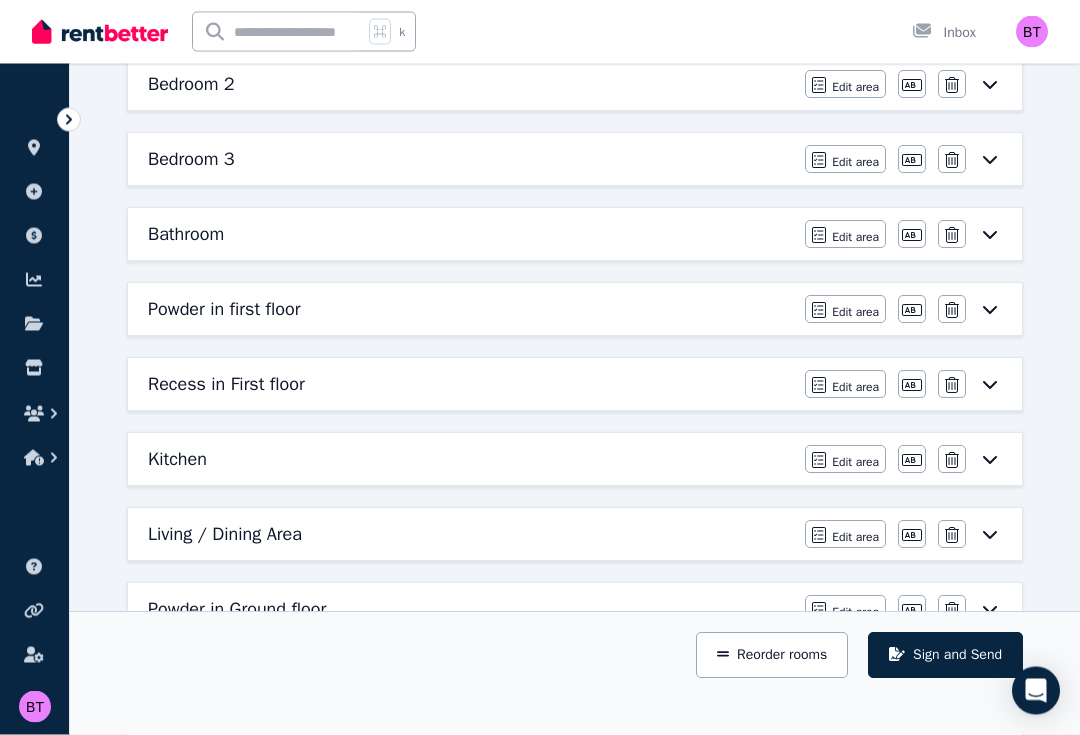 click on "Edit area" at bounding box center [855, 388] 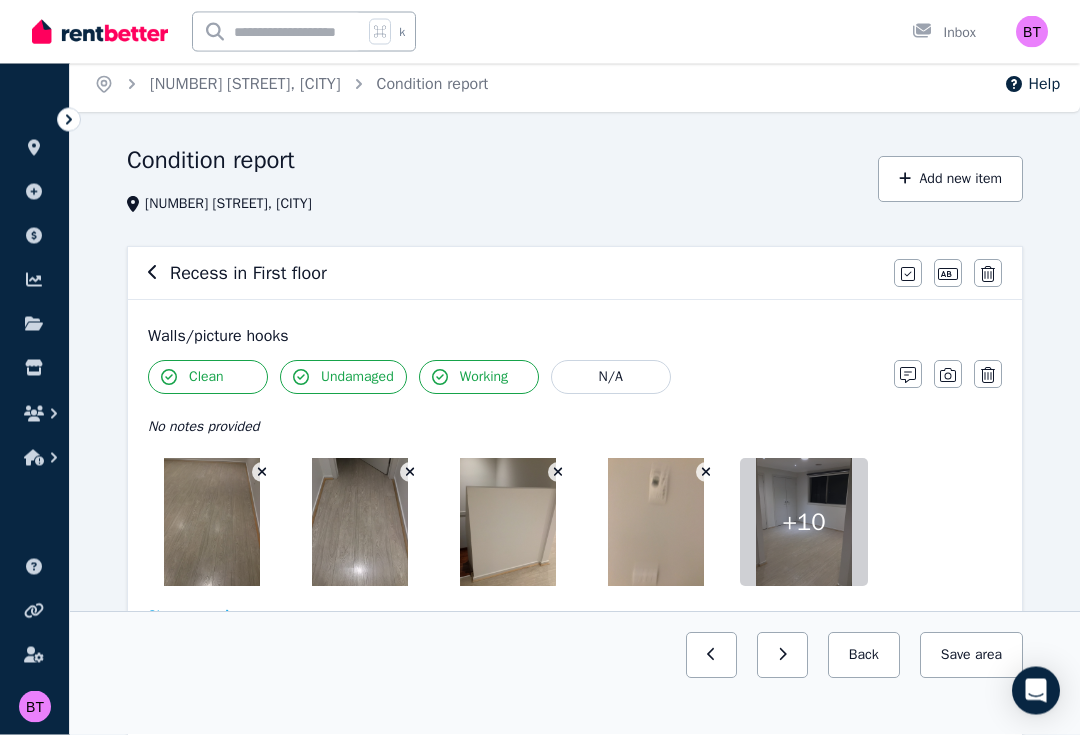 scroll, scrollTop: 0, scrollLeft: 0, axis: both 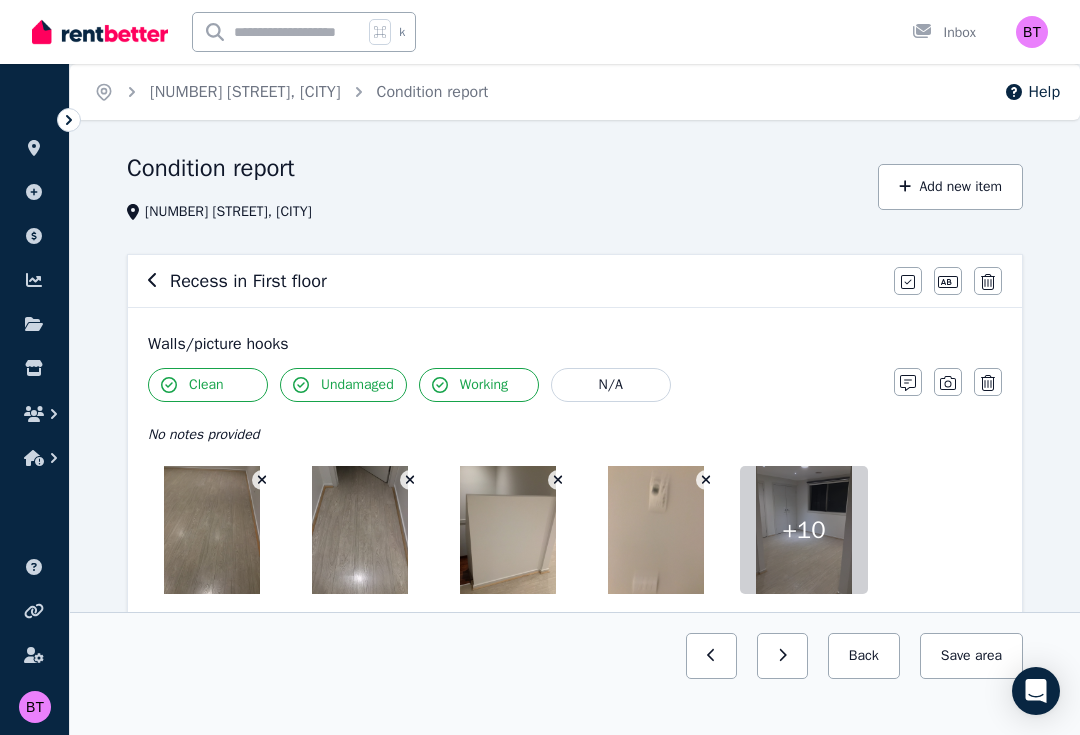 click on "Back" at bounding box center [864, 656] 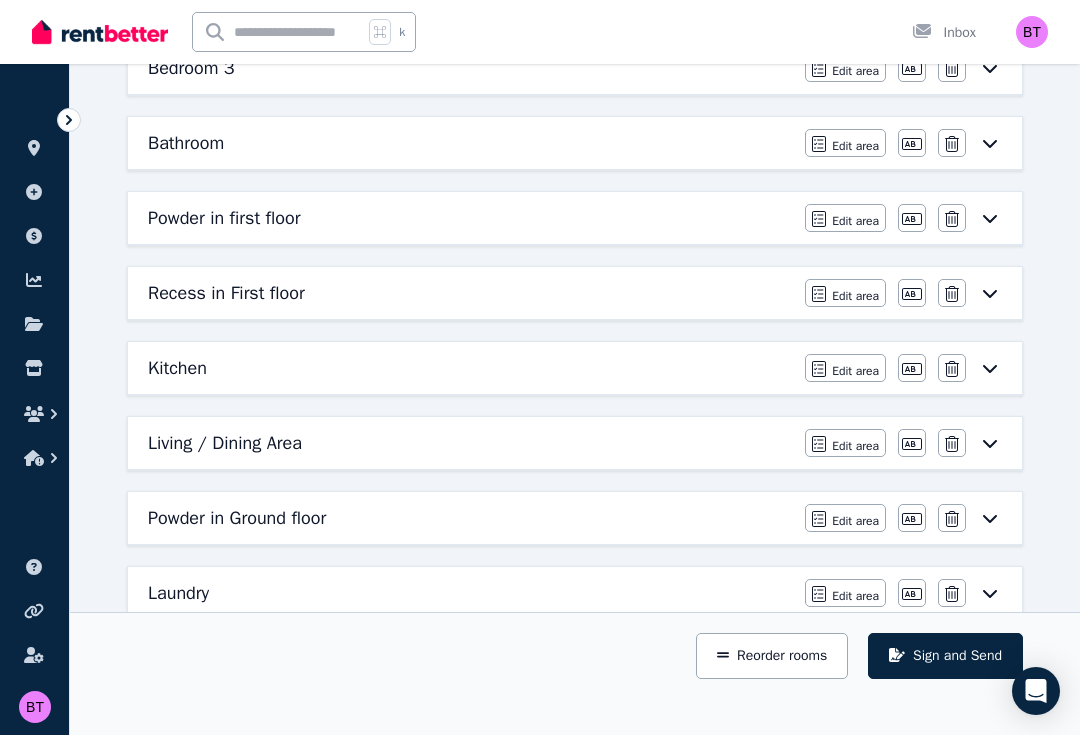 scroll, scrollTop: 537, scrollLeft: 0, axis: vertical 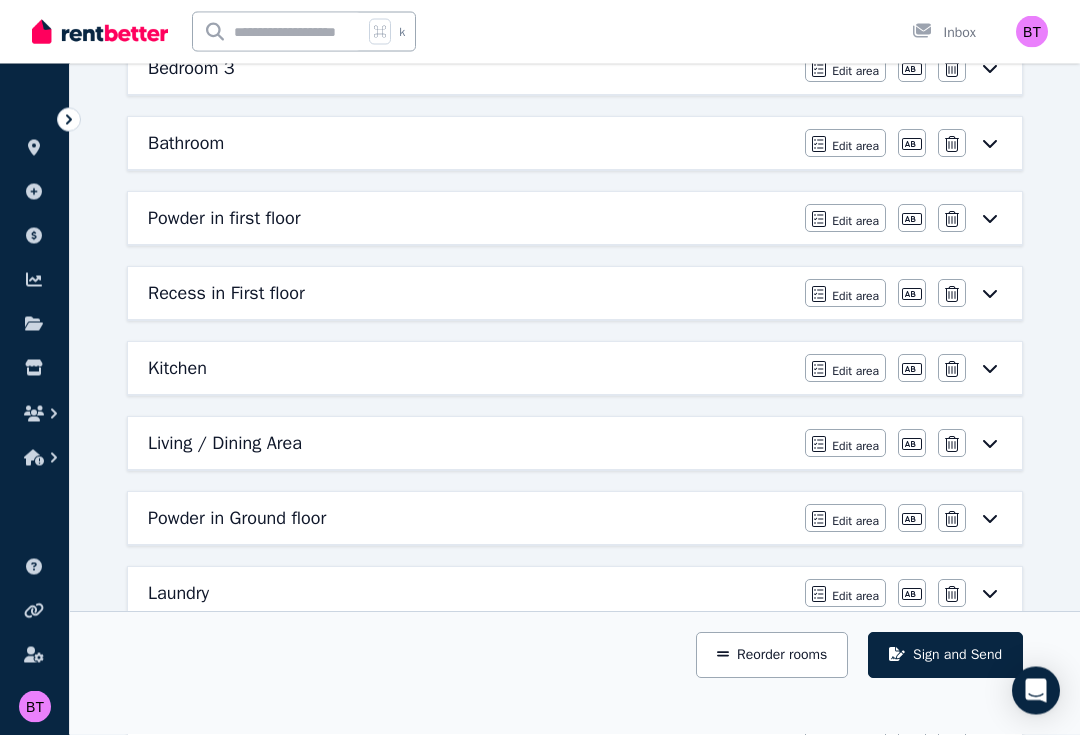 click on "Edit area" at bounding box center (855, 372) 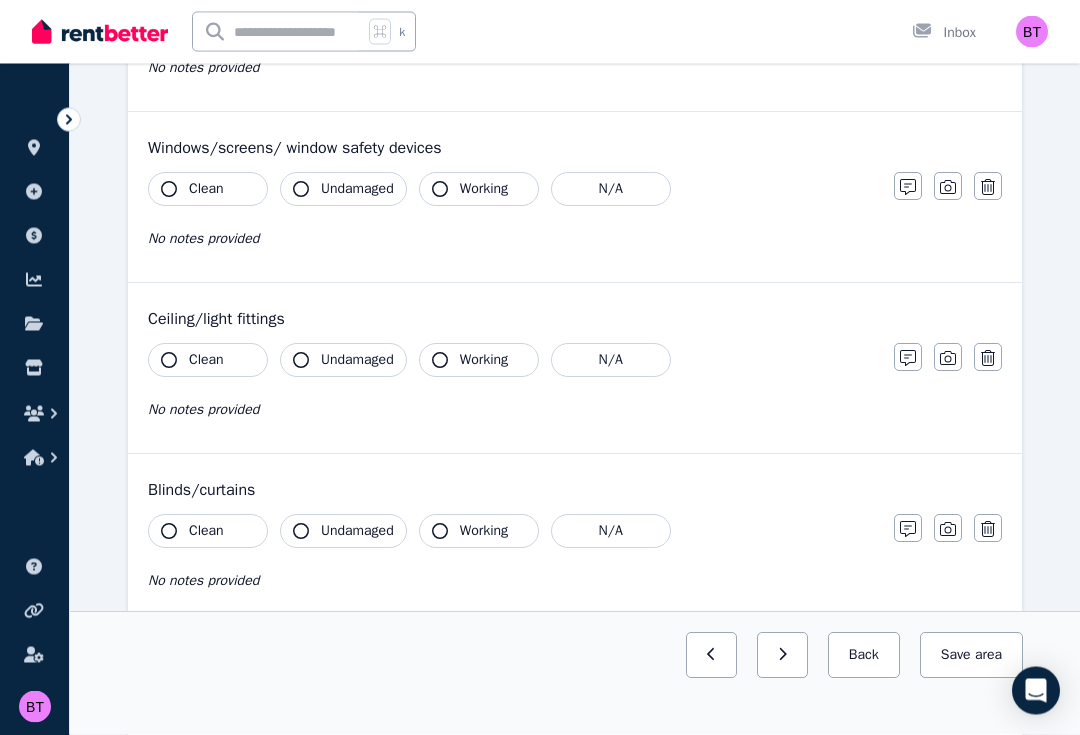 scroll, scrollTop: 0, scrollLeft: 0, axis: both 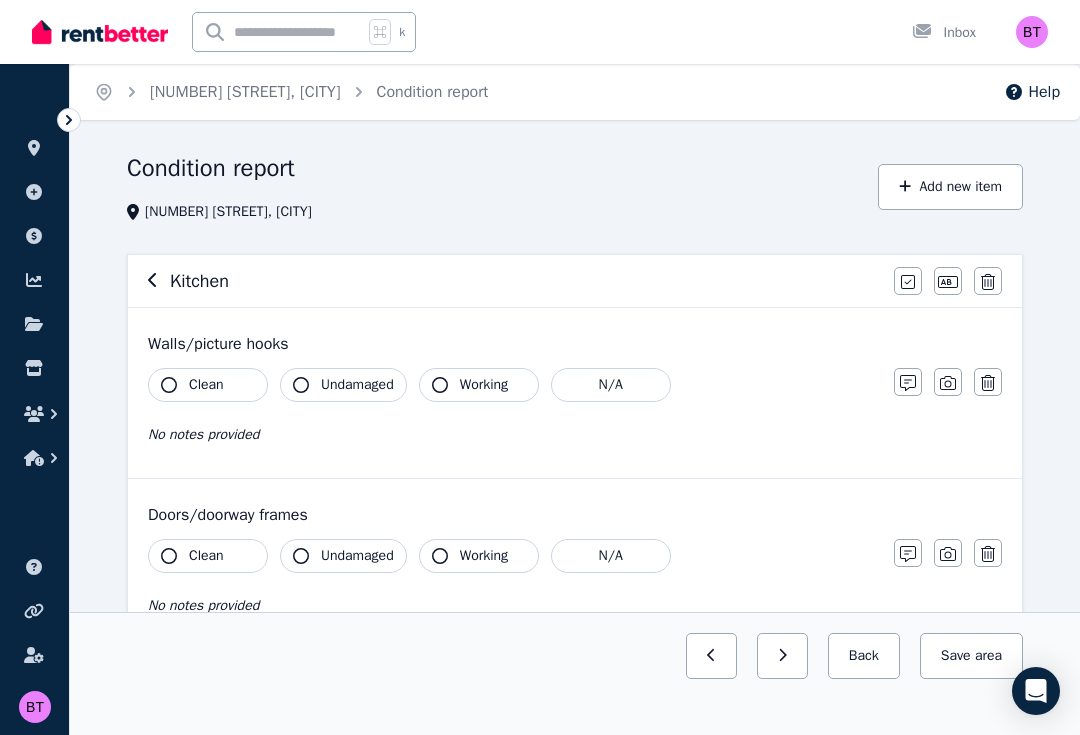 click on "Clean" at bounding box center [206, 385] 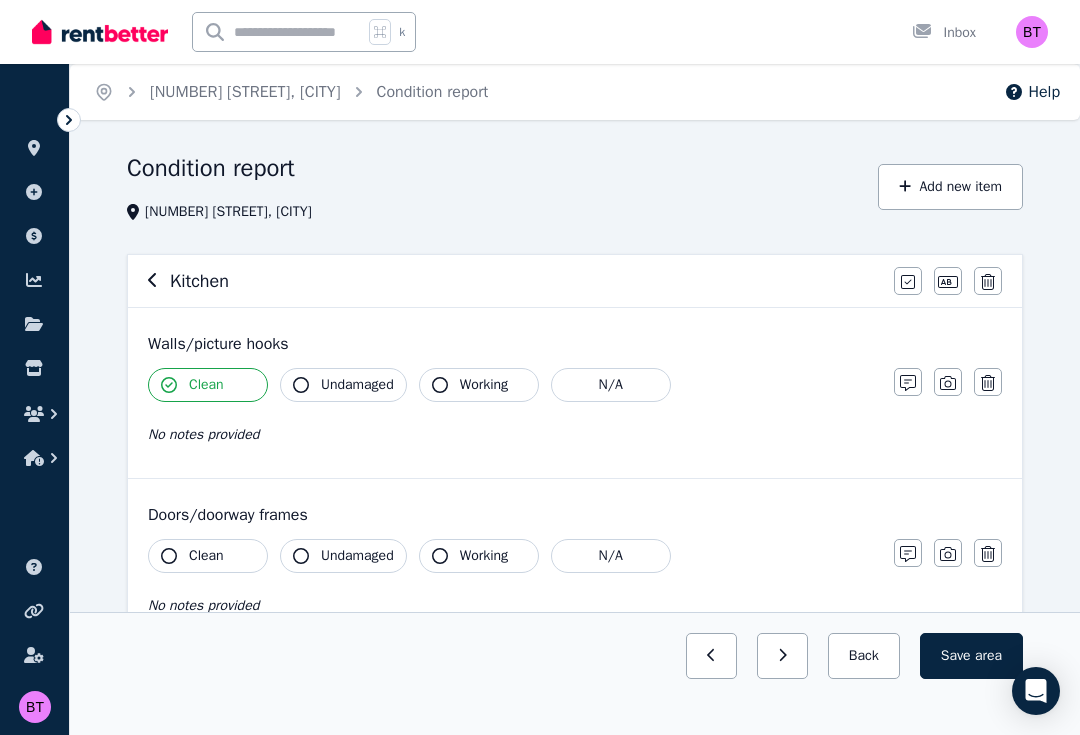 click on "Undamaged" at bounding box center [343, 385] 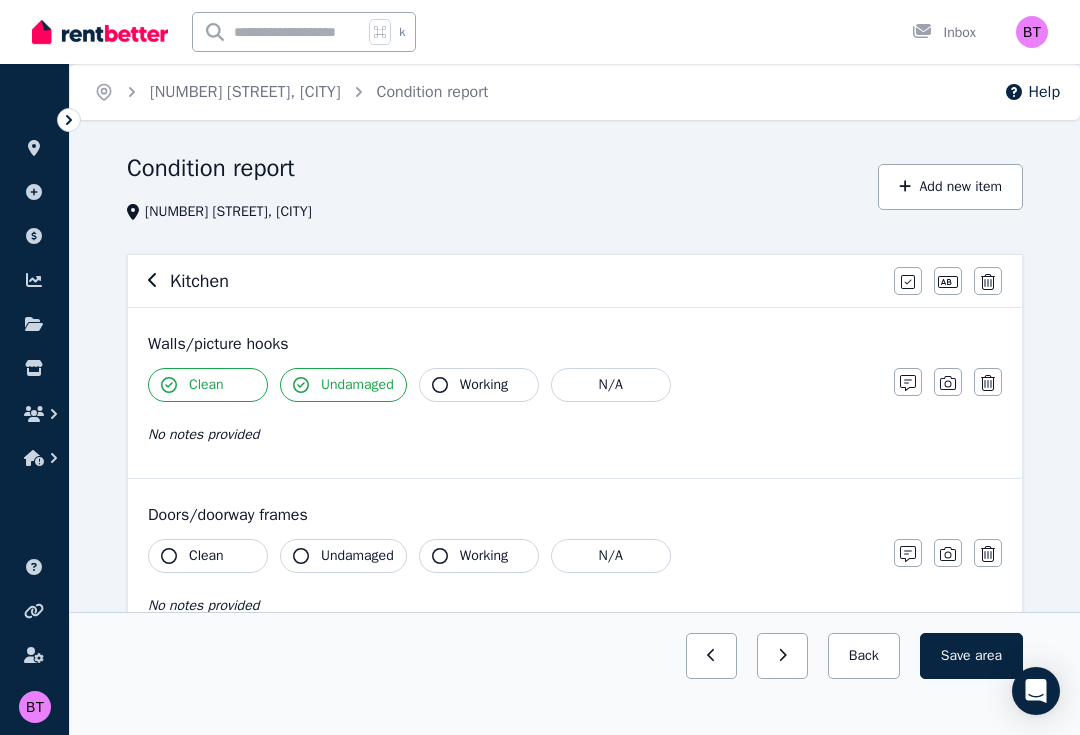 click on "Working" at bounding box center (484, 385) 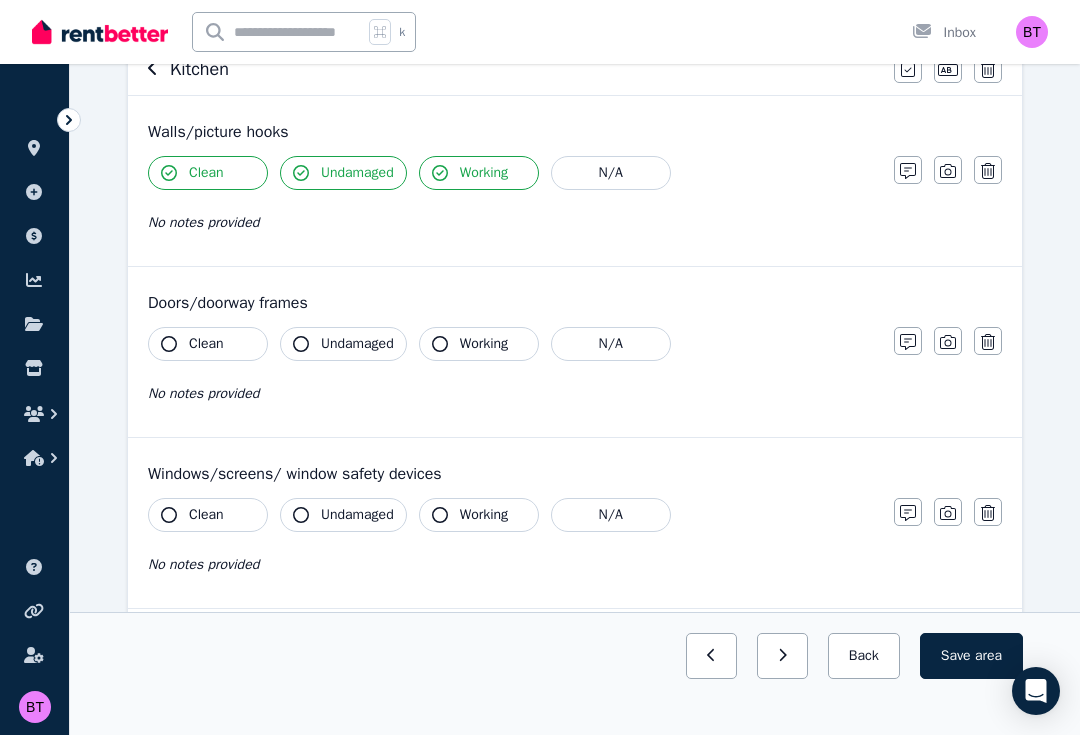 scroll, scrollTop: 211, scrollLeft: 0, axis: vertical 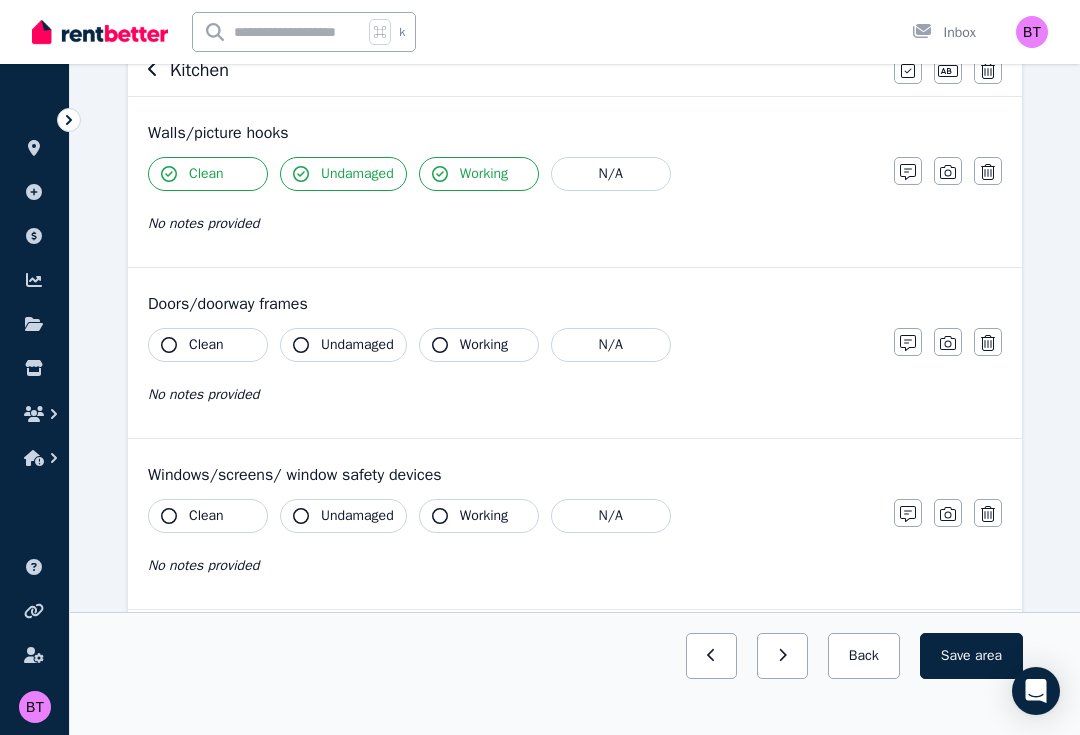 click on "Clean" at bounding box center (208, 345) 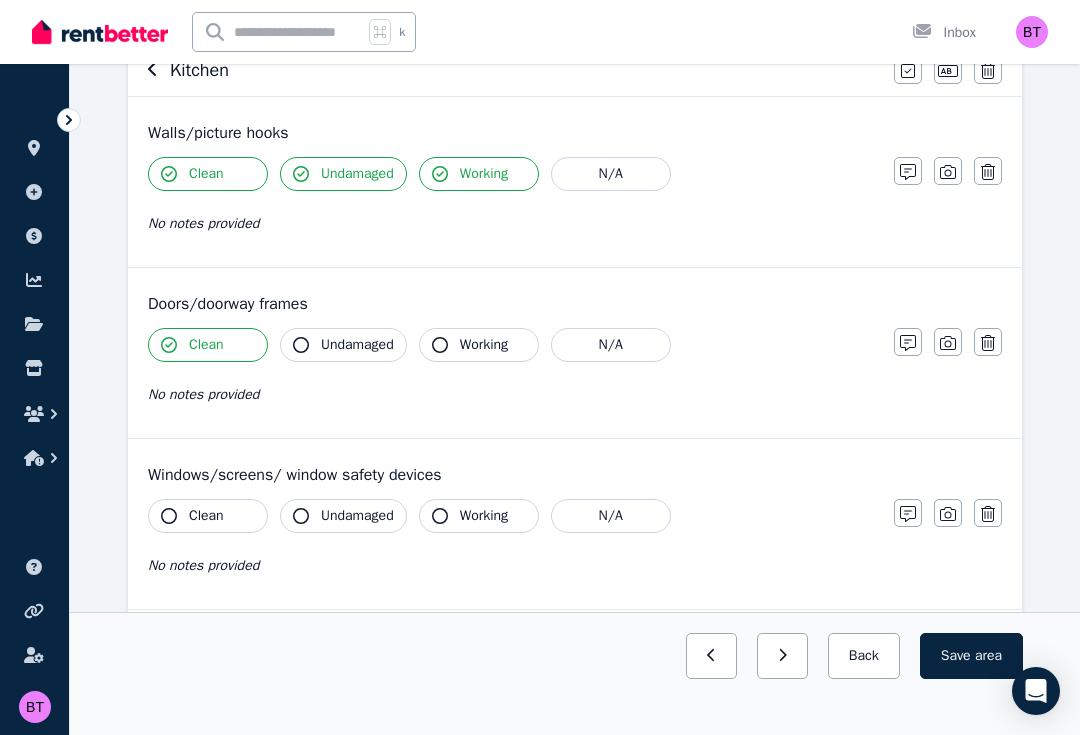 click on "Undamaged" at bounding box center (357, 345) 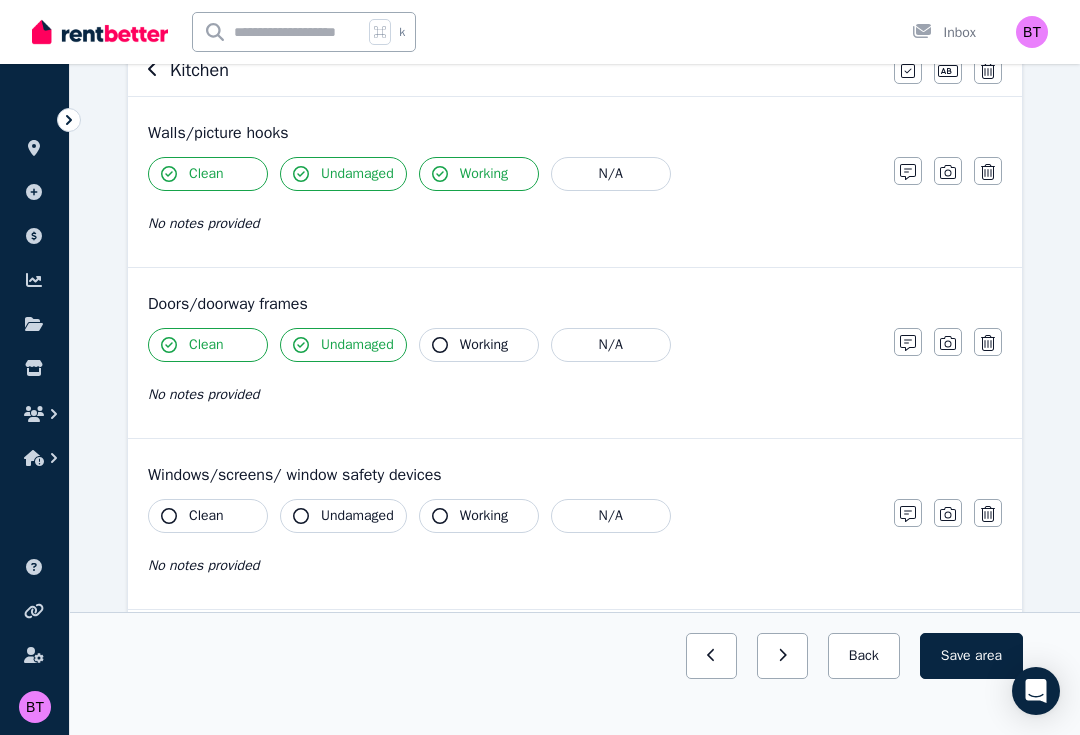 click on "Working" at bounding box center [484, 345] 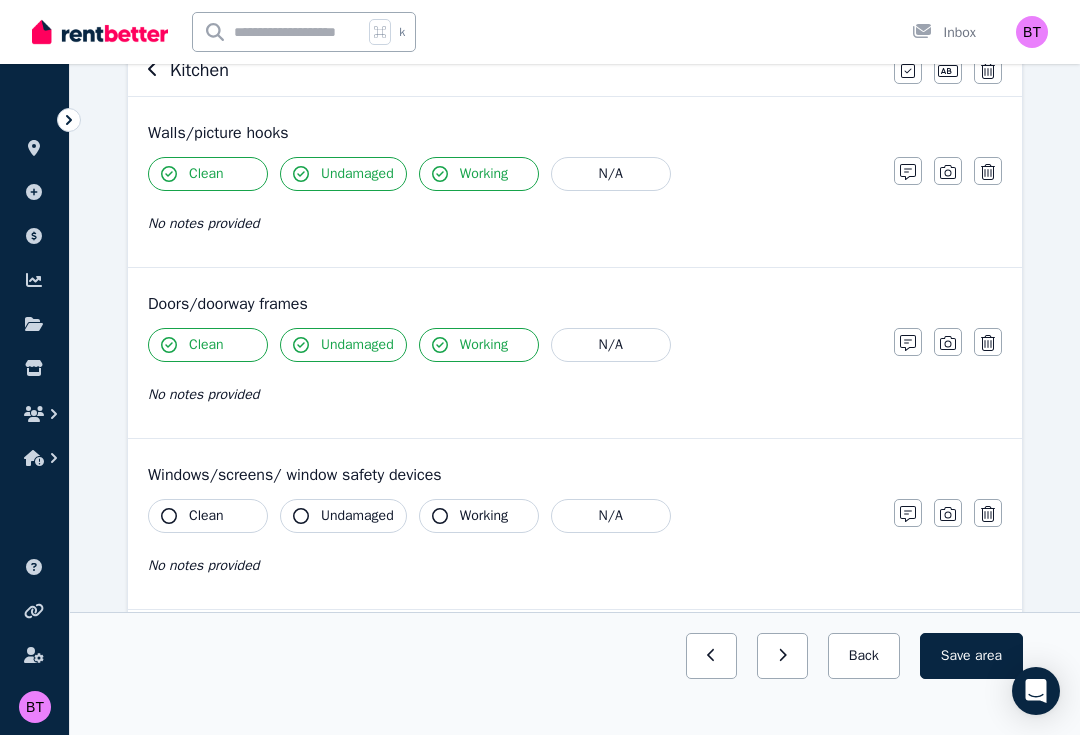 click on "Clean" at bounding box center [208, 516] 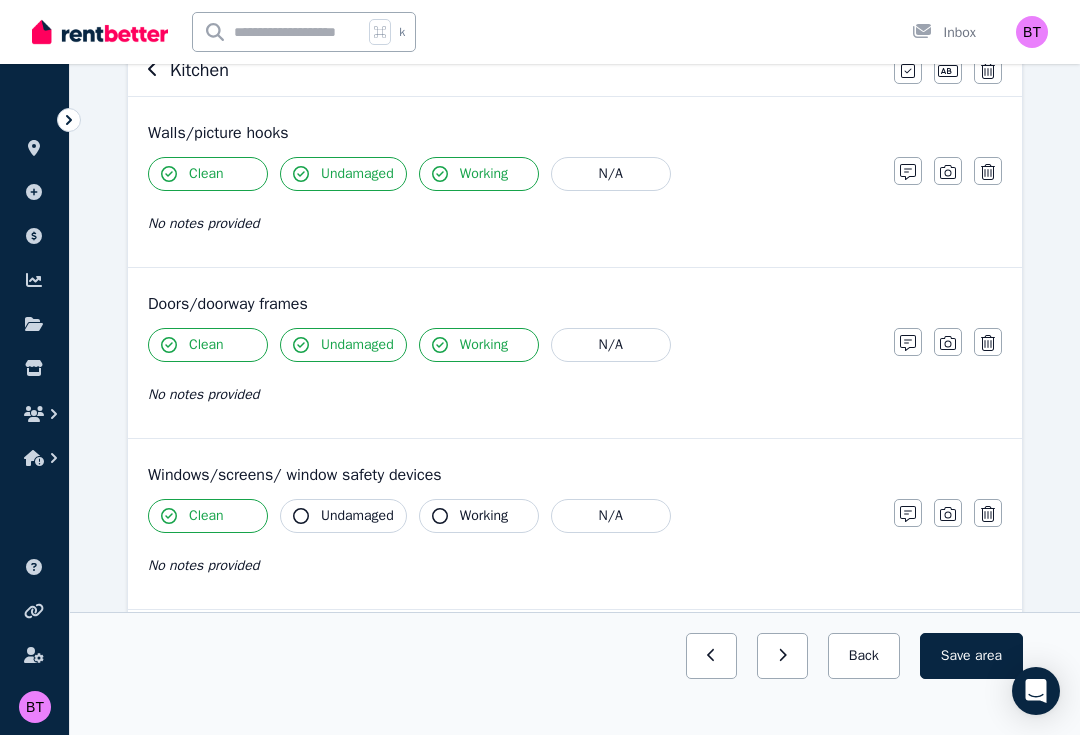 click on "Undamaged" at bounding box center (357, 516) 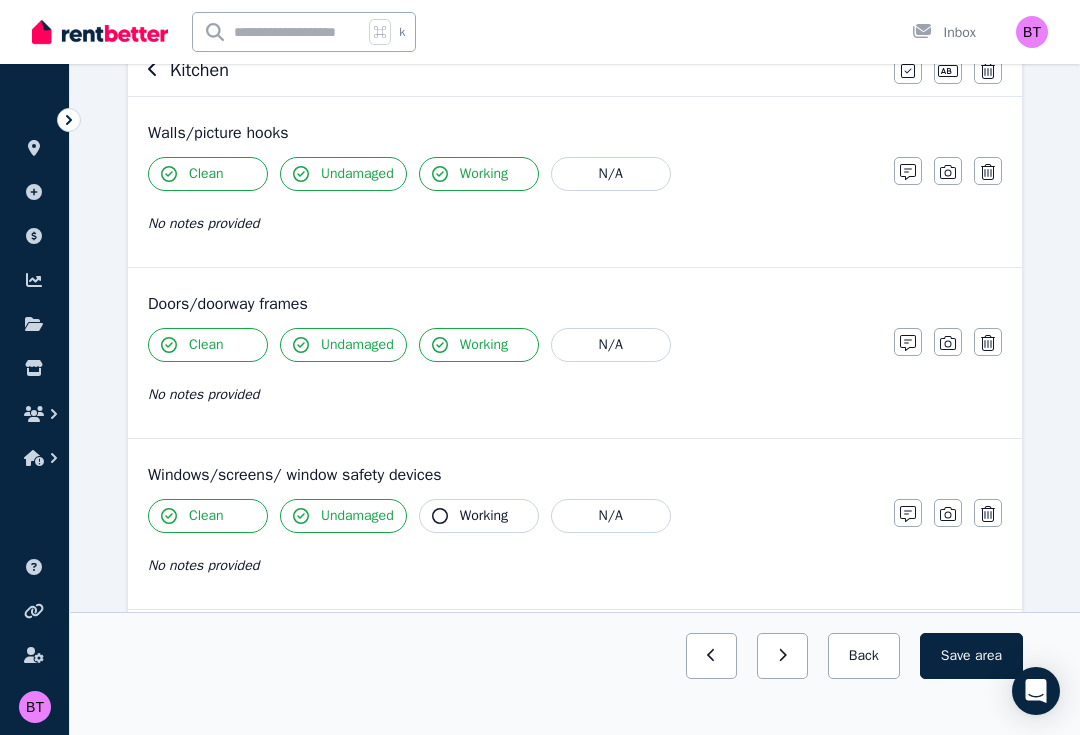 click on "Working" at bounding box center (484, 516) 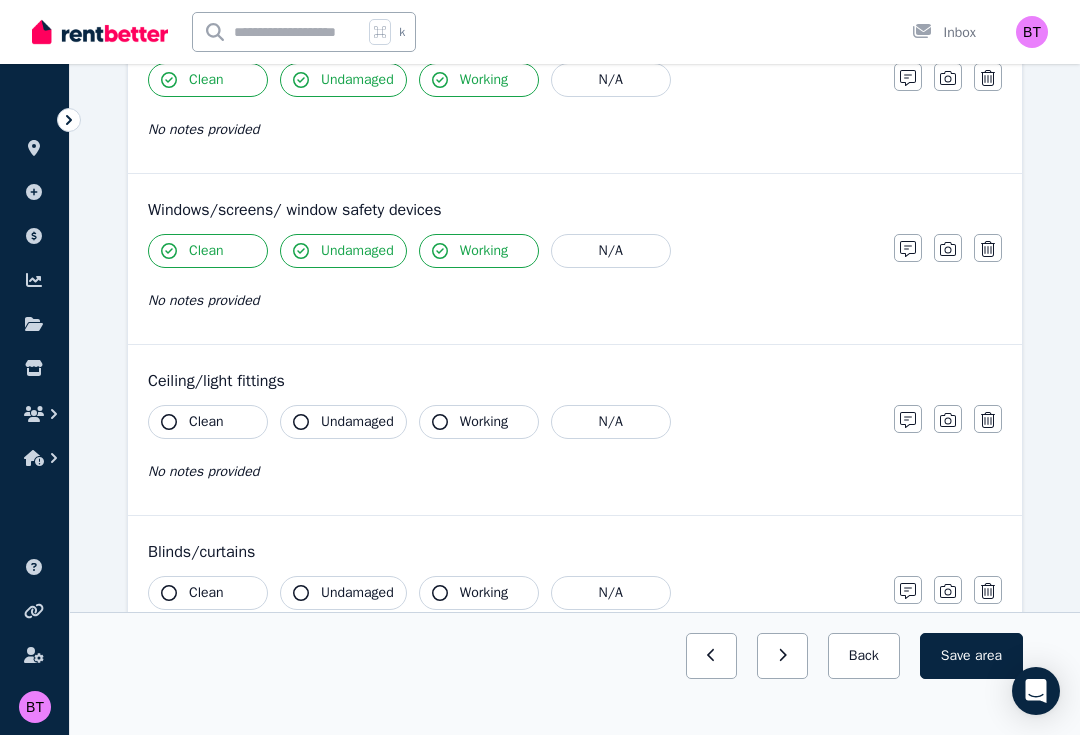 scroll, scrollTop: 493, scrollLeft: 0, axis: vertical 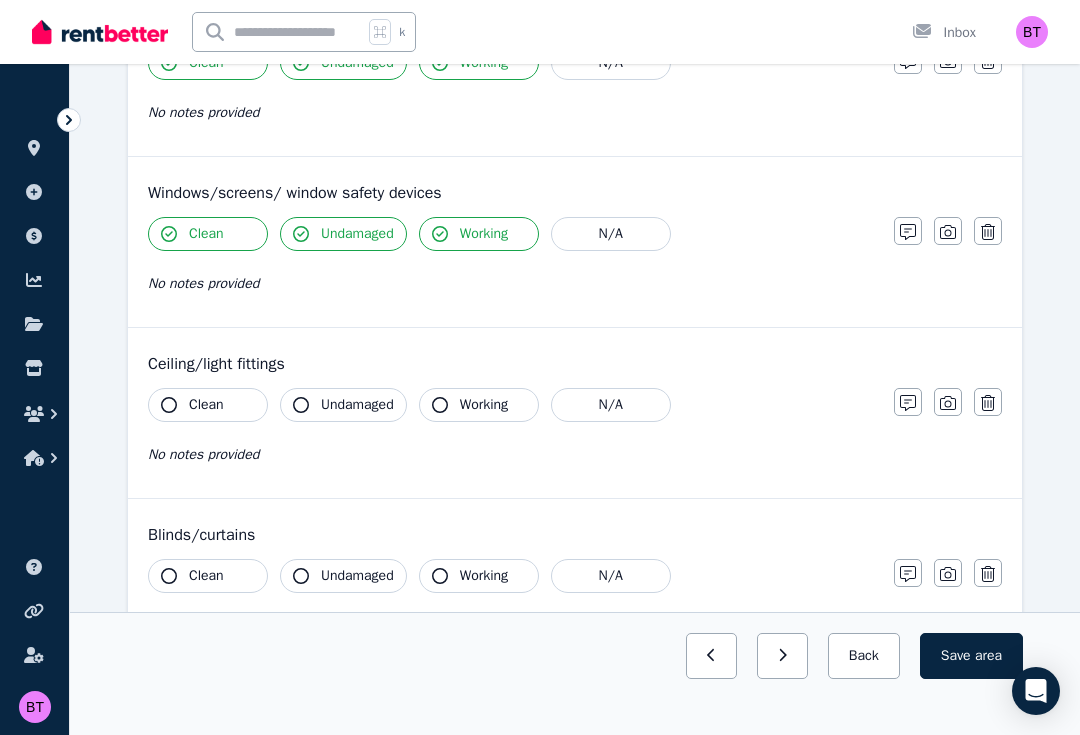 click on "Clean" at bounding box center [208, 405] 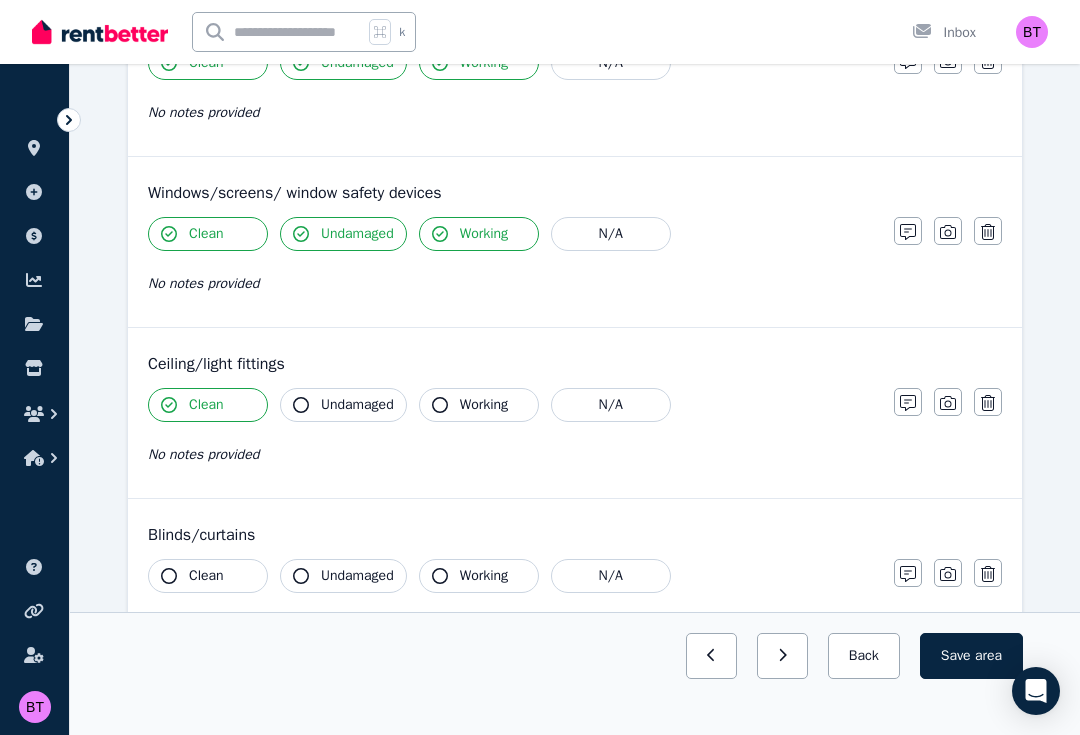 click on "Undamaged" at bounding box center [343, 405] 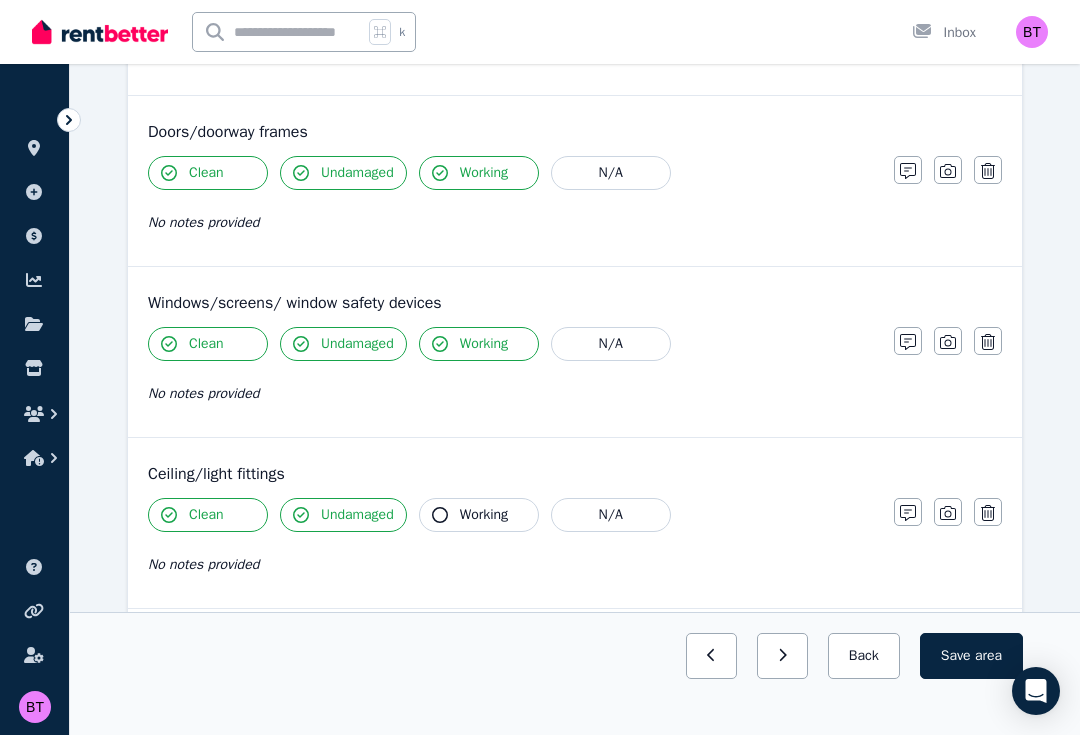 scroll, scrollTop: 371, scrollLeft: 0, axis: vertical 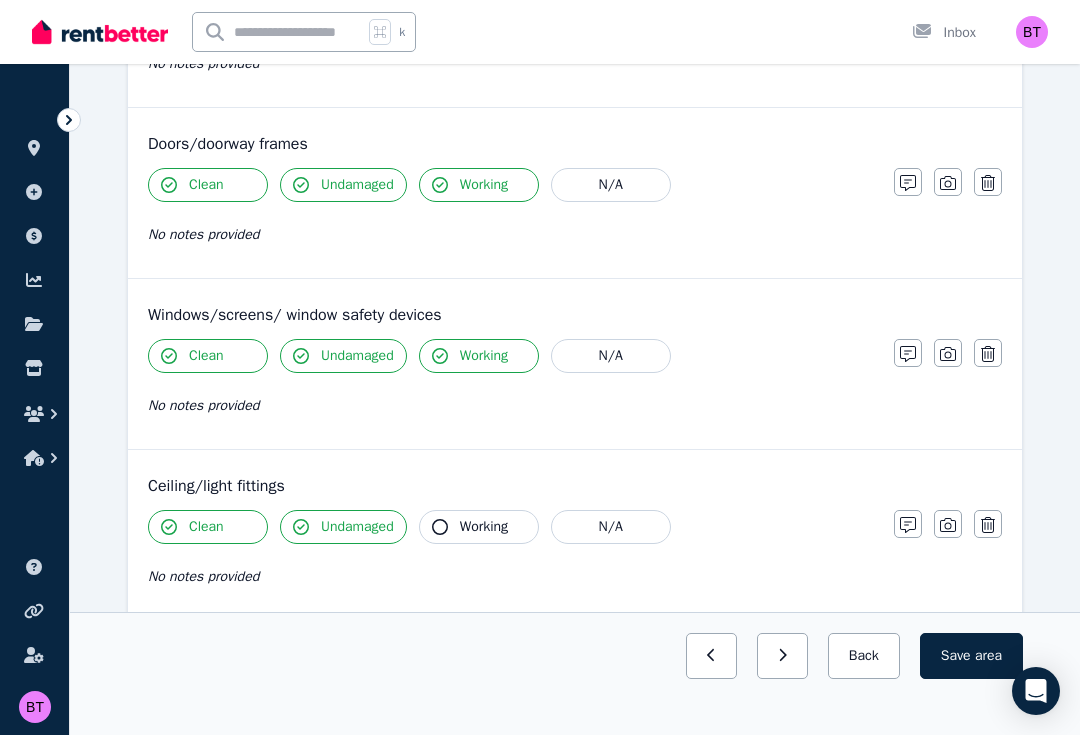 click on "Working" at bounding box center (484, 527) 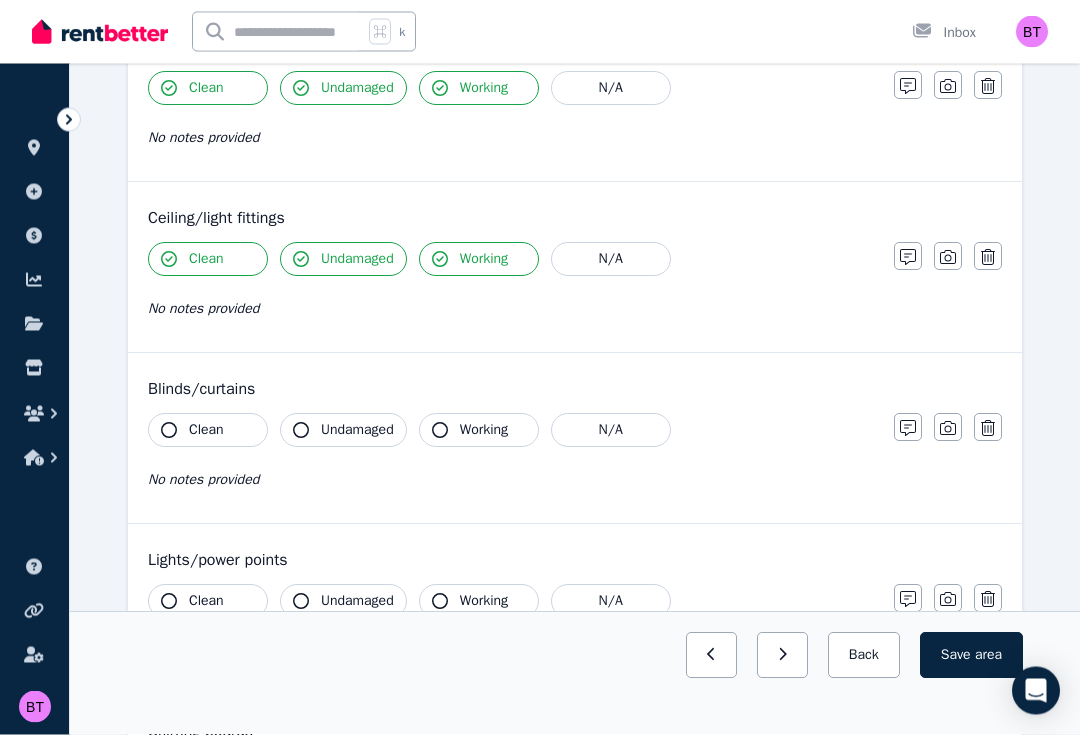 scroll, scrollTop: 642, scrollLeft: 0, axis: vertical 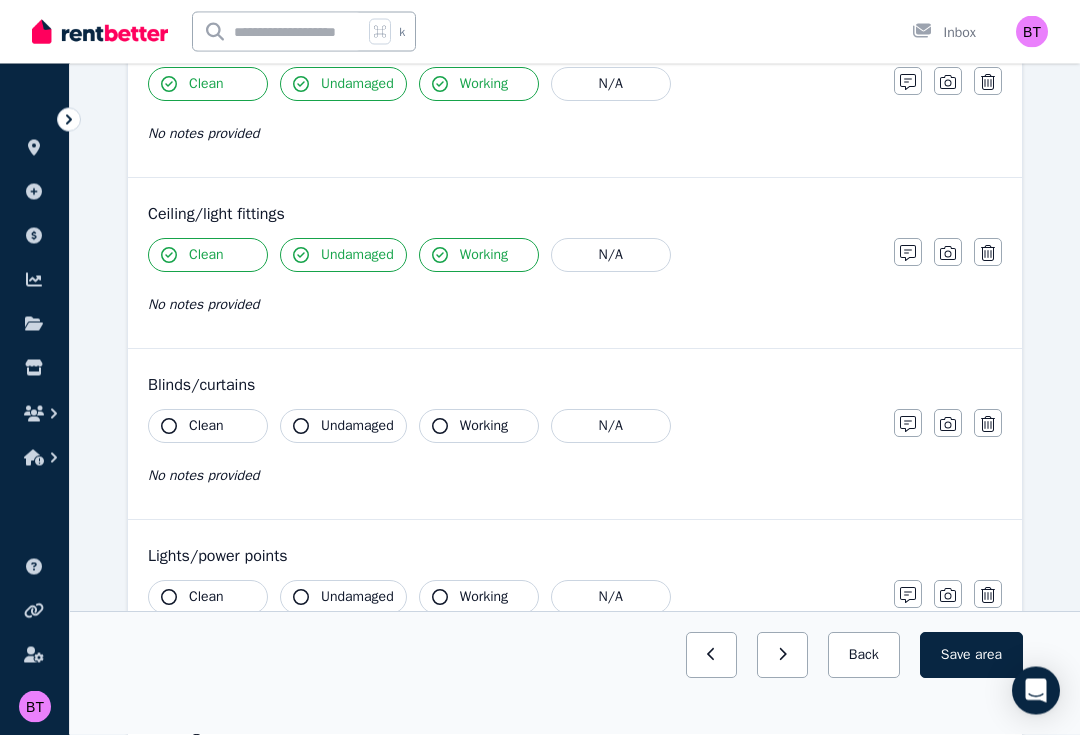 click on "N/A" at bounding box center (611, 427) 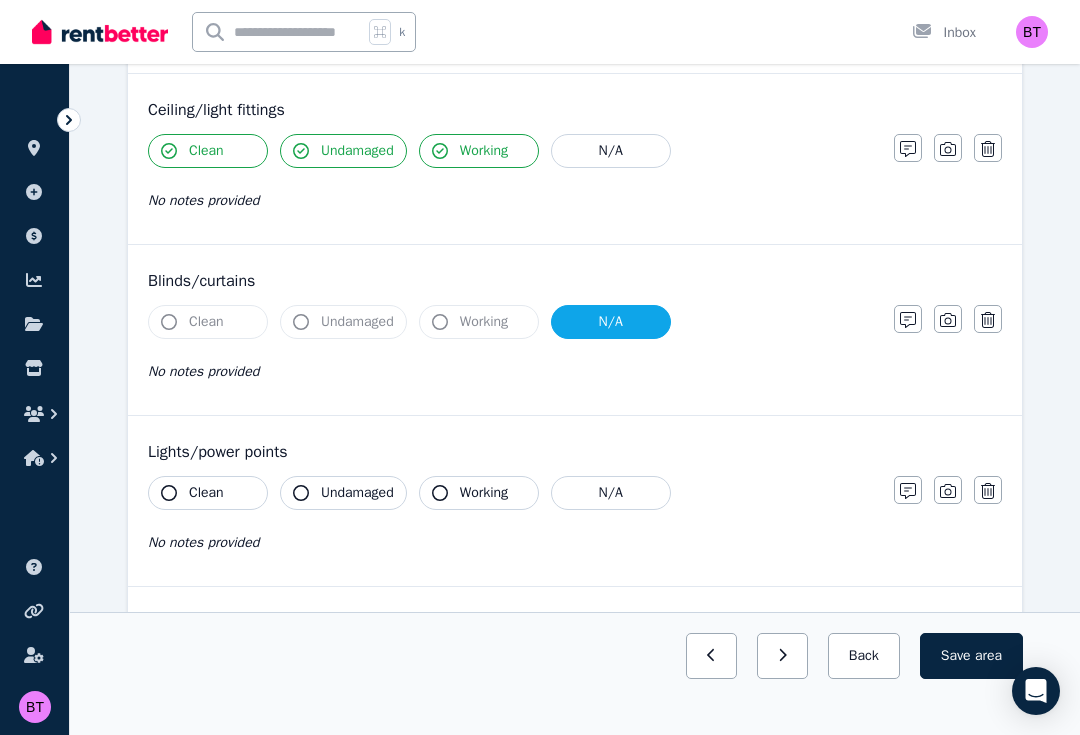 scroll, scrollTop: 783, scrollLeft: 0, axis: vertical 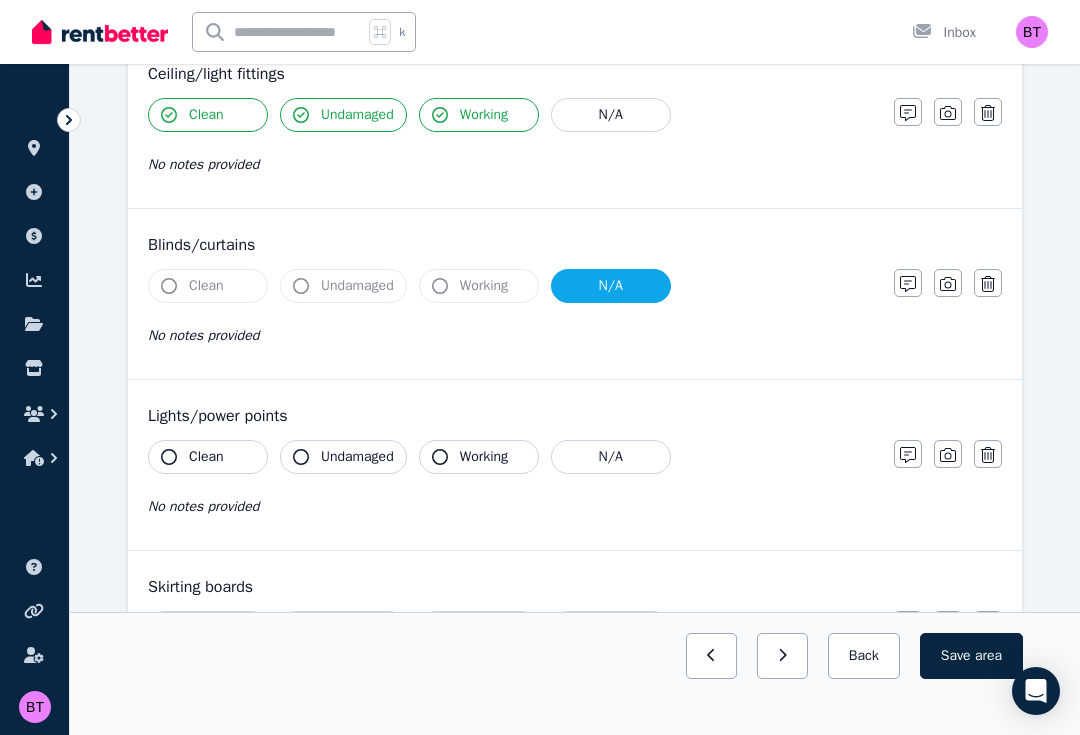click on "Clean" at bounding box center (208, 457) 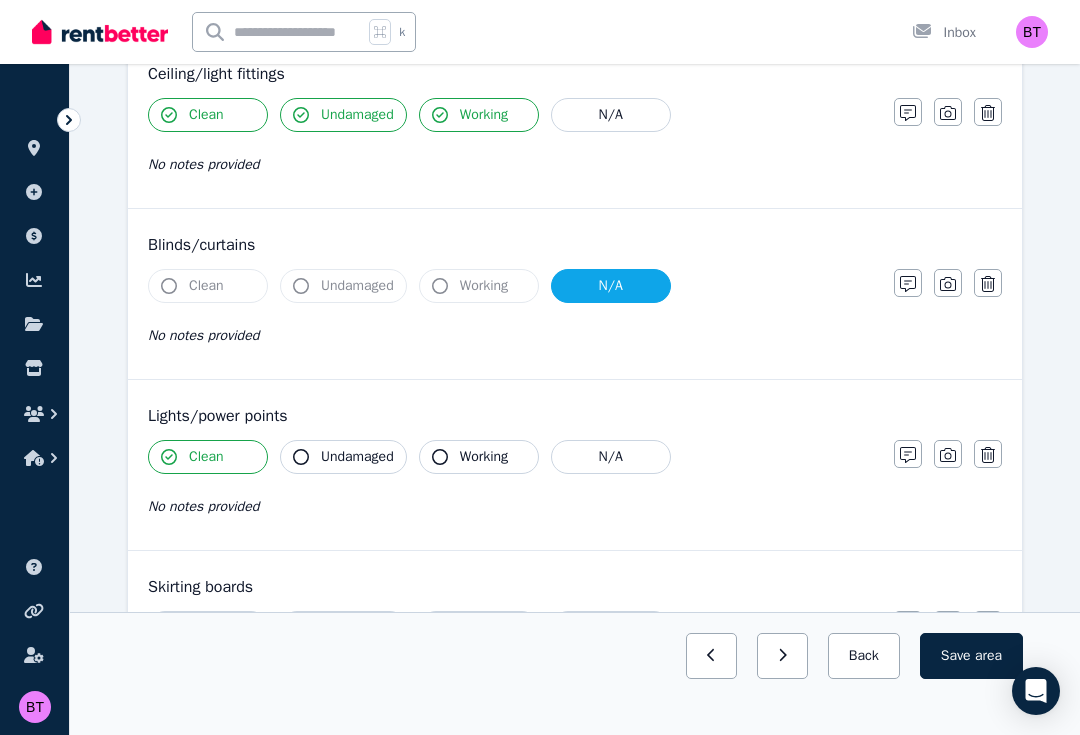 click on "Undamaged" at bounding box center [357, 457] 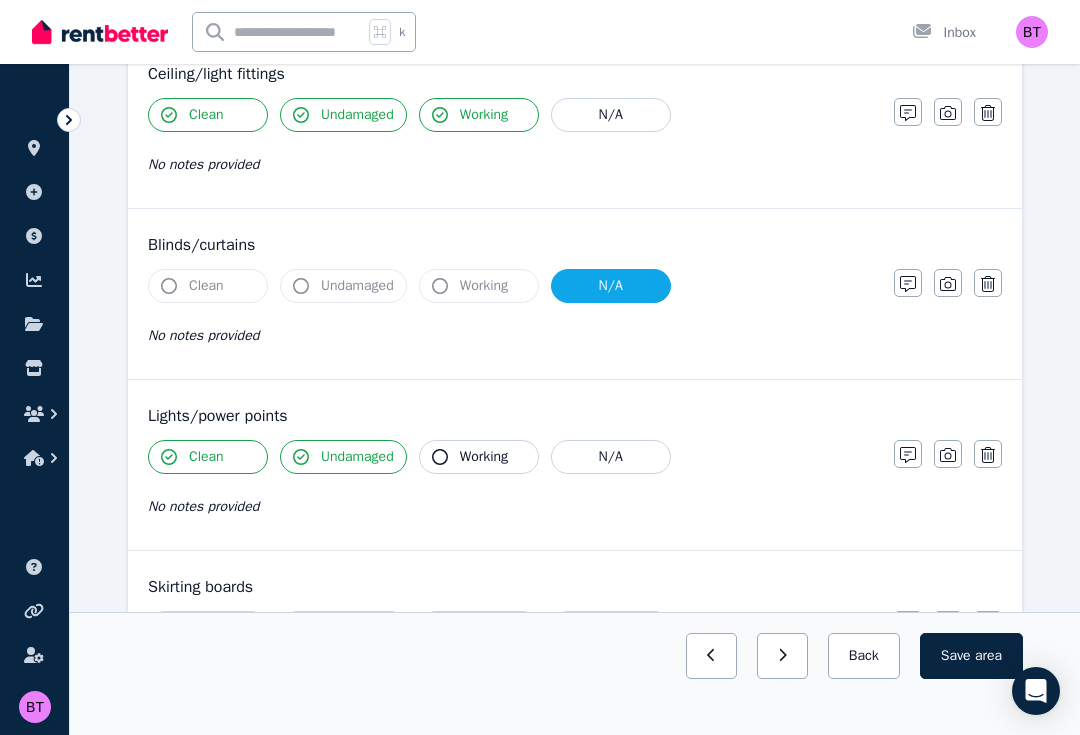 click on "Working" at bounding box center [484, 457] 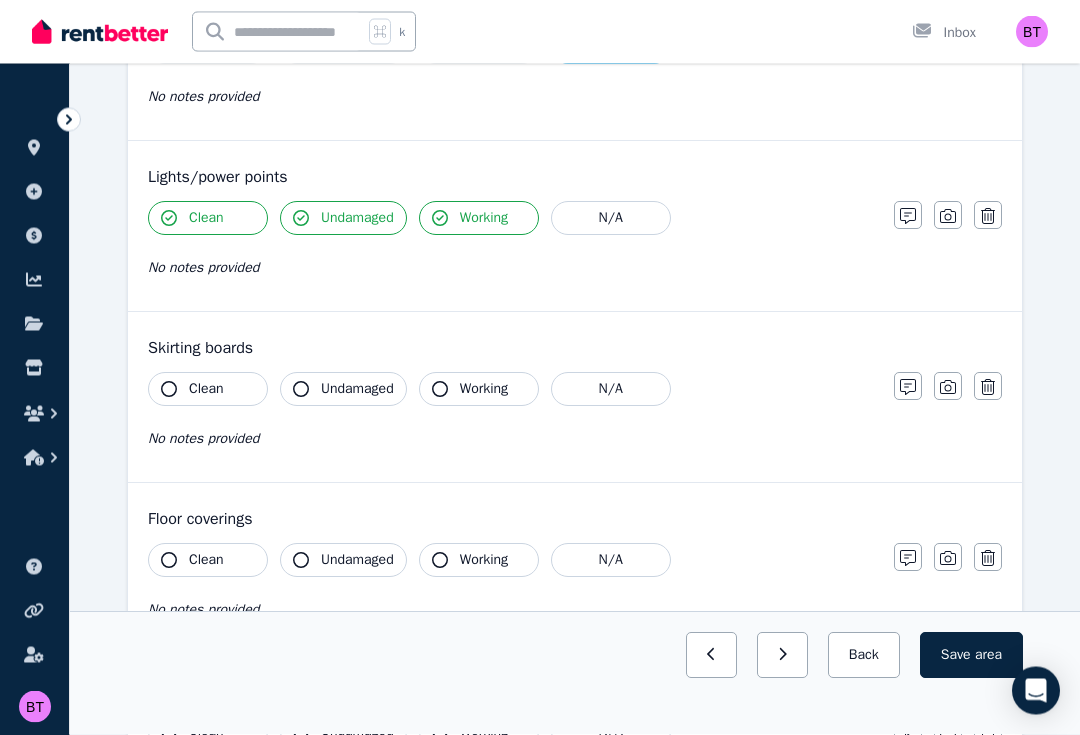 click on "Clean" at bounding box center [208, 390] 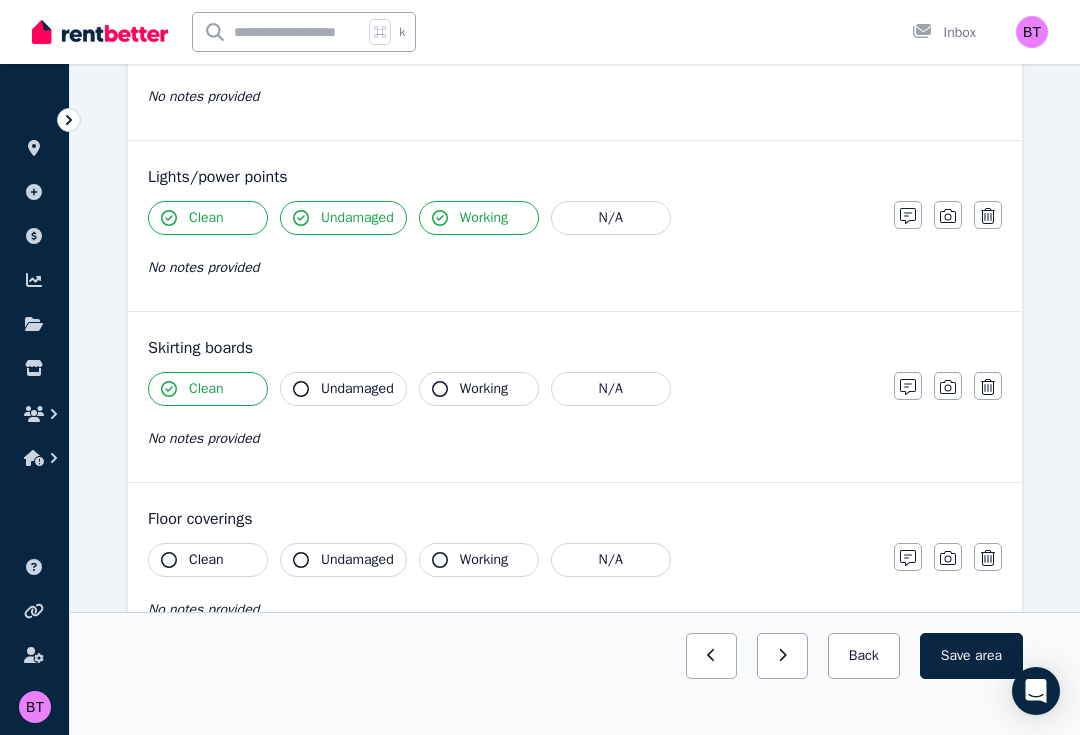 click on "Undamaged" at bounding box center [343, 389] 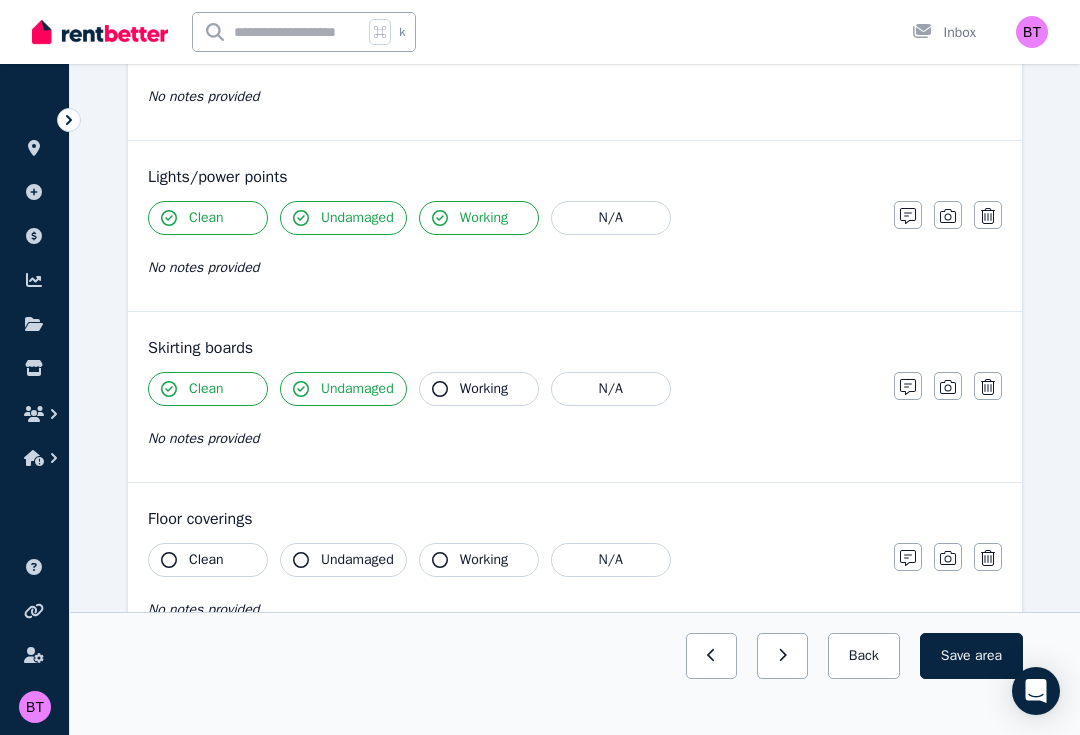 click on "Working" at bounding box center [484, 389] 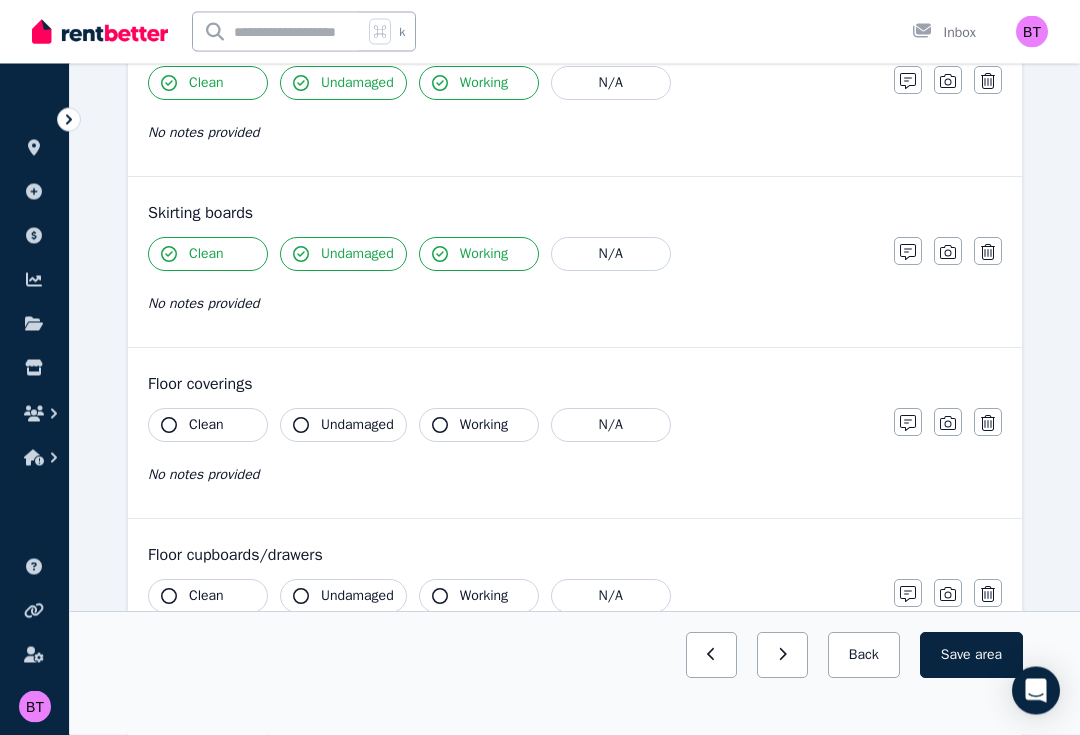 scroll, scrollTop: 1157, scrollLeft: 0, axis: vertical 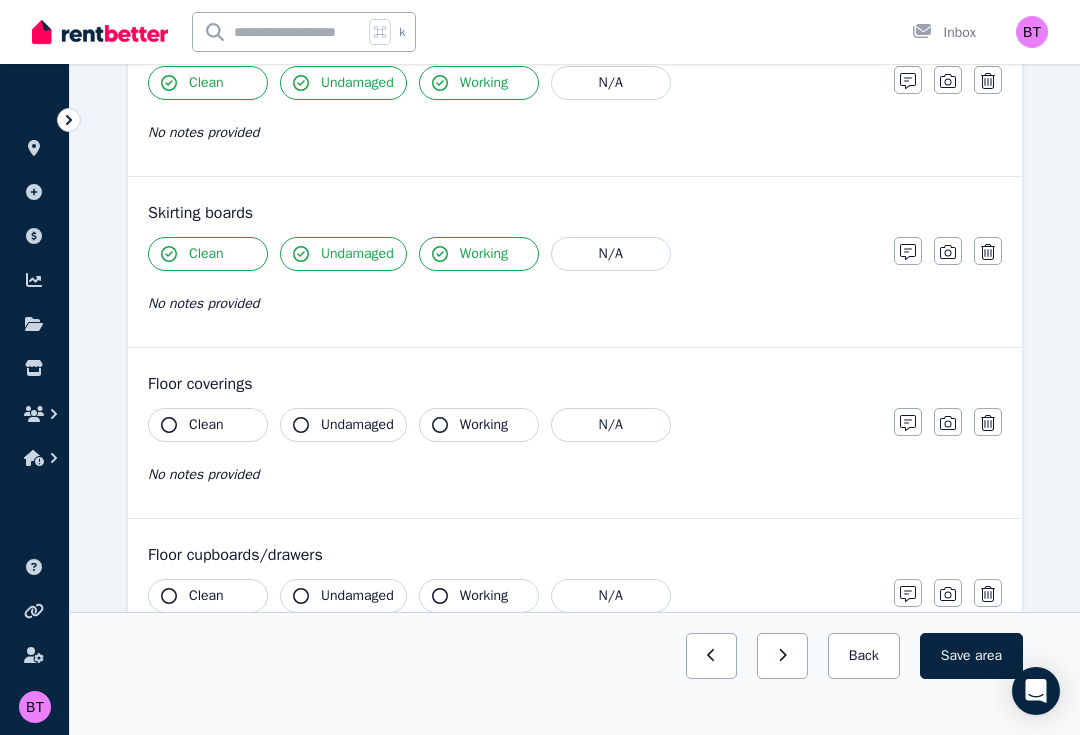 click on "Clean" at bounding box center [206, 425] 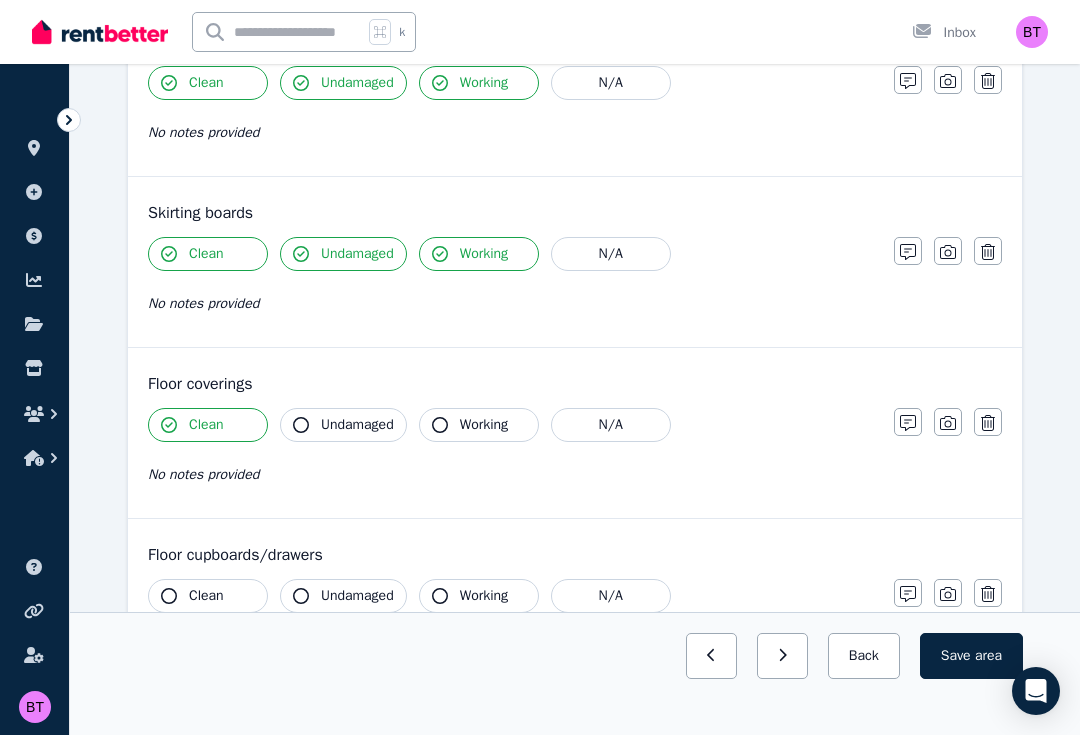 click on "Undamaged" at bounding box center (357, 425) 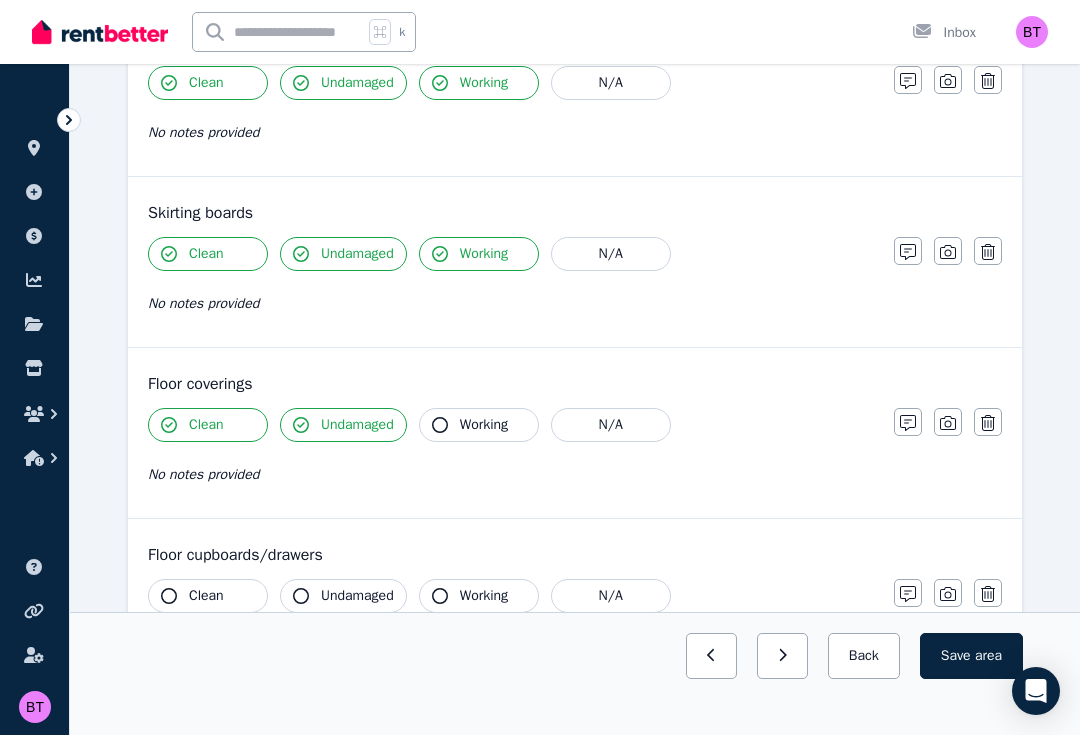 click on "Working" at bounding box center [484, 425] 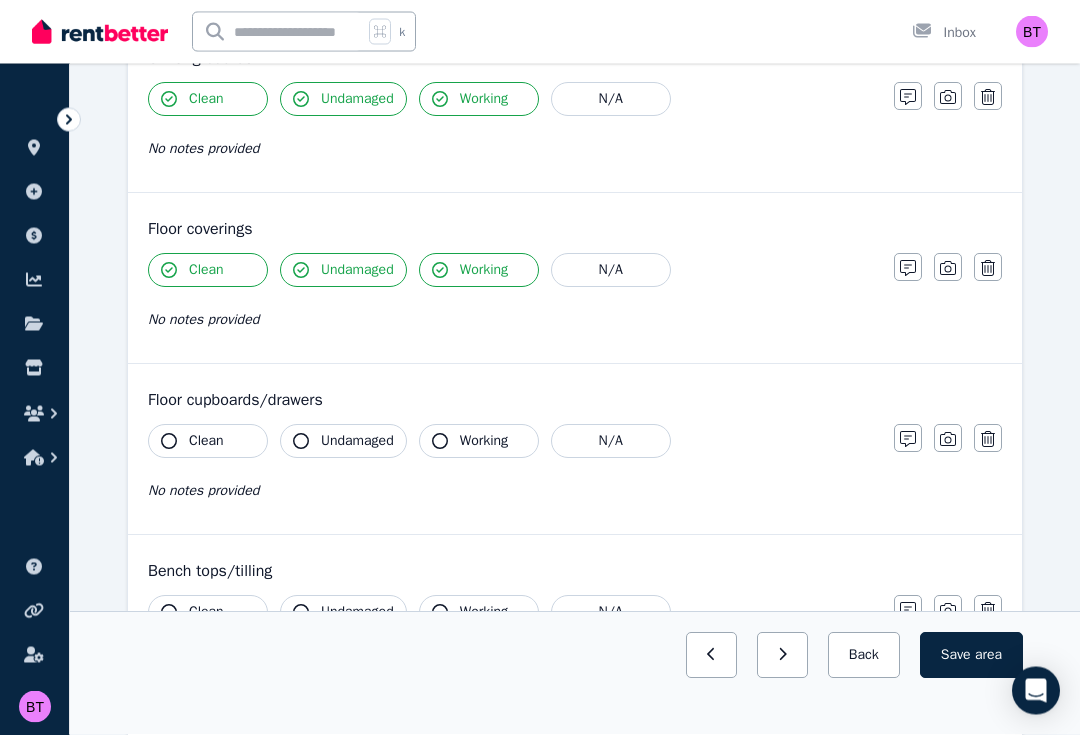 scroll, scrollTop: 1325, scrollLeft: 0, axis: vertical 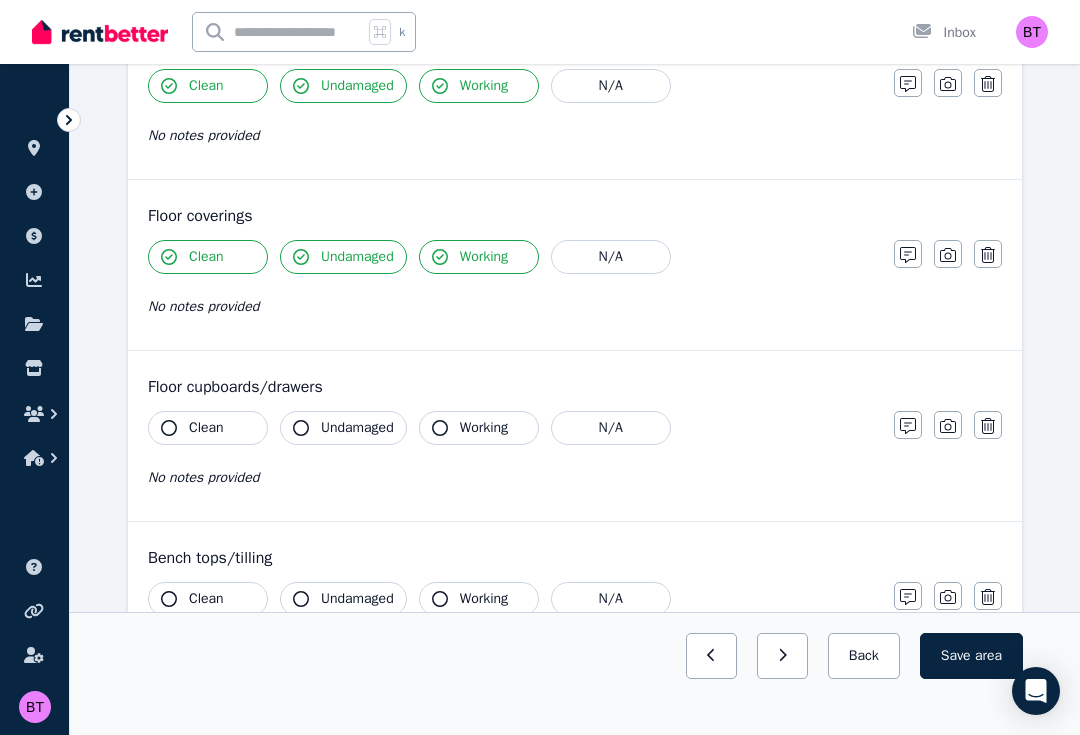click on "Clean" at bounding box center (208, 428) 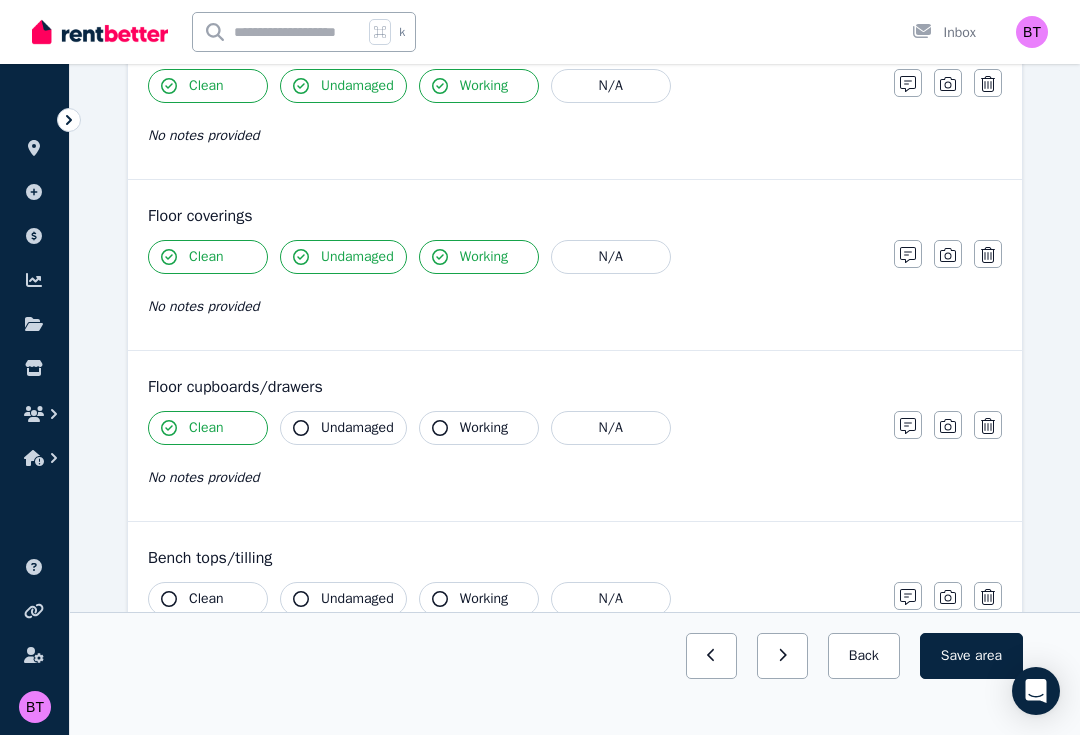 click on "Undamaged" at bounding box center (343, 428) 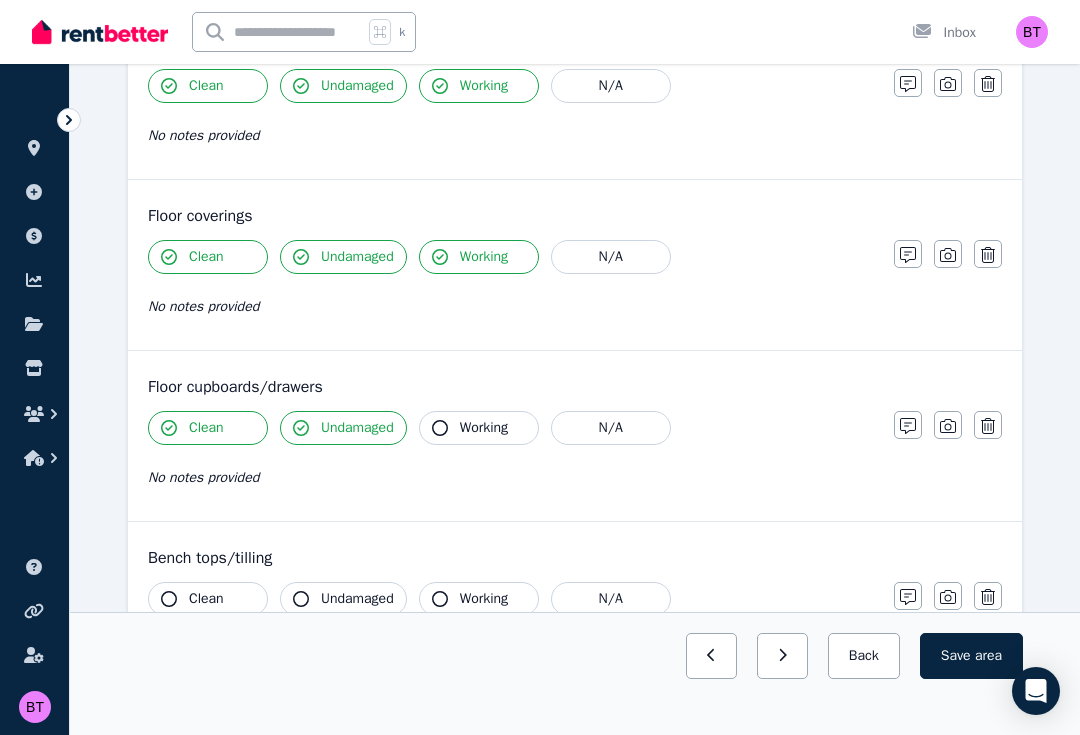 click on "Working" at bounding box center (479, 428) 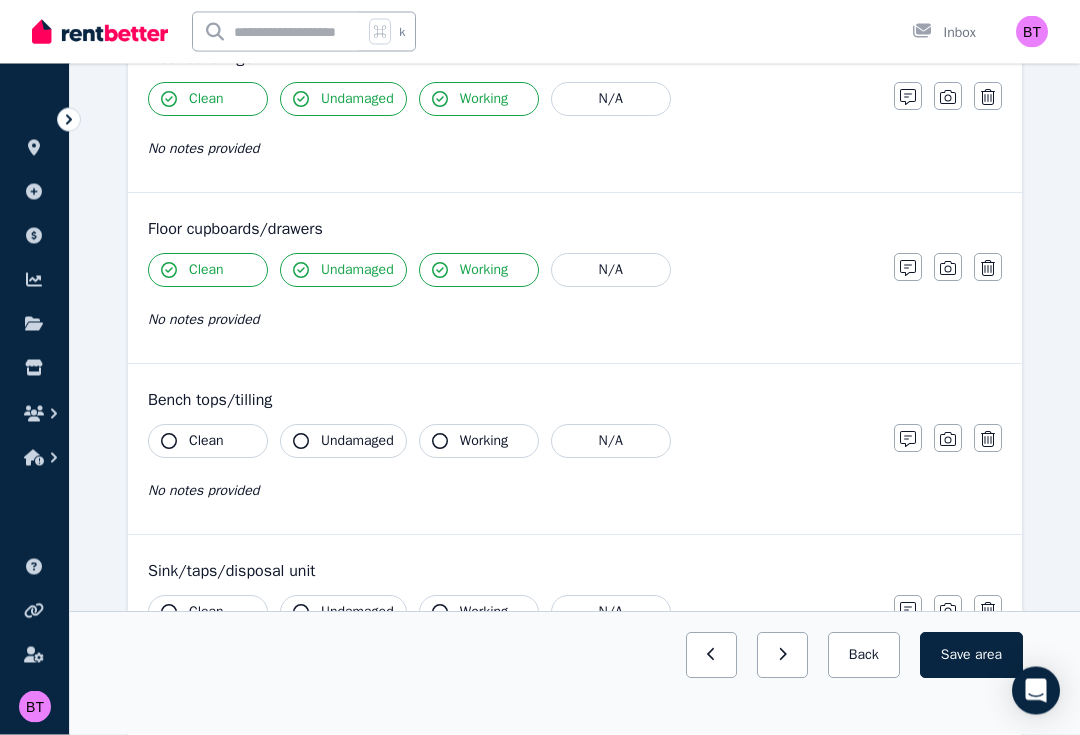 click on "Clean" at bounding box center (208, 442) 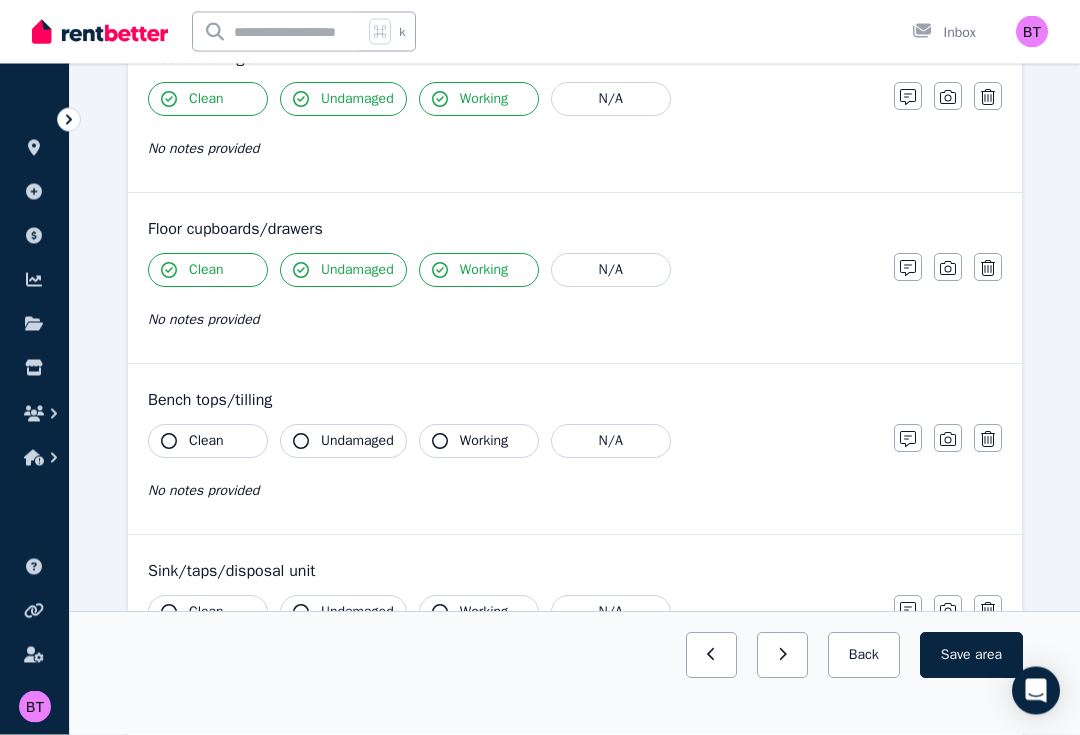 scroll, scrollTop: 1483, scrollLeft: 0, axis: vertical 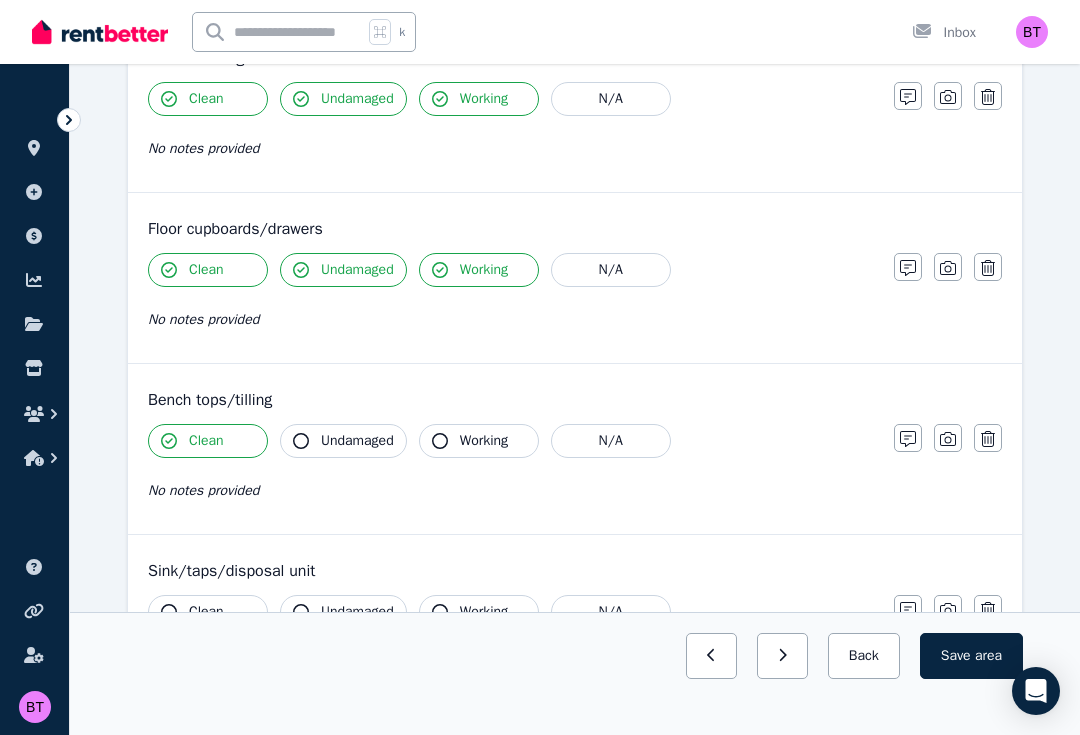 click on "Undamaged" at bounding box center (357, 441) 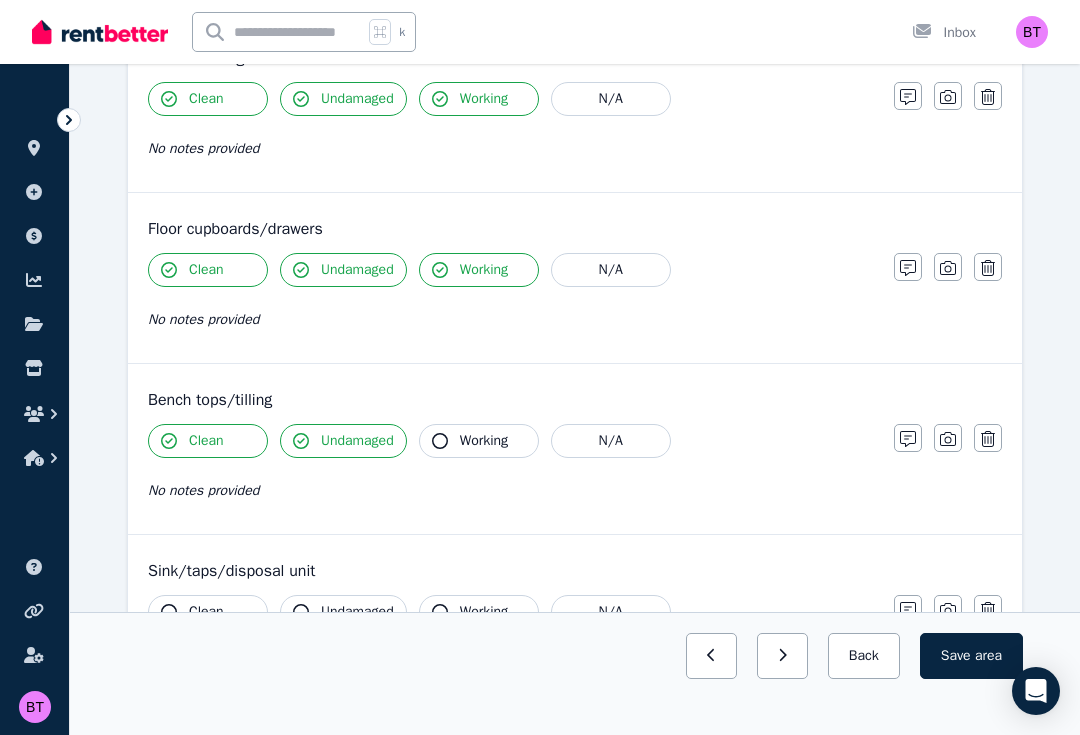 click on "Working" at bounding box center (484, 441) 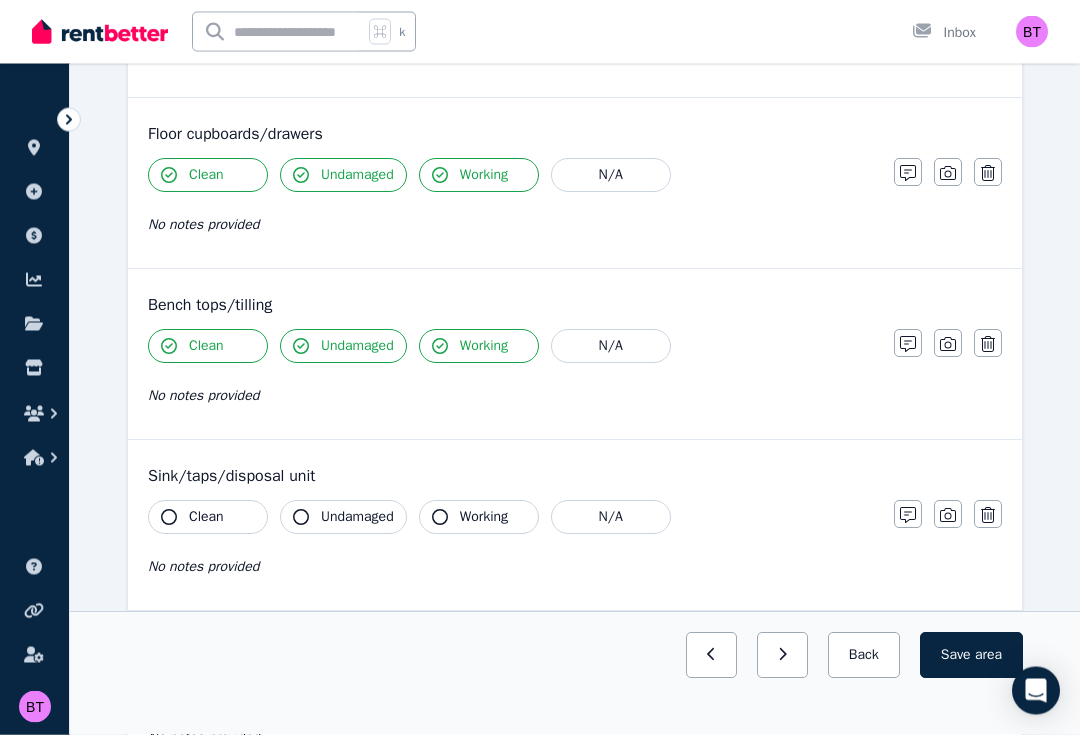 scroll, scrollTop: 1585, scrollLeft: 0, axis: vertical 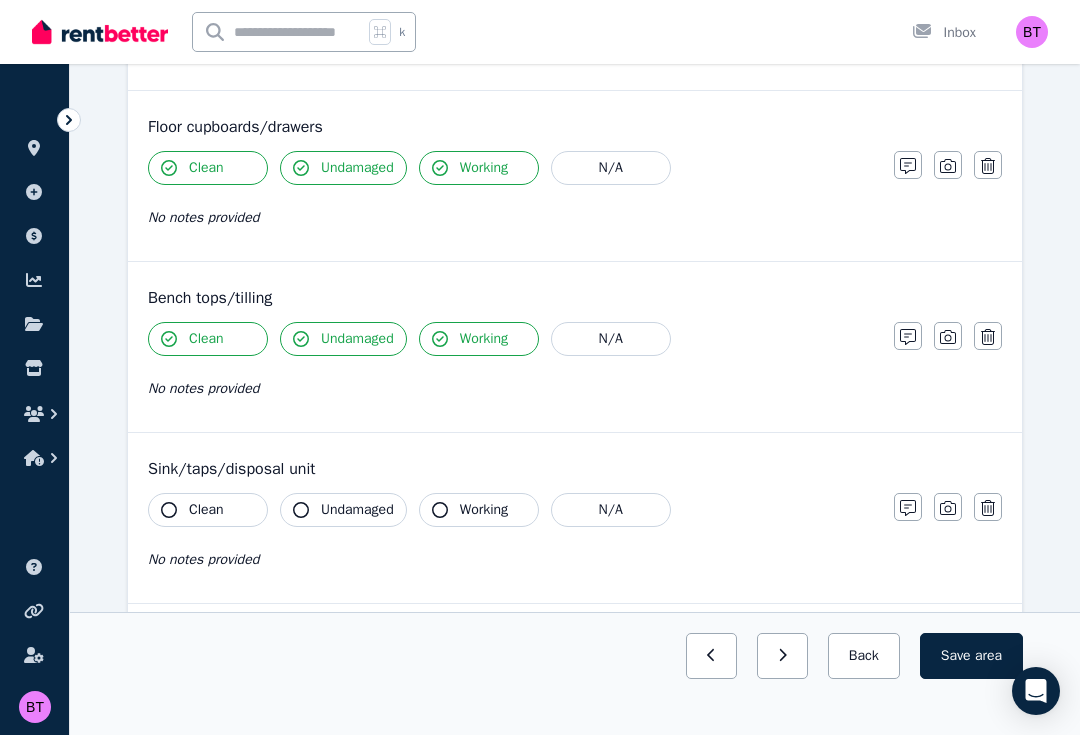 click on "Clean" at bounding box center (208, 510) 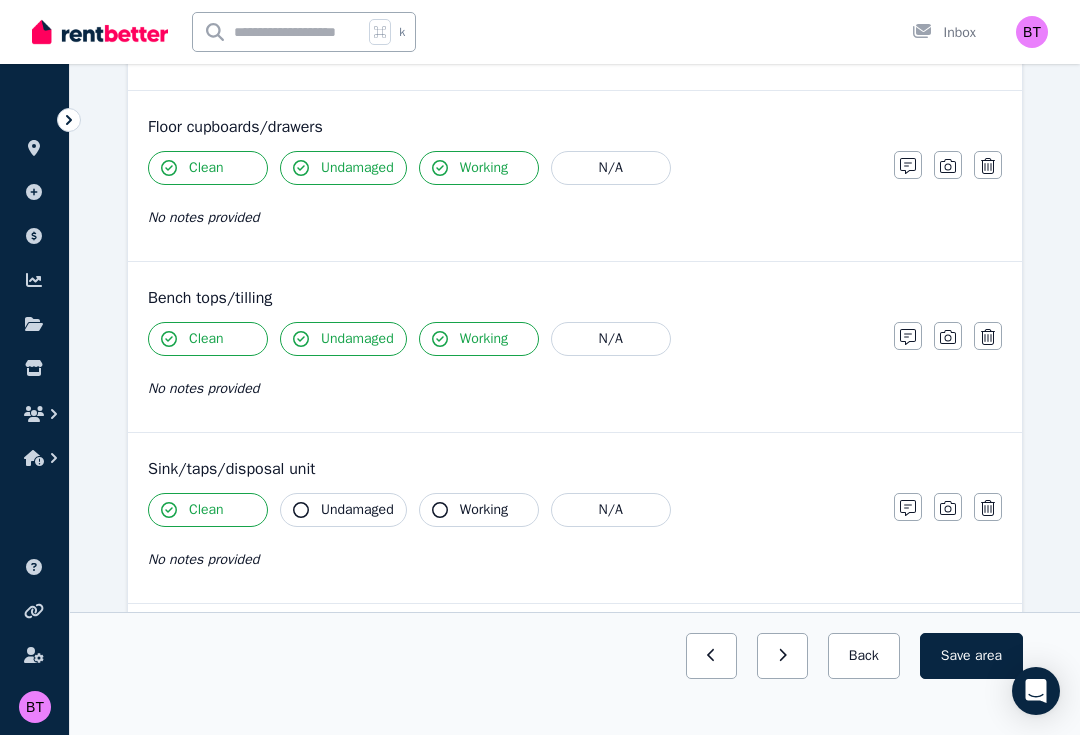 click on "Undamaged" at bounding box center [357, 510] 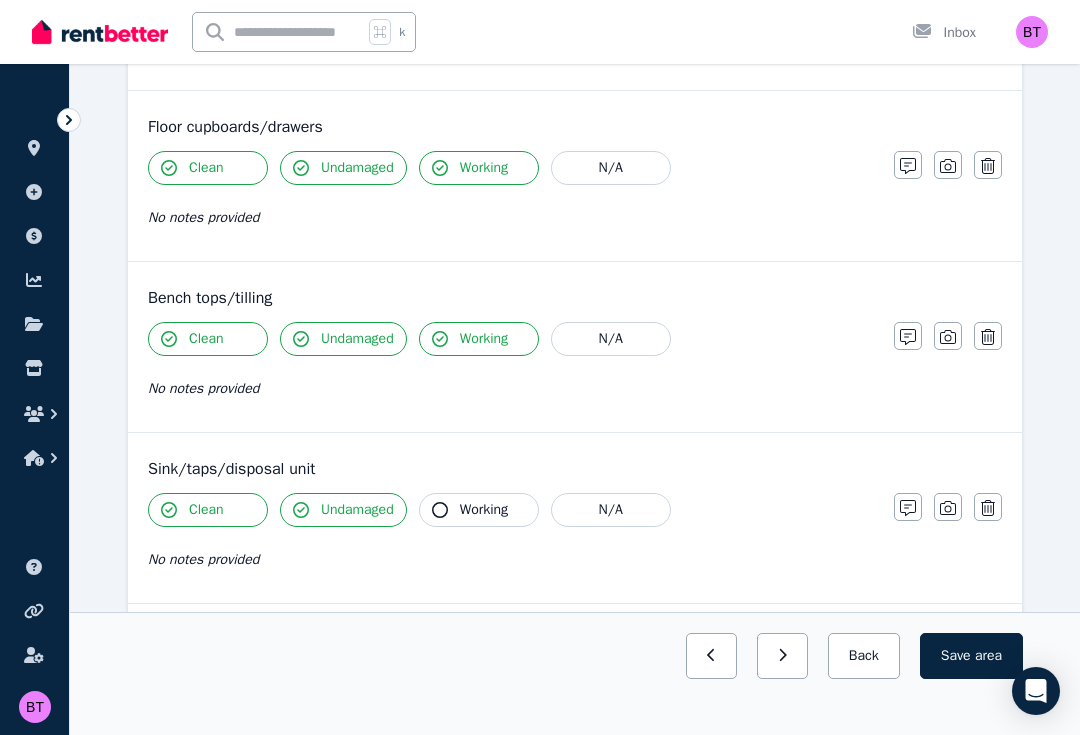 click on "Working" at bounding box center [484, 510] 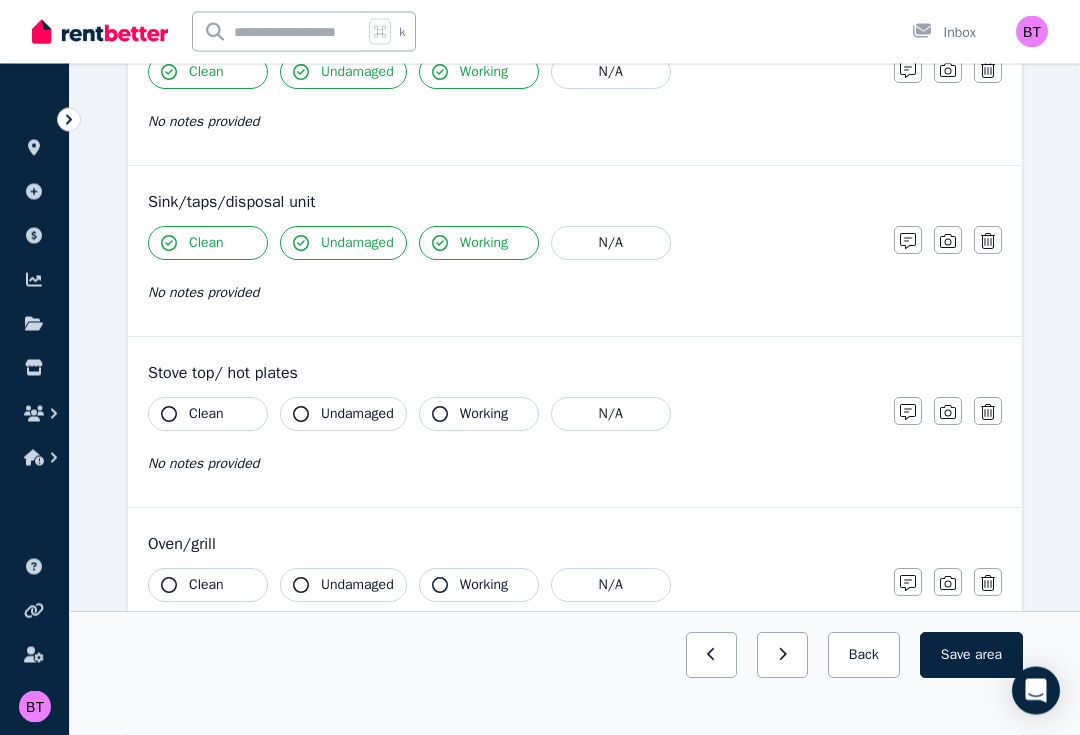 click on "Clean" at bounding box center [206, 415] 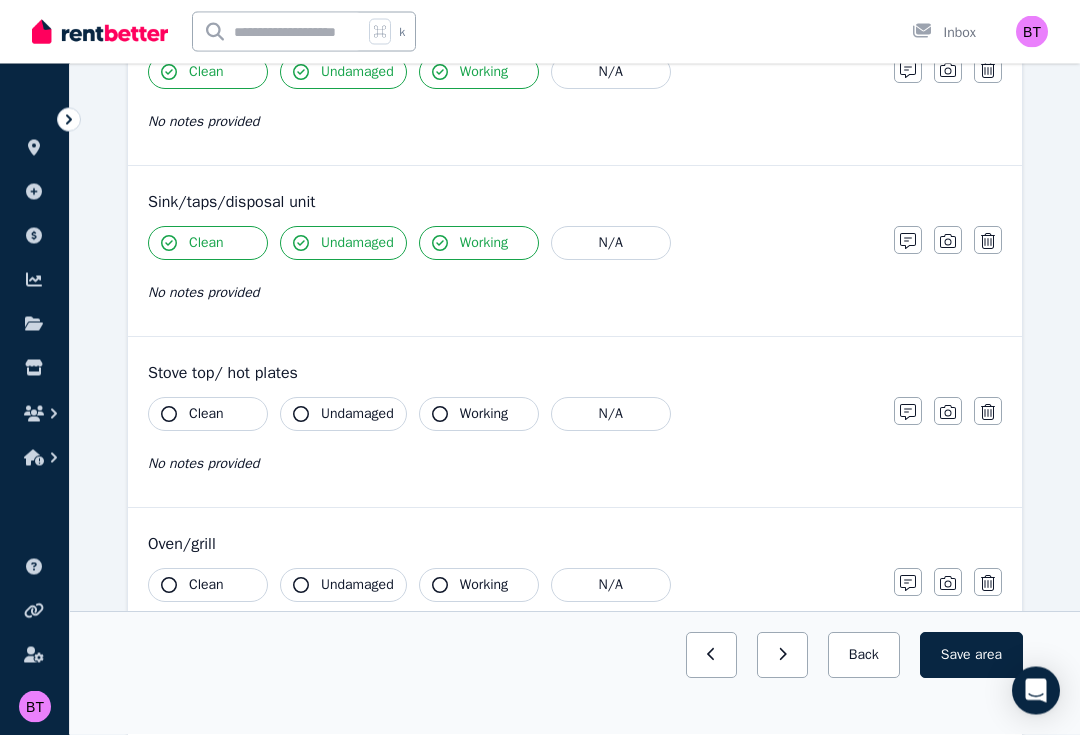 scroll, scrollTop: 1852, scrollLeft: 0, axis: vertical 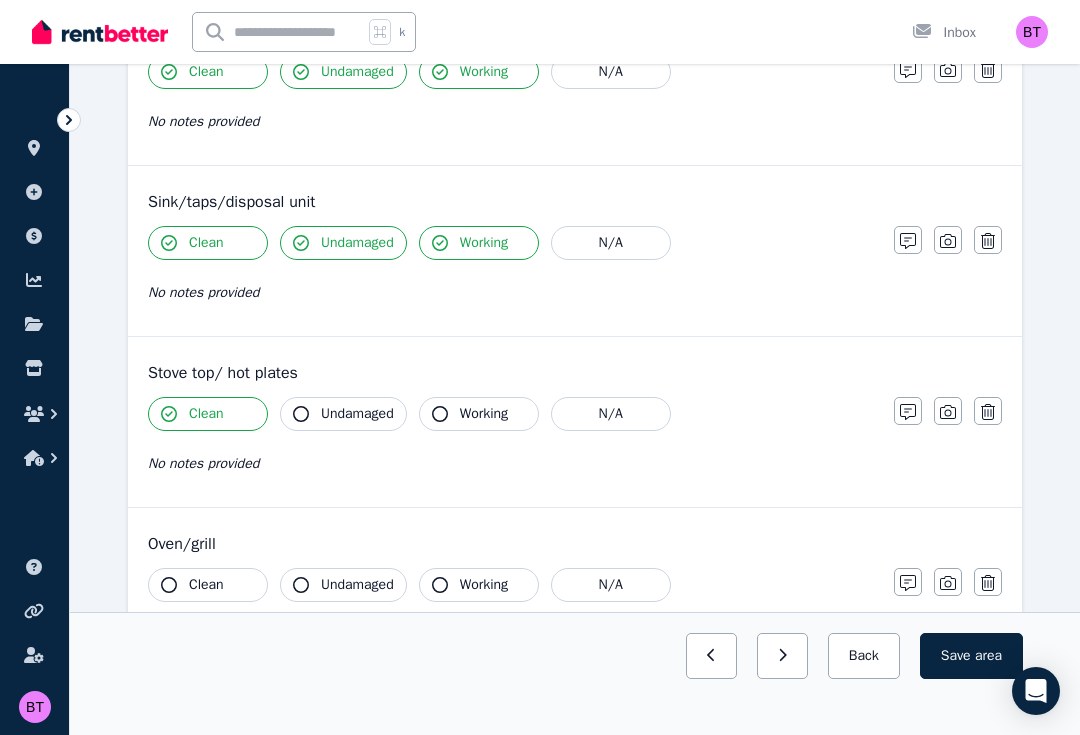 click on "Undamaged" at bounding box center (343, 414) 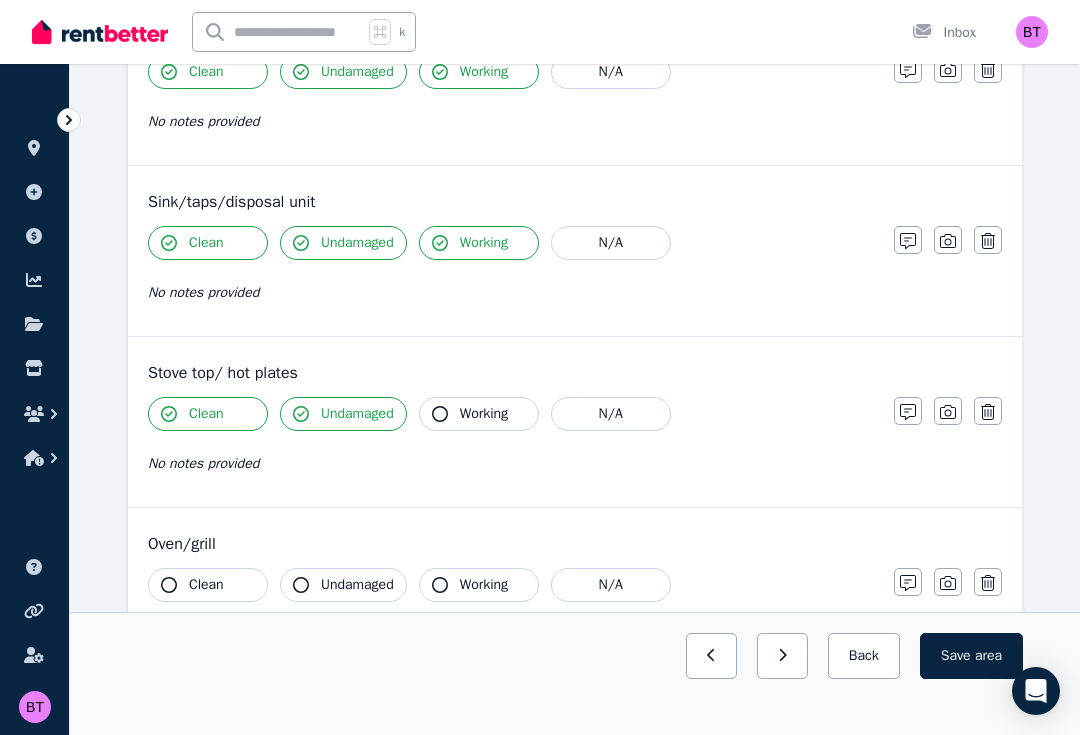 click on "Working" at bounding box center (484, 414) 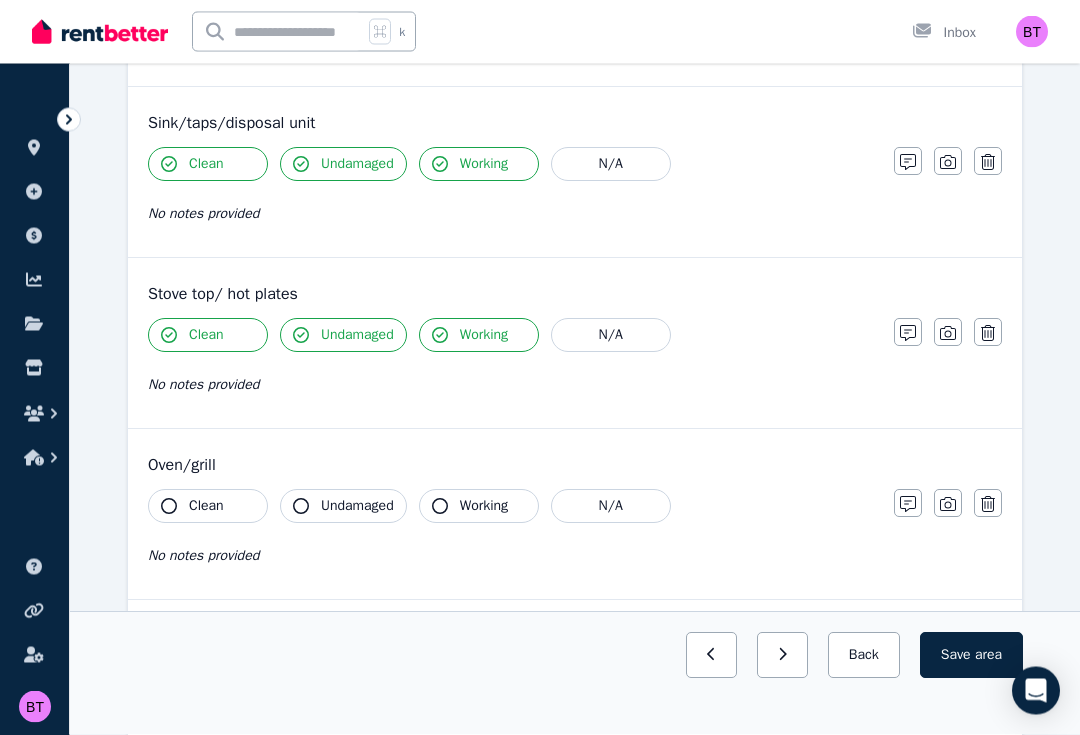 scroll, scrollTop: 1931, scrollLeft: 0, axis: vertical 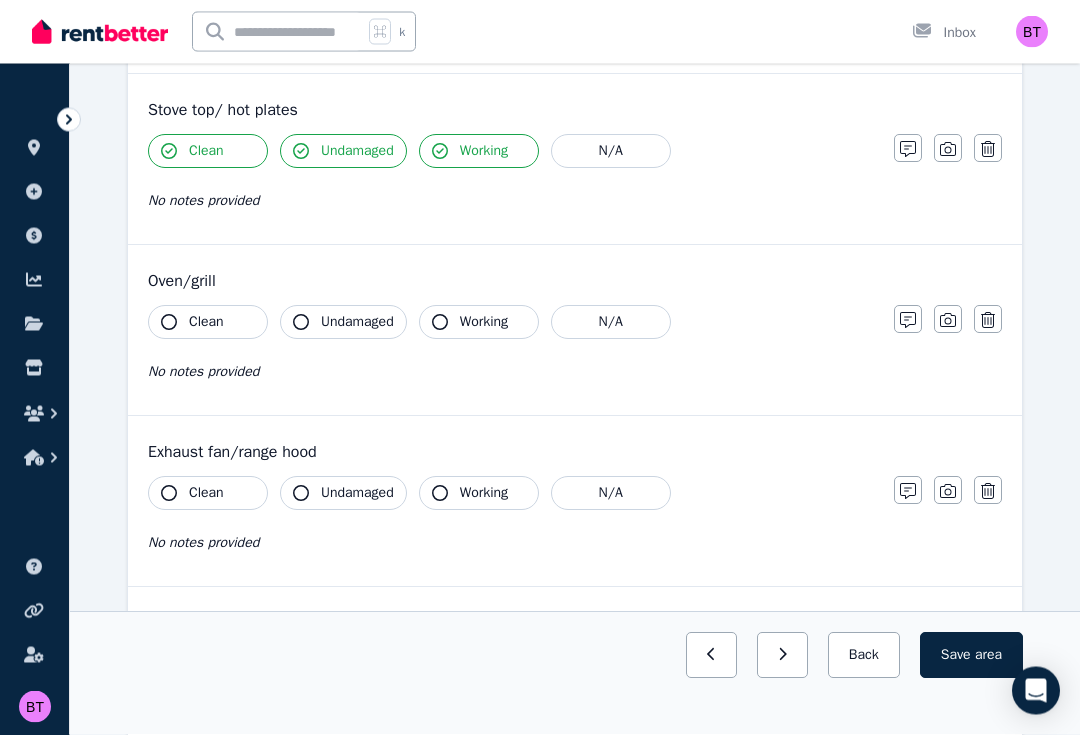click on "Clean" at bounding box center [206, 323] 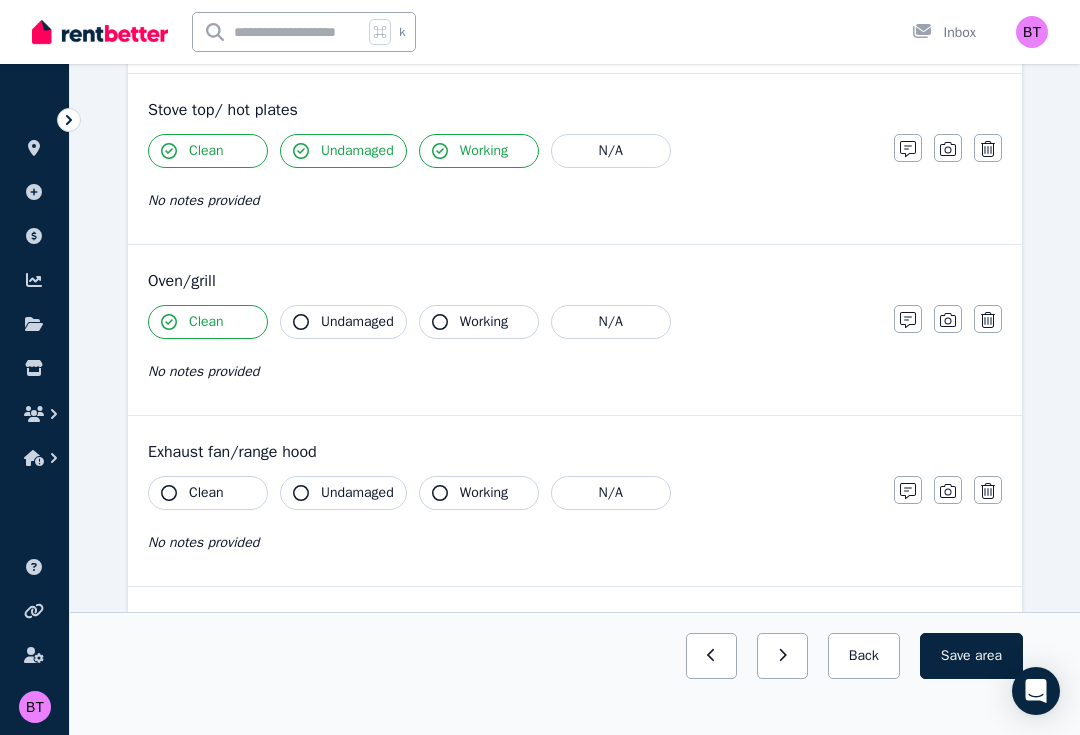 click on "Undamaged" at bounding box center [357, 322] 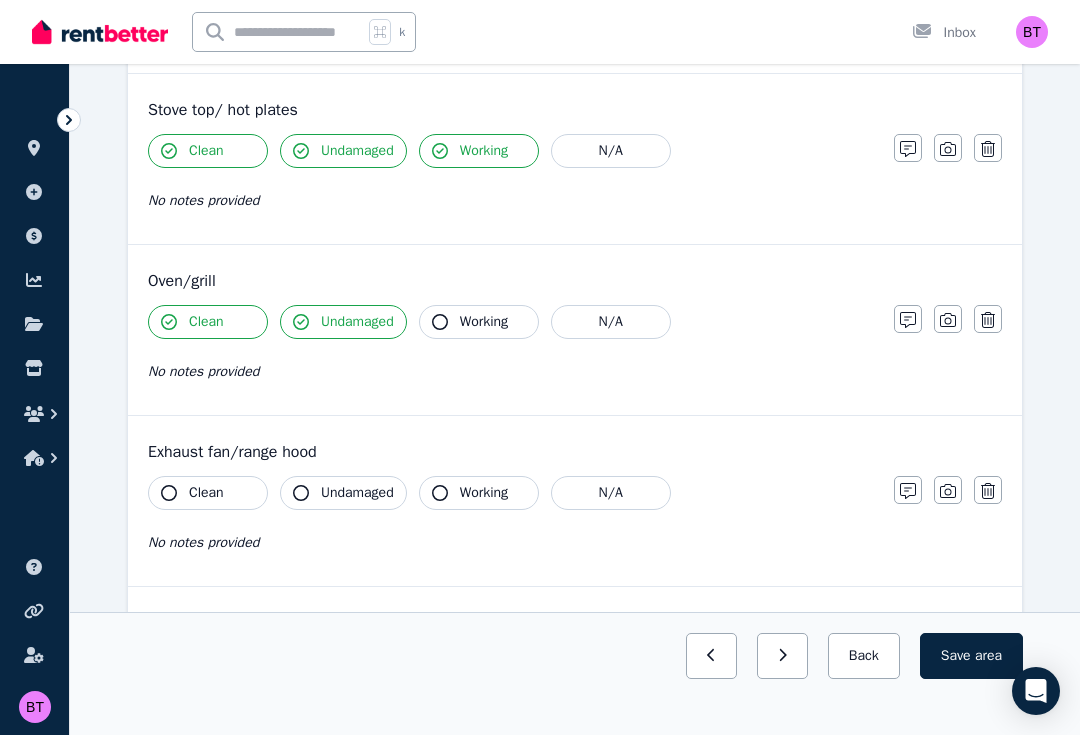 click on "Working" at bounding box center (484, 322) 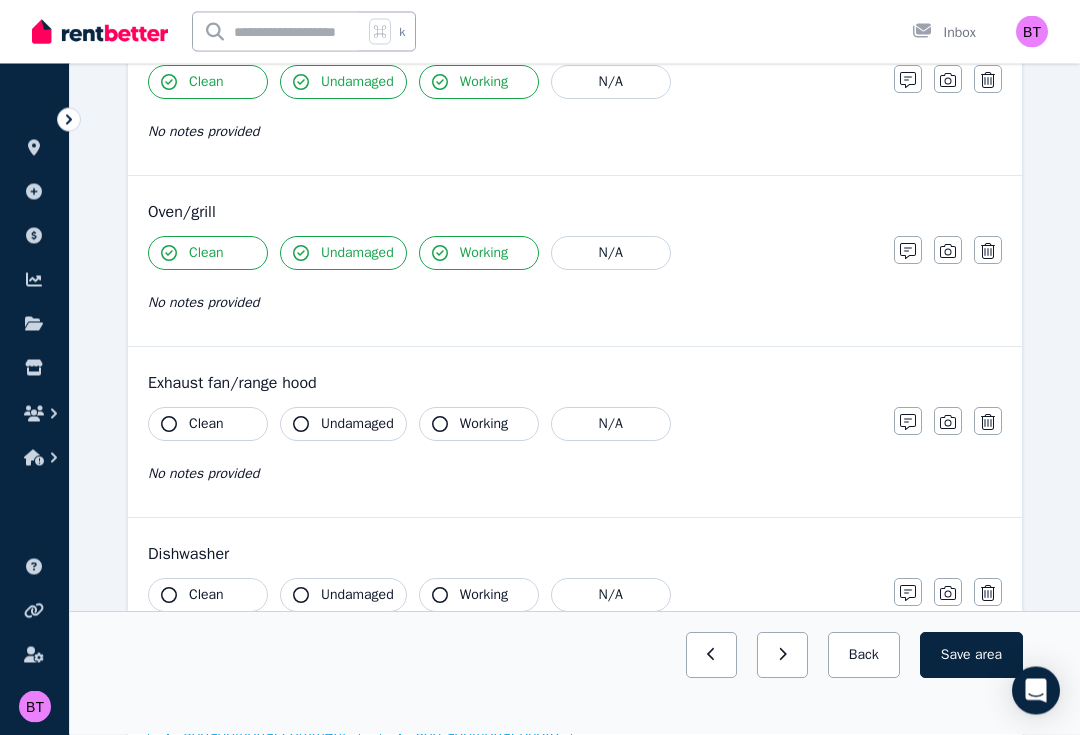 scroll, scrollTop: 2207, scrollLeft: 0, axis: vertical 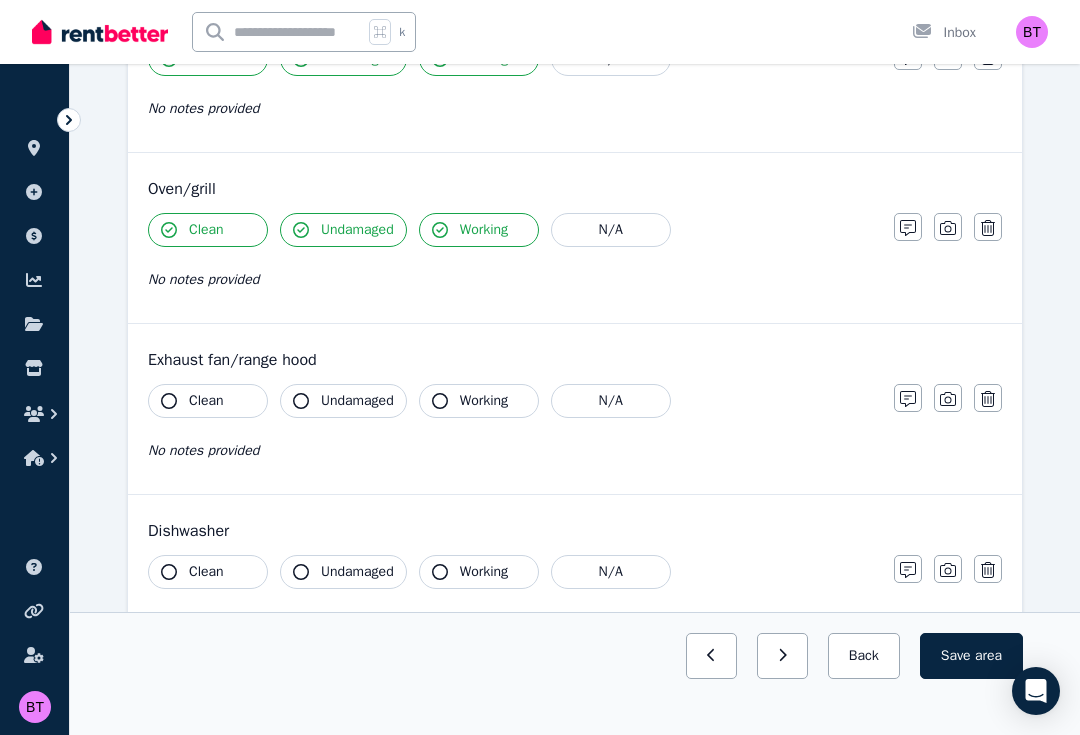 click on "Clean" at bounding box center (206, 401) 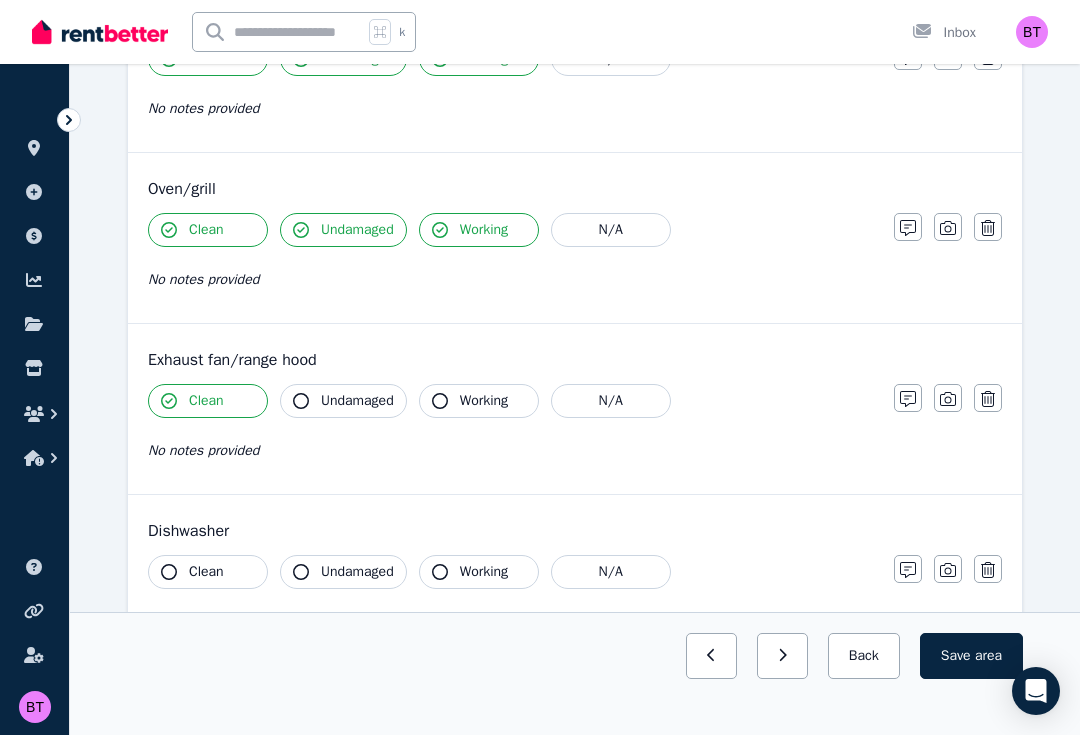 click on "Undamaged" at bounding box center (357, 401) 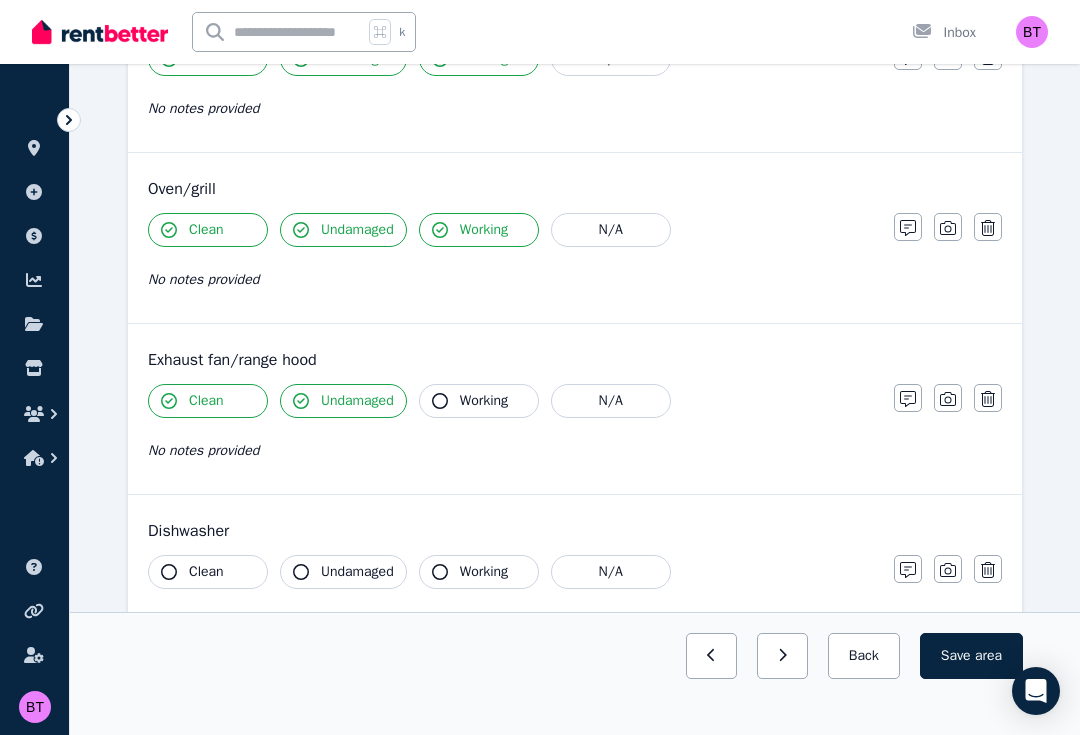click on "Working" at bounding box center [484, 401] 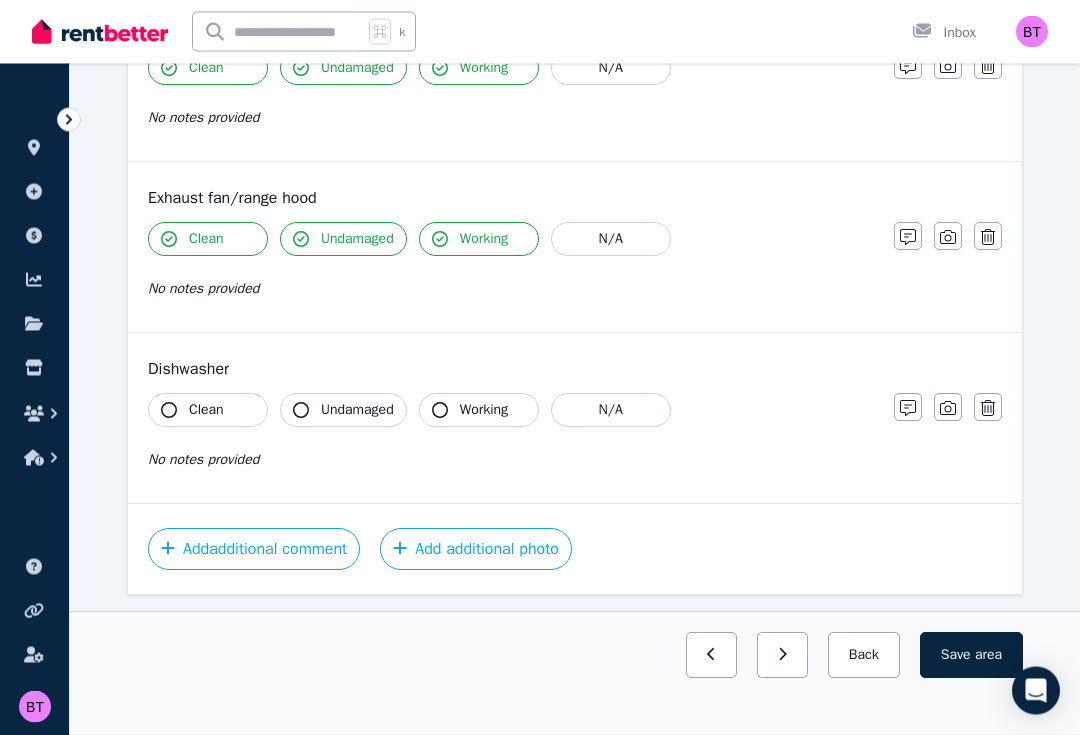 click on "Clean" at bounding box center (206, 411) 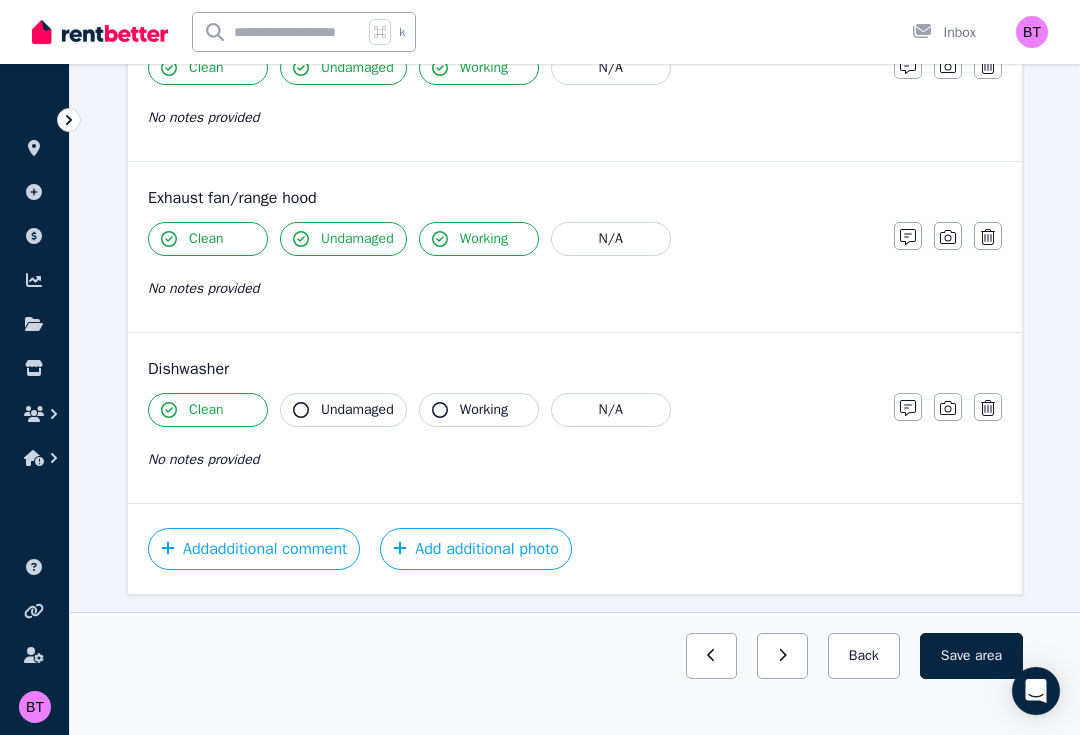 click on "Undamaged" at bounding box center (357, 410) 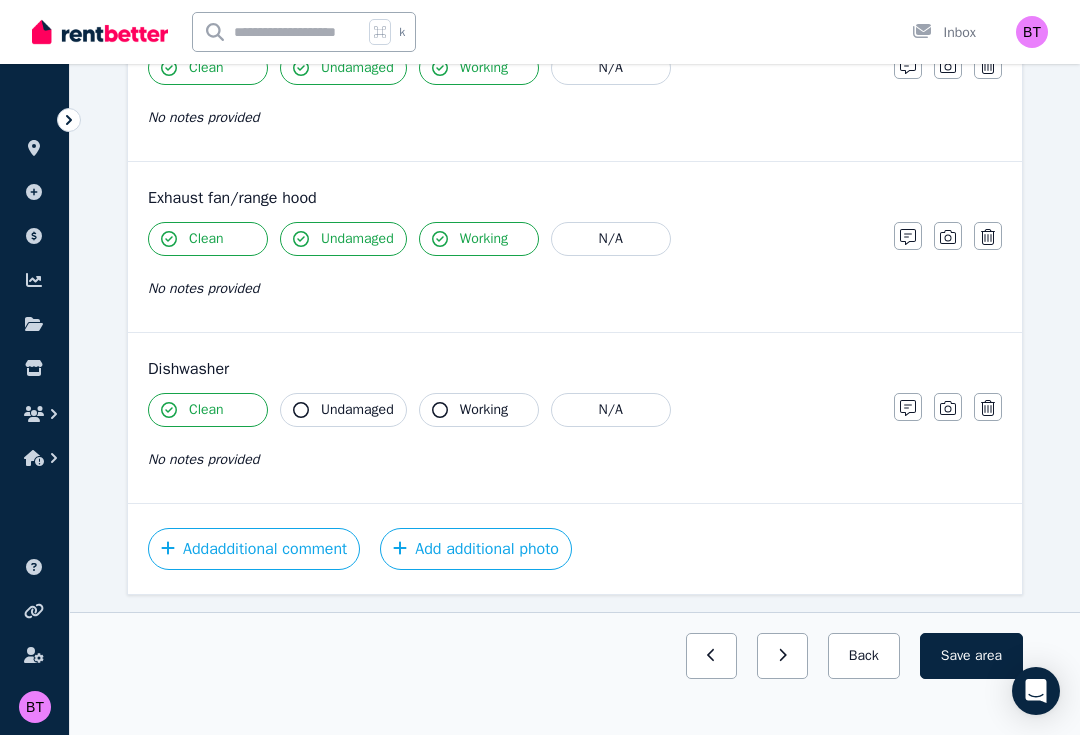 click on "Working" at bounding box center (479, 410) 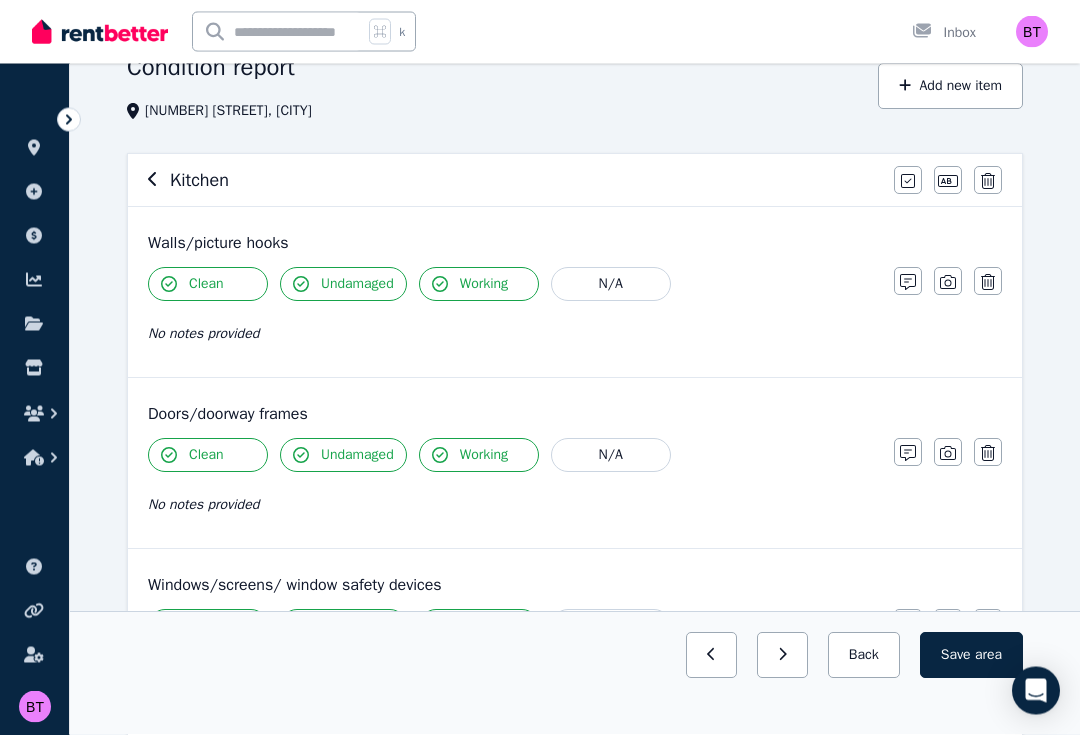 scroll, scrollTop: 94, scrollLeft: 0, axis: vertical 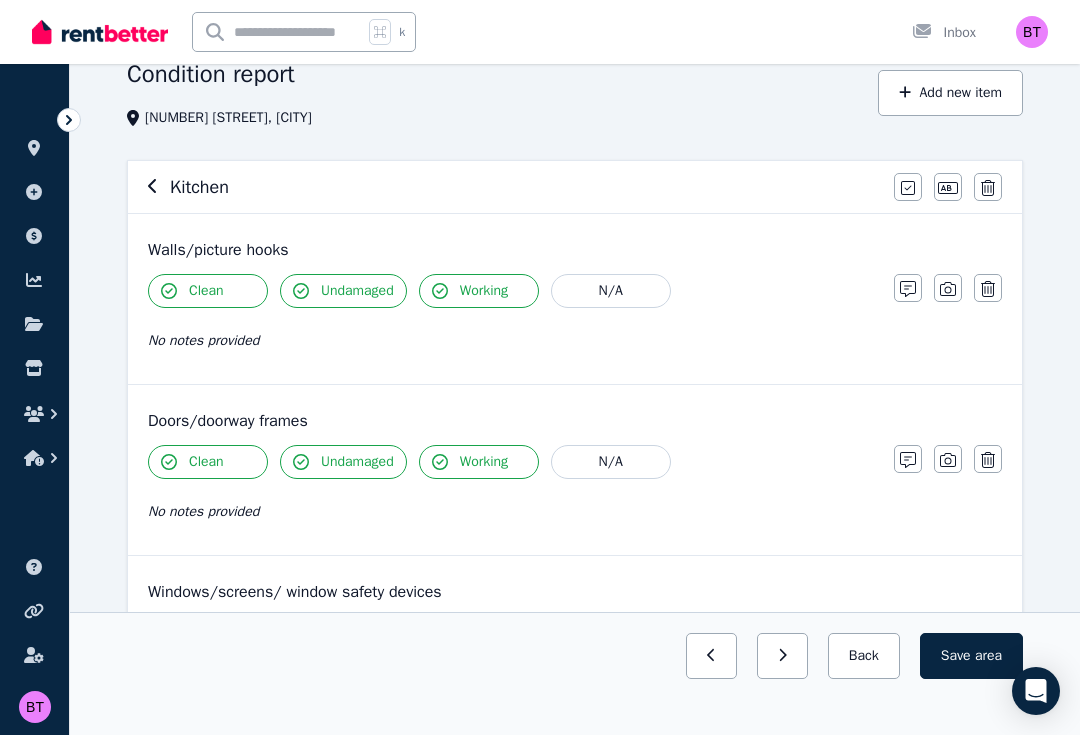 click at bounding box center (948, 288) 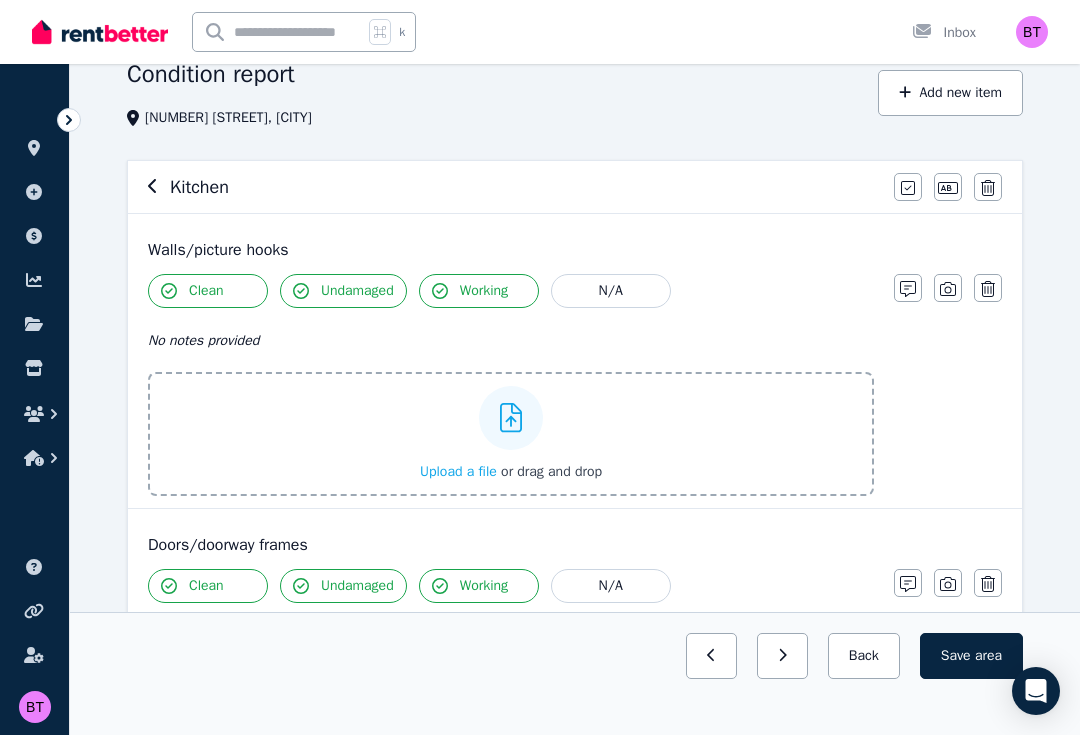 click on "Upload a file" at bounding box center (458, 471) 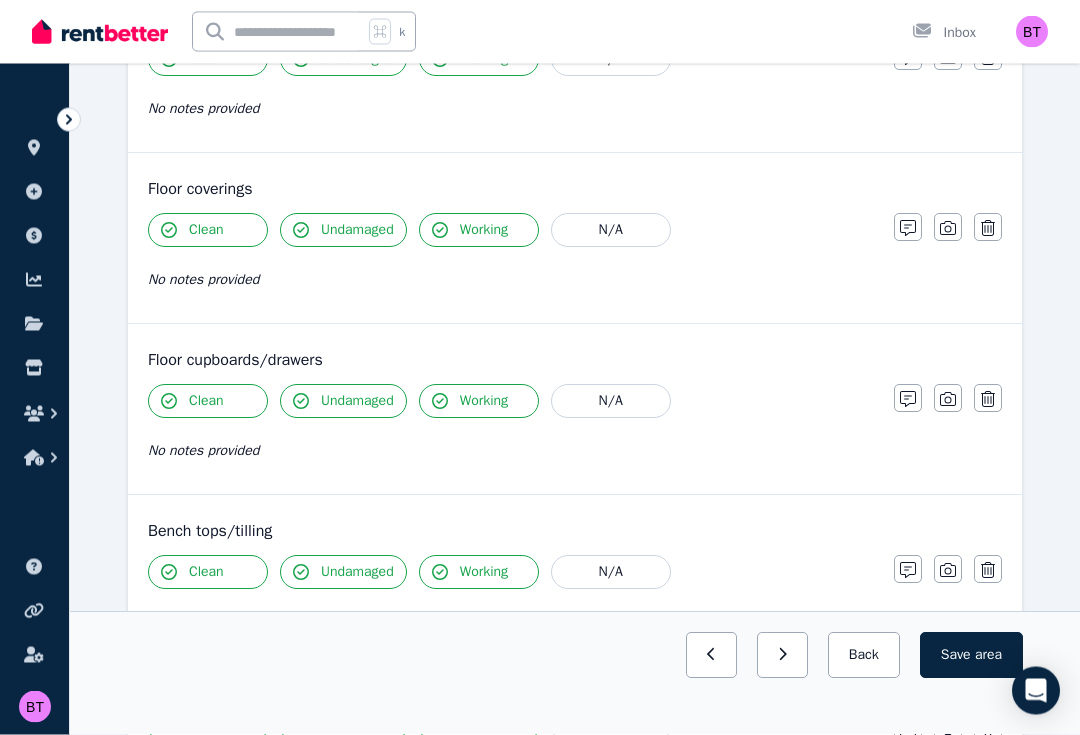 scroll, scrollTop: 1900, scrollLeft: 0, axis: vertical 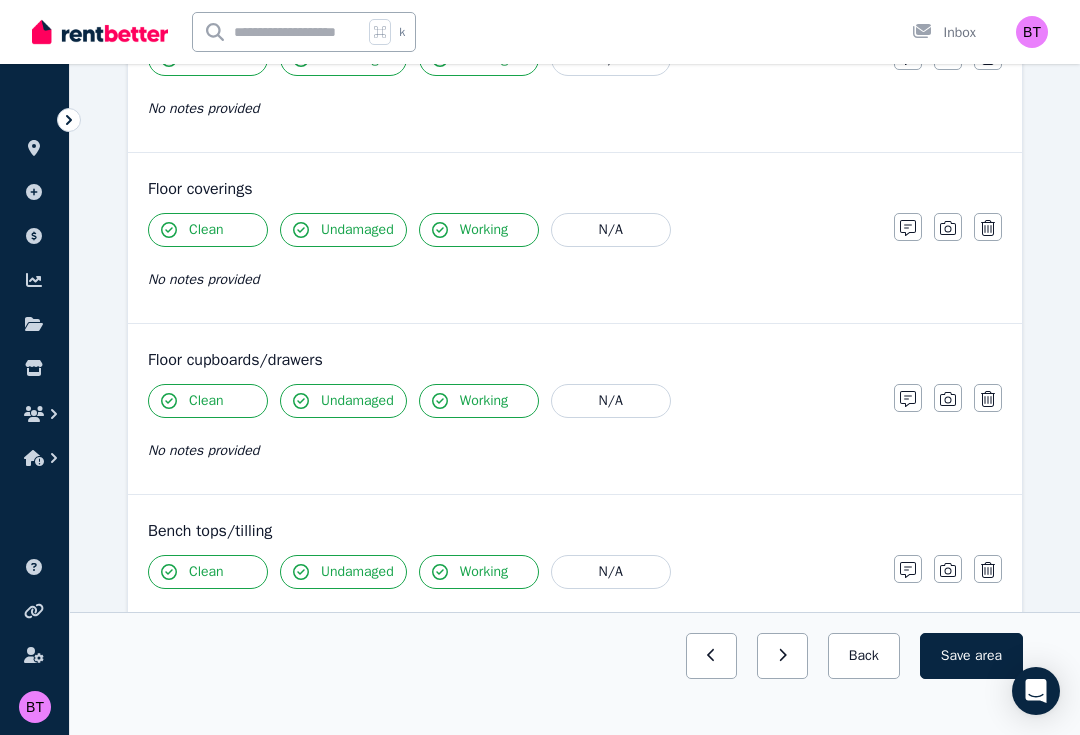 click at bounding box center [948, 398] 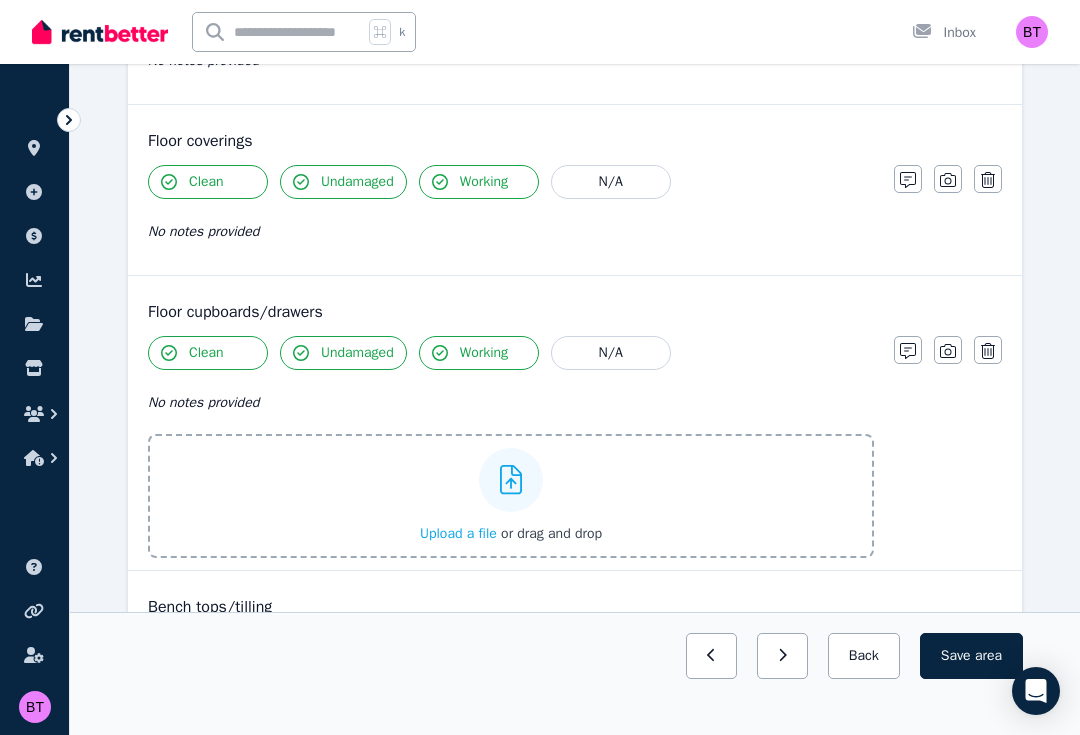 click on "[ITEM_NAME] Clean Undamaged Working N/A No notes provided Notes Photo Delete" at bounding box center (575, 656) 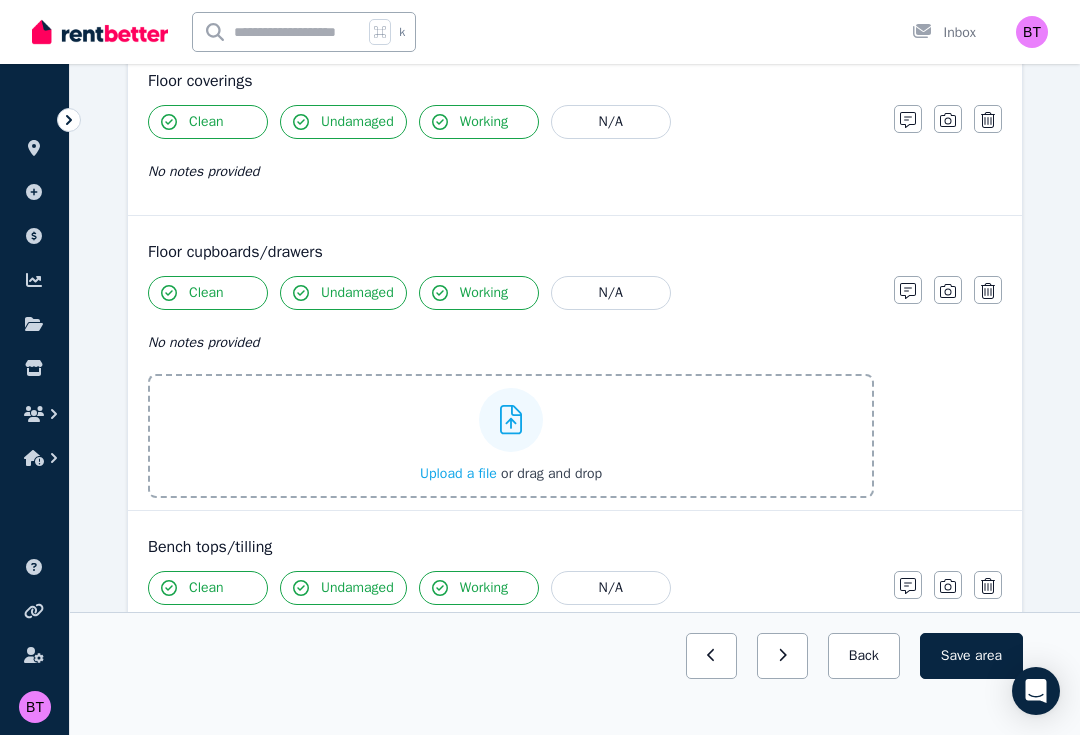 click on "Upload a file" at bounding box center [458, 473] 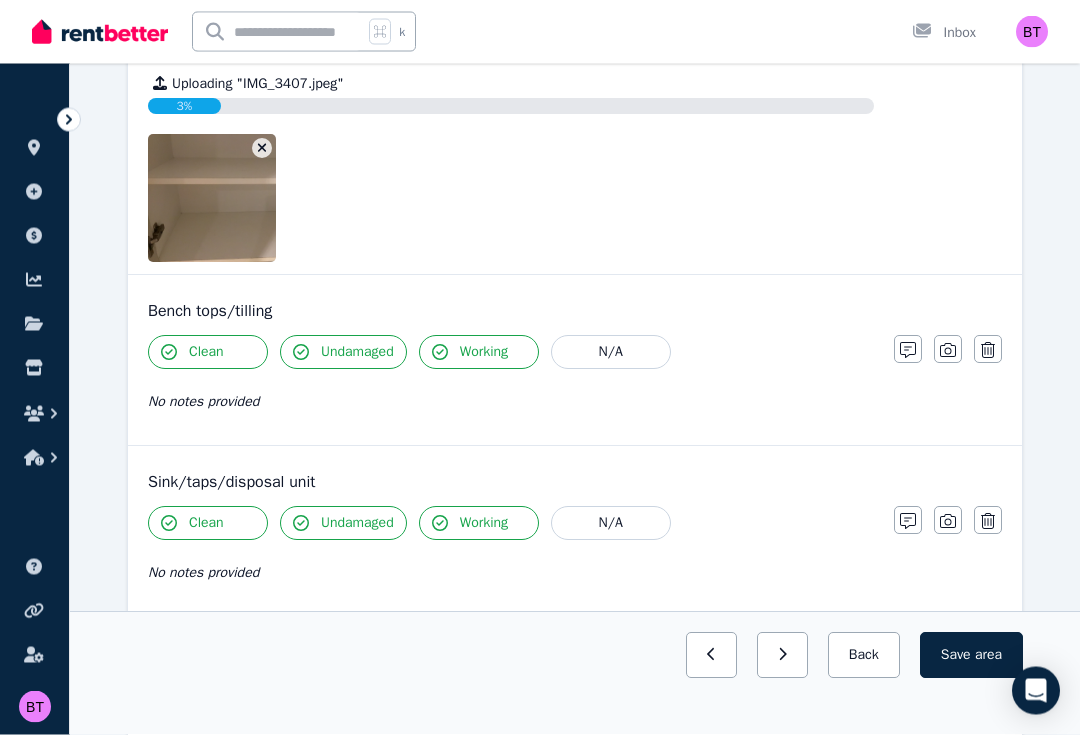 scroll, scrollTop: 3244, scrollLeft: 0, axis: vertical 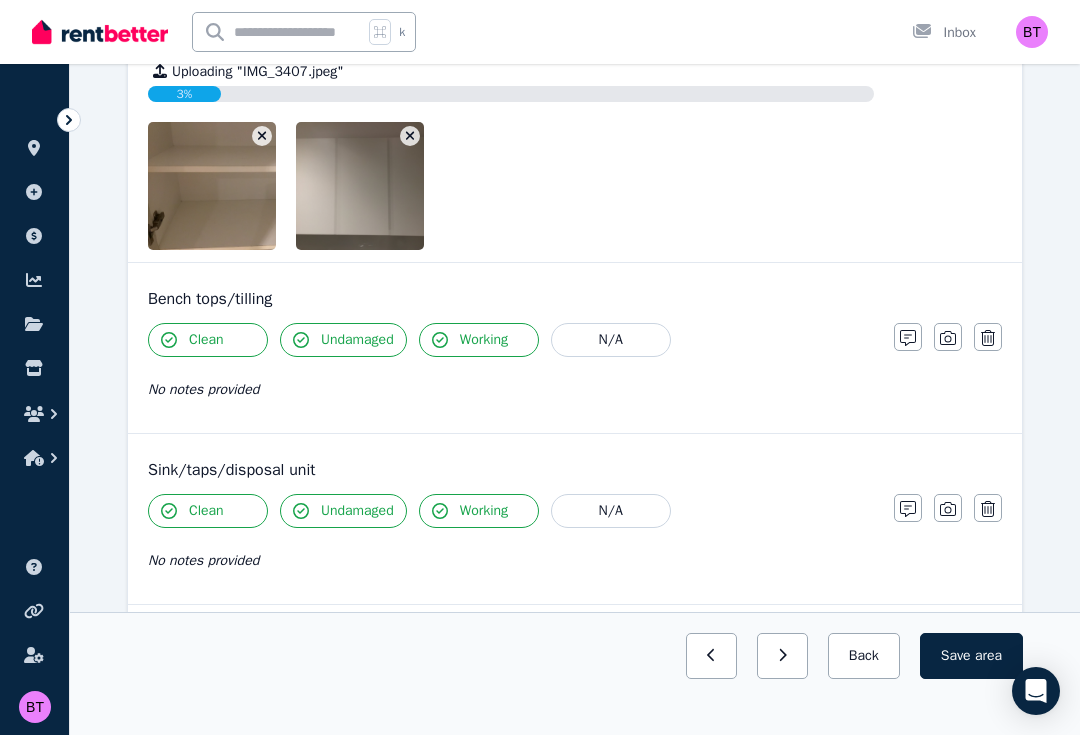 click 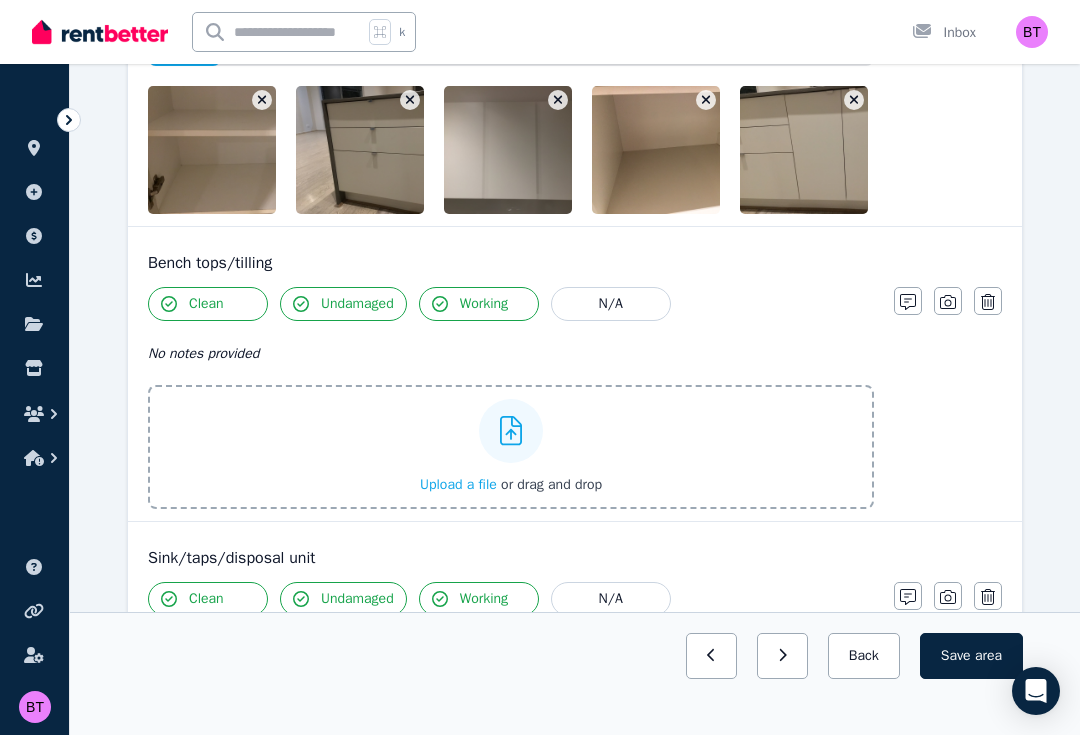 click on "Upload a file" at bounding box center [458, 484] 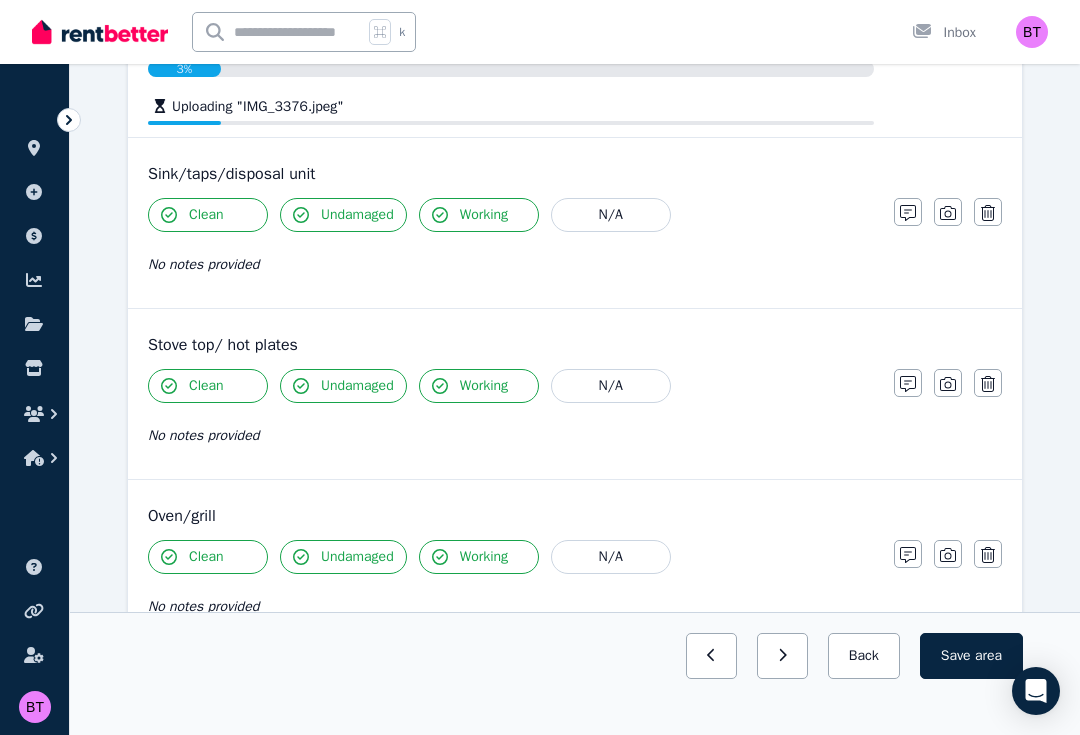 scroll, scrollTop: 3678, scrollLeft: 0, axis: vertical 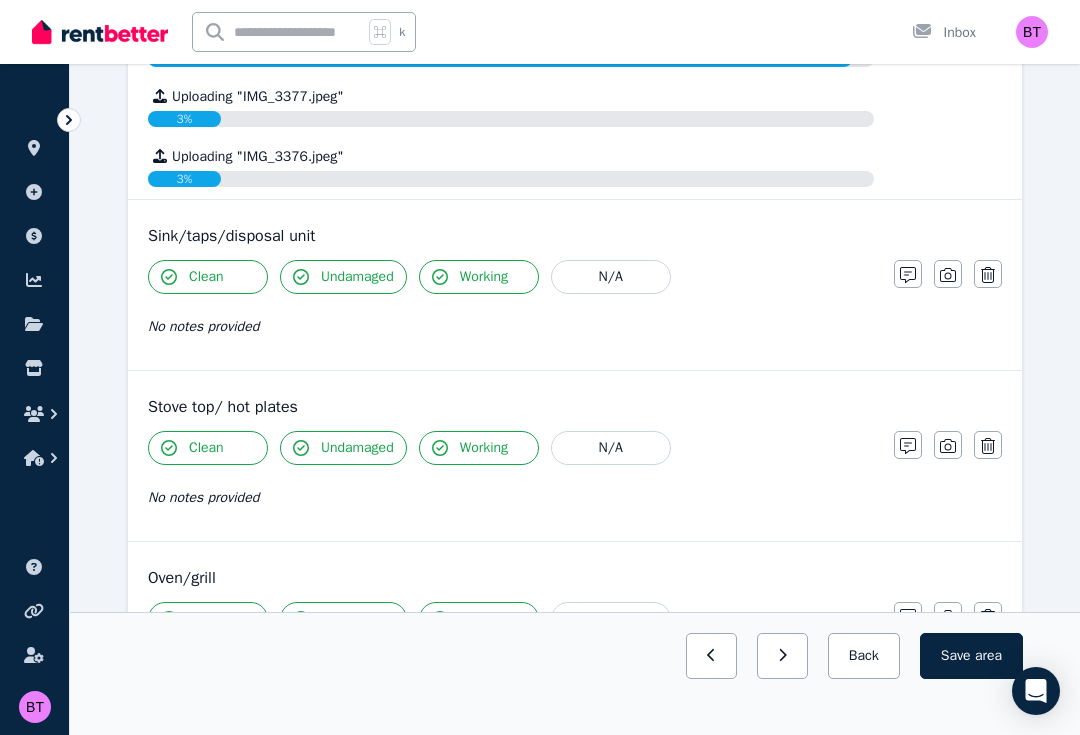 click on "[ITEM_NAME] Clean Undamaged Working N/A No notes provided Notes Photo Delete" at bounding box center (575, 285) 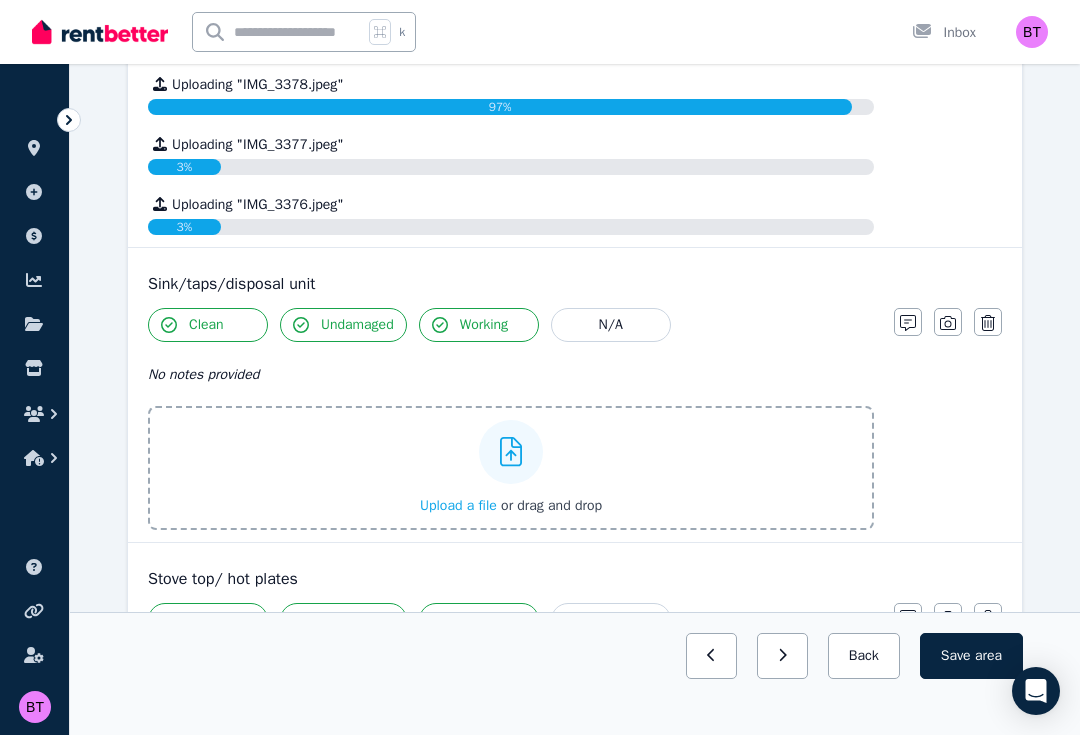 click on "Working" at bounding box center (479, 325) 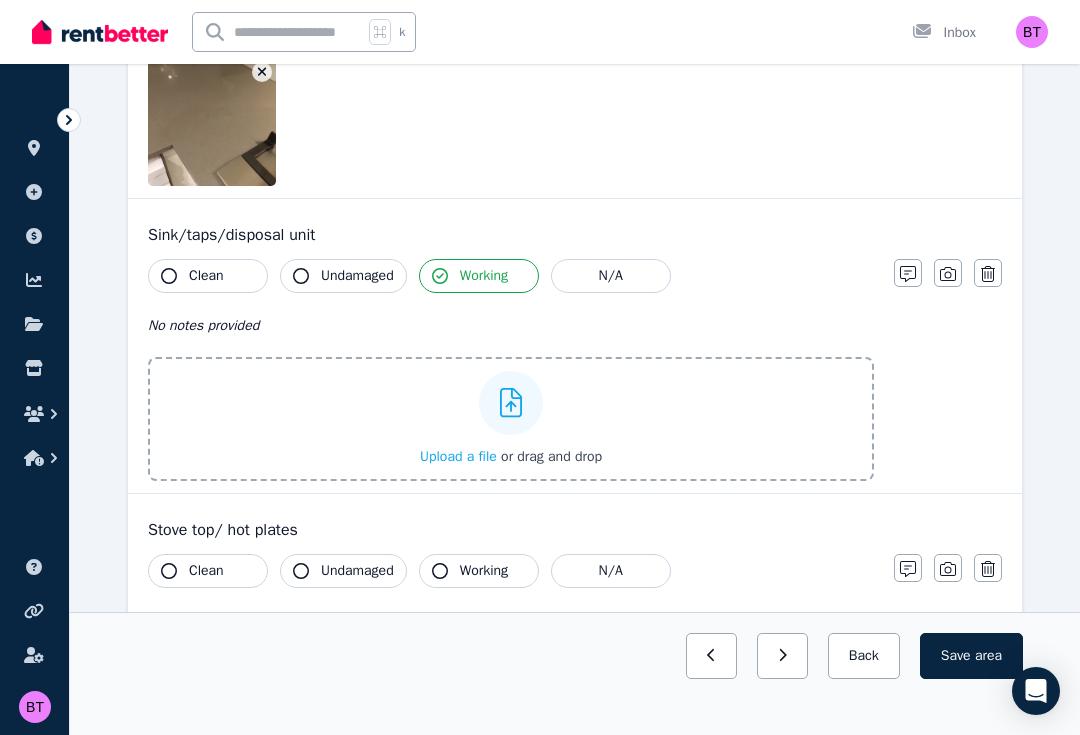 scroll, scrollTop: 3875, scrollLeft: 0, axis: vertical 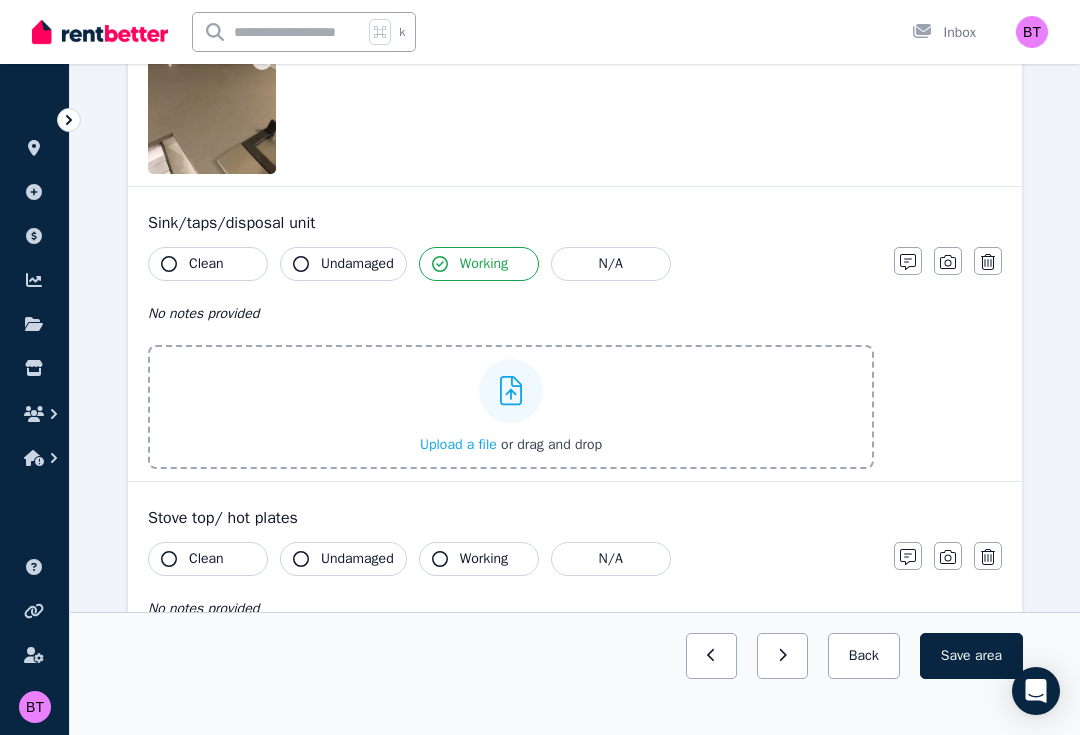 click on "Undamaged" at bounding box center [357, 264] 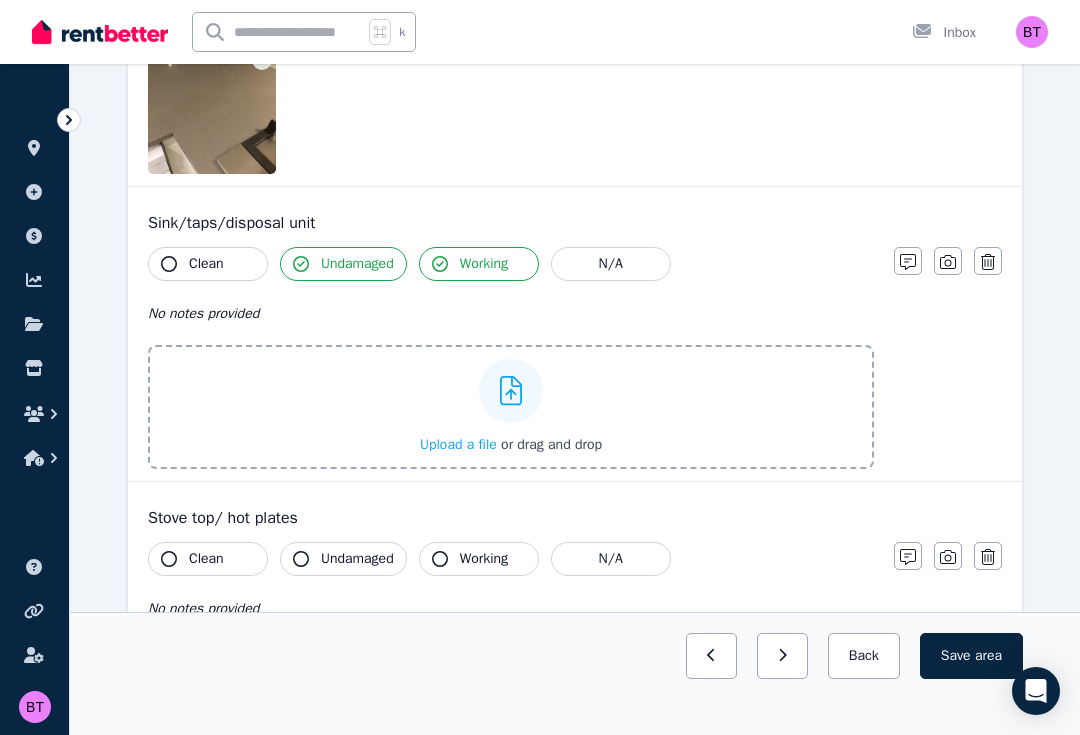 click on "Clean" at bounding box center (208, 264) 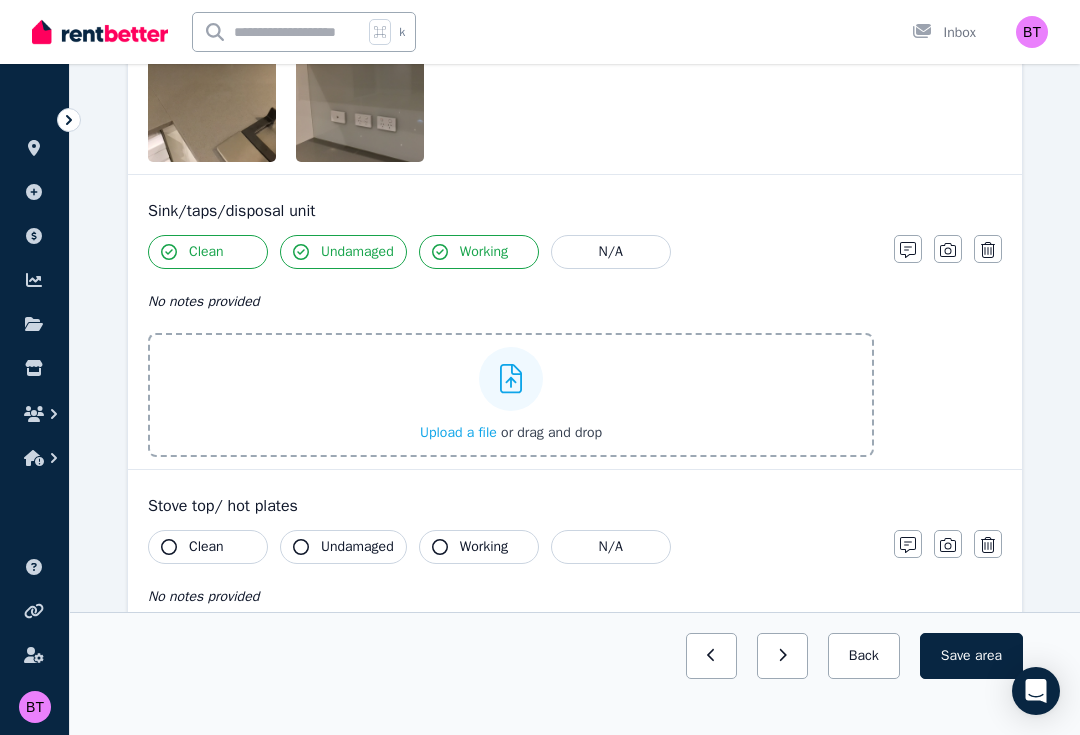 click on "Upload a file" at bounding box center [458, 432] 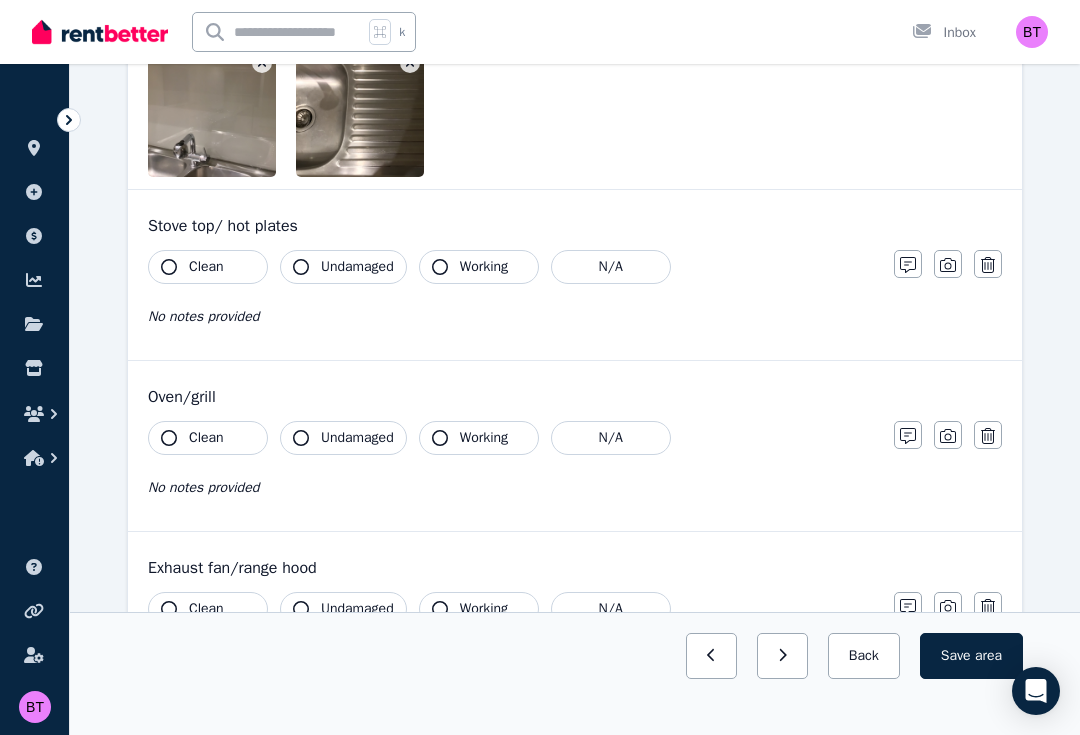 scroll, scrollTop: 3631, scrollLeft: 0, axis: vertical 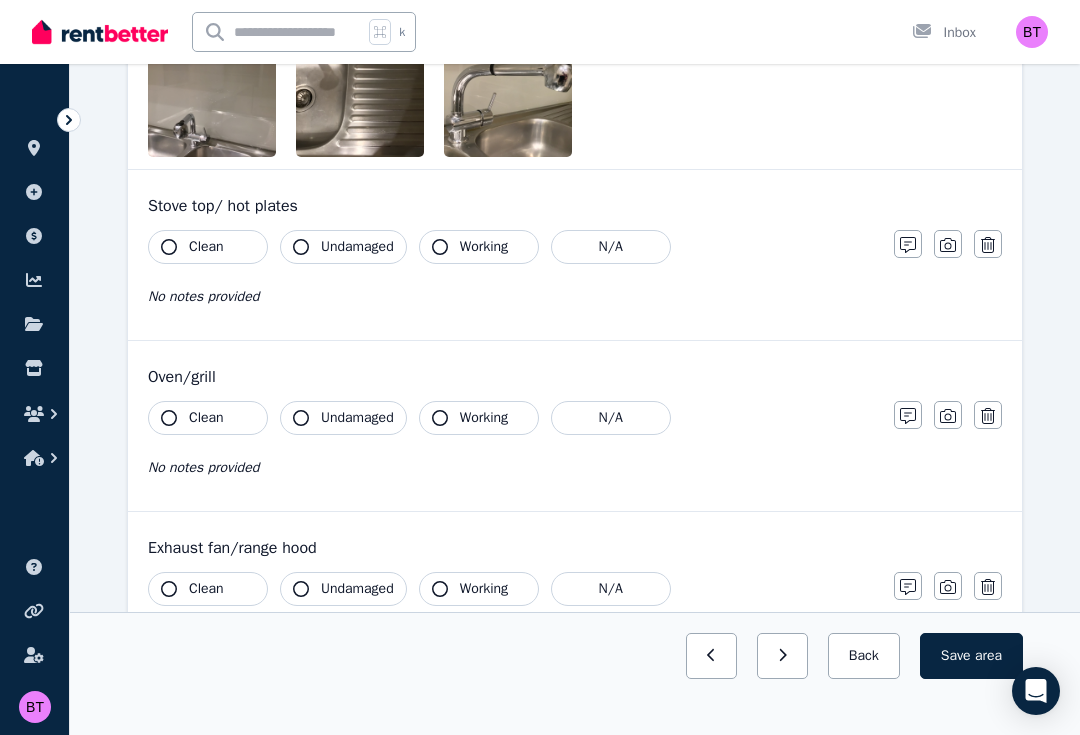 click on "Clean" at bounding box center (208, 247) 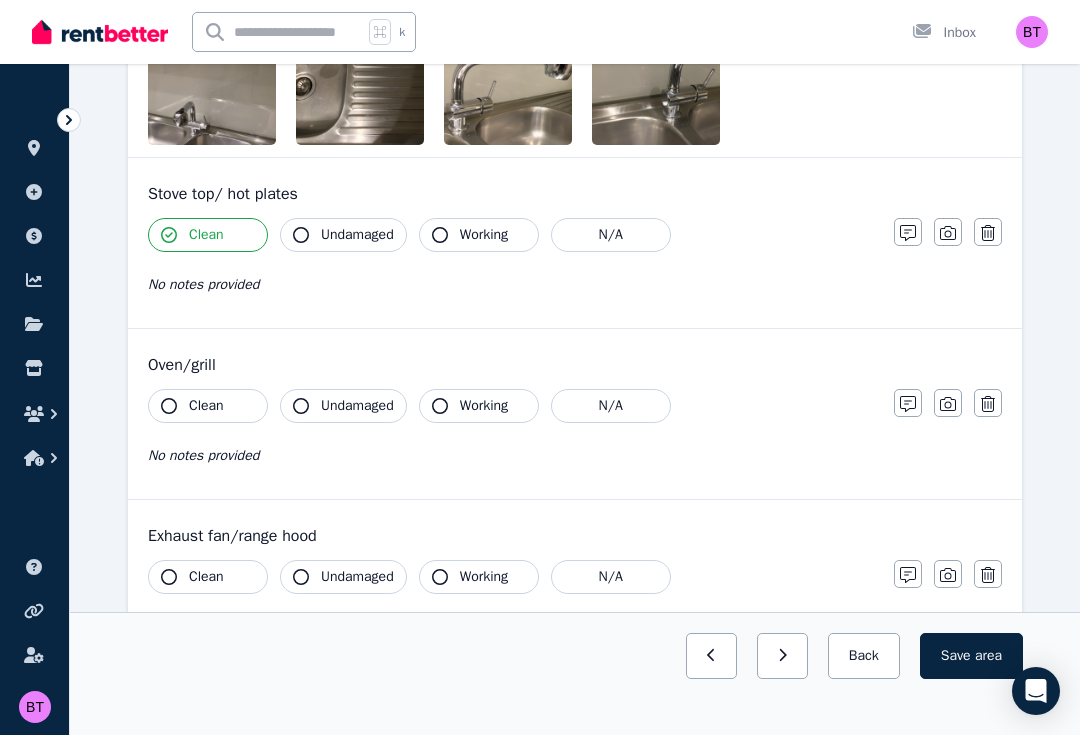 click on "Undamaged" at bounding box center (343, 235) 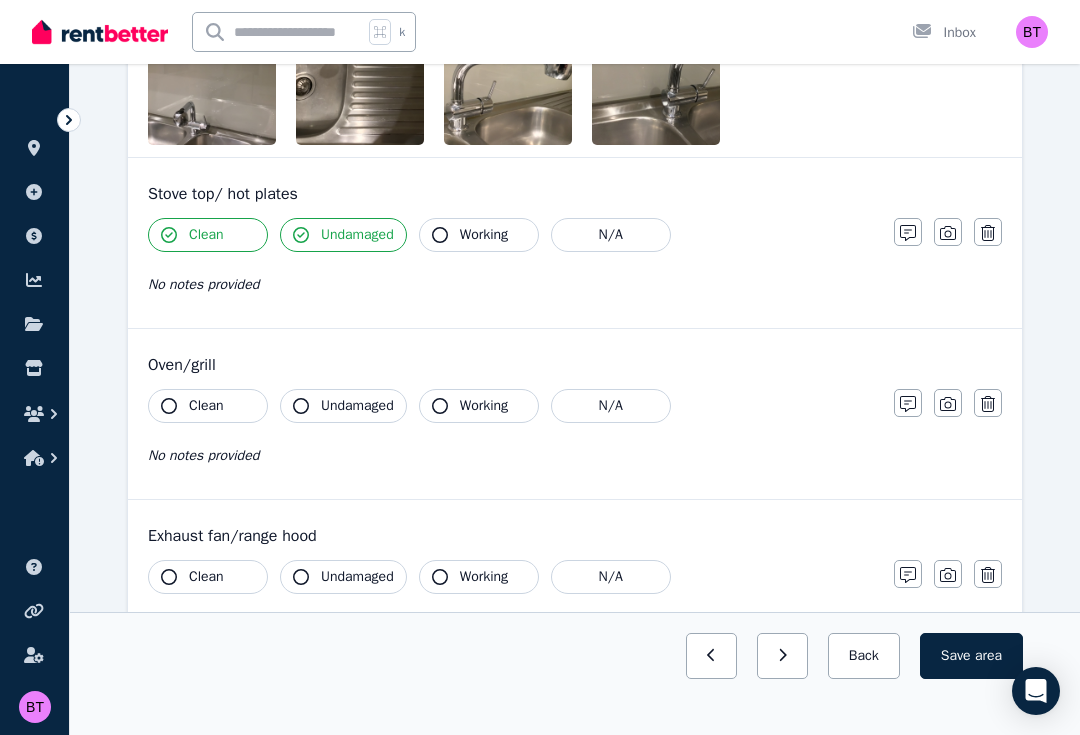 click on "Working" at bounding box center [484, 235] 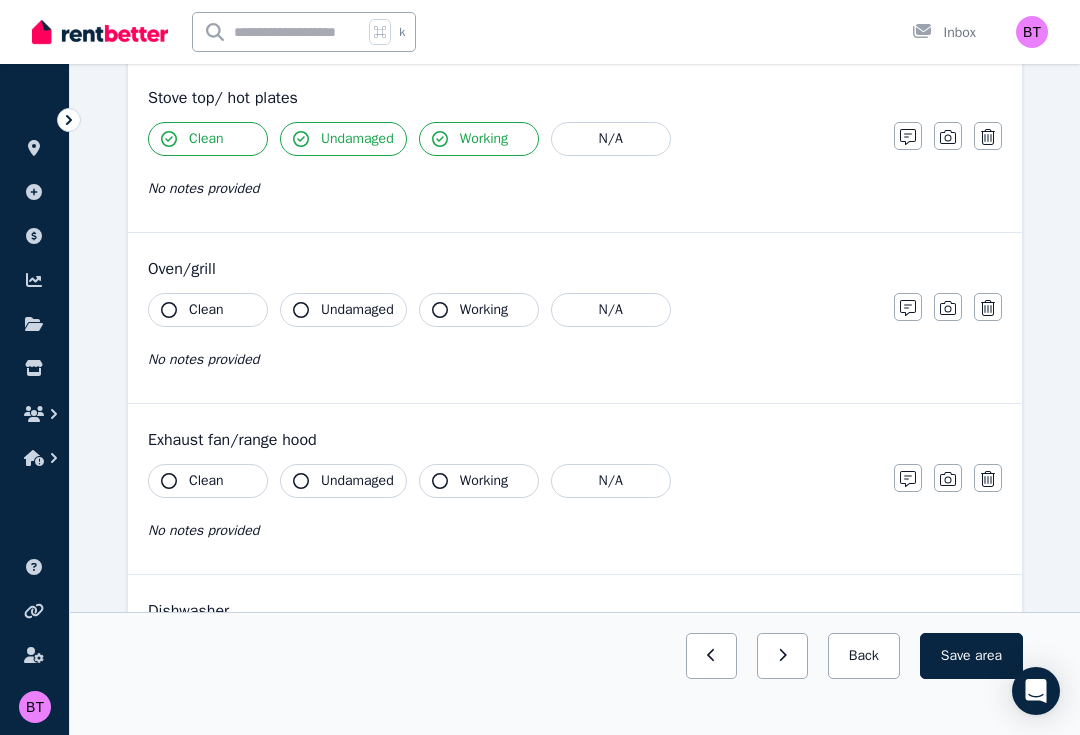 click on "Clean Undamaged Working N/A No notes provided Notes Photo Delete" at bounding box center (575, 171) 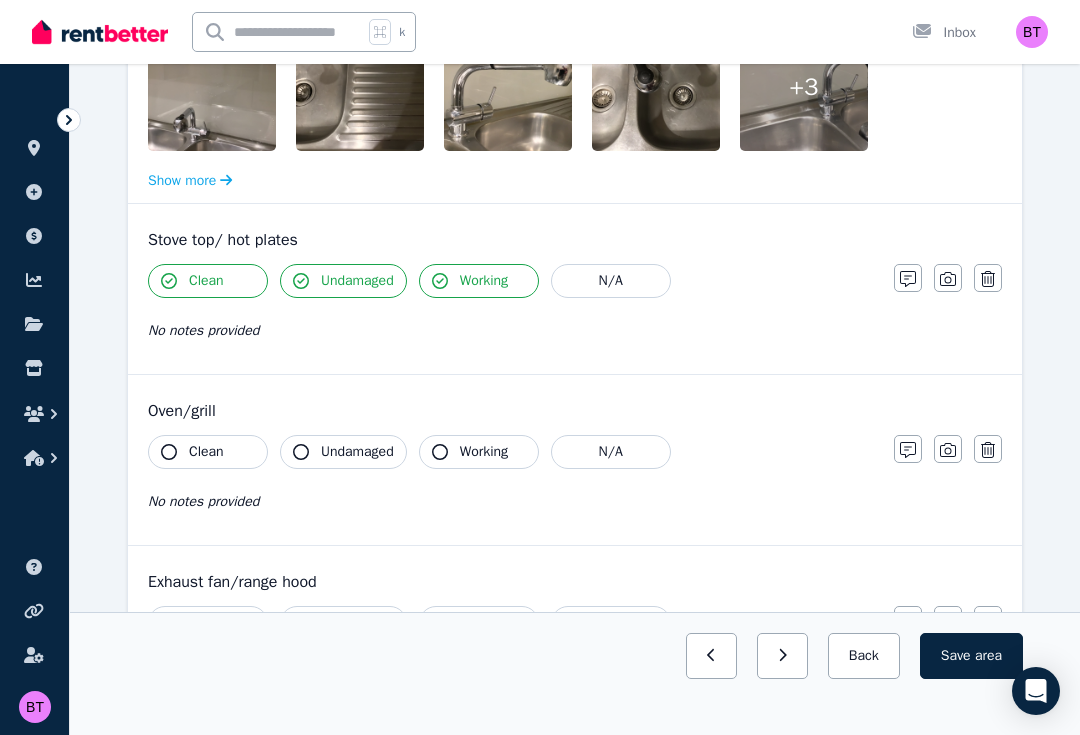 scroll, scrollTop: 3381, scrollLeft: 0, axis: vertical 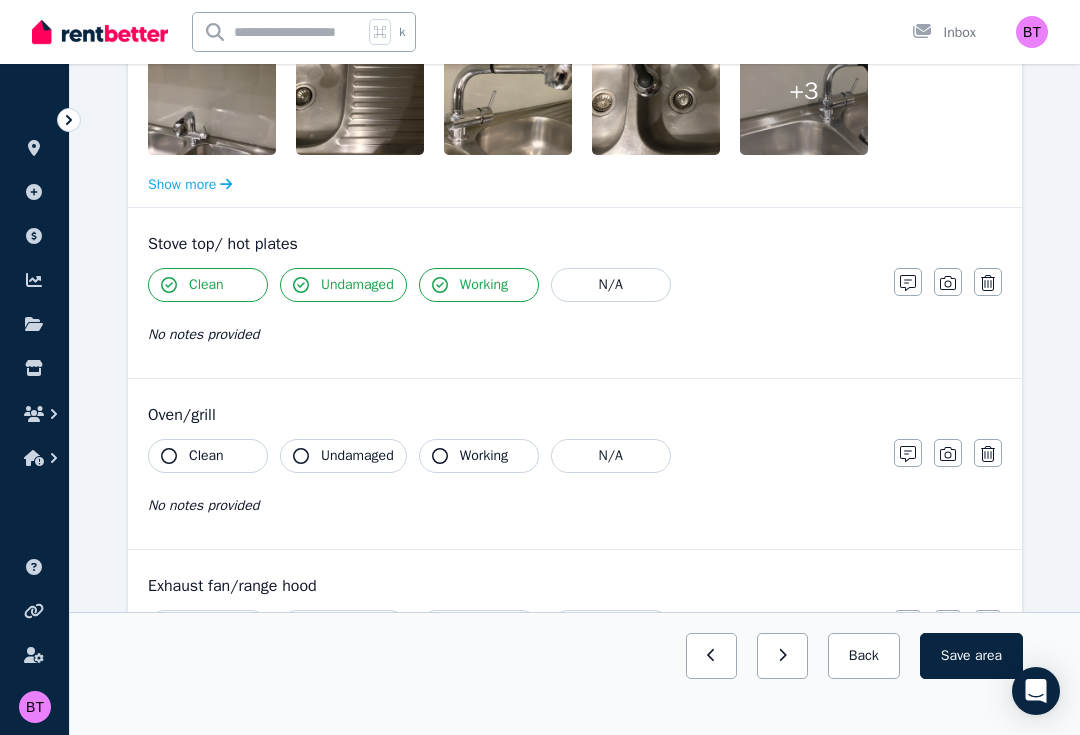 click at bounding box center (948, 282) 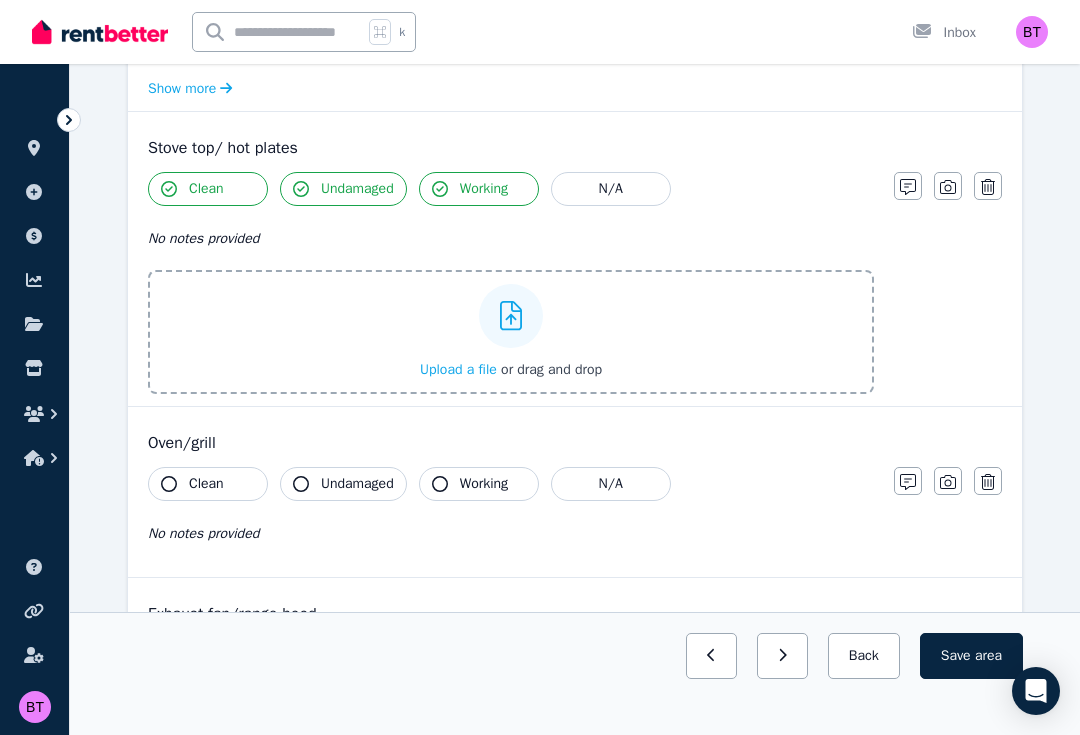 click on "Oven/grill Clean Undamaged Working N/A No notes provided Notes Photo Delete" at bounding box center (575, 492) 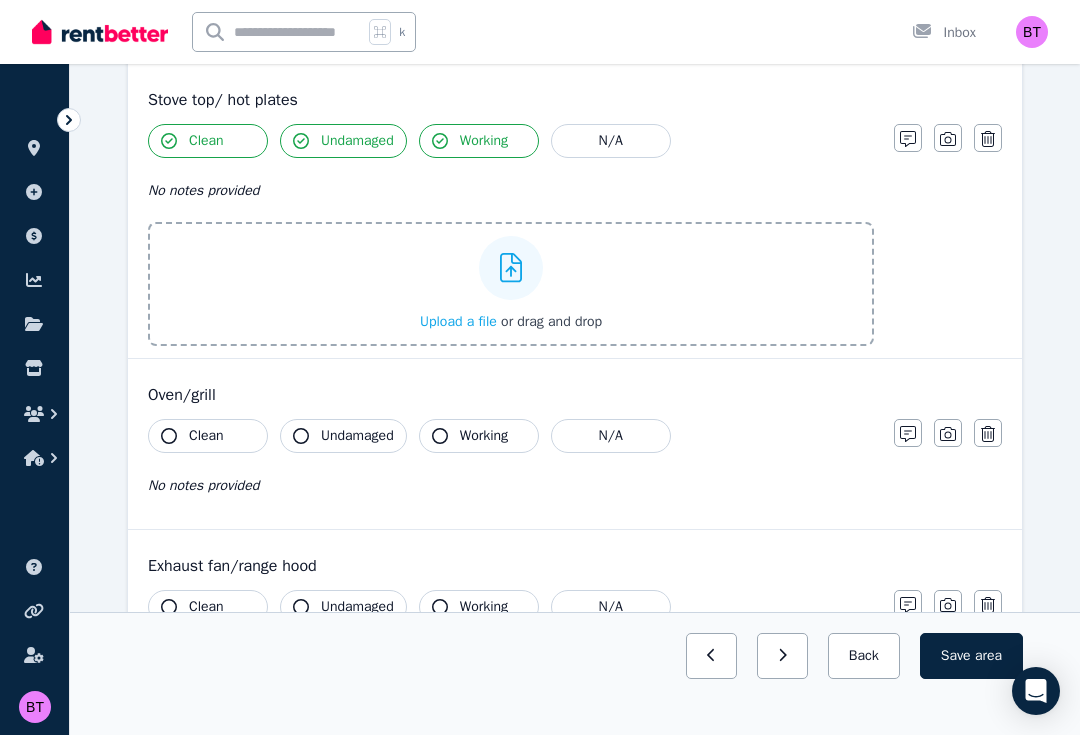 click on "Oven/grill Clean Undamaged Working N/A No notes provided Notes Photo Delete" at bounding box center [575, 444] 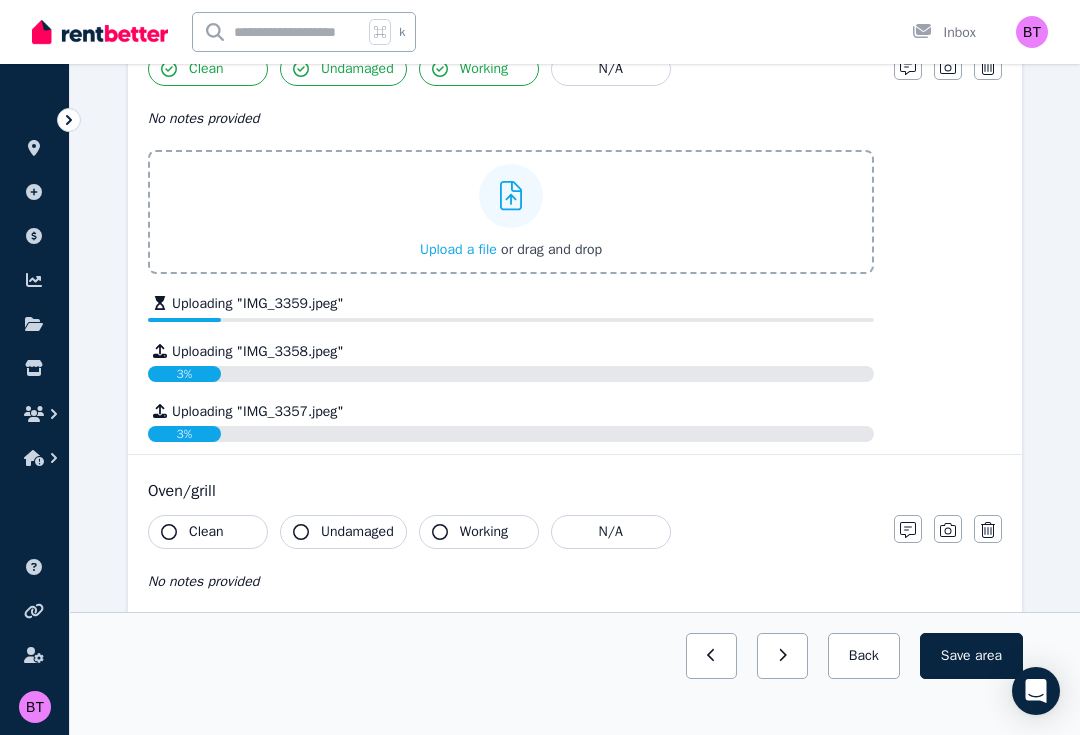 scroll, scrollTop: 3536, scrollLeft: 0, axis: vertical 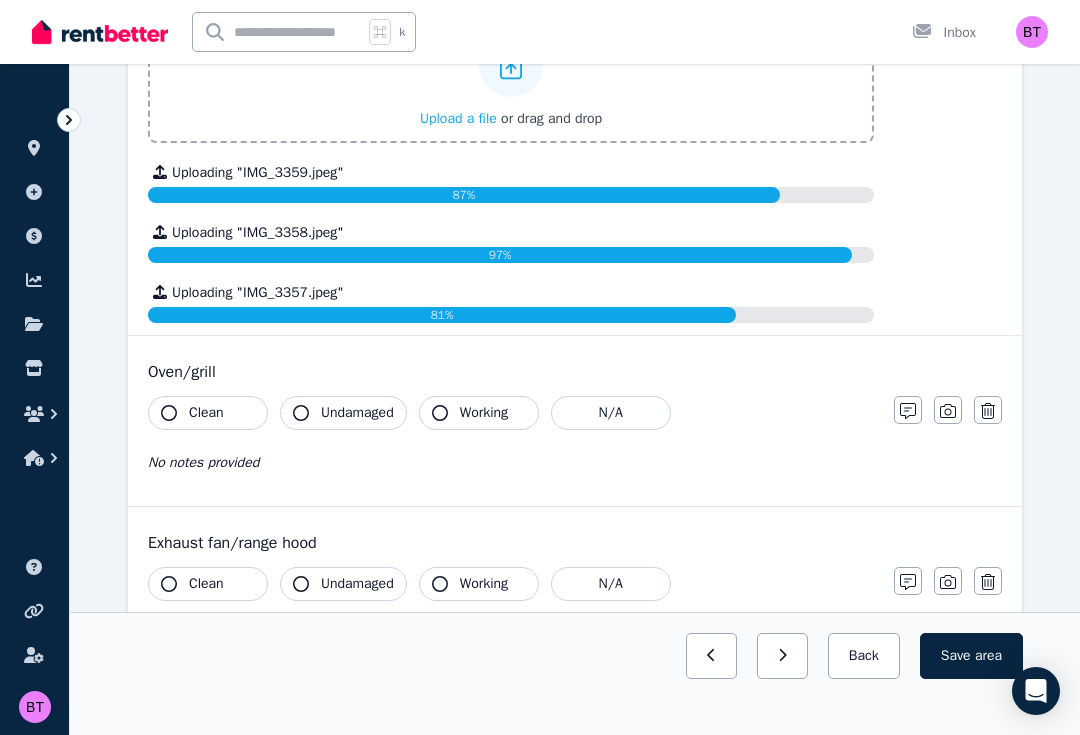 click on "Clean" at bounding box center [208, 413] 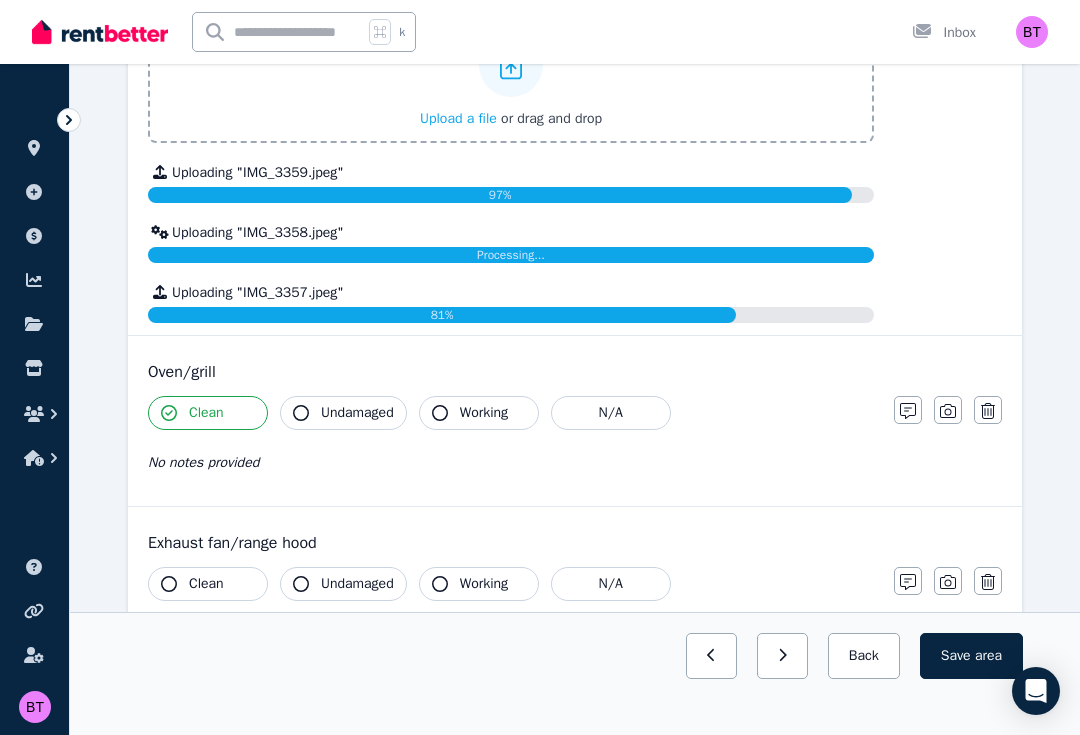 click on "Undamaged" at bounding box center (357, 413) 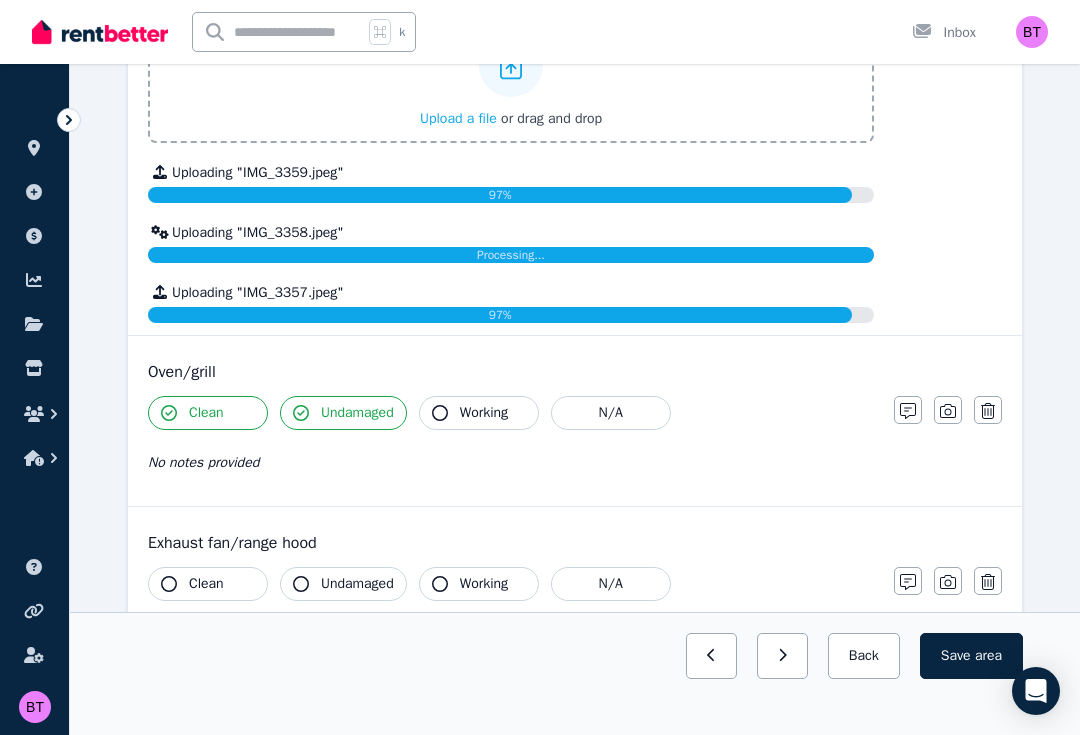 click on "Working" at bounding box center [484, 413] 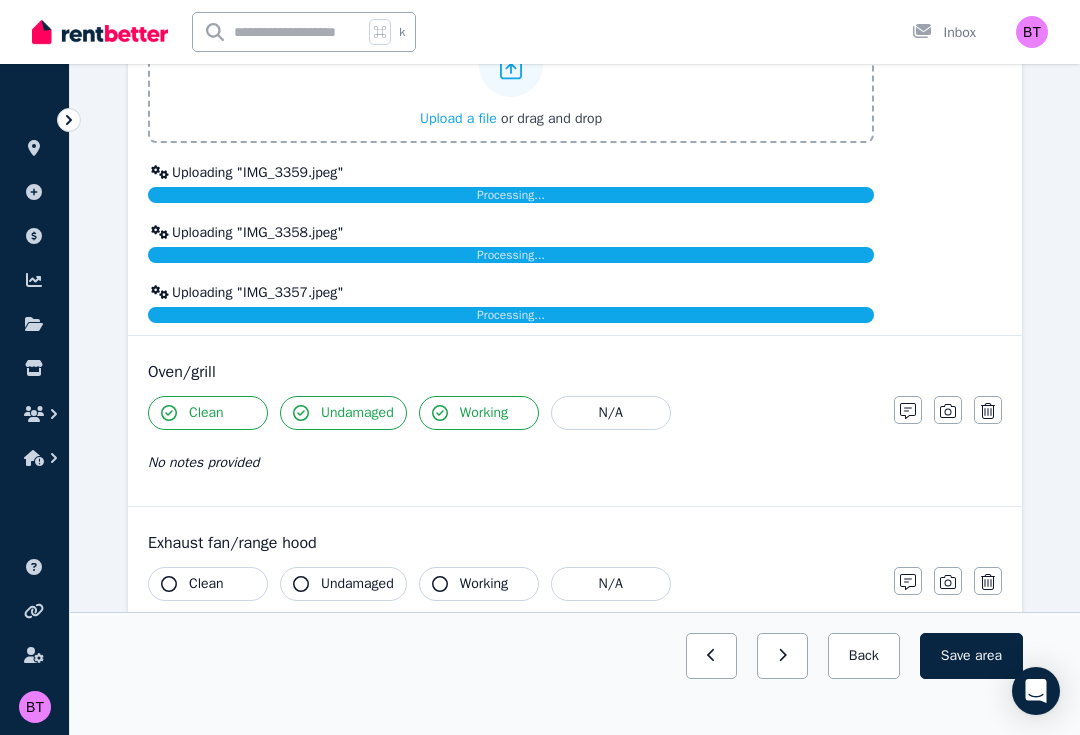 click at bounding box center [948, 410] 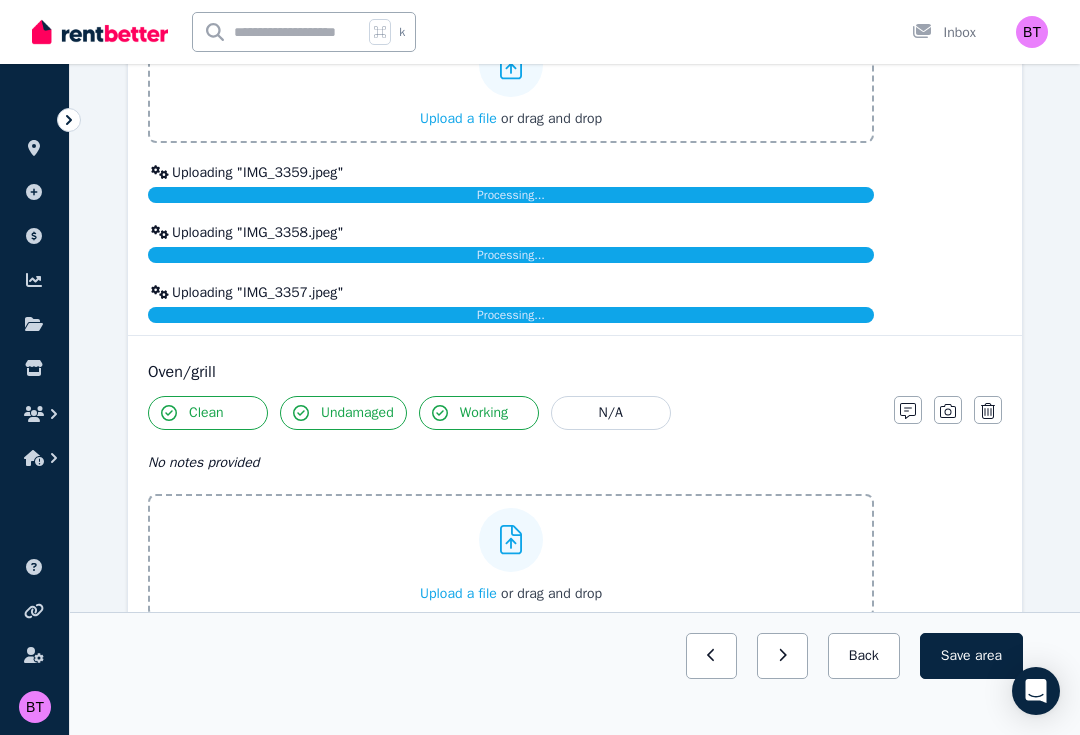 click on "Upload a file" at bounding box center [458, 593] 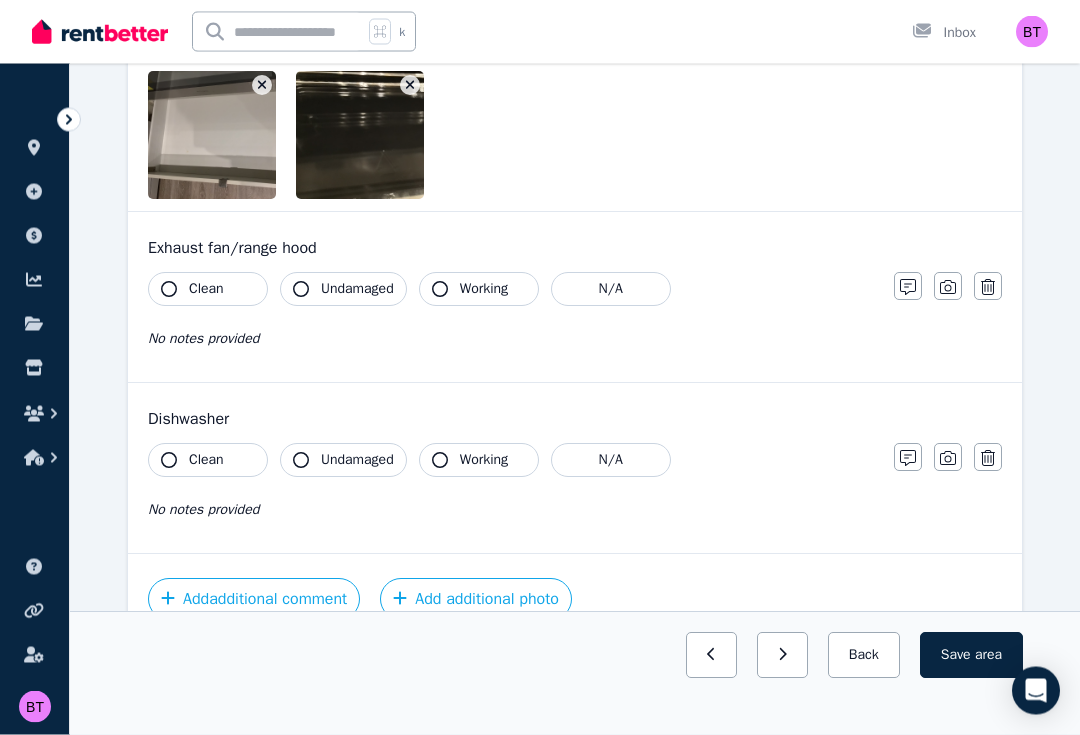 scroll, scrollTop: 4522, scrollLeft: 0, axis: vertical 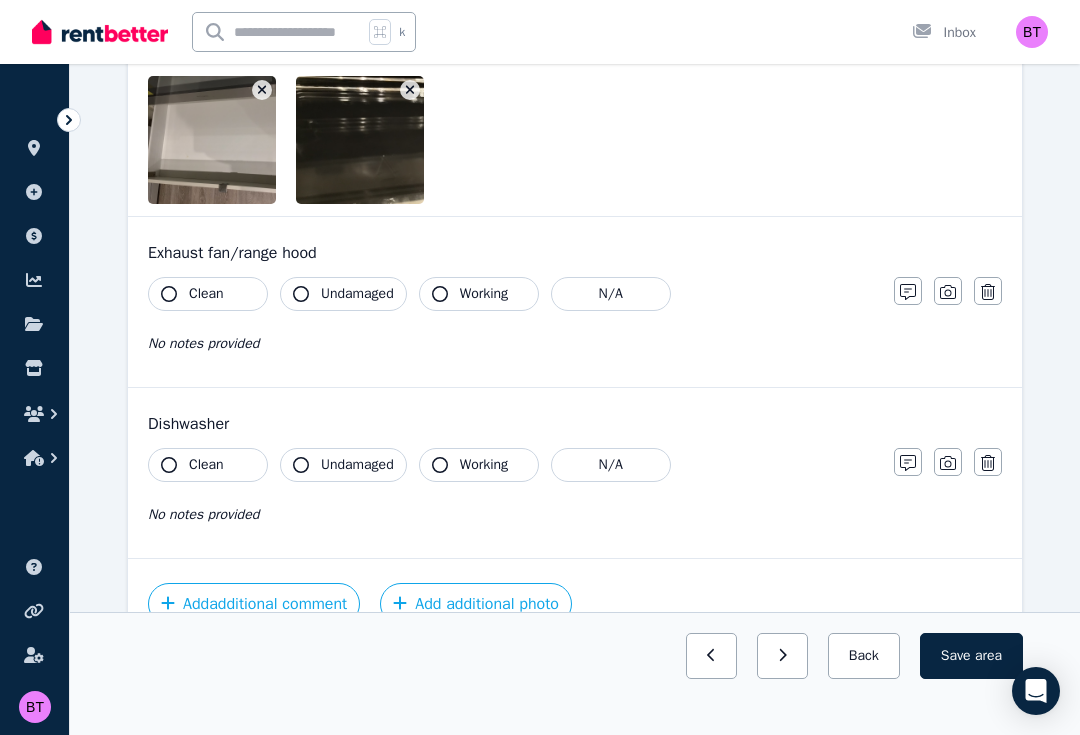 click at bounding box center (948, 291) 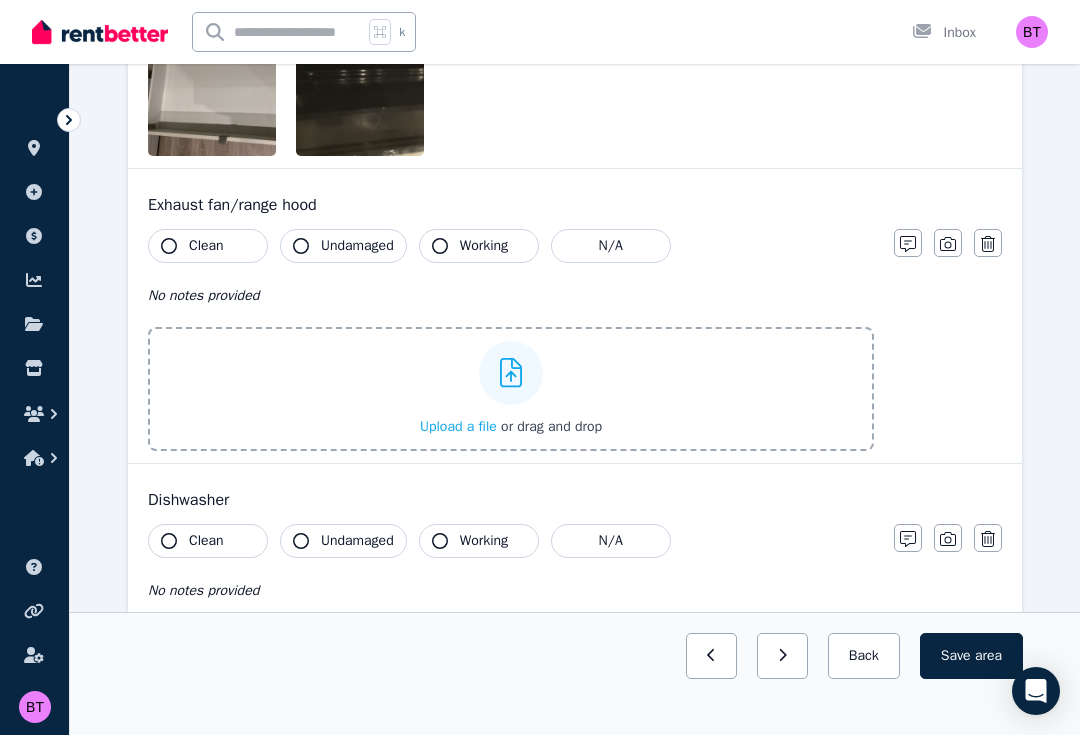 click on "Clean Undamaged Working N/A No notes provided Upload a file   or drag and drop" at bounding box center [511, 340] 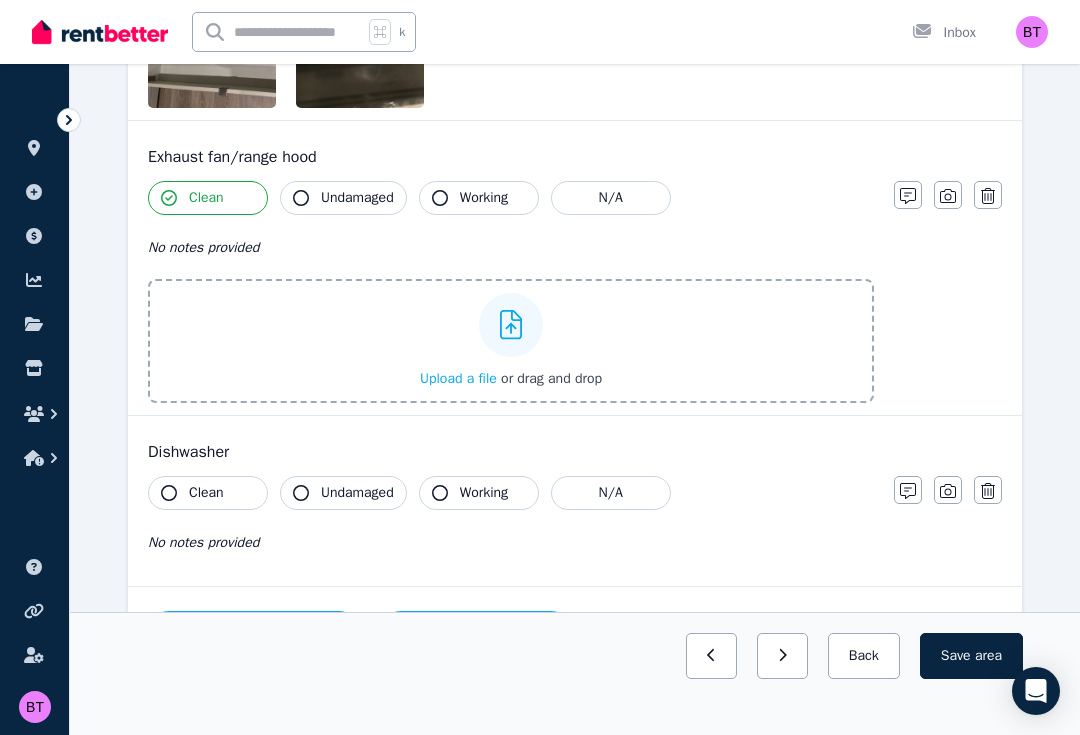 click on "No notes provided" at bounding box center [511, 247] 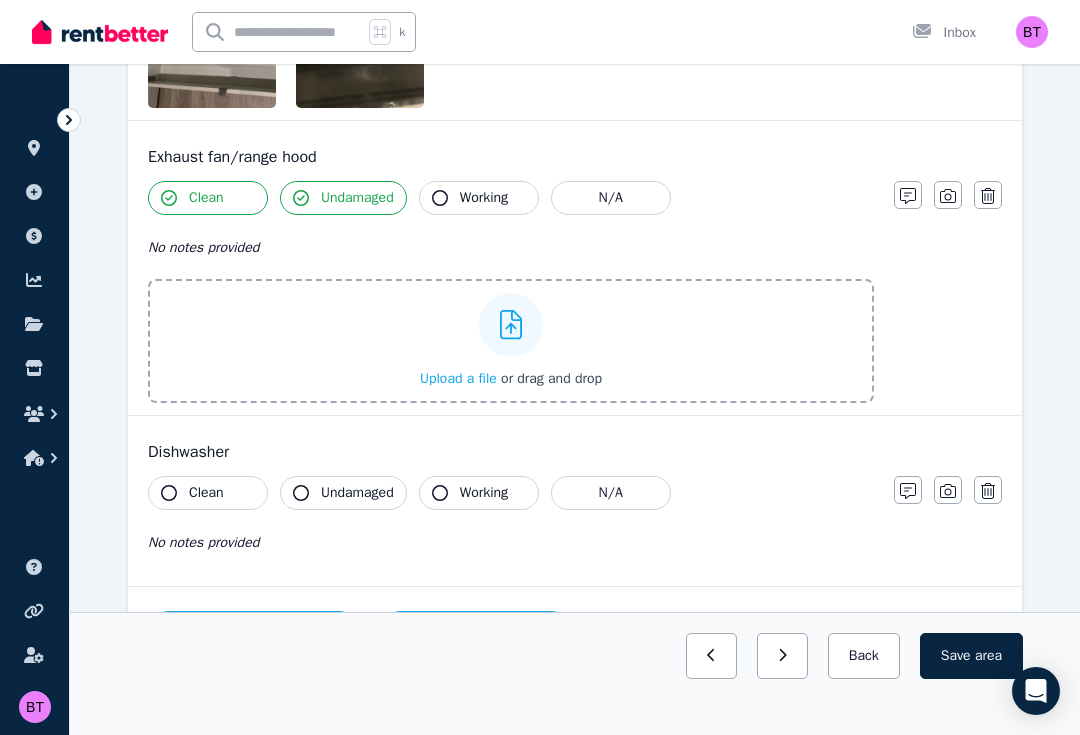 click on "Working" at bounding box center [484, 198] 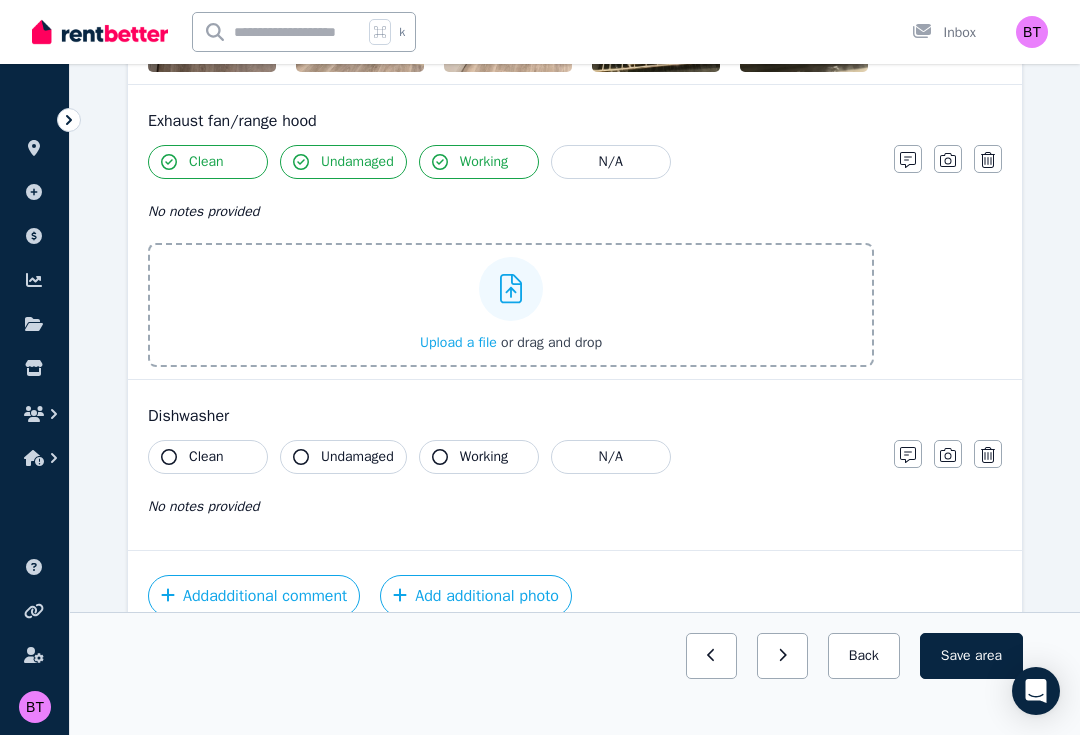 click on "Upload a file   or drag and drop" at bounding box center (511, 305) 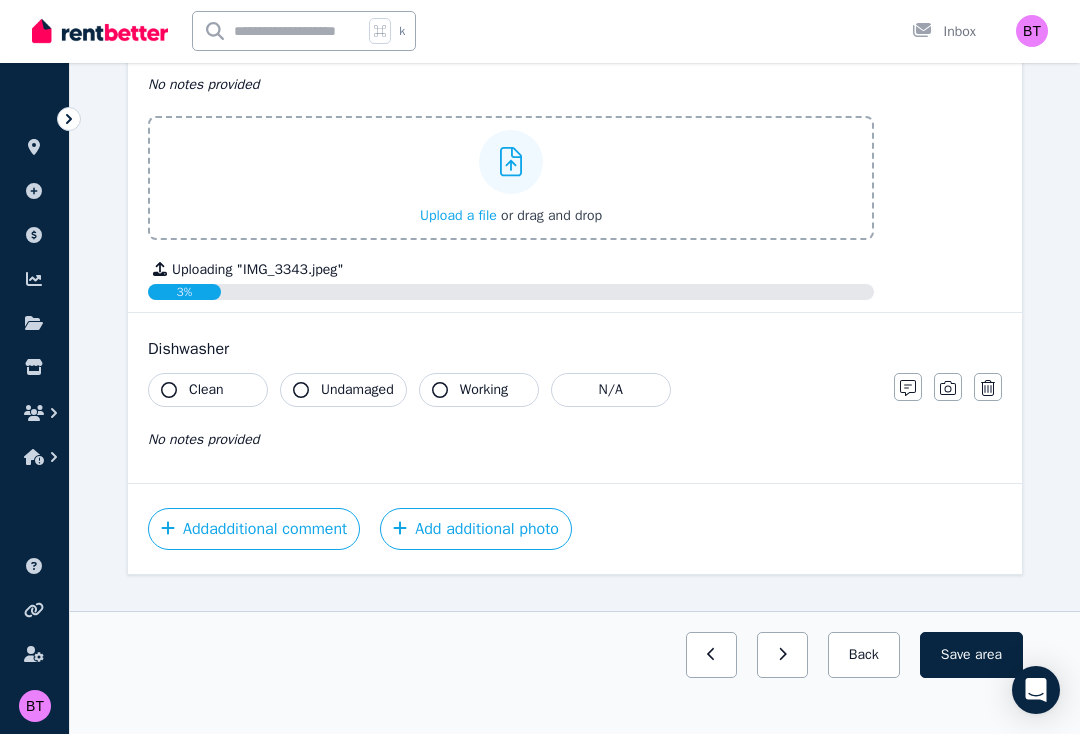 scroll, scrollTop: 4363, scrollLeft: 0, axis: vertical 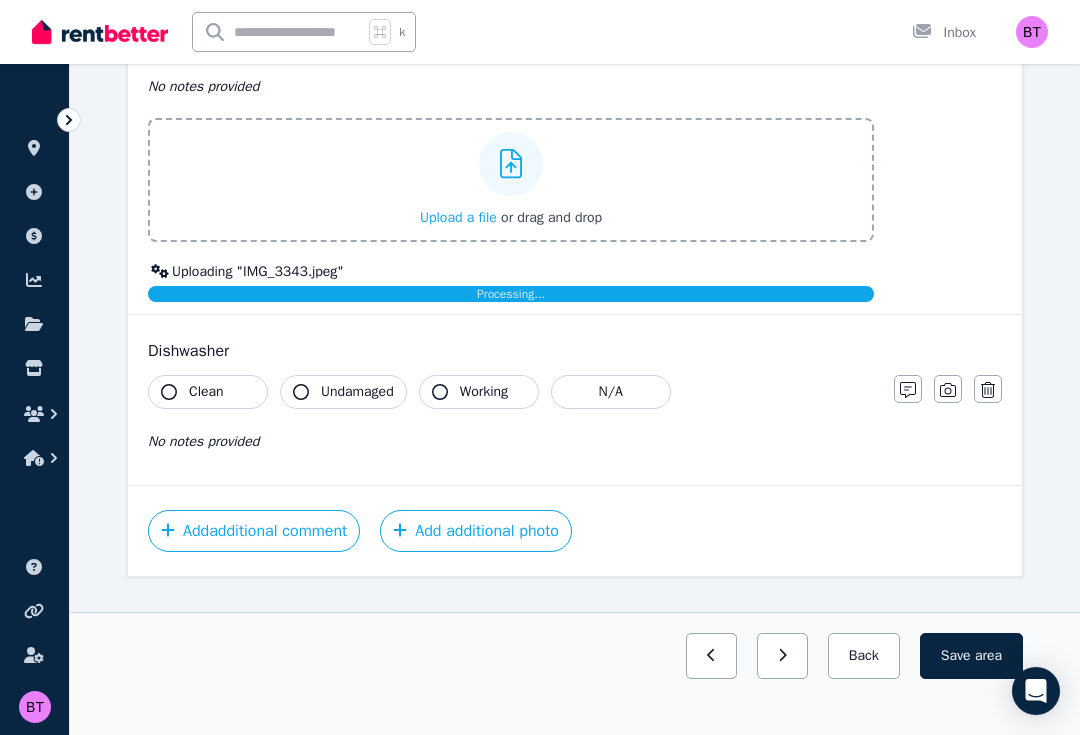 click on "Clean" at bounding box center [208, 392] 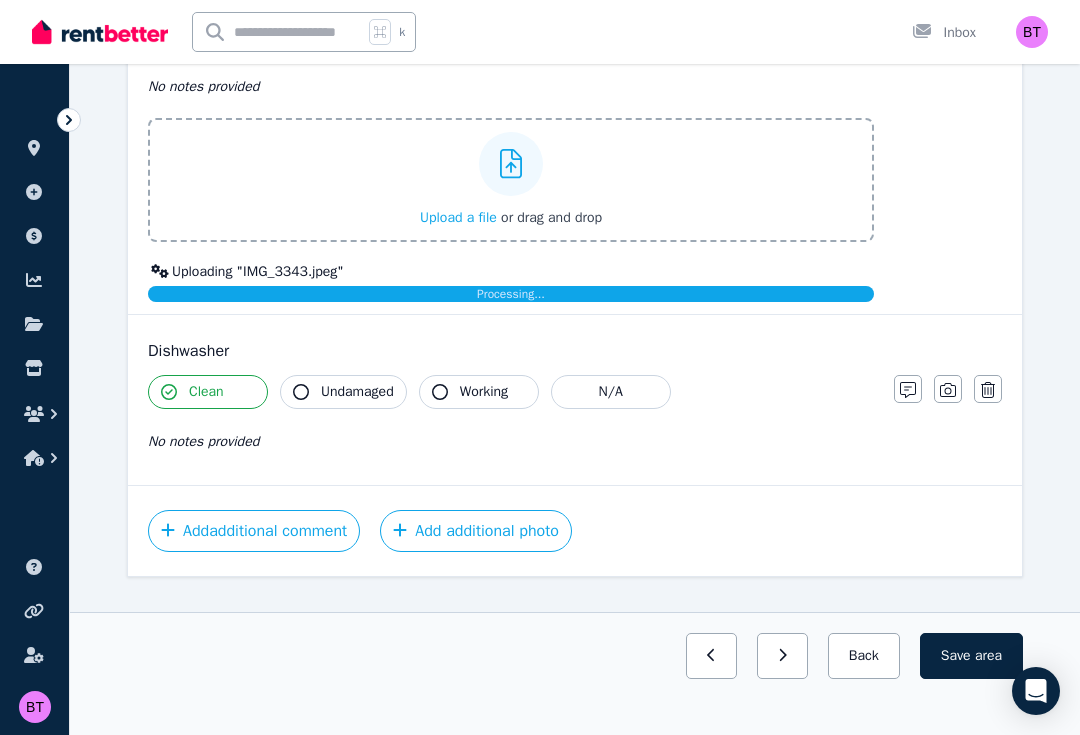 click on "Undamaged" at bounding box center (357, 392) 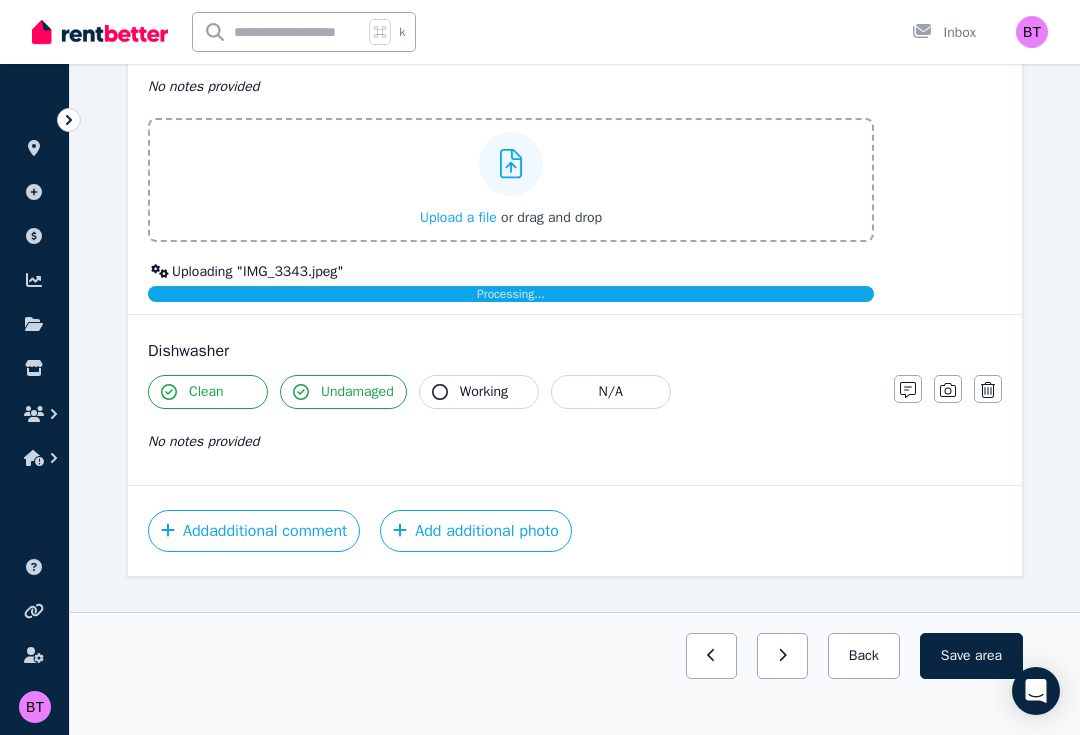click on "Working" at bounding box center [484, 392] 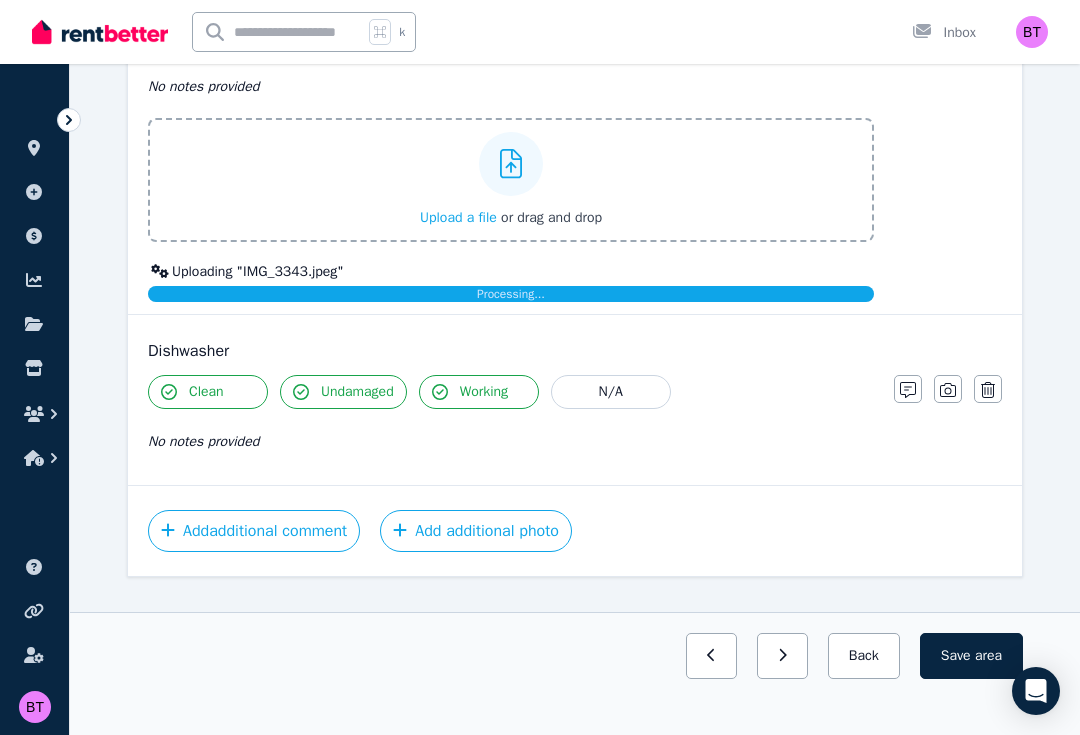 click 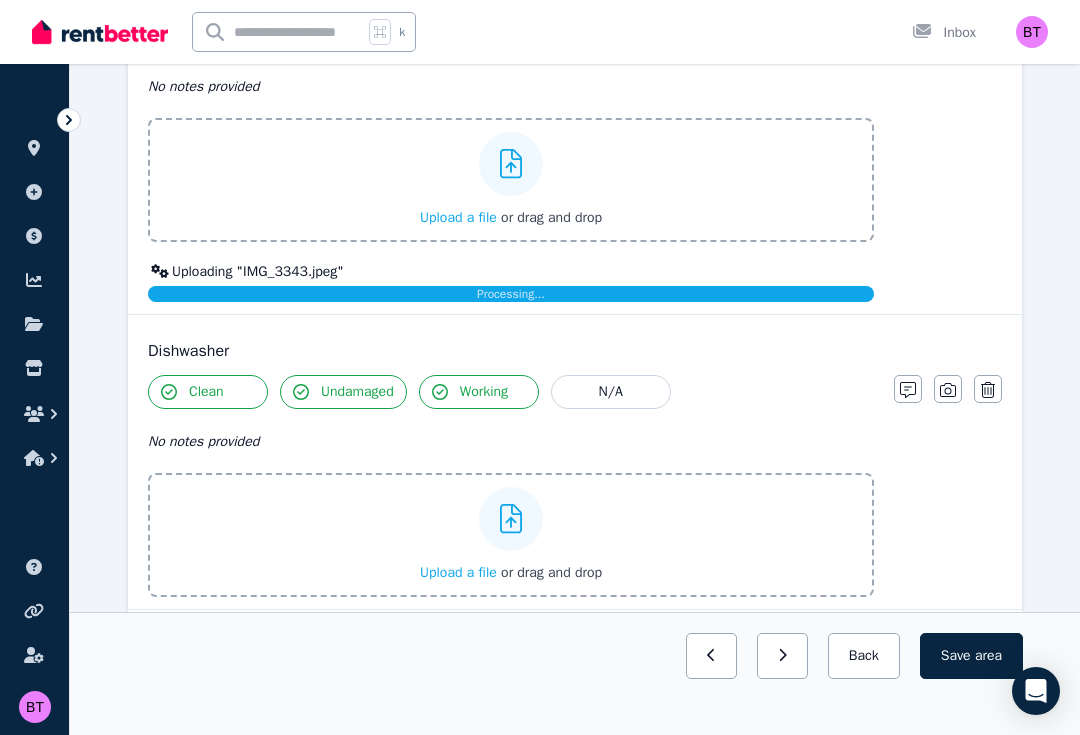 click on "Upload a file" at bounding box center [458, 572] 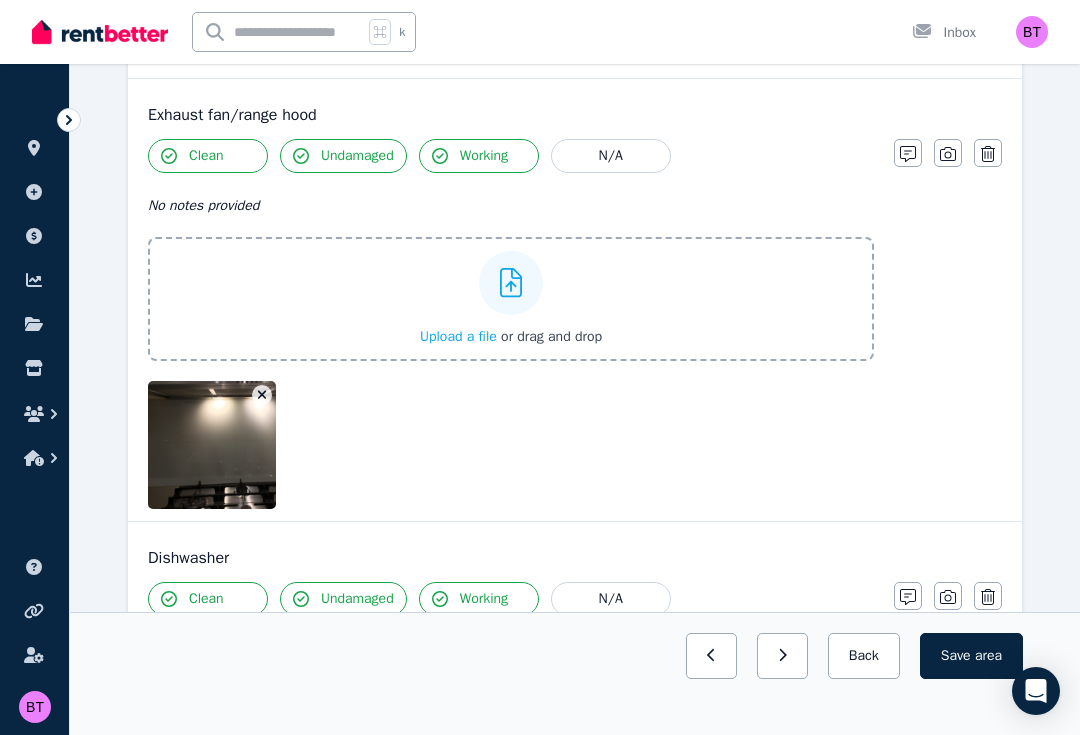 scroll, scrollTop: 4179, scrollLeft: 0, axis: vertical 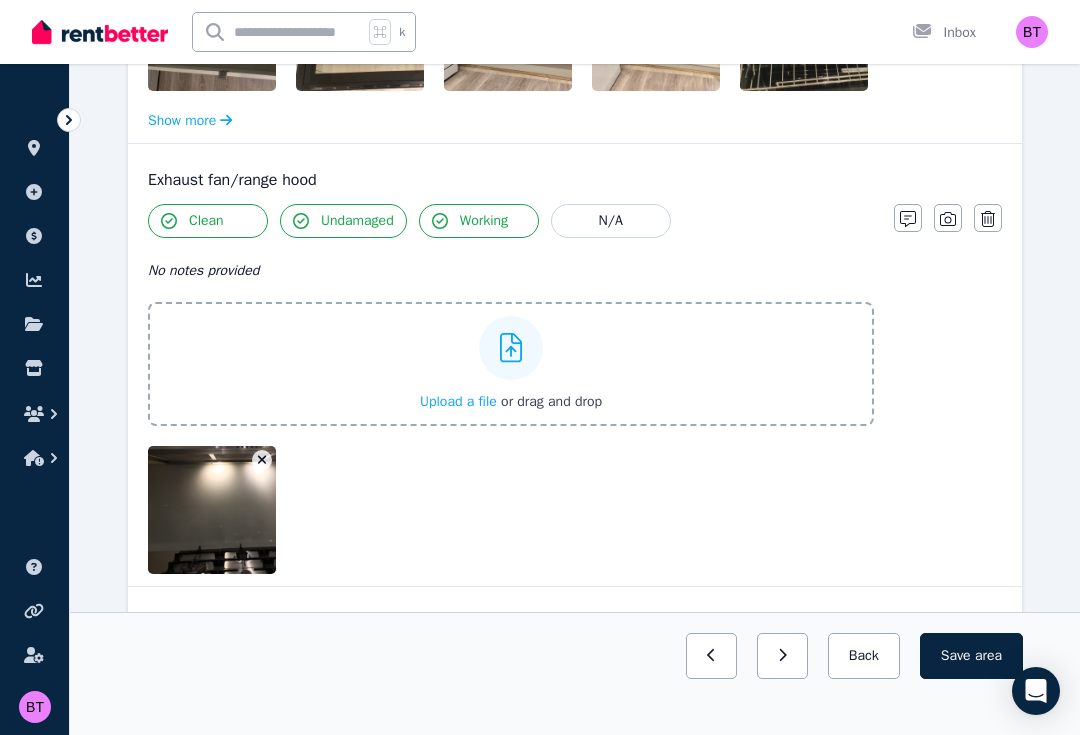 click 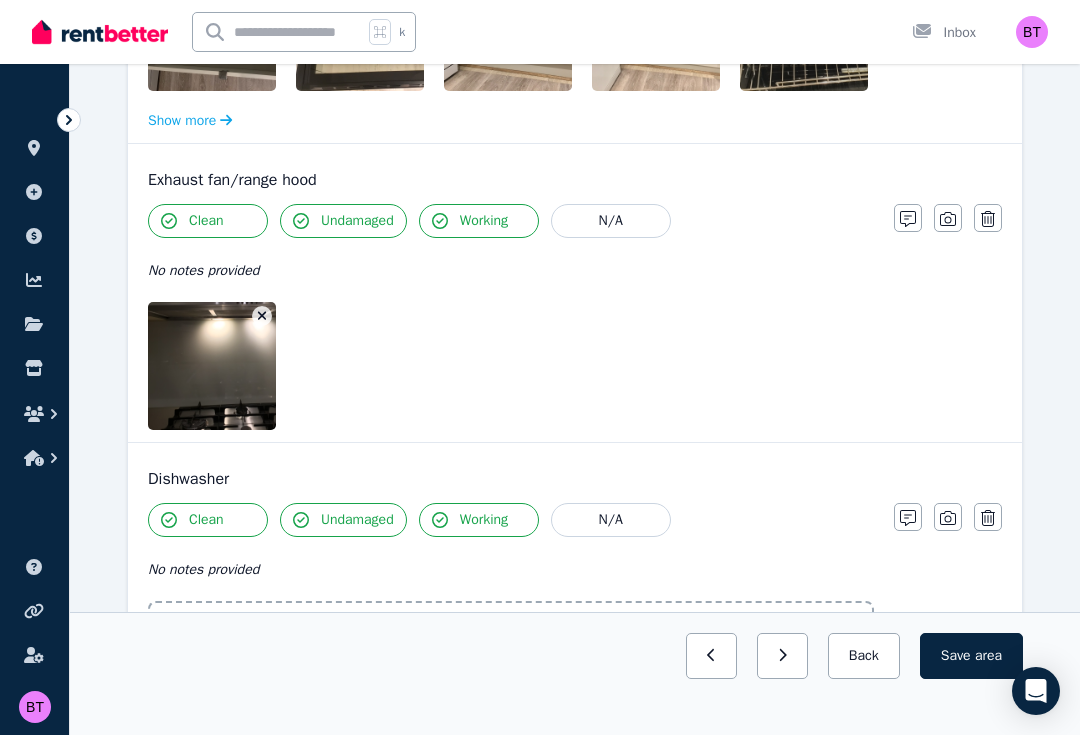 click on "Photo" at bounding box center [948, 173] 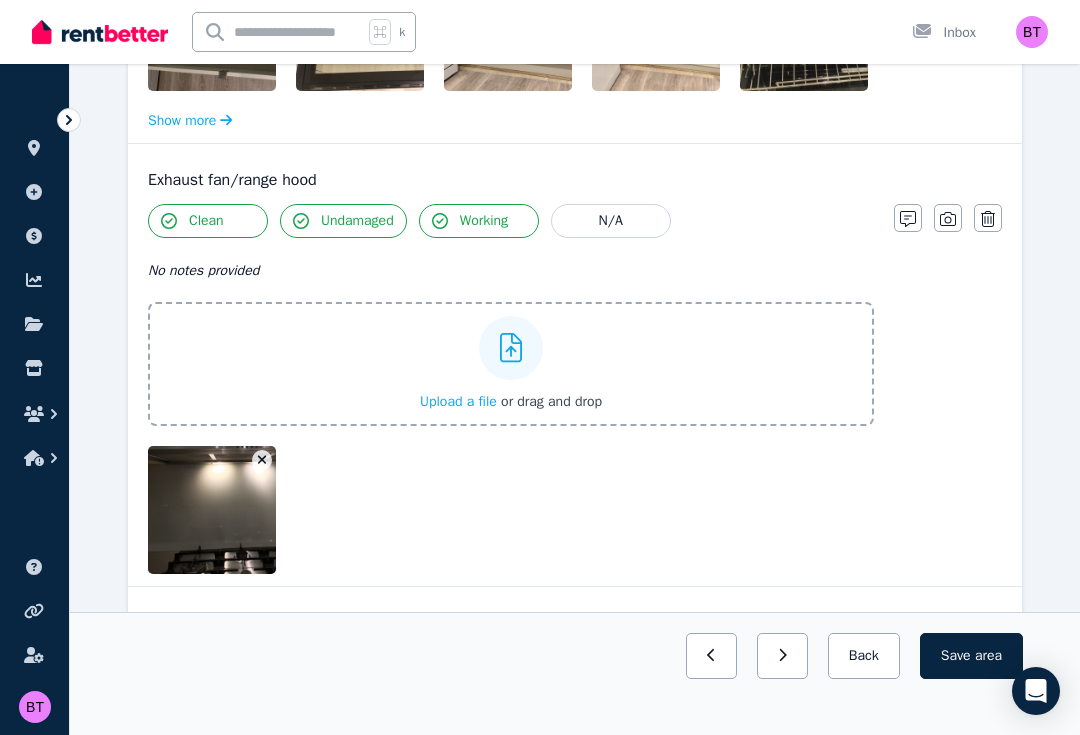 click on "Upload a file" at bounding box center [458, 401] 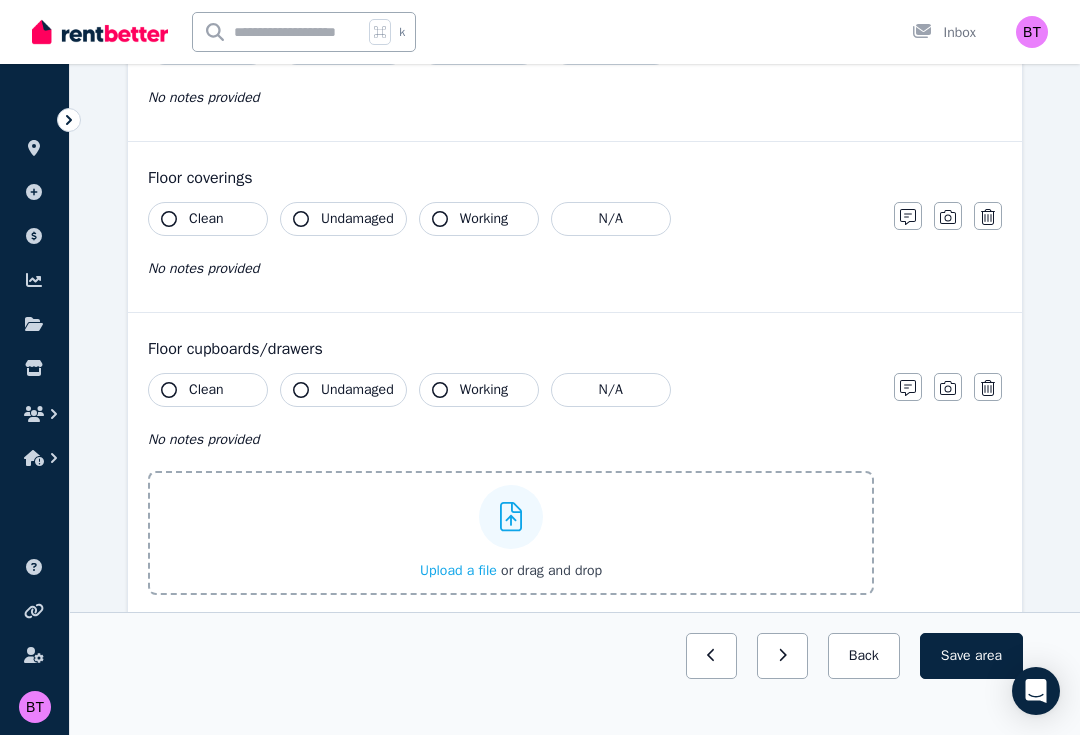 scroll, scrollTop: 1629, scrollLeft: 0, axis: vertical 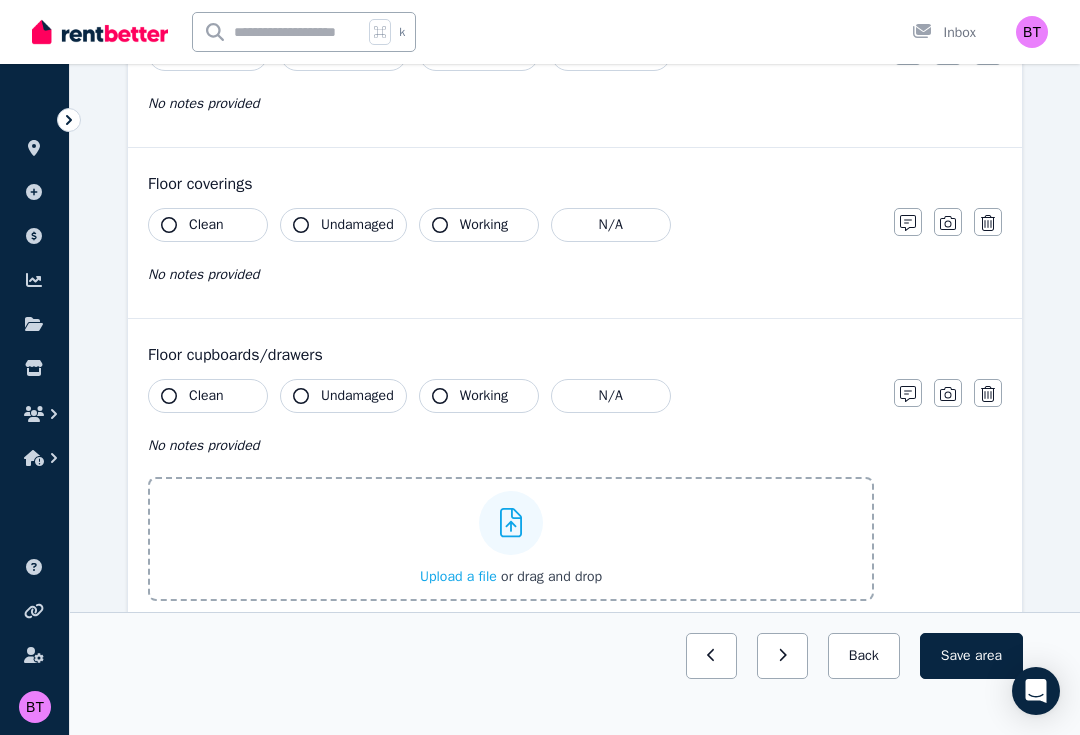 click on "Clean" at bounding box center [208, 396] 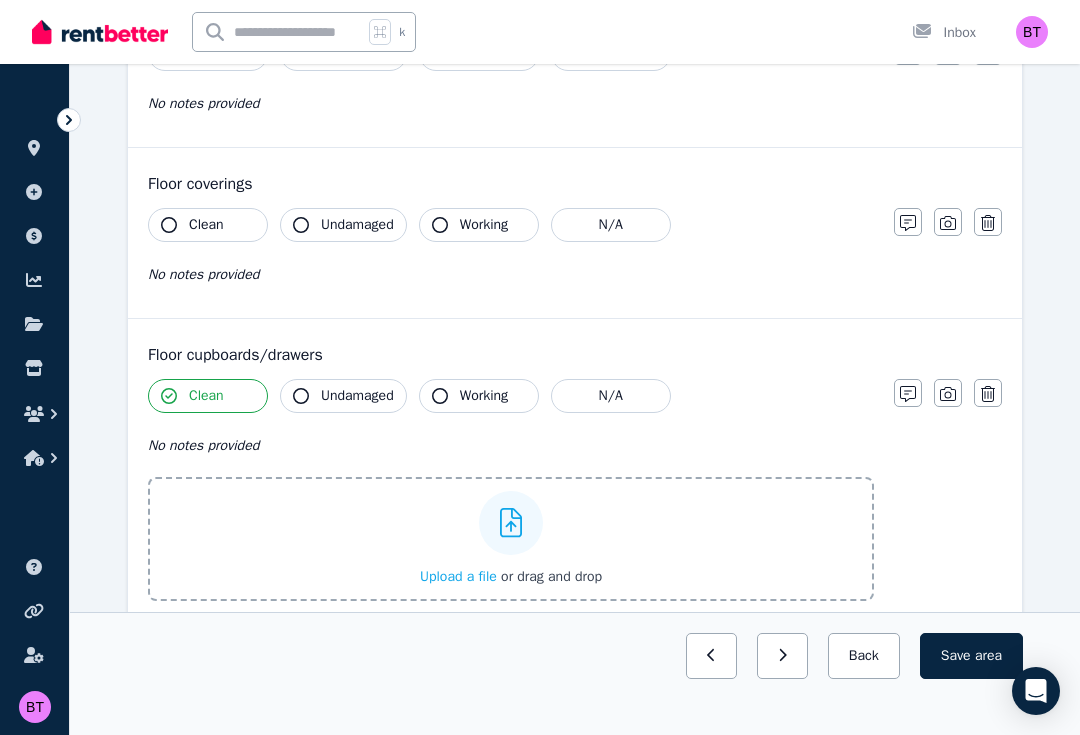 click on "Undamaged" at bounding box center [357, 396] 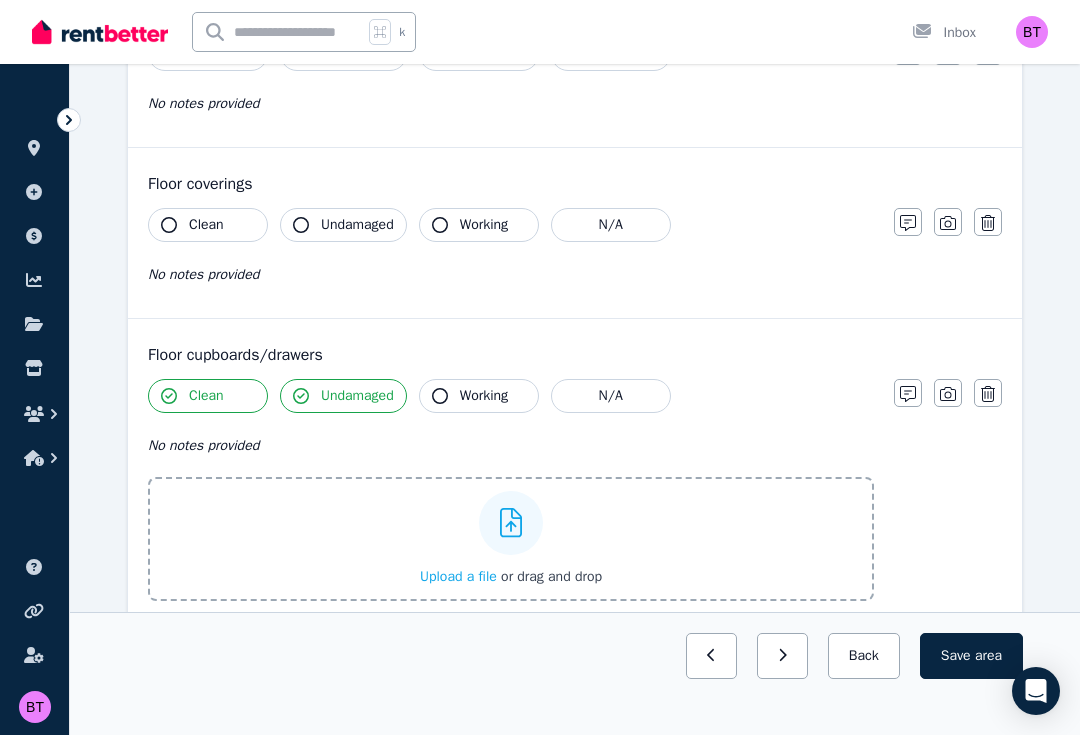click on "Working" at bounding box center (479, 396) 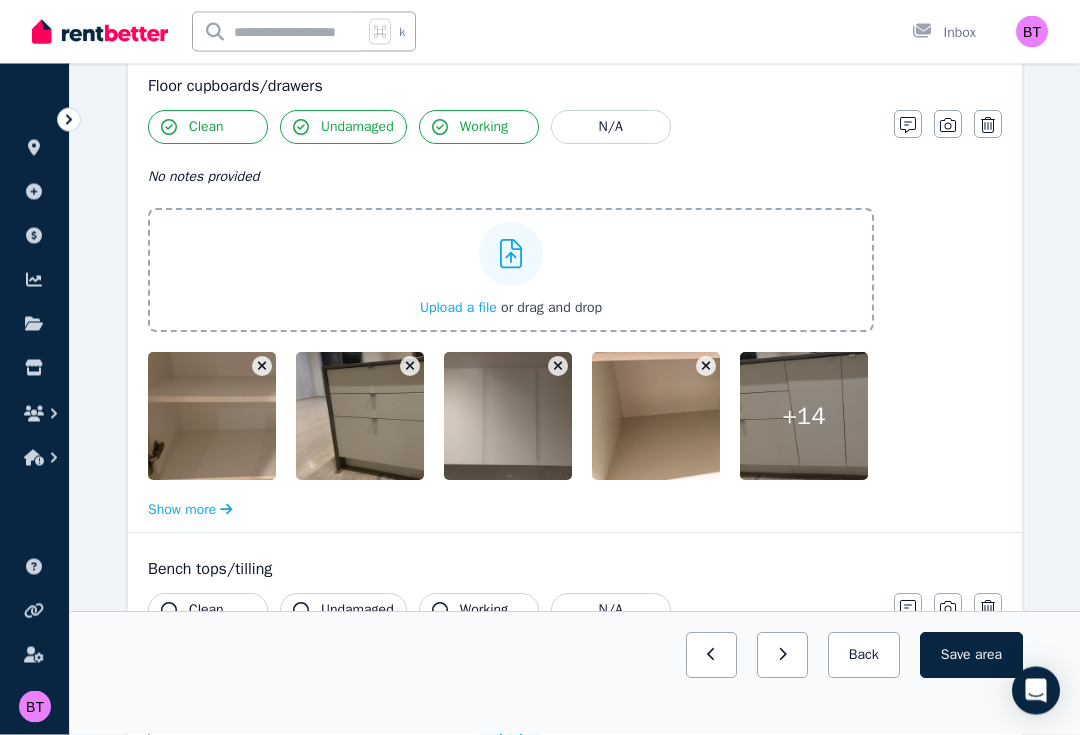 scroll, scrollTop: 1935, scrollLeft: 0, axis: vertical 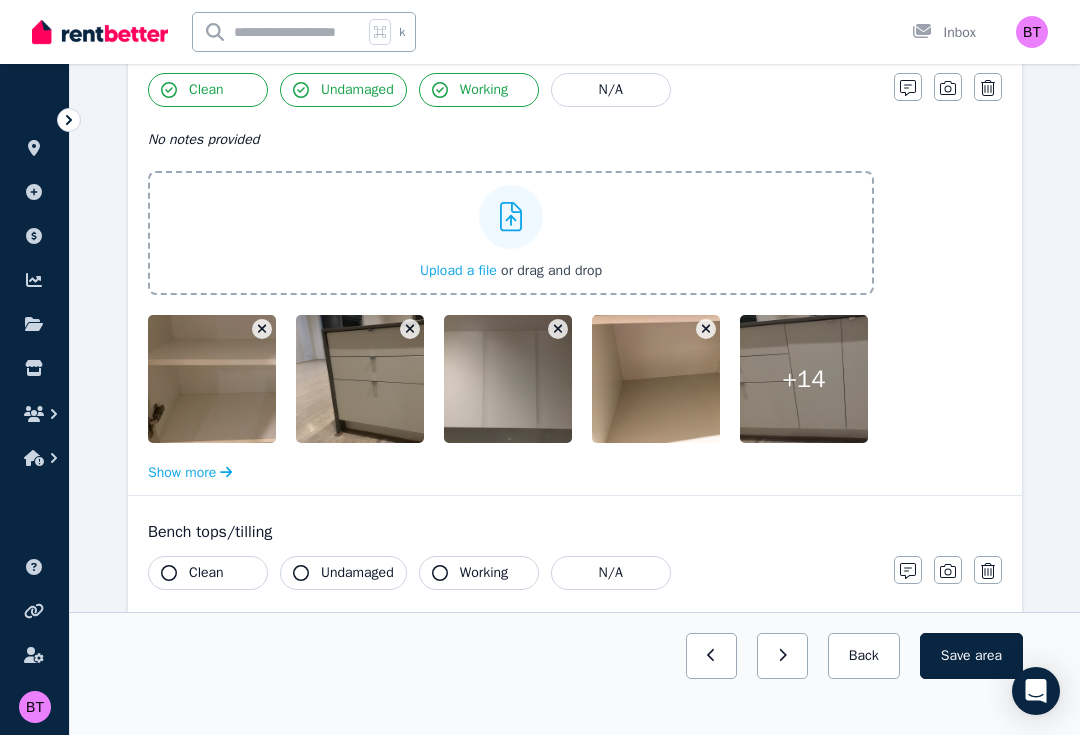 click on "Clean" at bounding box center (206, 573) 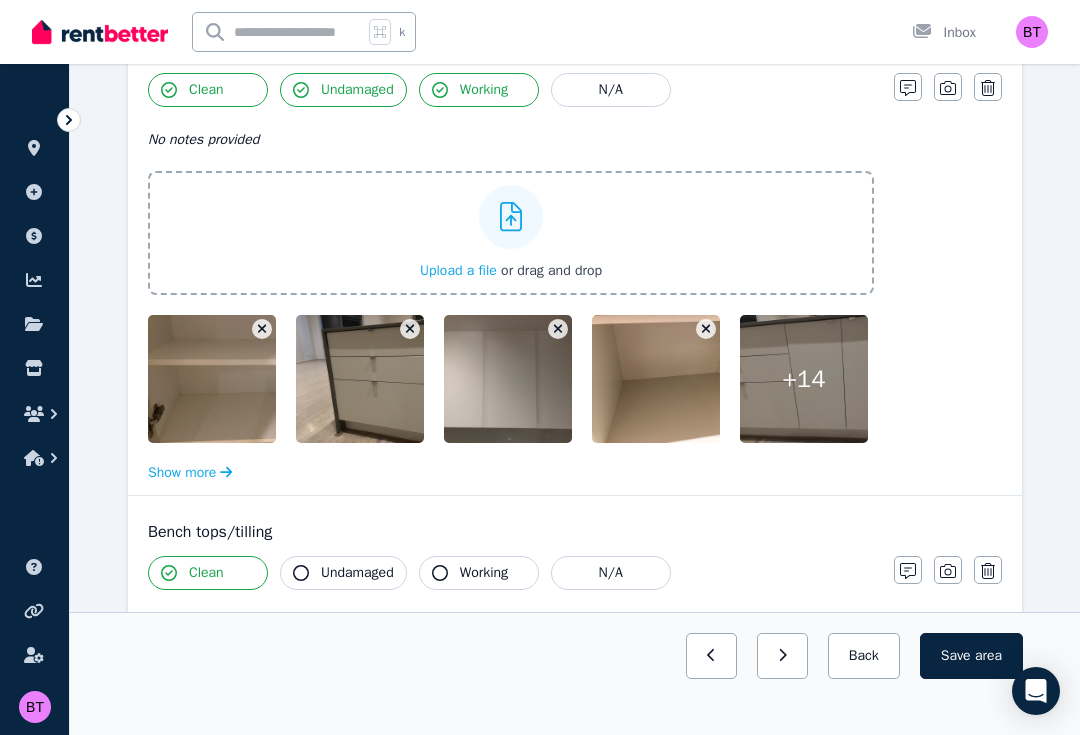 click on "Undamaged" at bounding box center (357, 573) 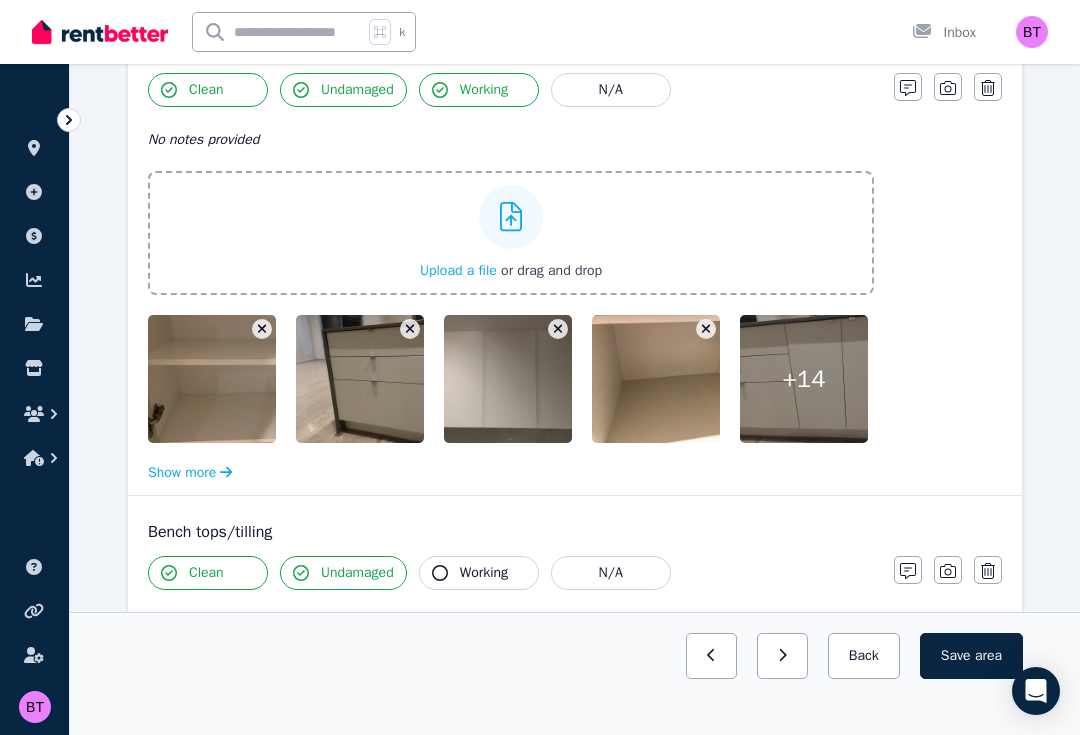 click on "Working" at bounding box center [484, 573] 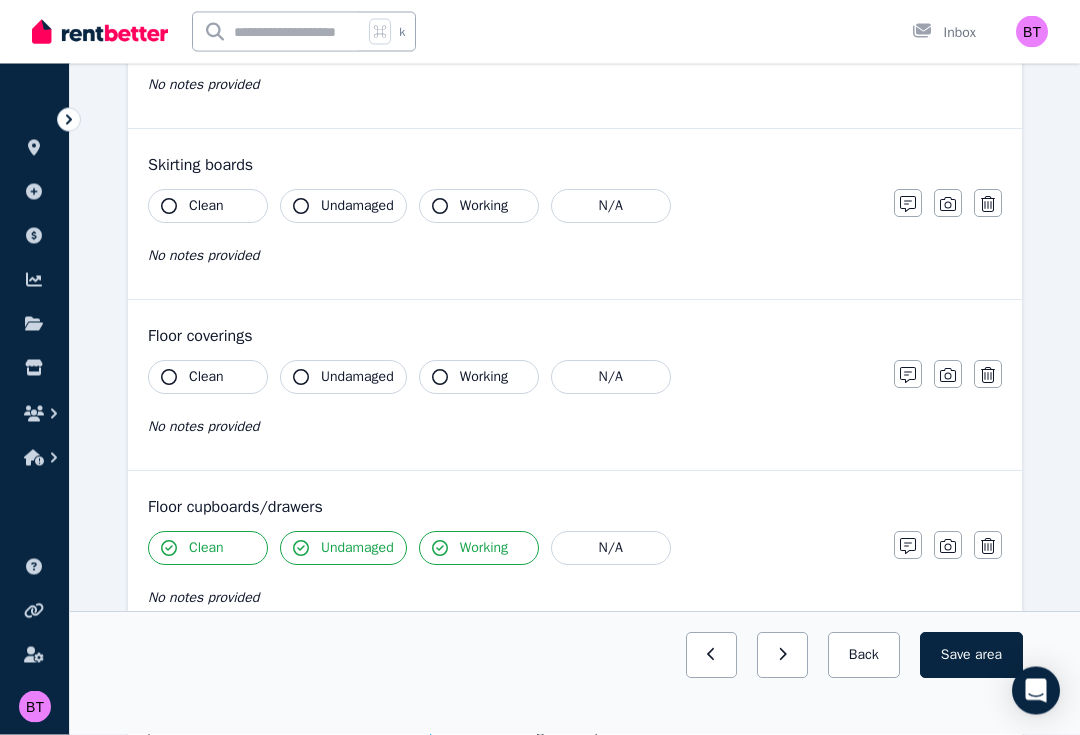 click on "Clean" at bounding box center [208, 378] 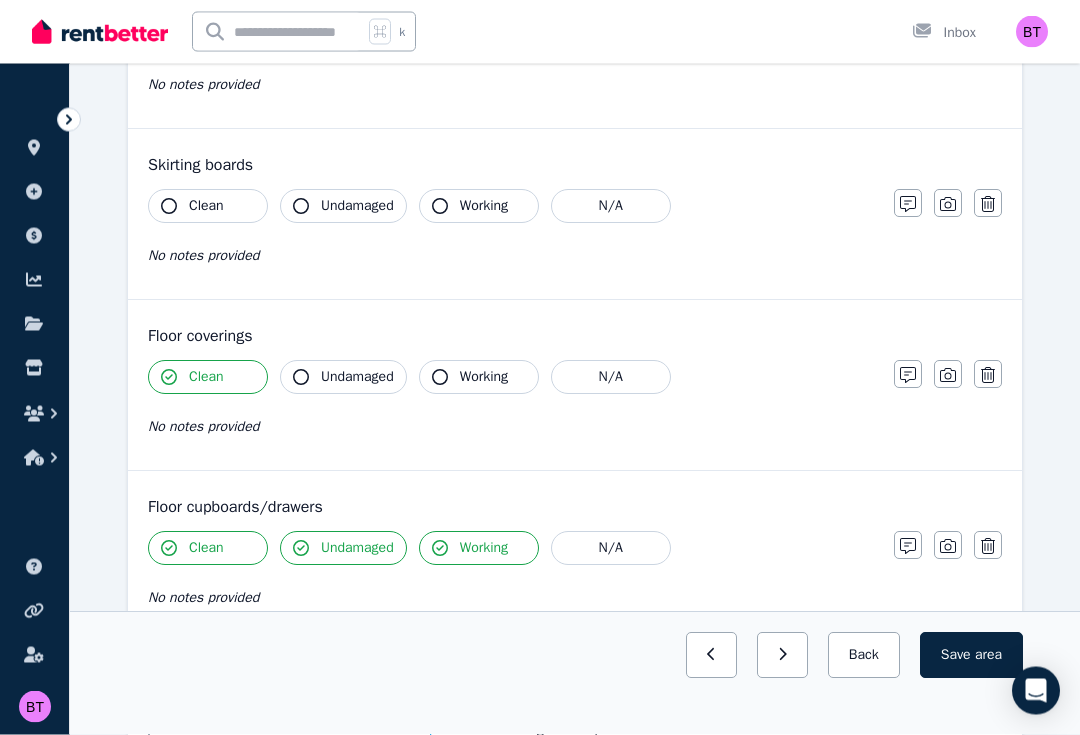 scroll, scrollTop: 1477, scrollLeft: 0, axis: vertical 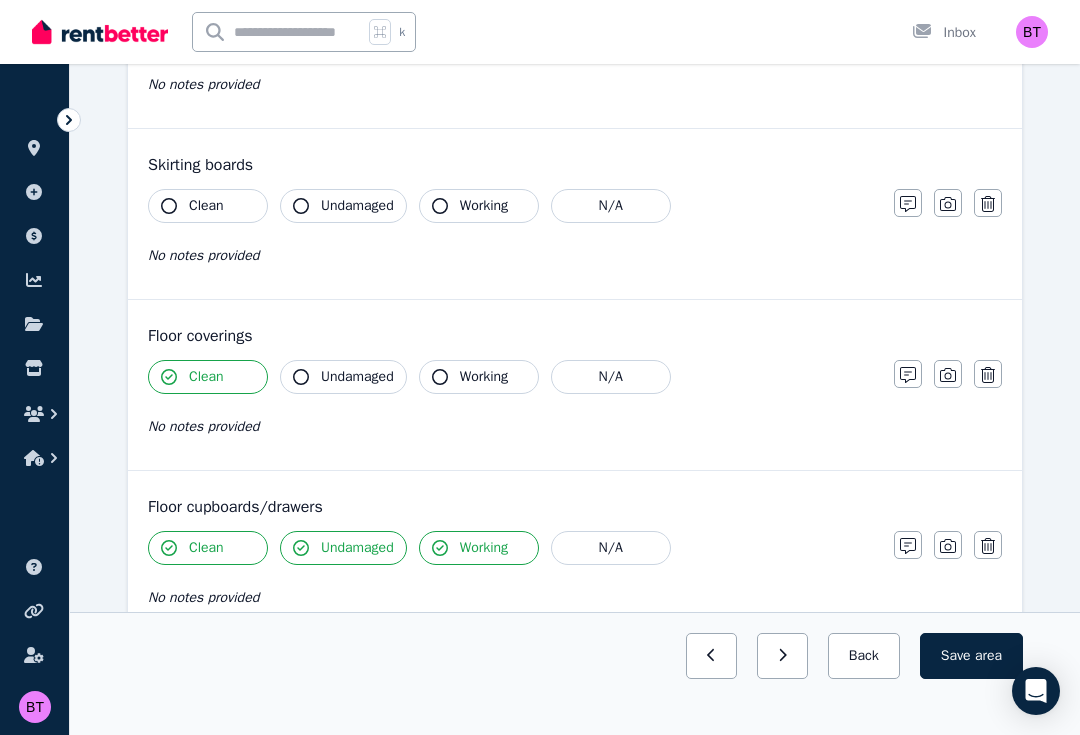 click on "Undamaged" at bounding box center (357, 377) 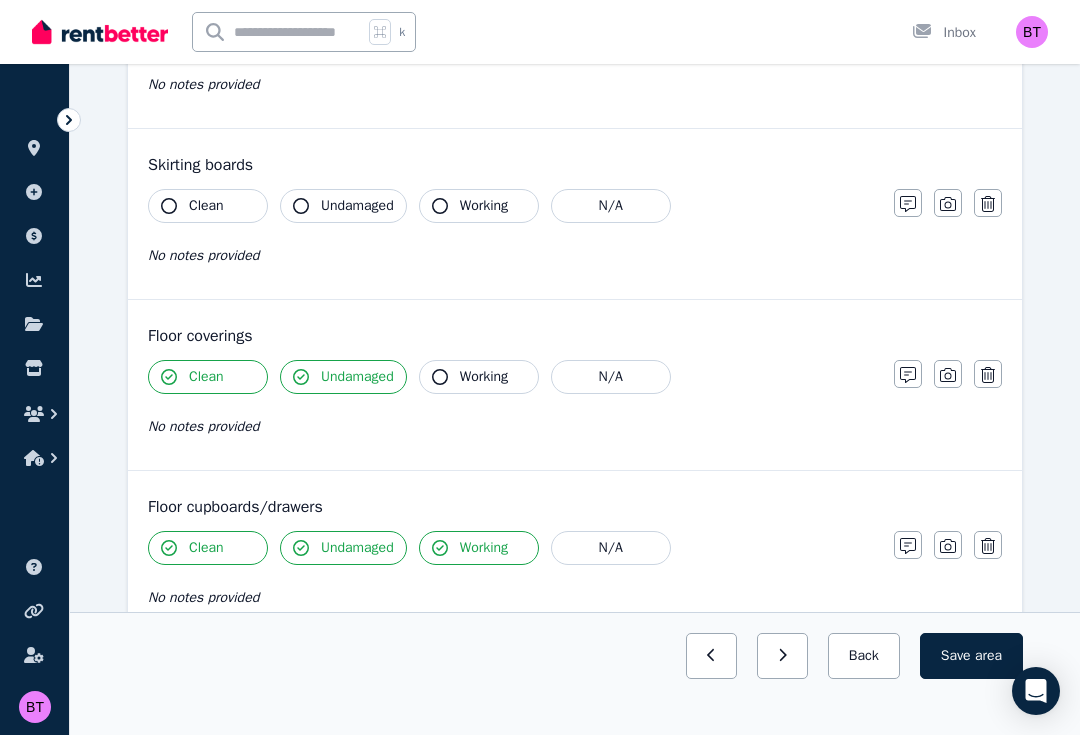 click on "Working" at bounding box center (484, 377) 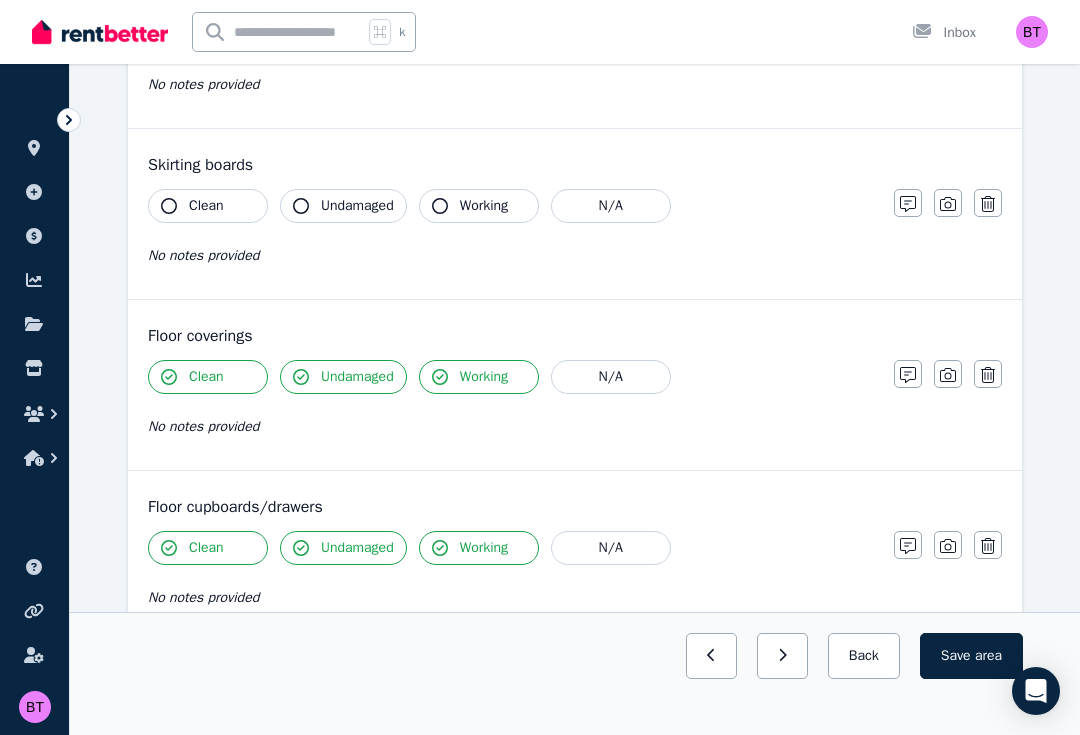 click on "Clean" at bounding box center (208, 206) 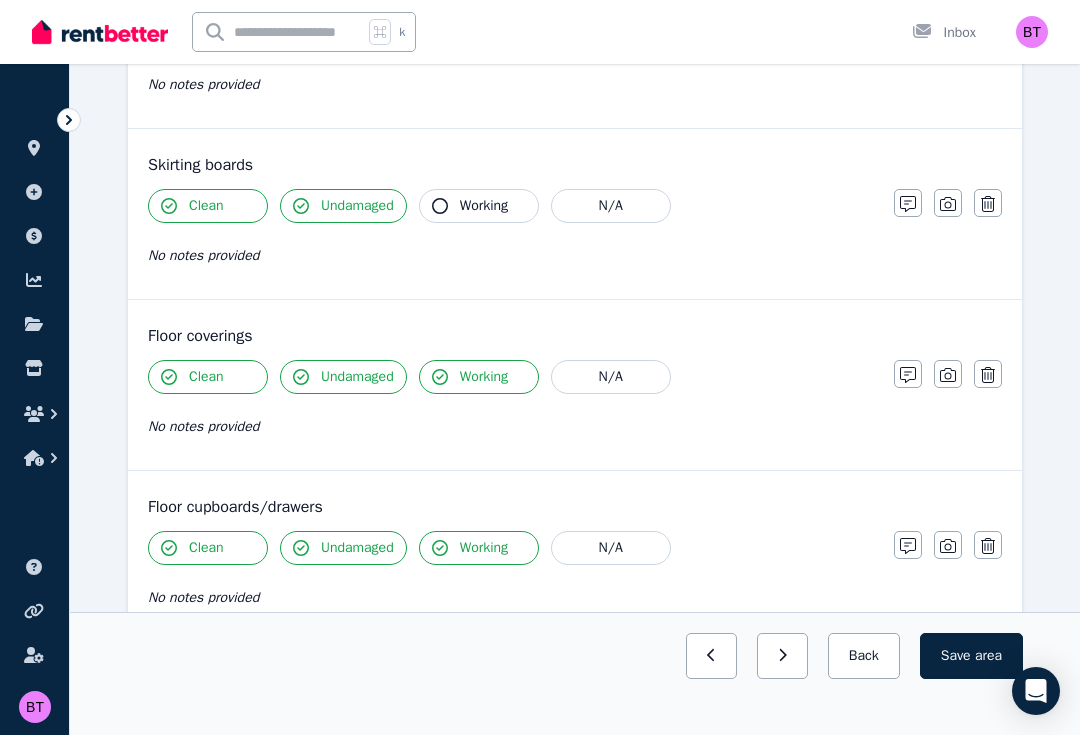 click on "Working" at bounding box center (479, 206) 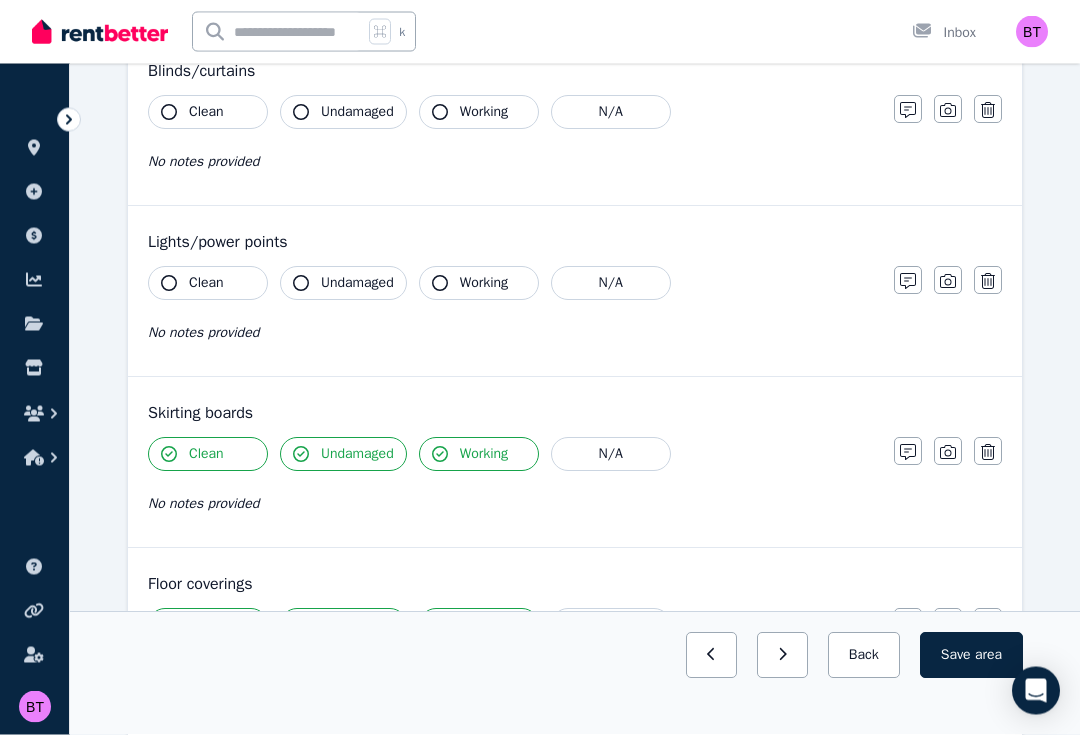 scroll, scrollTop: 1216, scrollLeft: 0, axis: vertical 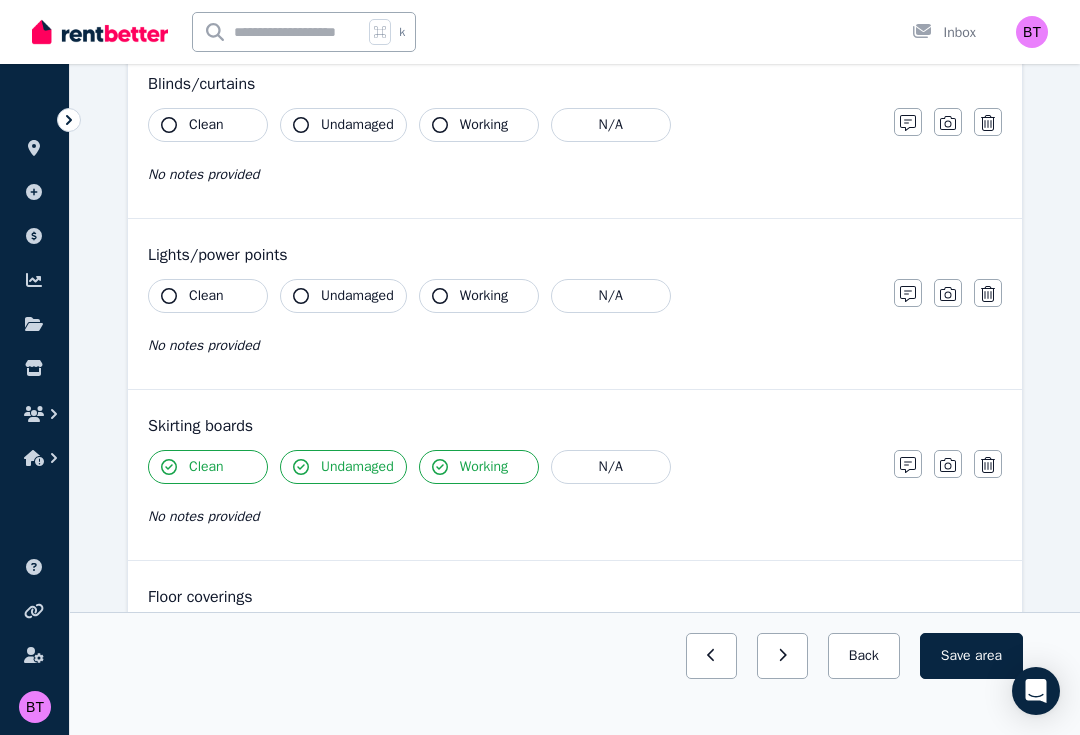 click on "Clean" at bounding box center (206, 296) 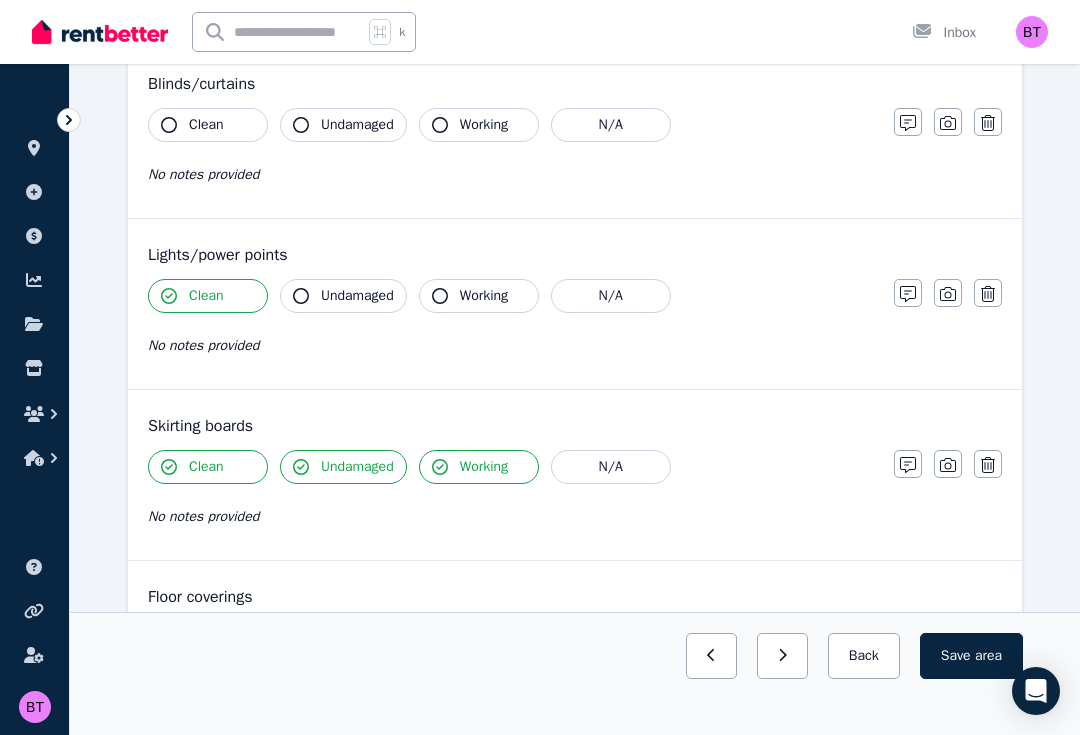 click on "Undamaged" at bounding box center (343, 296) 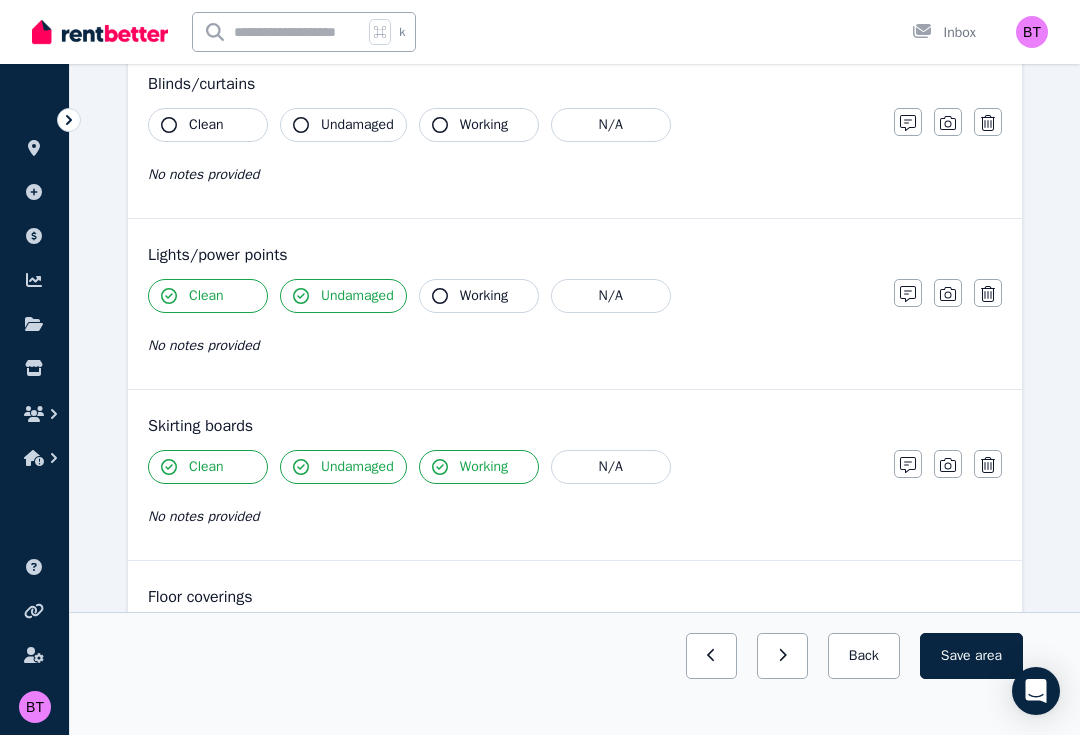 click on "Working" at bounding box center [484, 296] 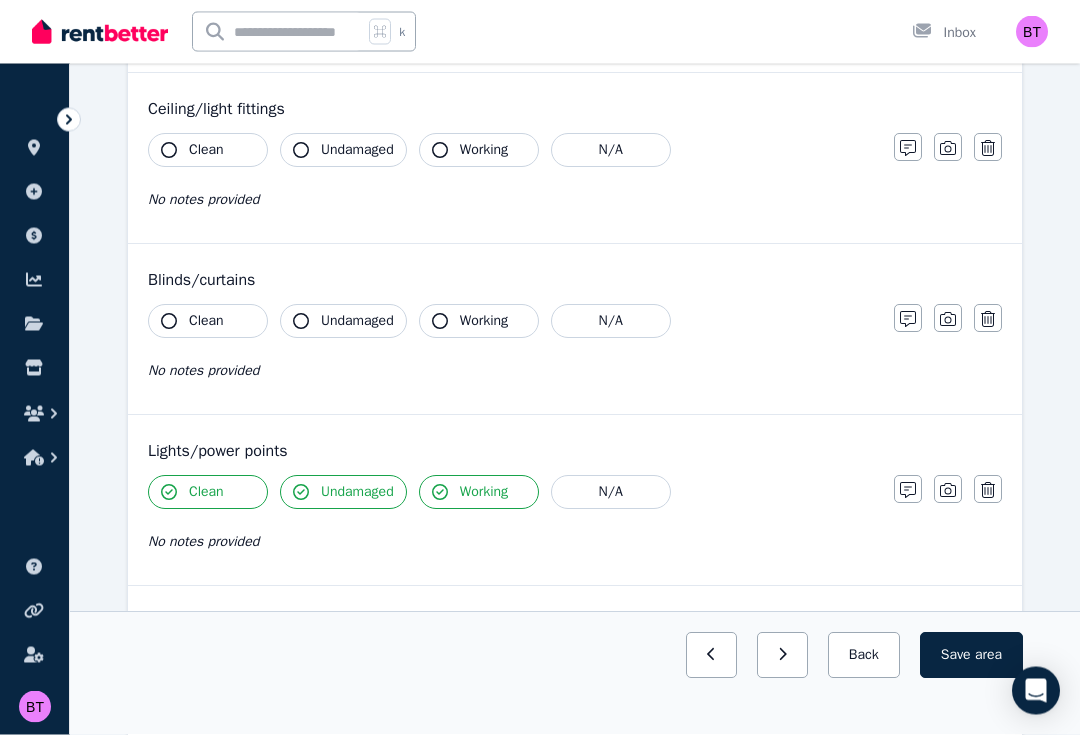 click on "Clean" at bounding box center (206, 322) 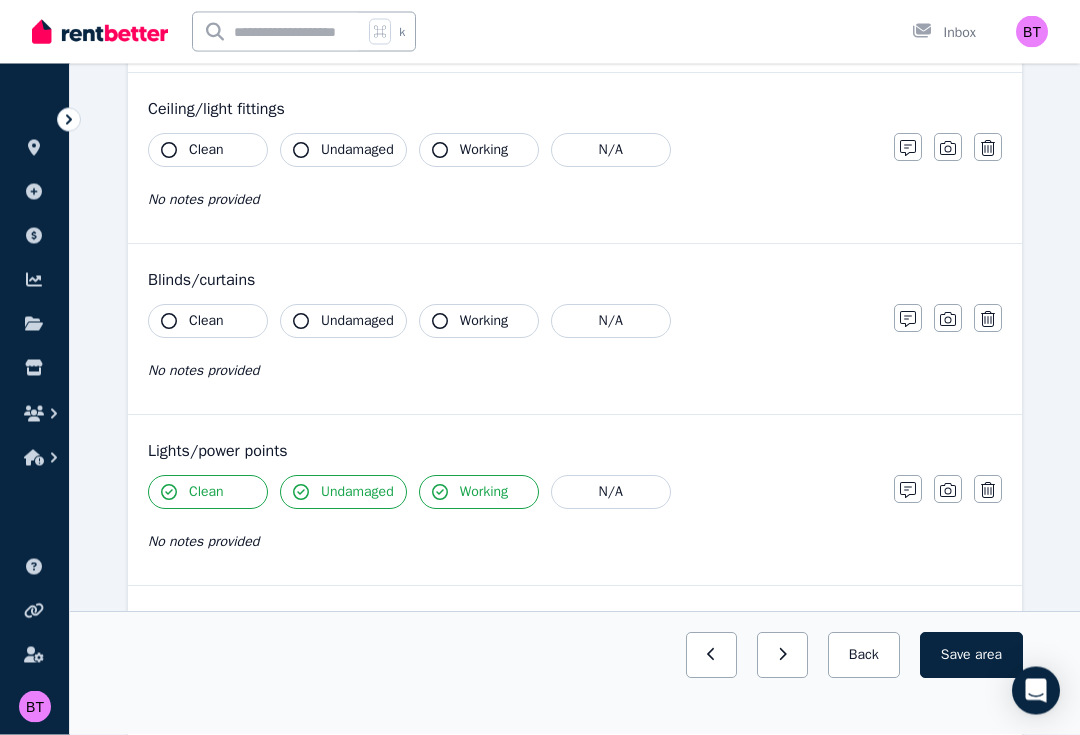scroll, scrollTop: 1020, scrollLeft: 0, axis: vertical 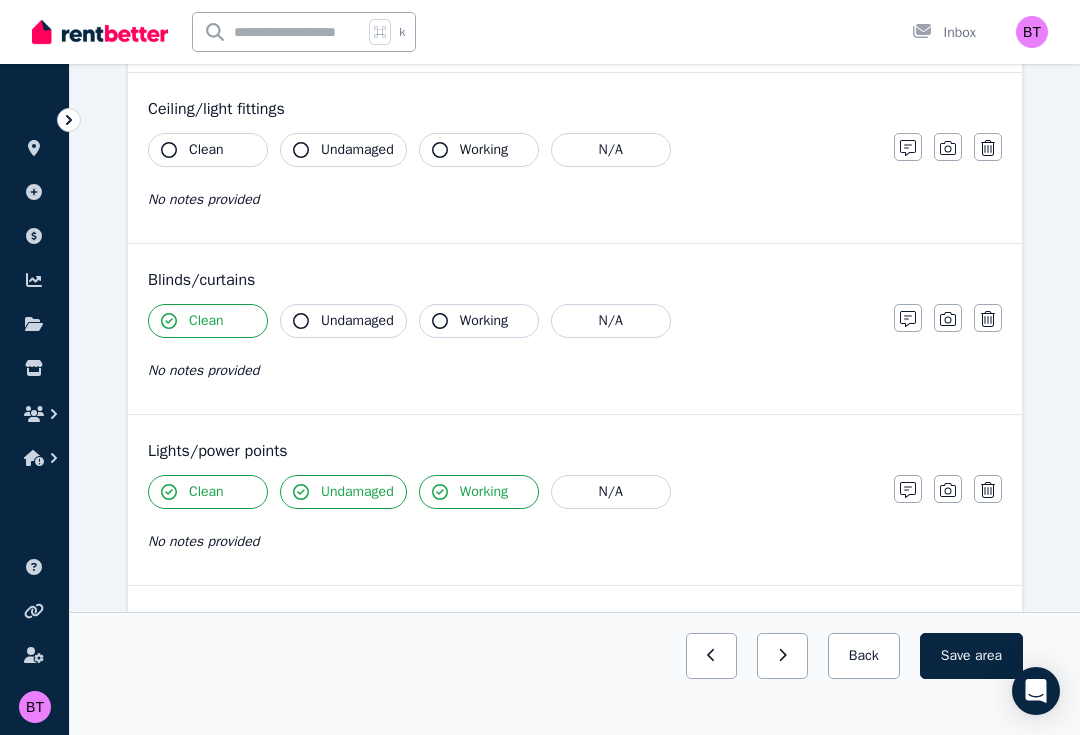click on "Undamaged" at bounding box center [357, 321] 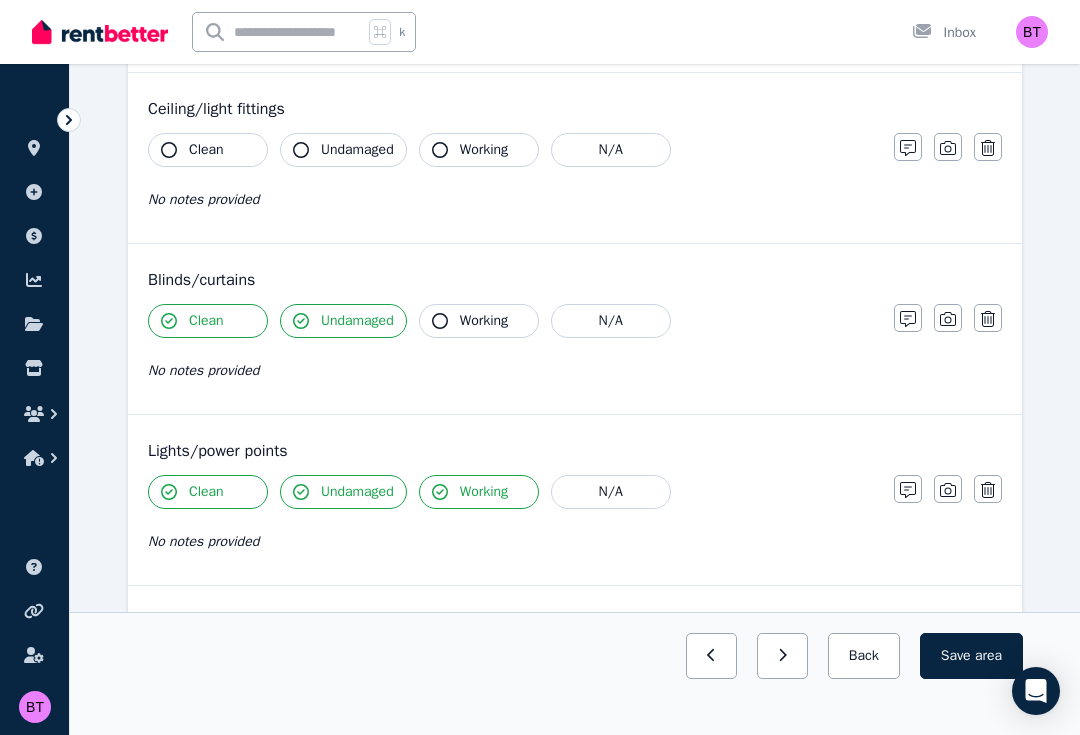 click on "N/A" at bounding box center [611, 321] 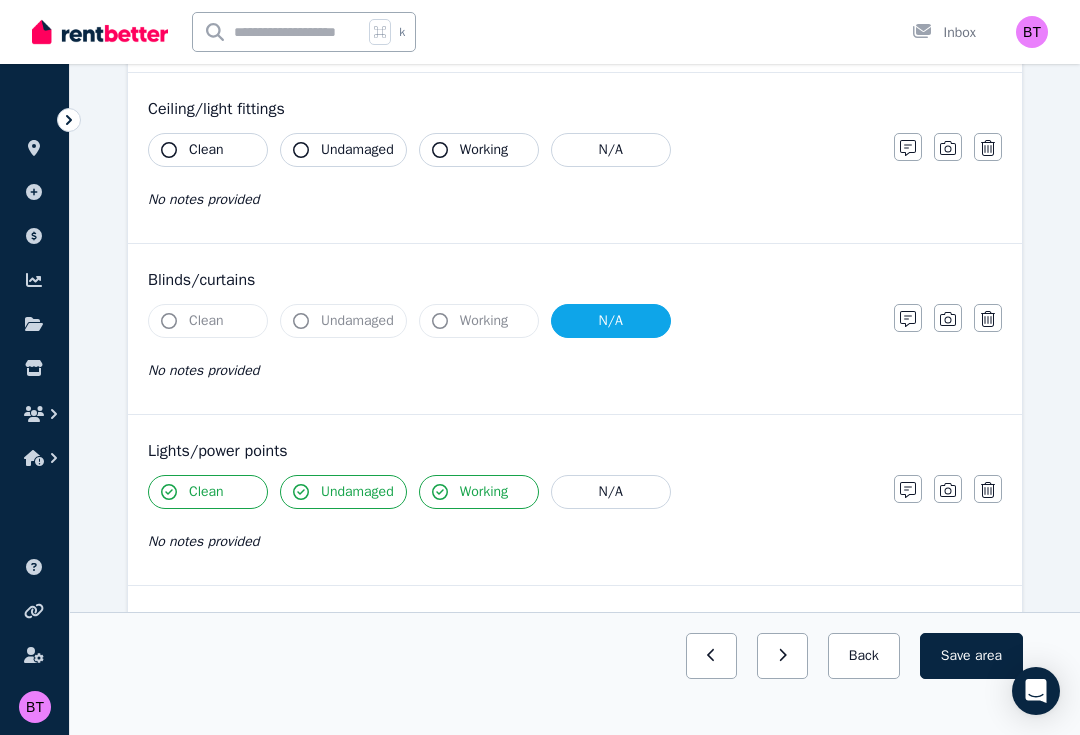 click on "Clean" at bounding box center [208, 150] 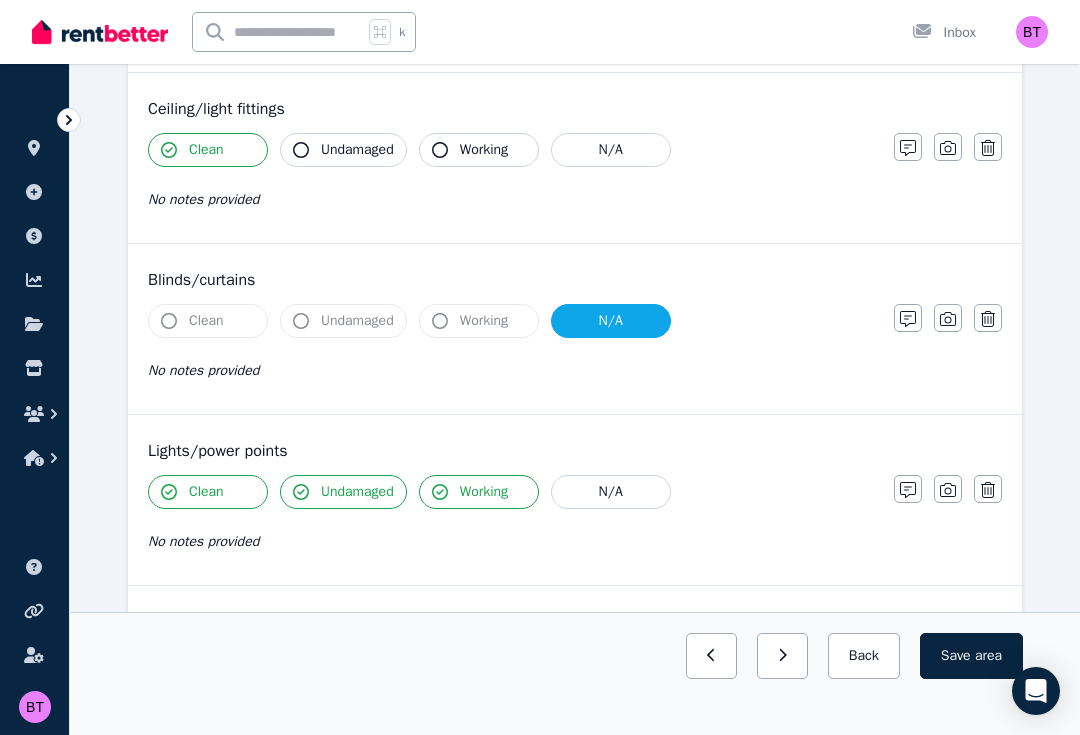 click on "Undamaged" at bounding box center (357, 150) 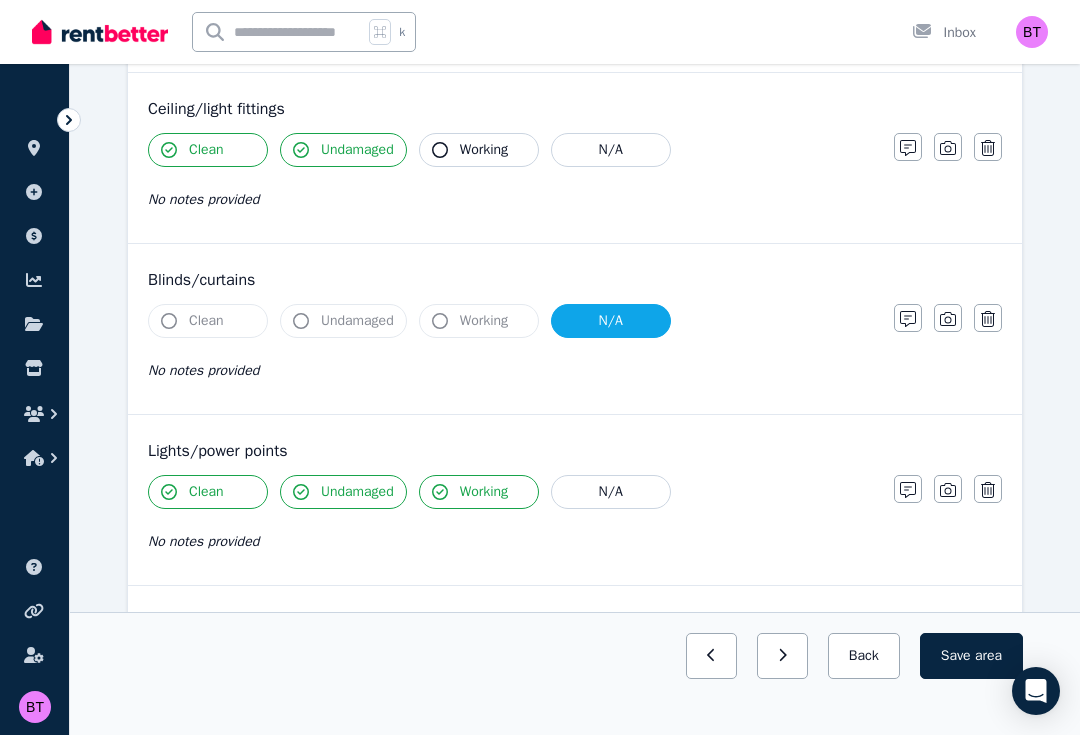 click on "Working" at bounding box center [484, 150] 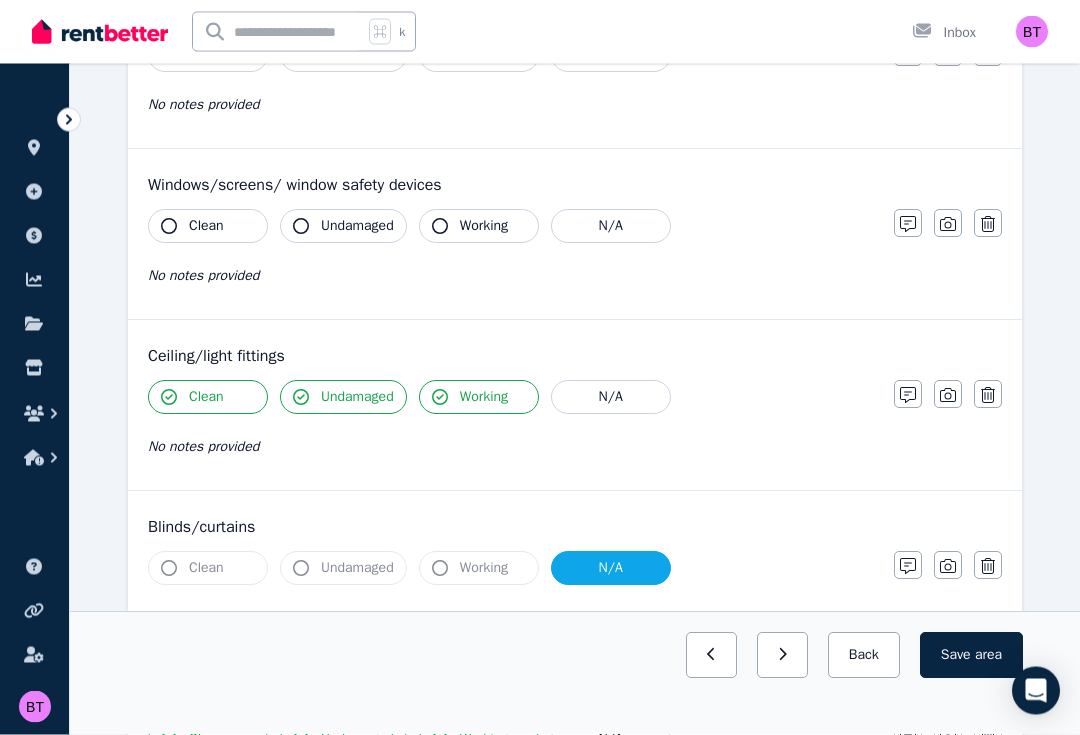 click on "Clean" at bounding box center (206, 227) 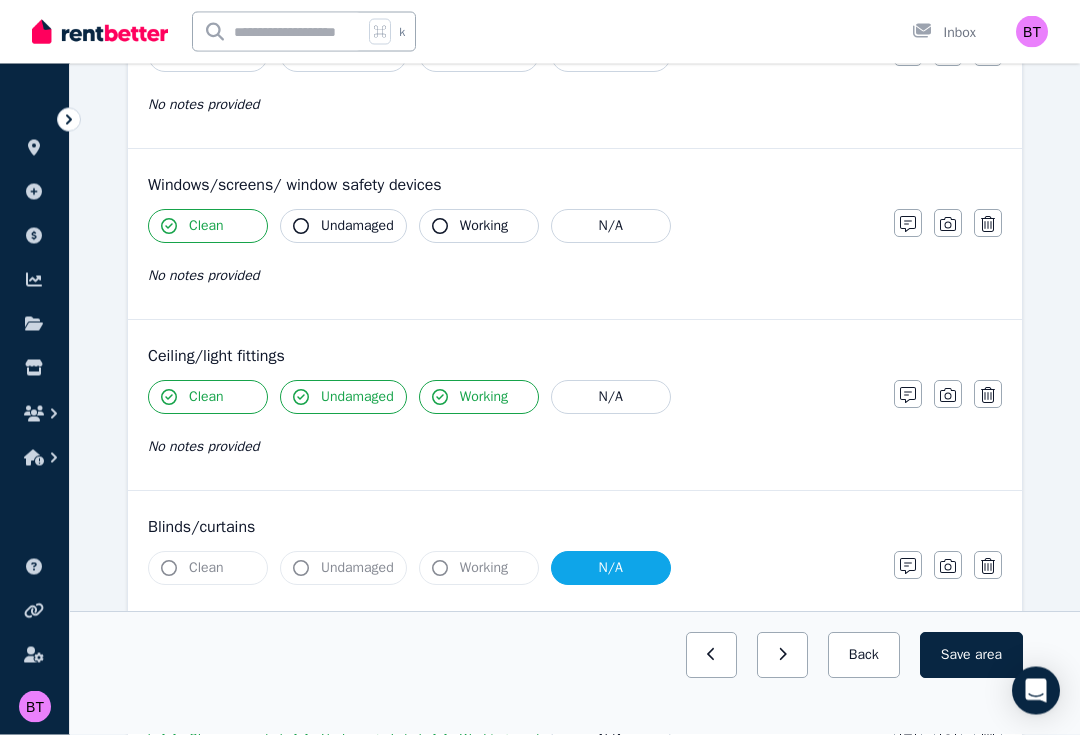scroll, scrollTop: 773, scrollLeft: 0, axis: vertical 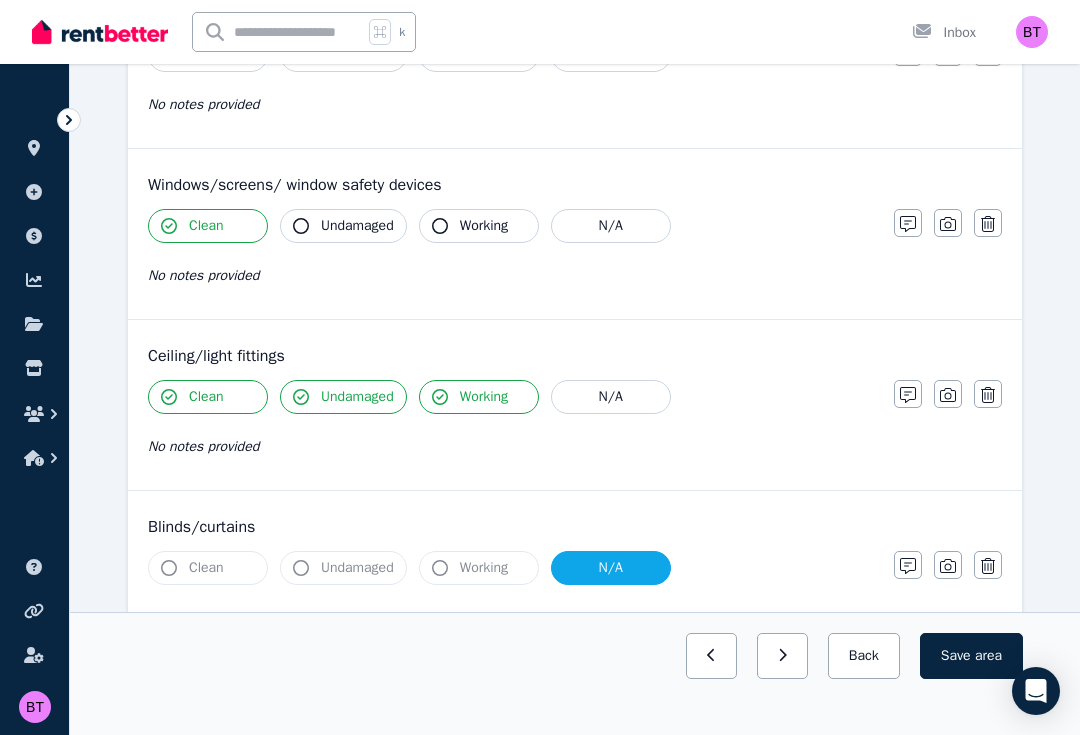 click on "N/A" at bounding box center [611, 226] 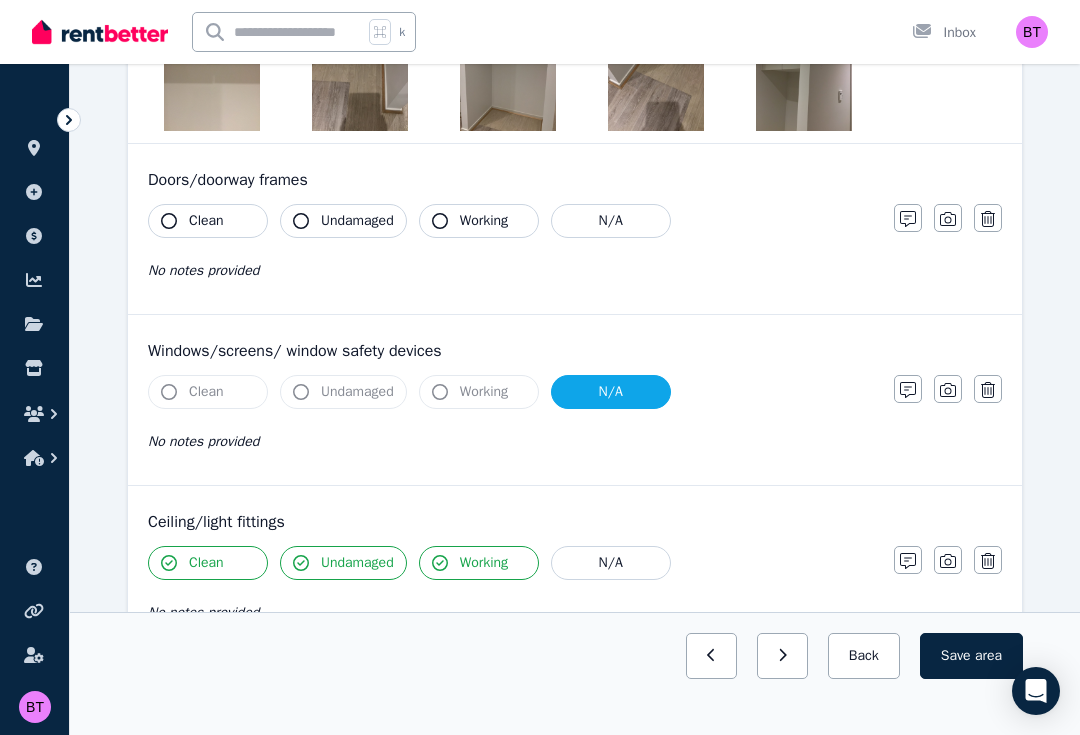 scroll, scrollTop: 604, scrollLeft: 0, axis: vertical 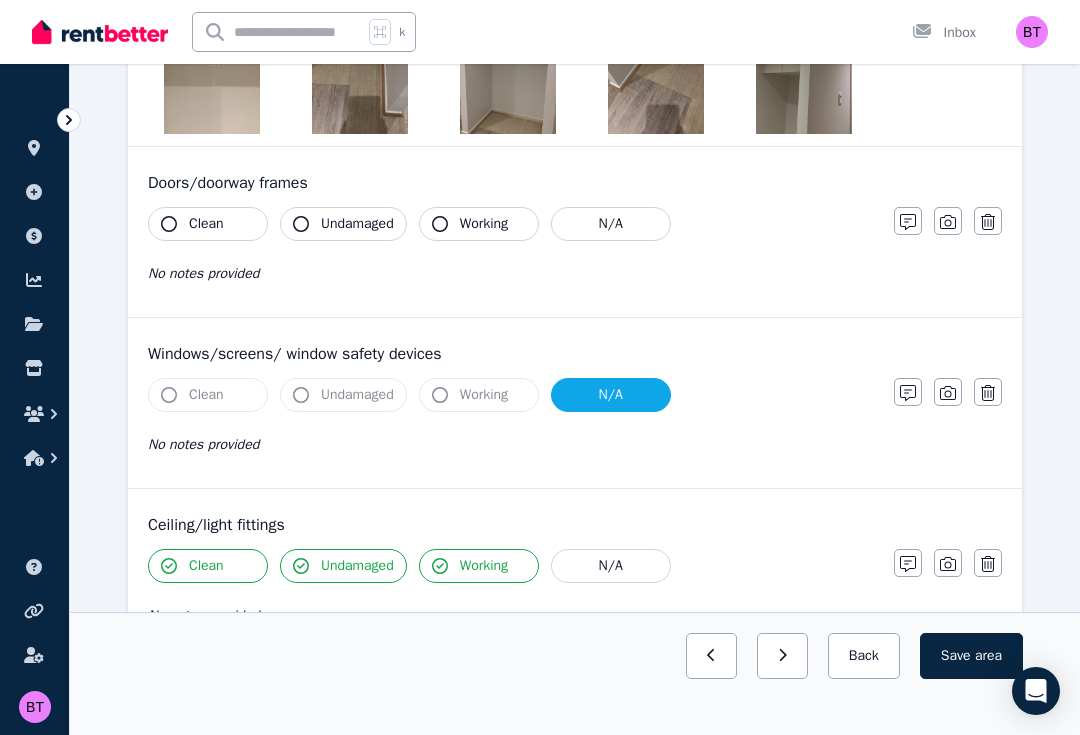 click on "N/A" at bounding box center [611, 224] 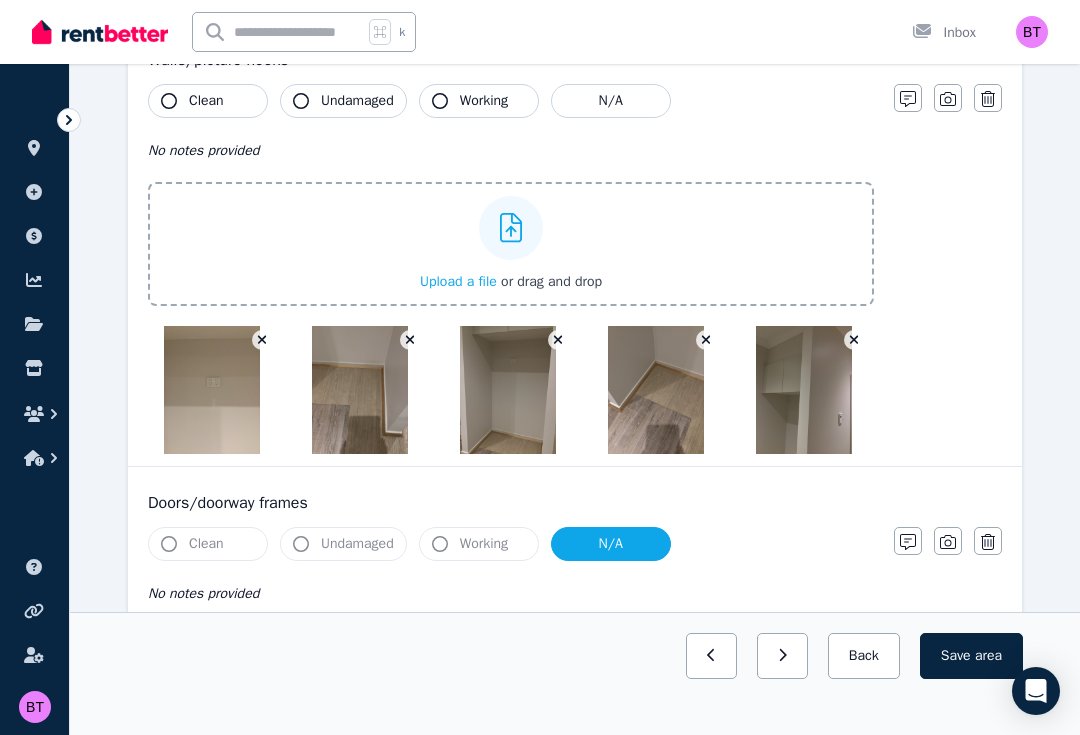 scroll, scrollTop: 282, scrollLeft: 0, axis: vertical 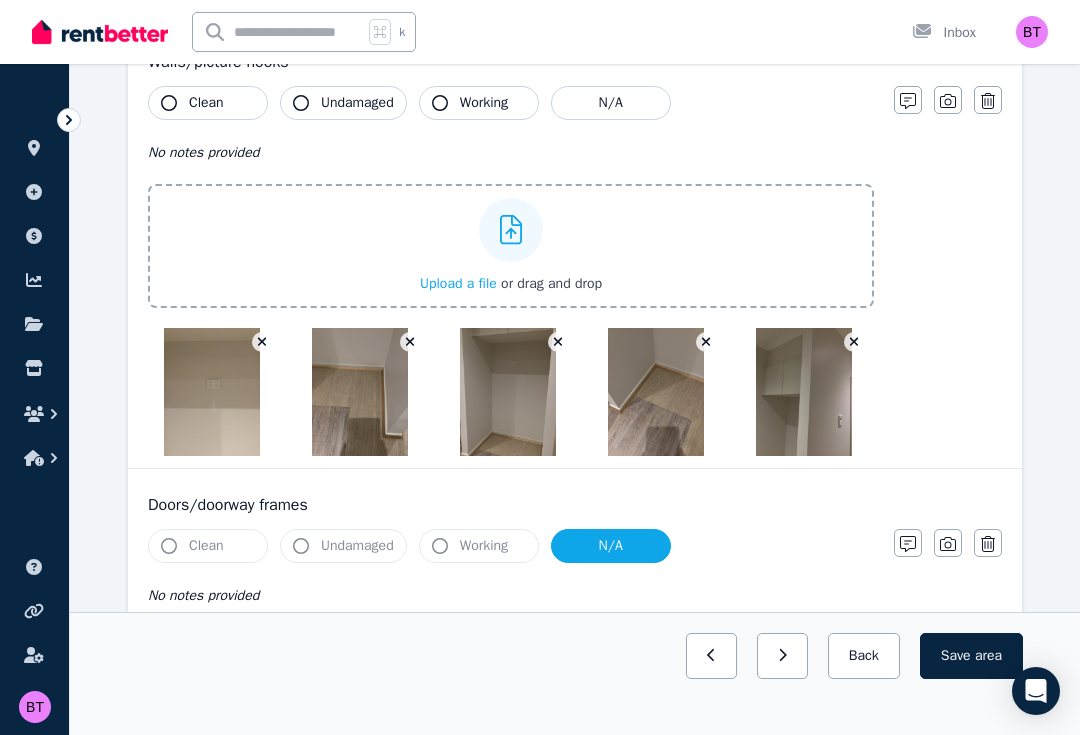 click on "Save   area" at bounding box center [971, 656] 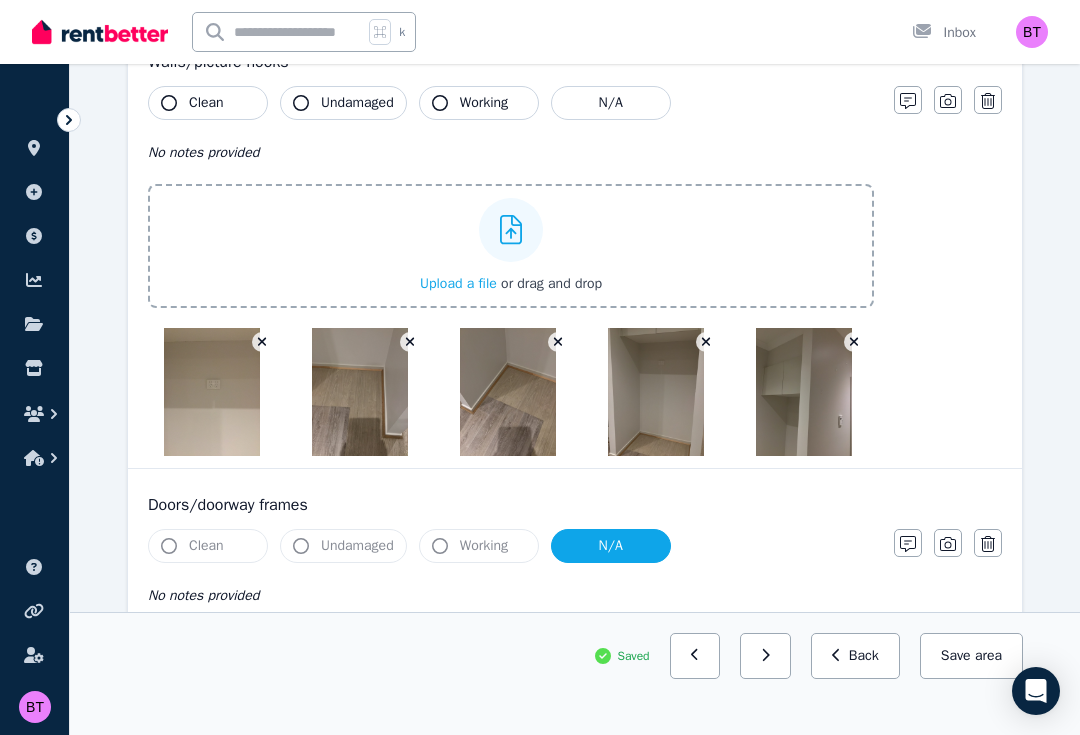 click on "Back" at bounding box center [855, 656] 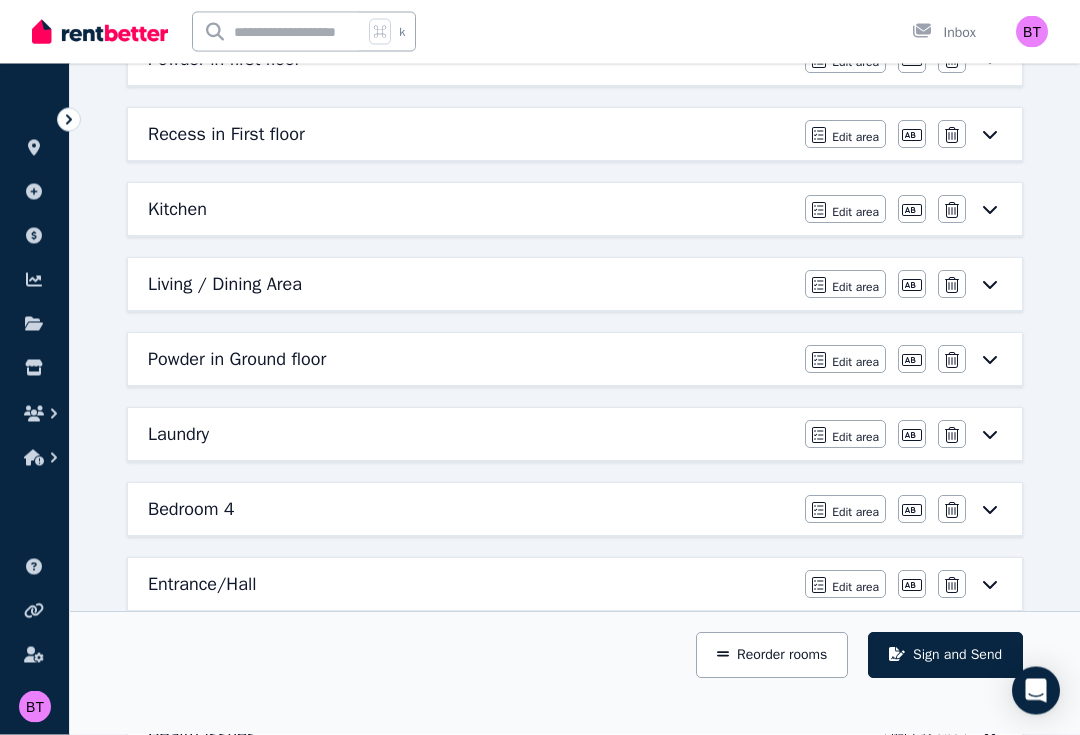 scroll, scrollTop: 677, scrollLeft: 0, axis: vertical 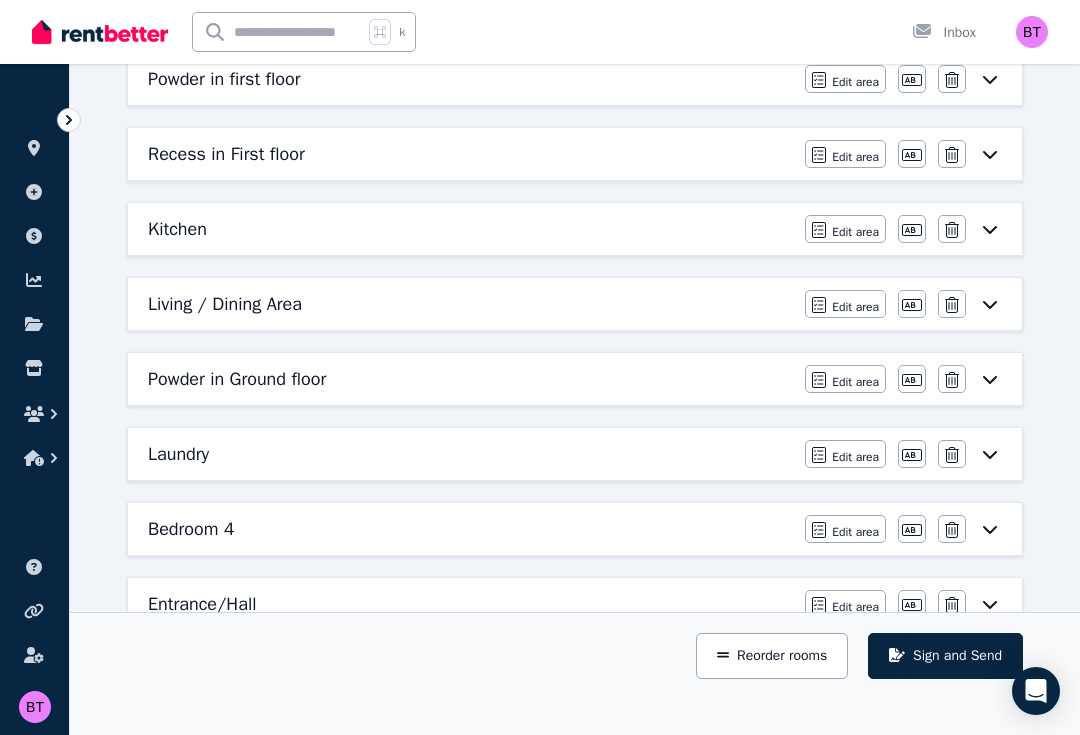 click on "Edit area" at bounding box center (855, 307) 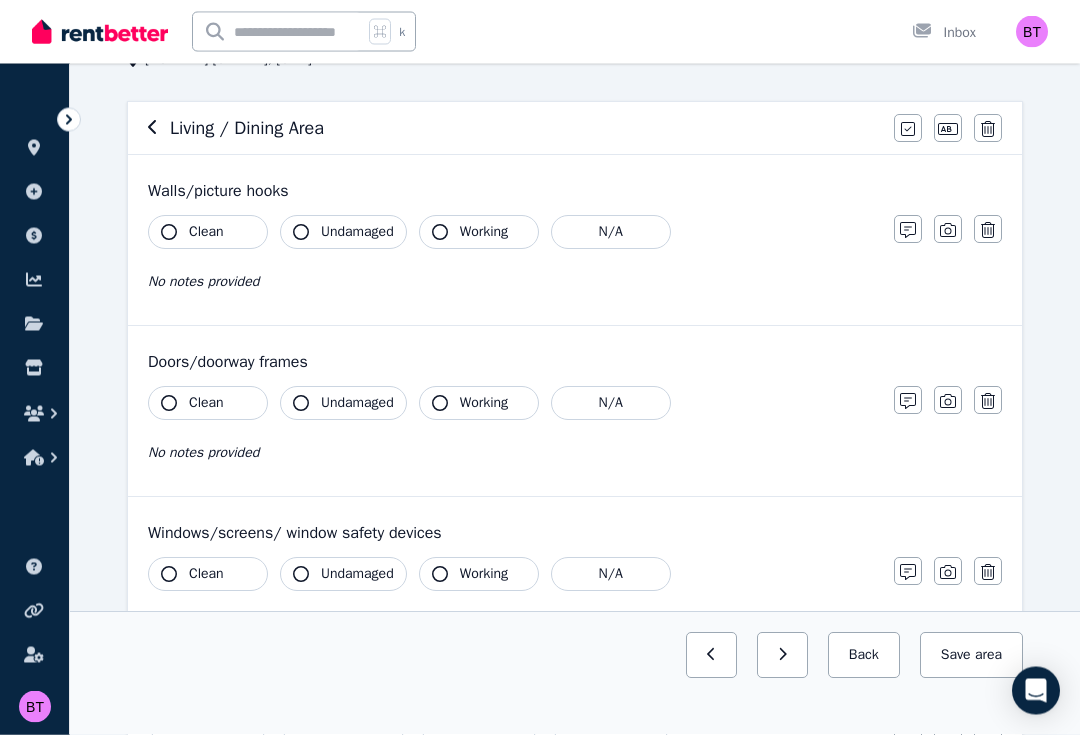 scroll, scrollTop: 153, scrollLeft: 0, axis: vertical 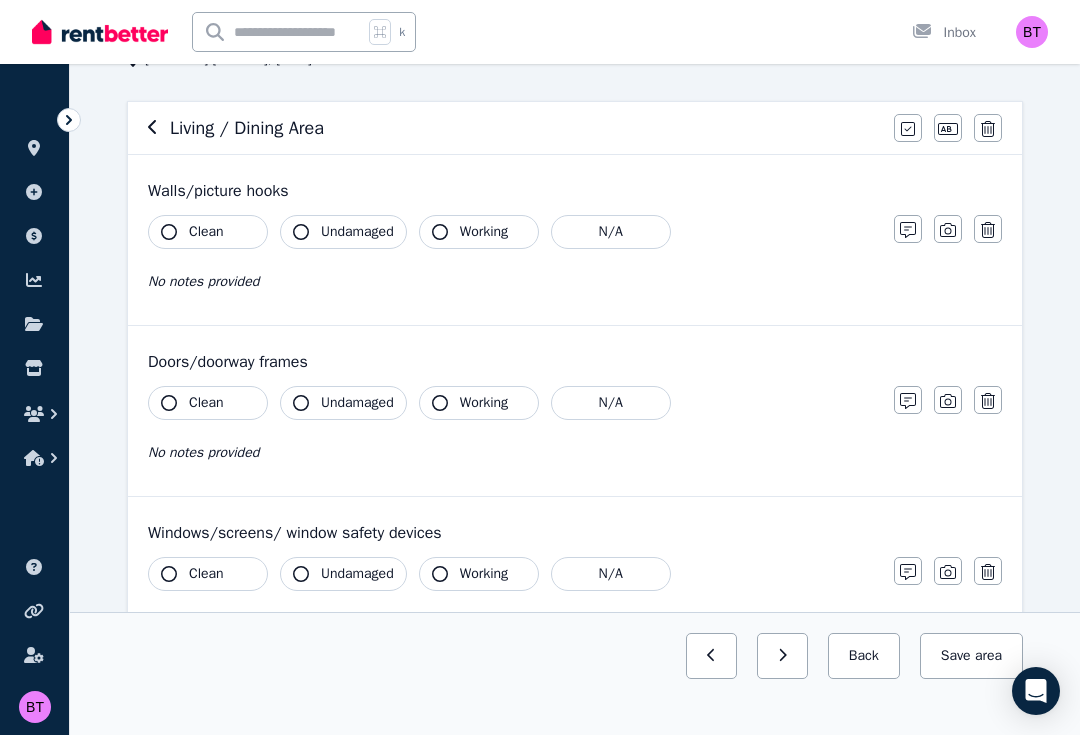 click on "Clean" at bounding box center (208, 232) 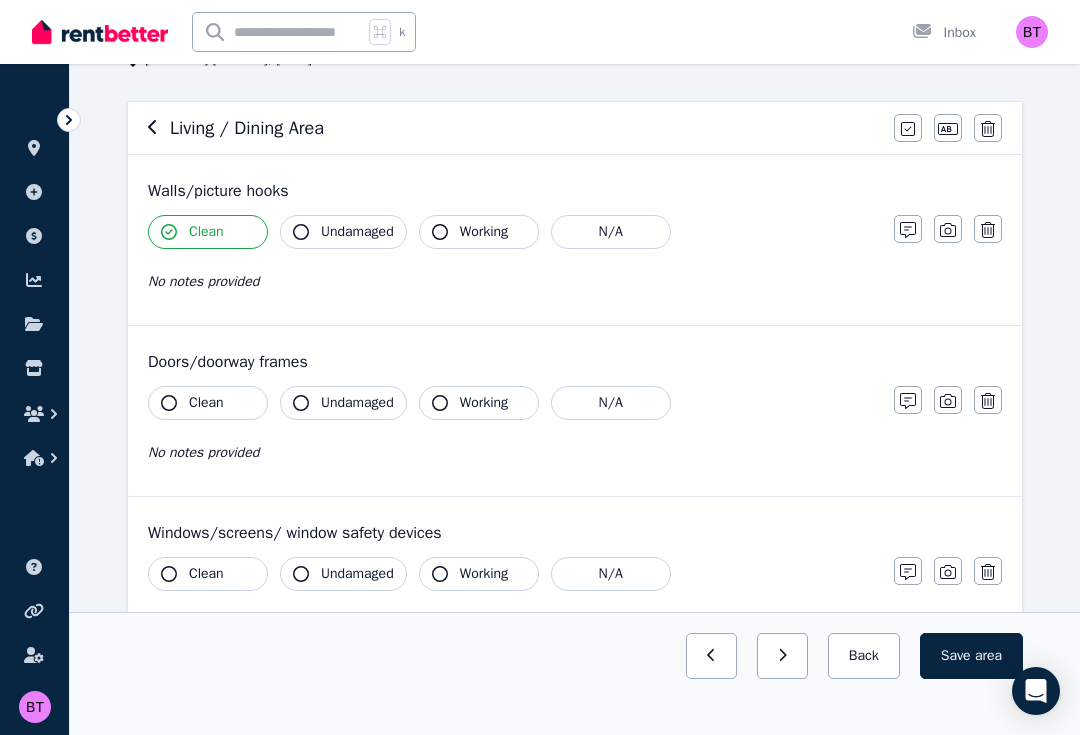 click on "Undamaged" at bounding box center [357, 232] 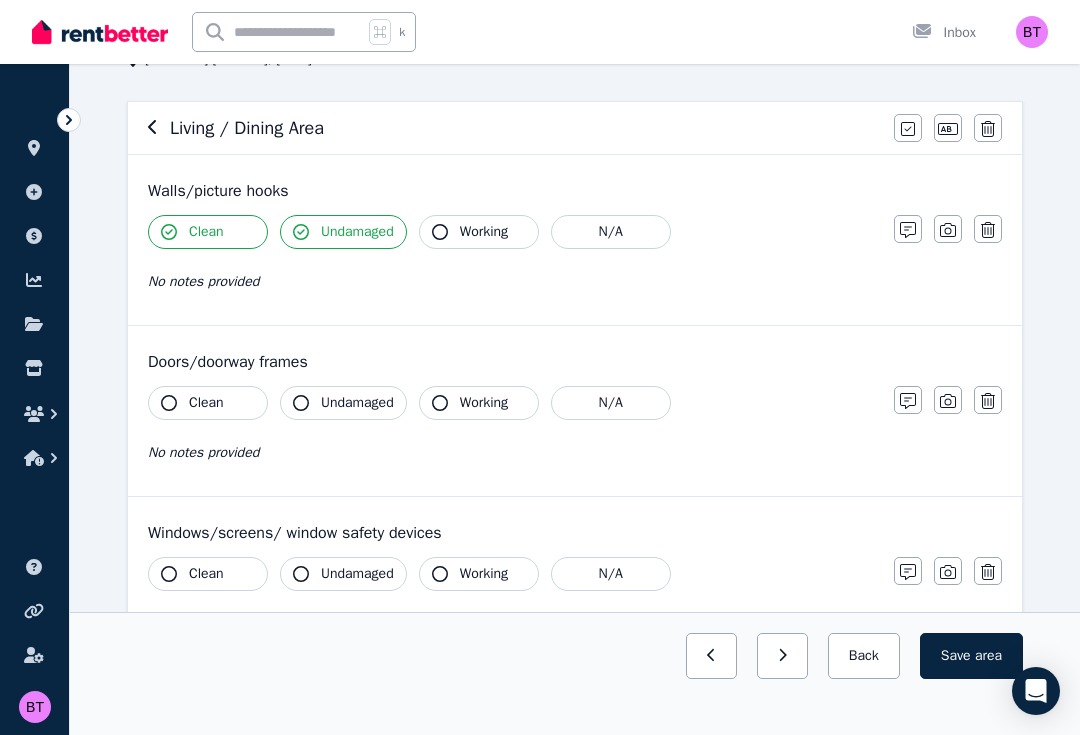 click on "Working" at bounding box center (484, 232) 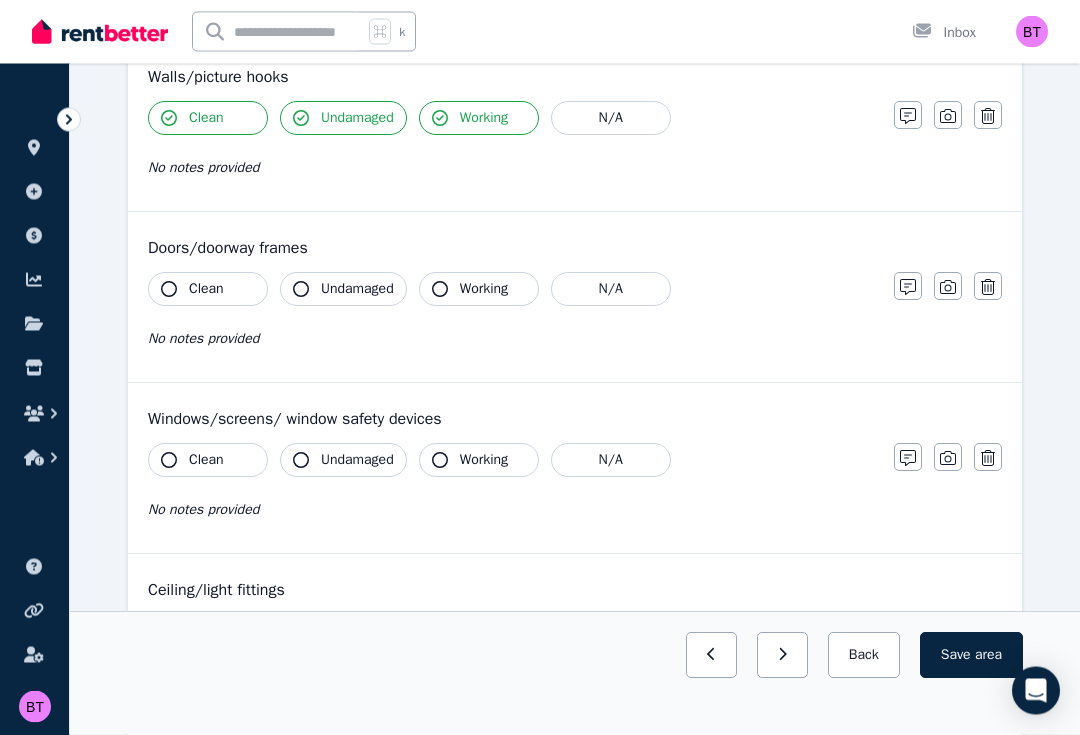 scroll, scrollTop: 267, scrollLeft: 0, axis: vertical 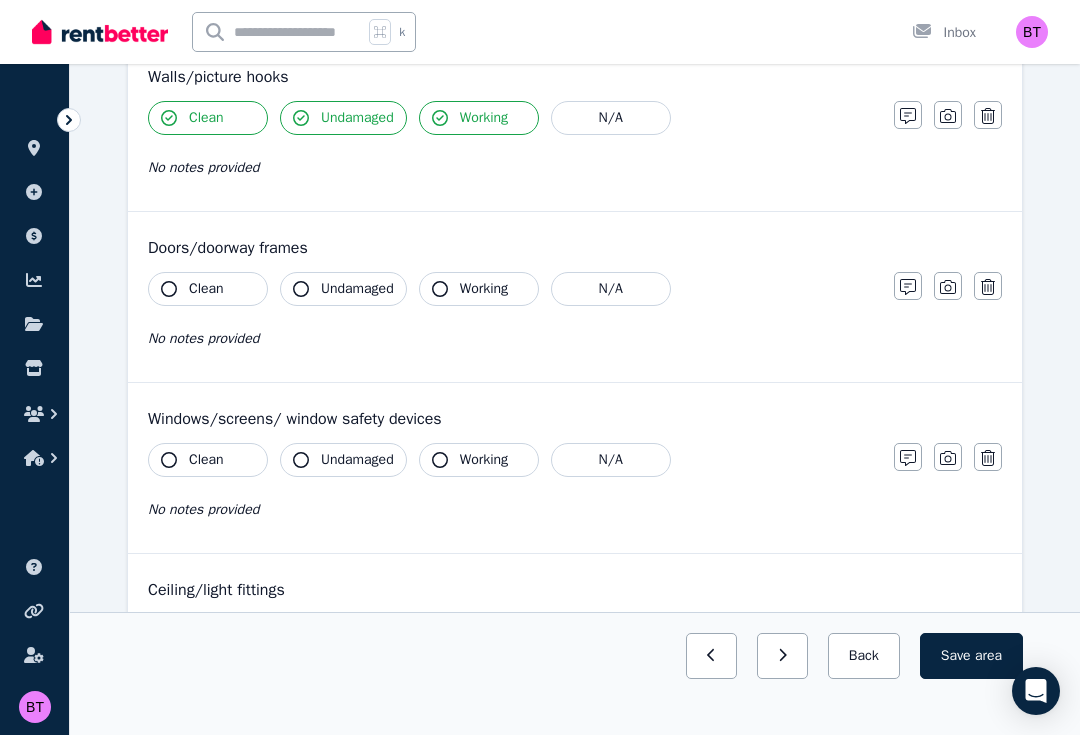 click on "Clean" at bounding box center (208, 289) 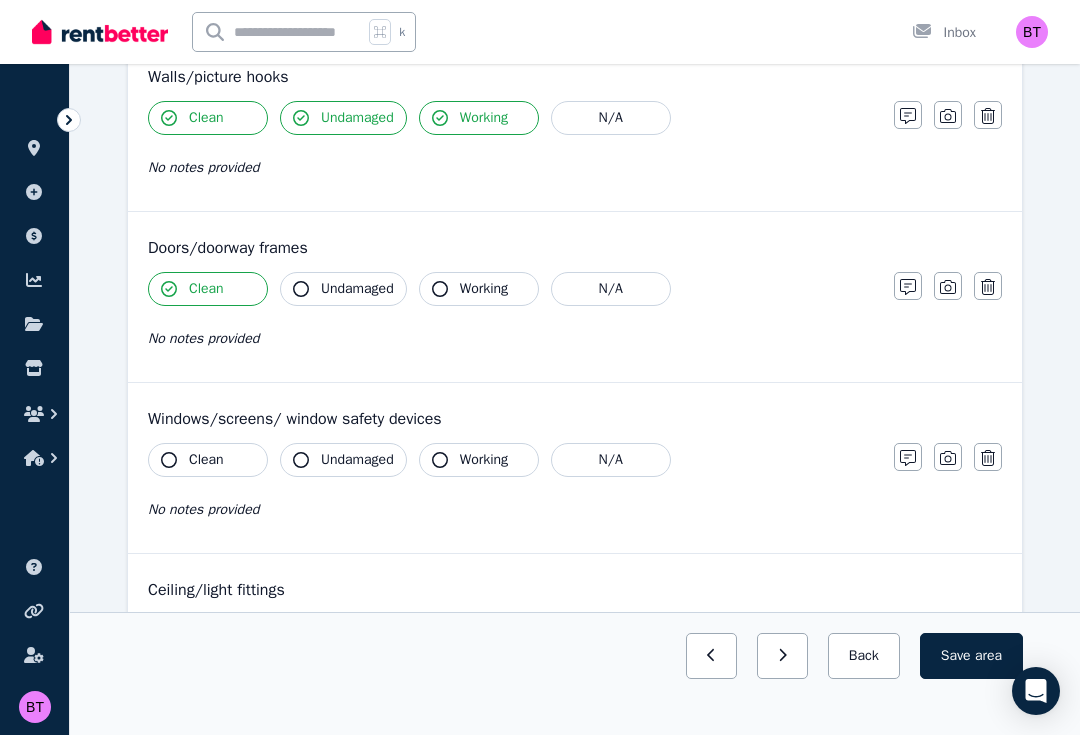 click on "Undamaged" at bounding box center (357, 289) 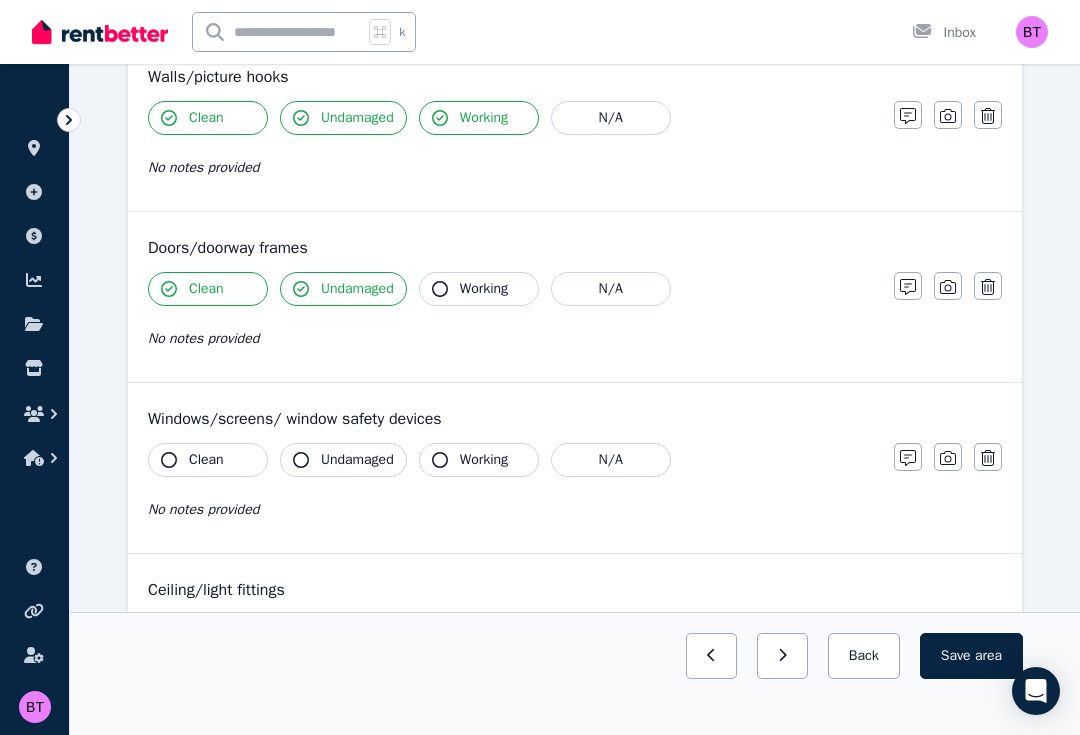 click on "Working" at bounding box center [479, 289] 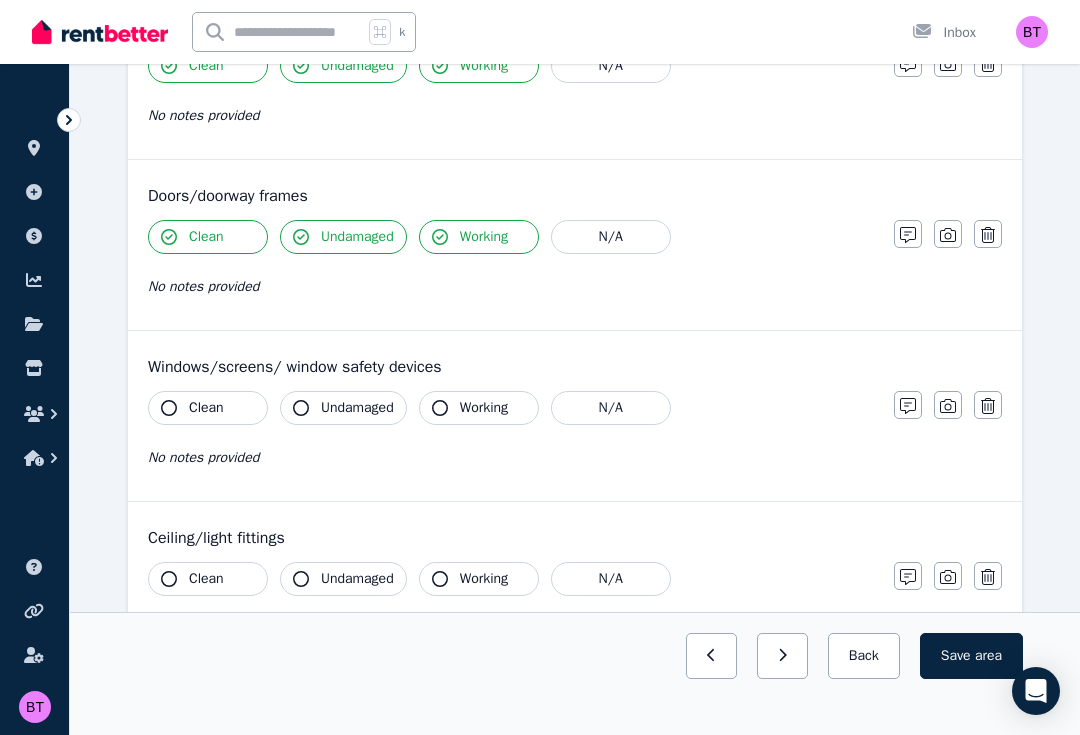 scroll, scrollTop: 418, scrollLeft: 0, axis: vertical 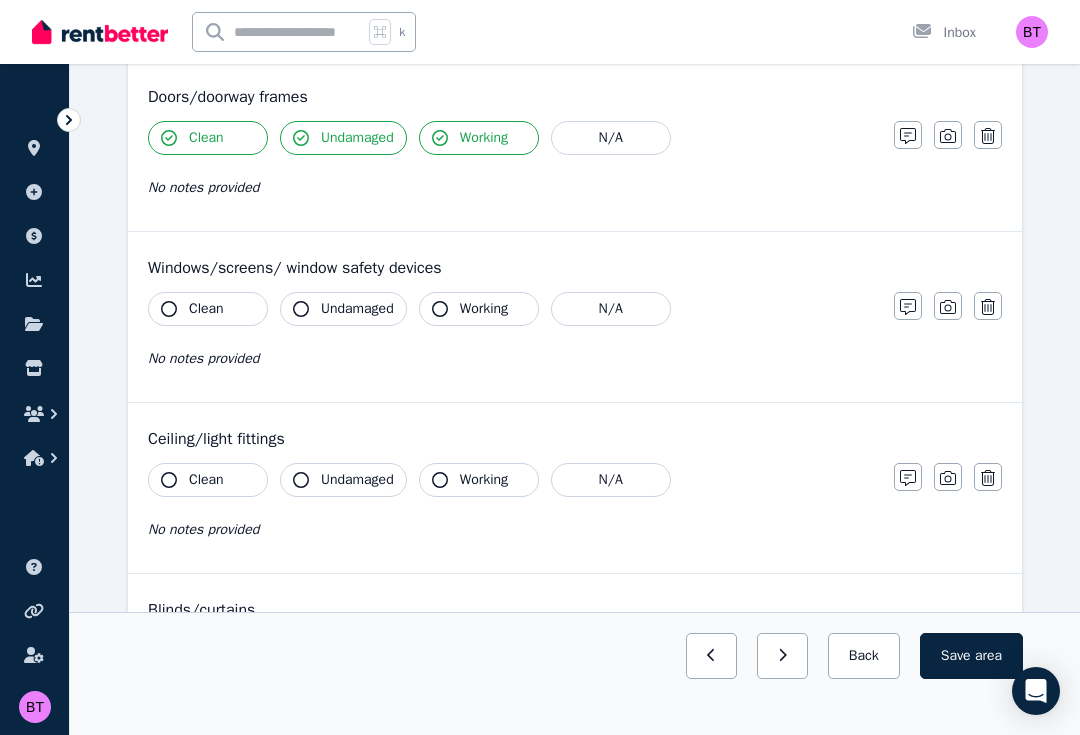 click on "Clean" at bounding box center [206, 309] 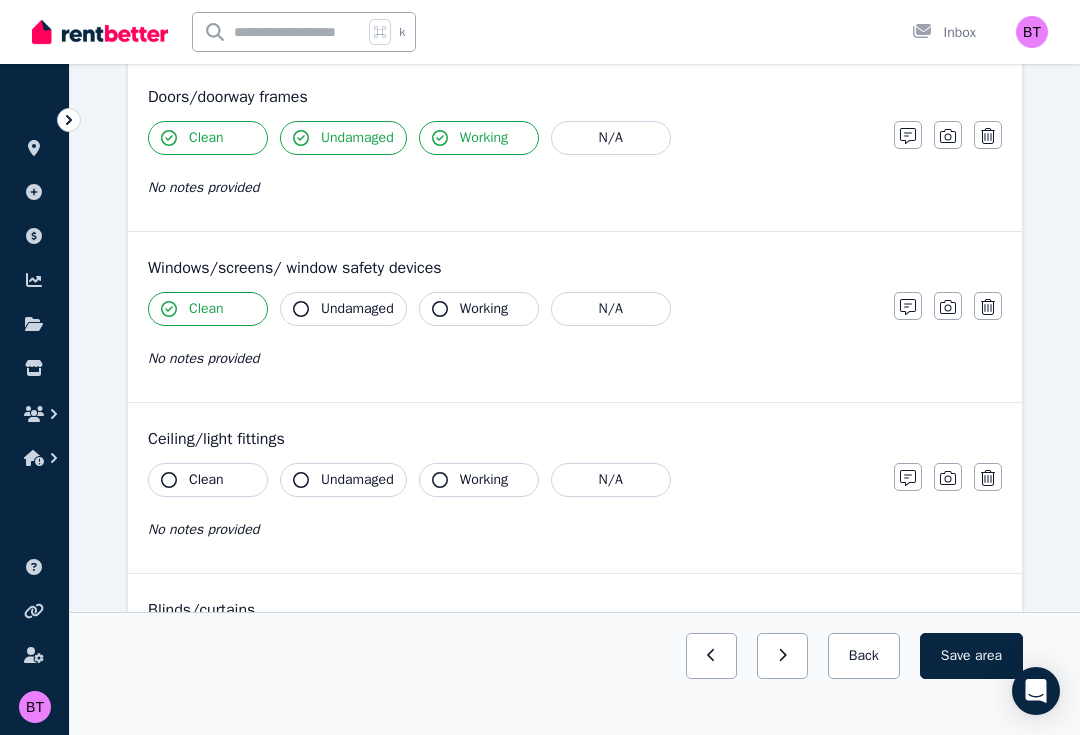 click on "Undamaged" at bounding box center (357, 309) 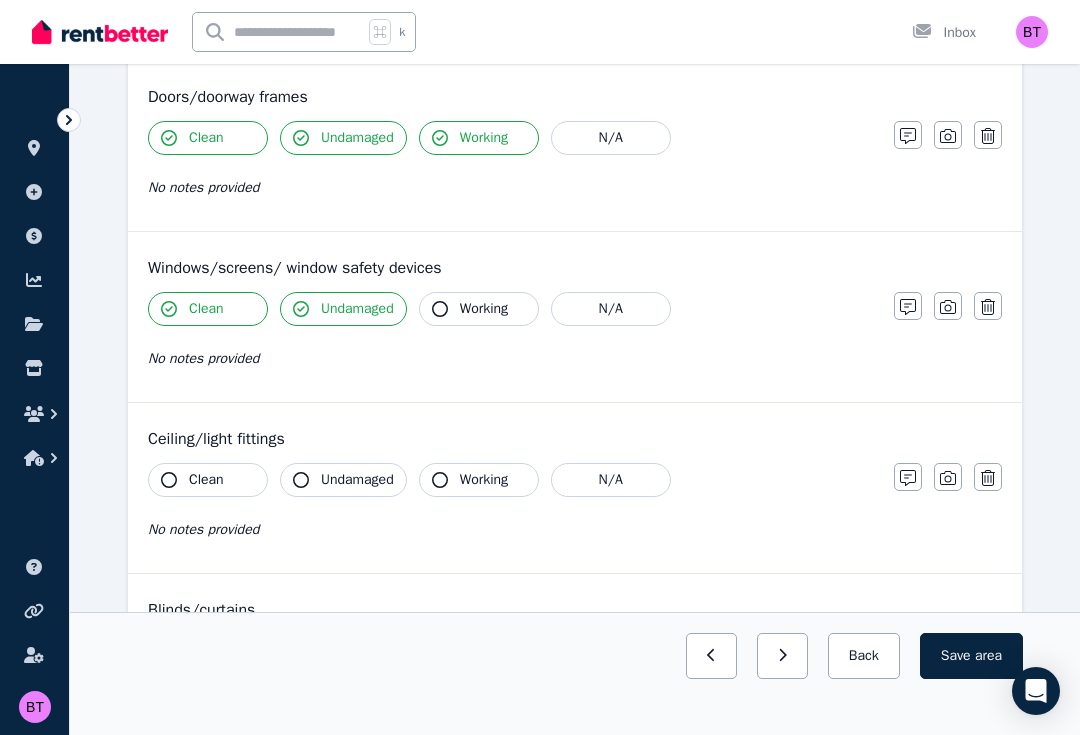 click on "Working" at bounding box center (484, 309) 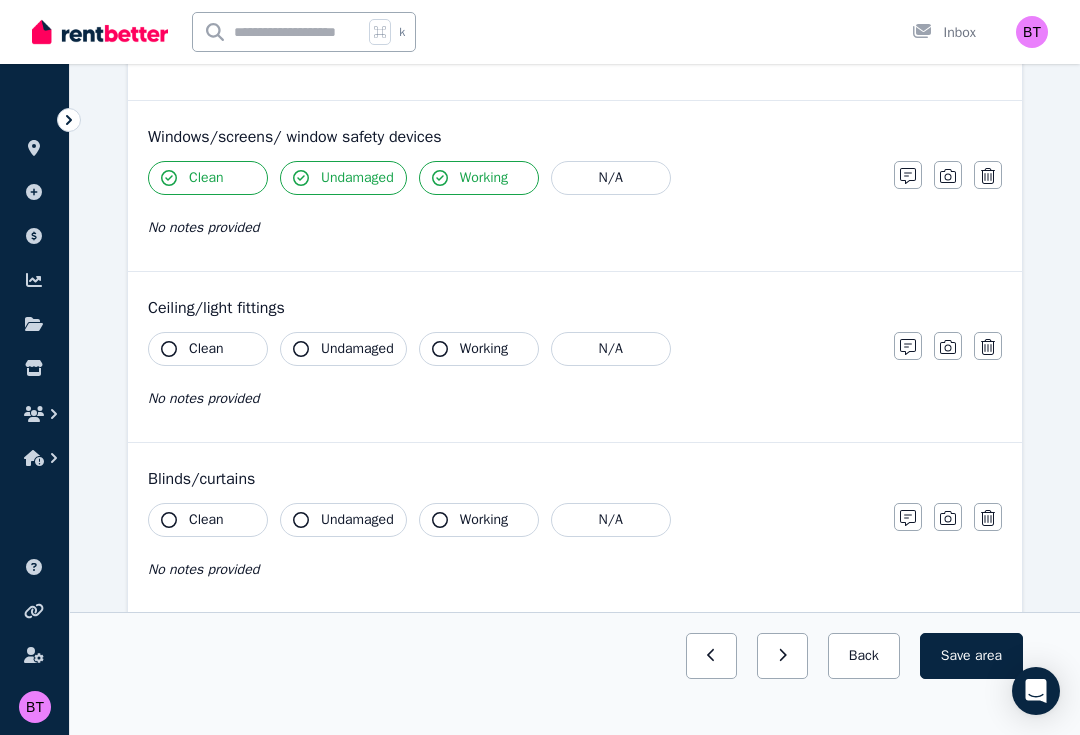 scroll, scrollTop: 547, scrollLeft: 0, axis: vertical 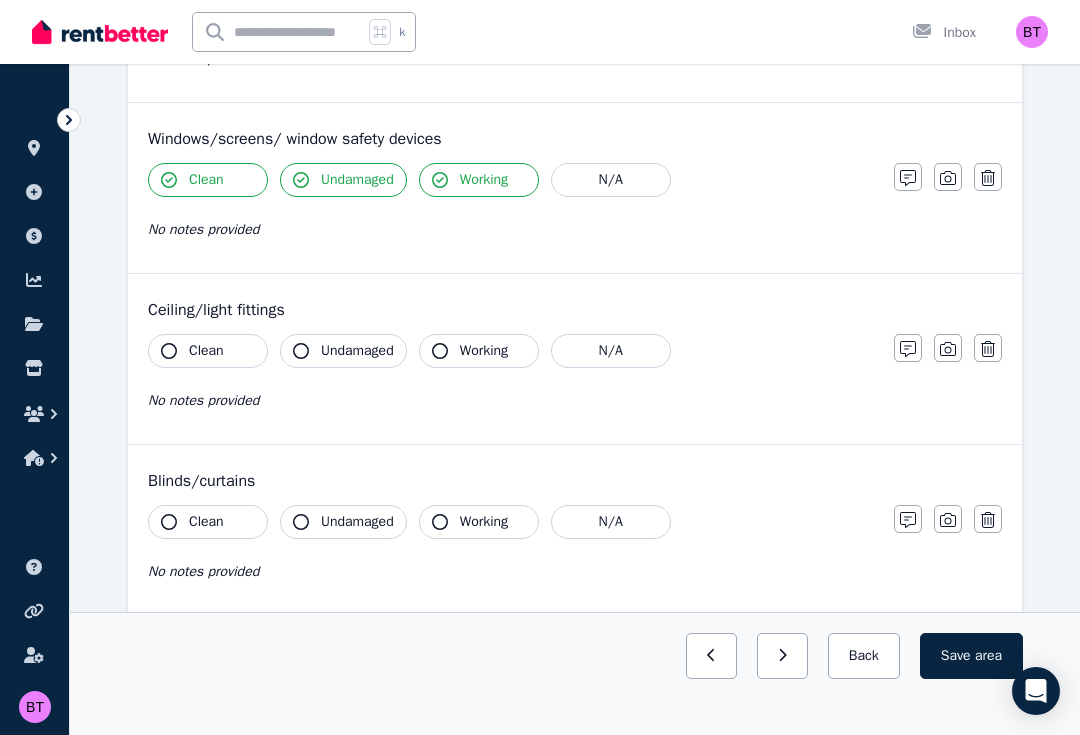 click on "Clean" at bounding box center (208, 351) 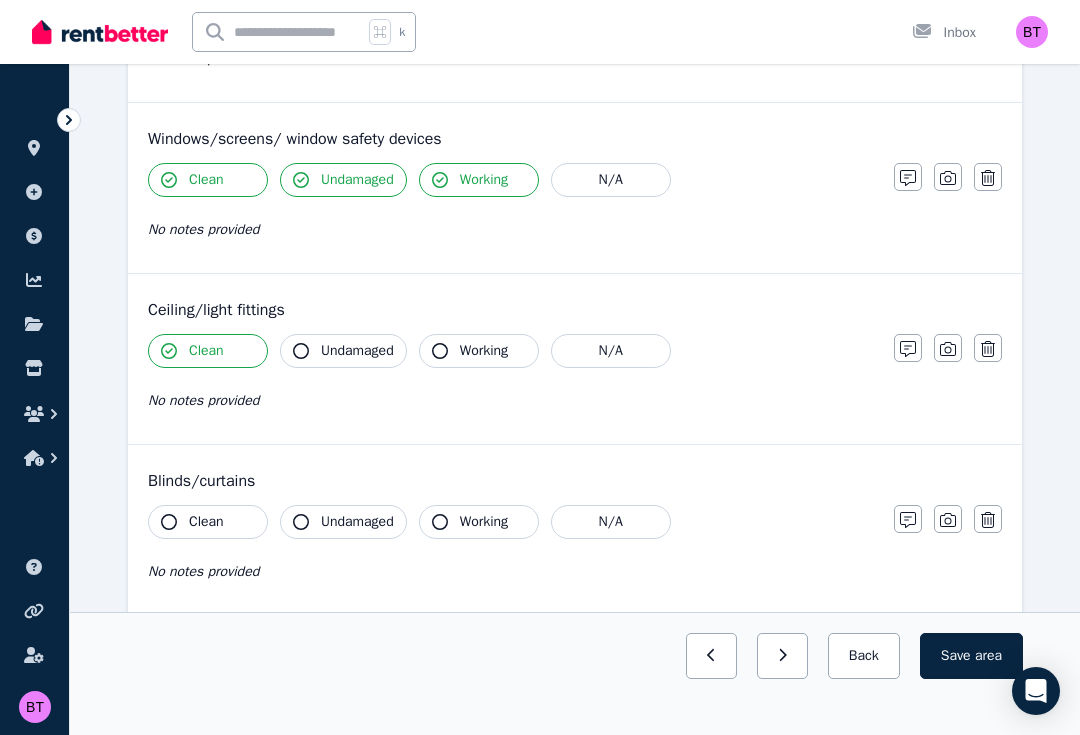 click on "Undamaged" at bounding box center [357, 351] 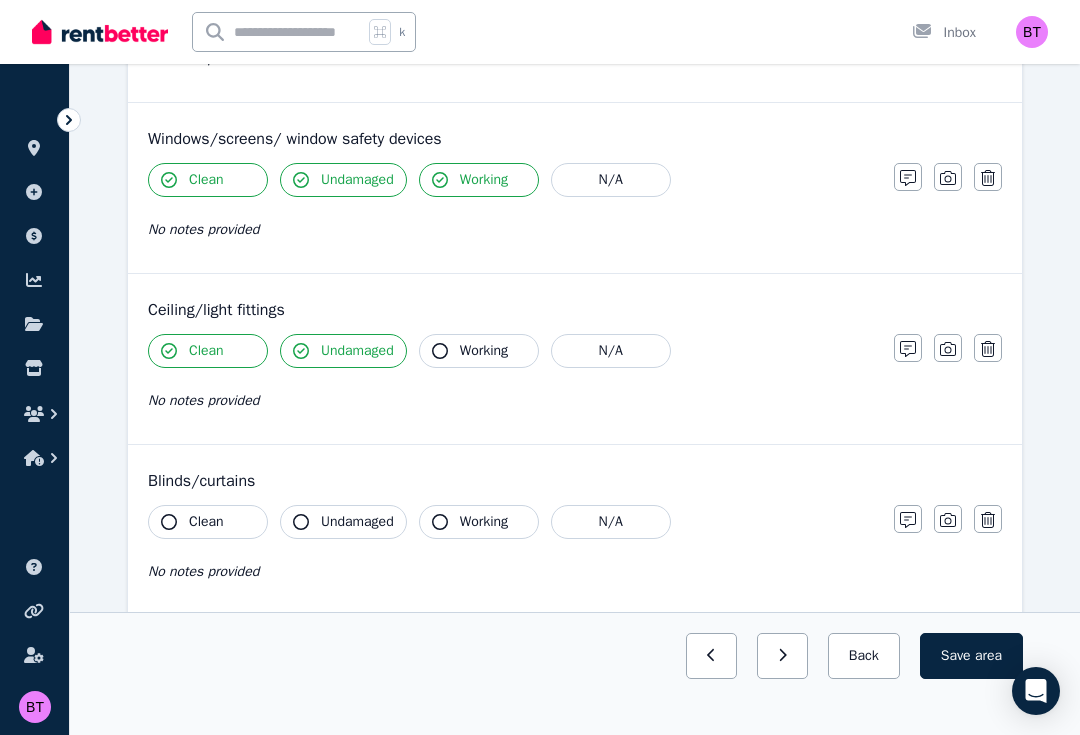 click on "Working" at bounding box center [479, 351] 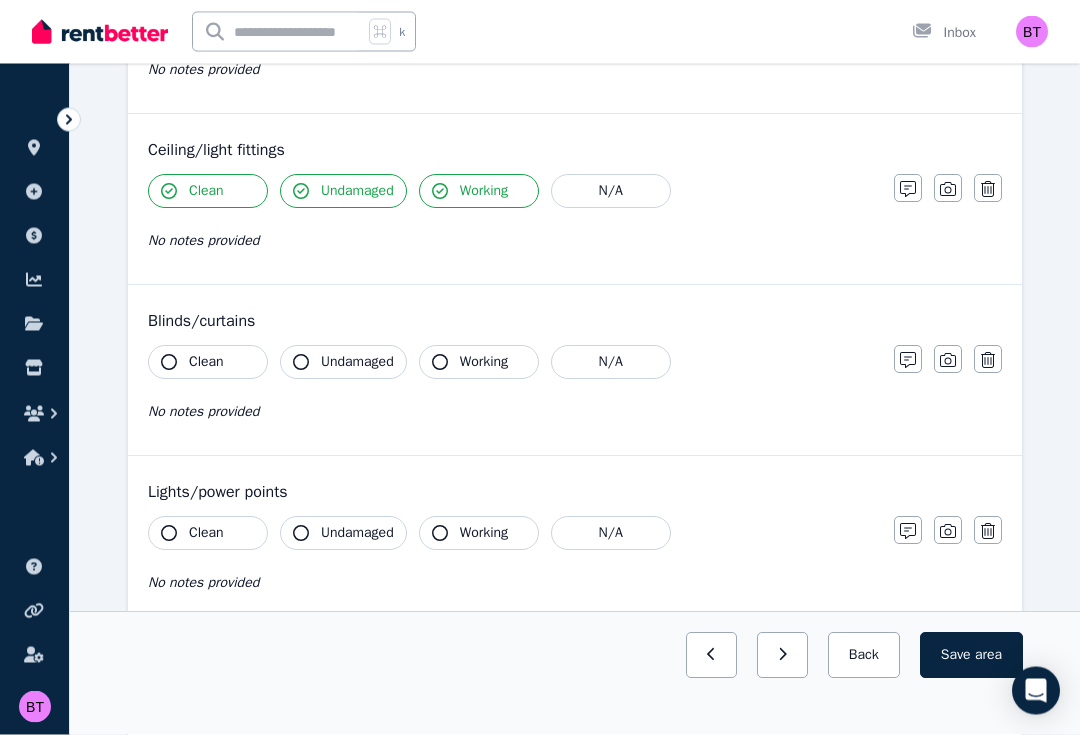click on "Clean" at bounding box center (208, 363) 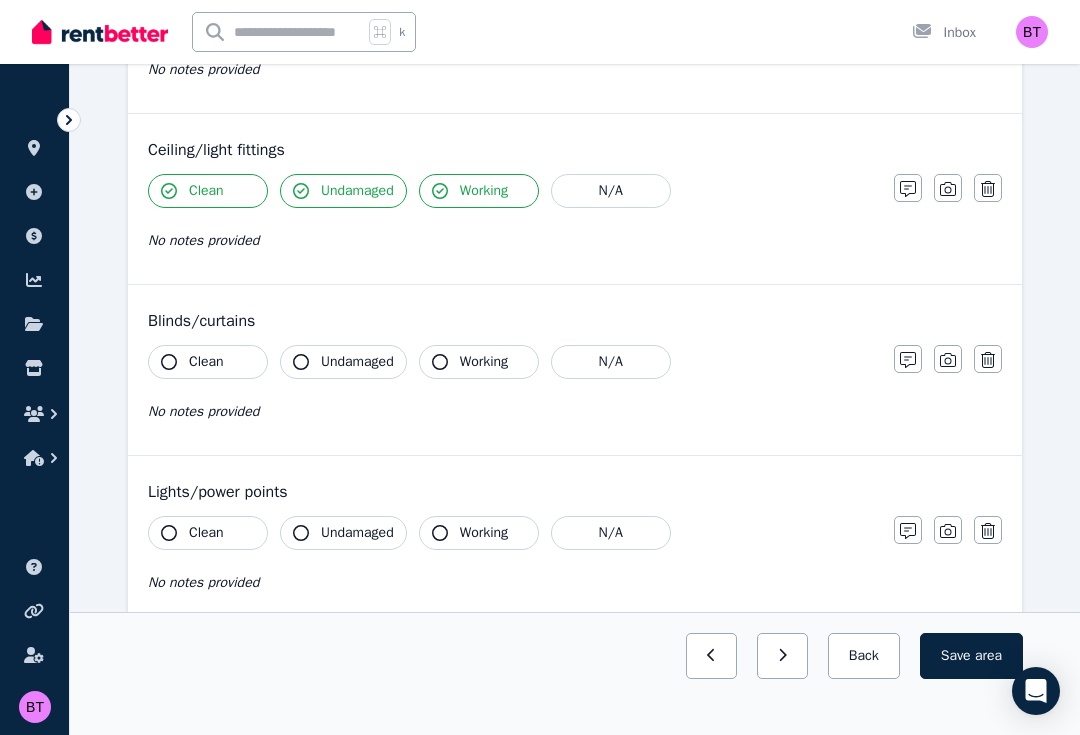 click on "Undamaged" at bounding box center (357, 362) 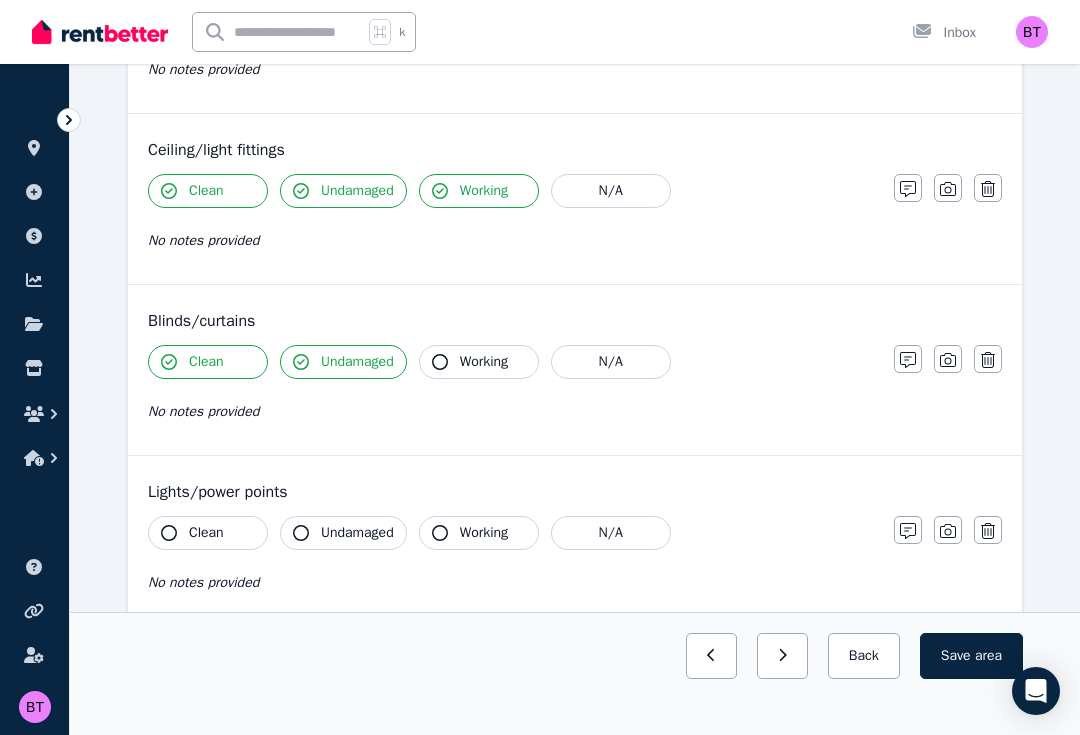 click on "Working" at bounding box center [484, 362] 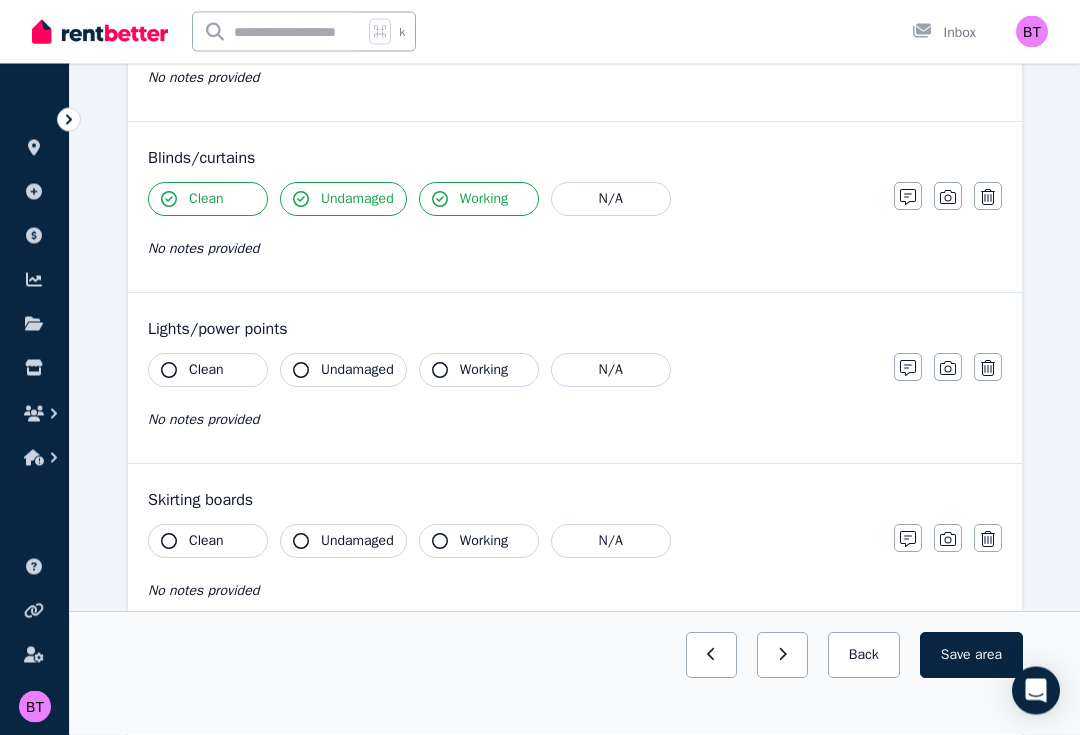 click on "Clean" at bounding box center [208, 371] 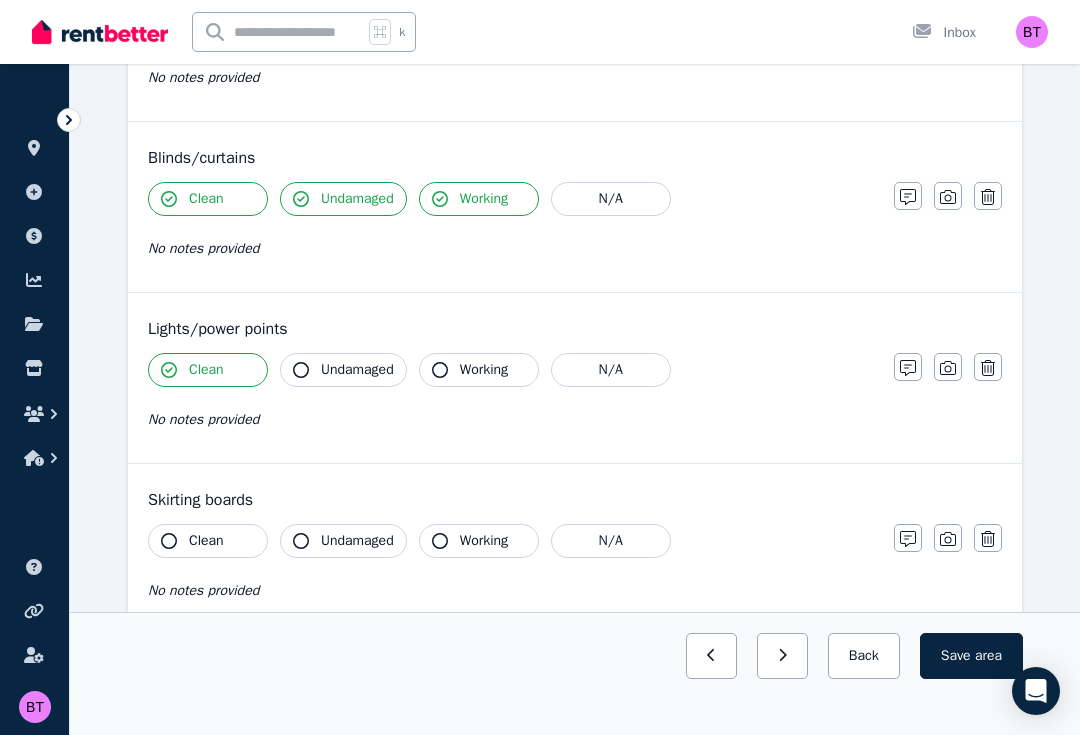 click on "Undamaged" at bounding box center [343, 370] 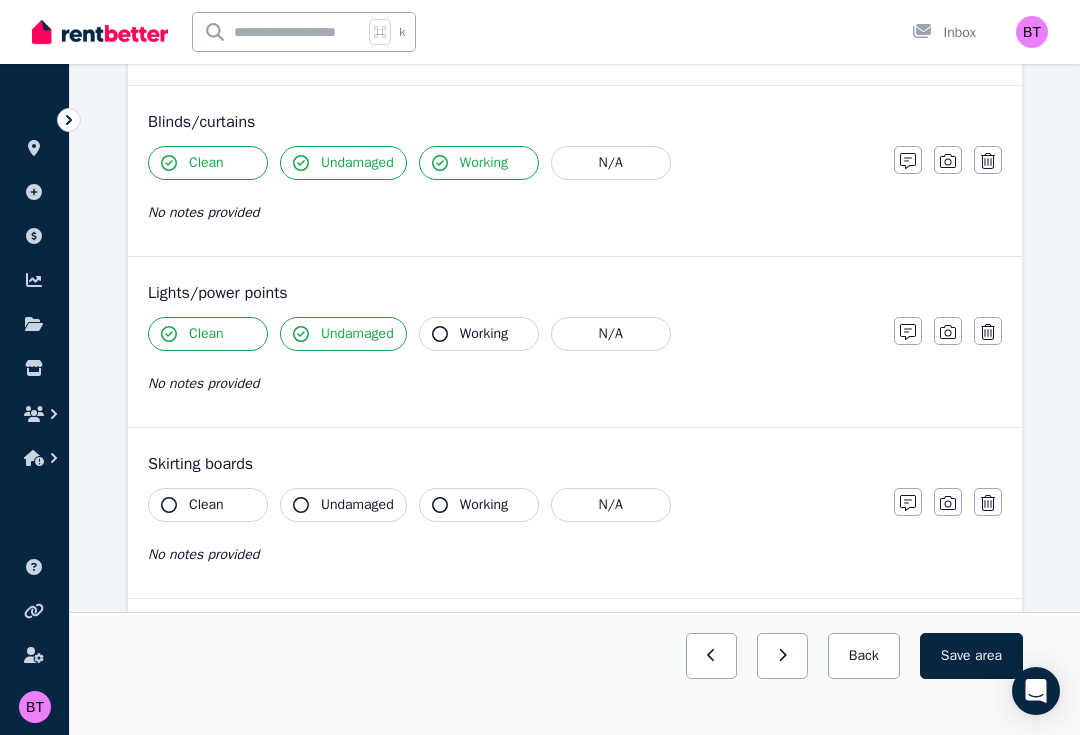 click on "Working" at bounding box center [484, 334] 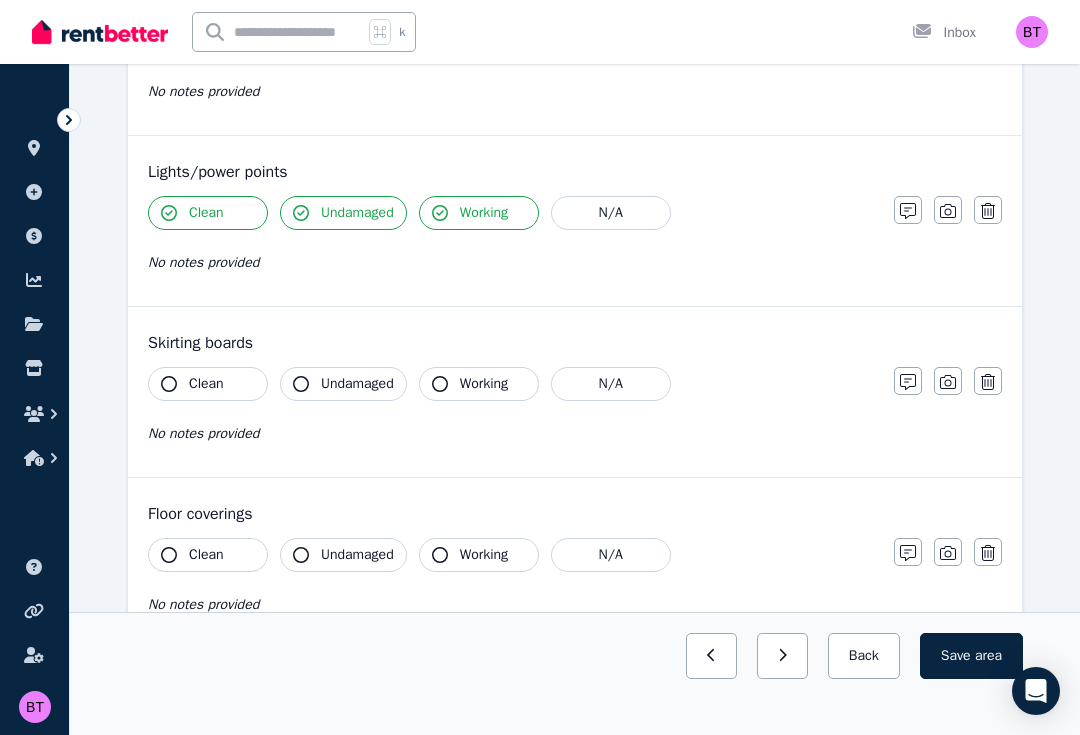 scroll, scrollTop: 1055, scrollLeft: 0, axis: vertical 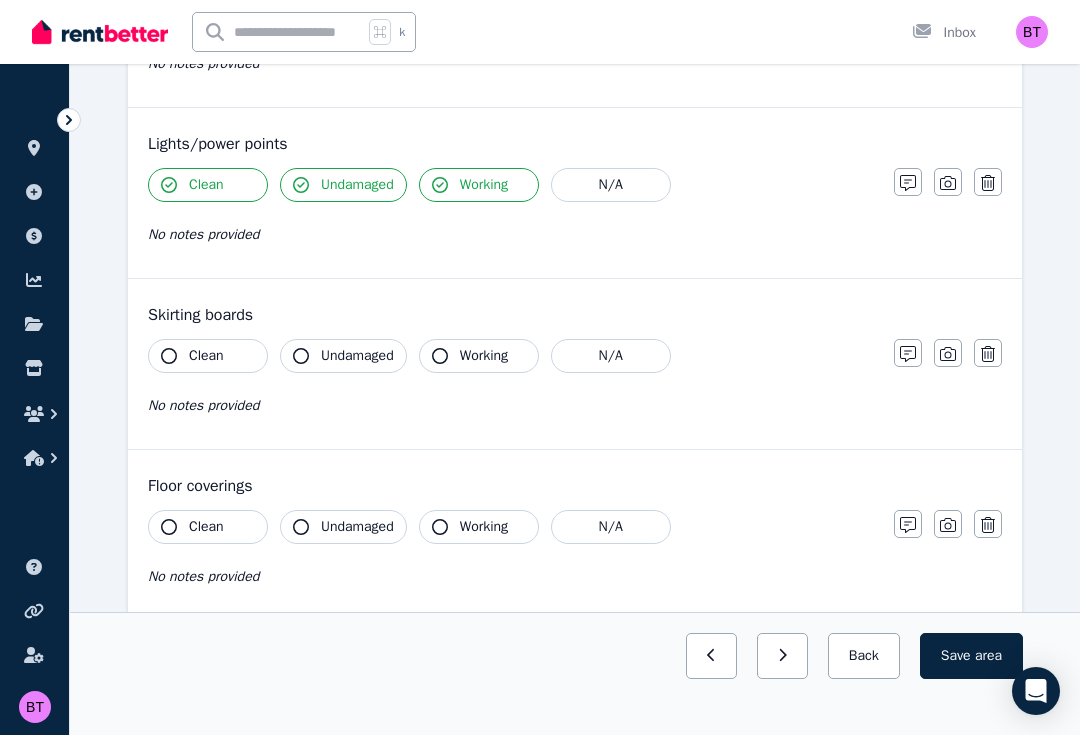 click on "Clean" at bounding box center (206, 356) 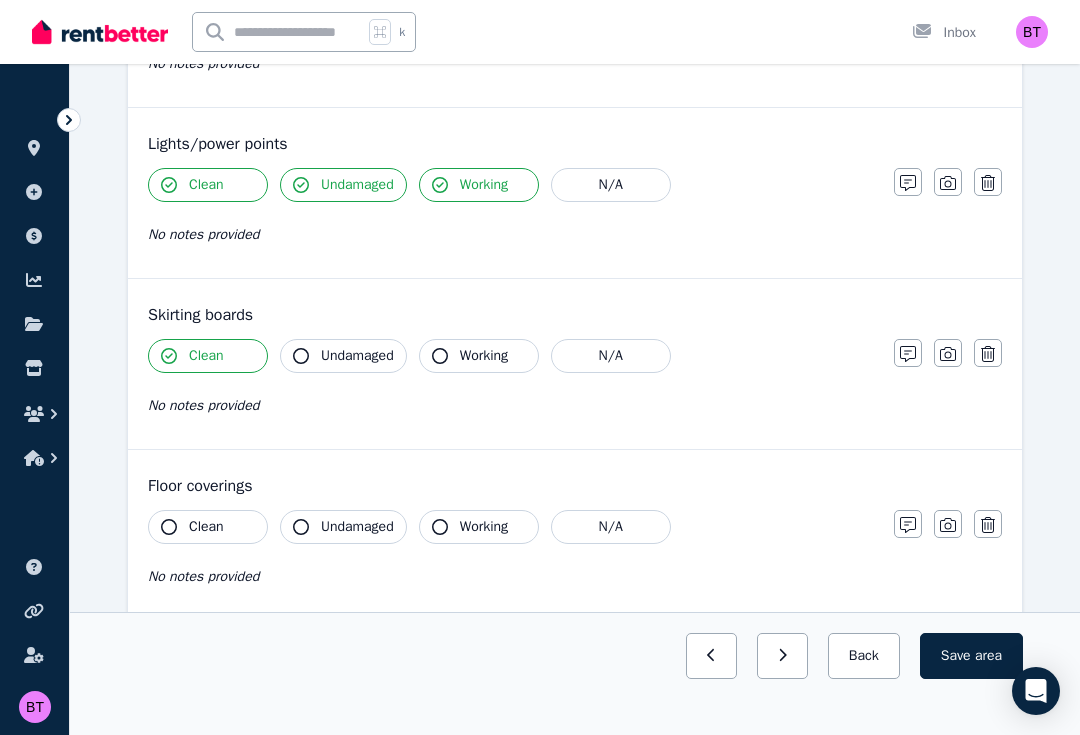 click on "Undamaged" at bounding box center (357, 356) 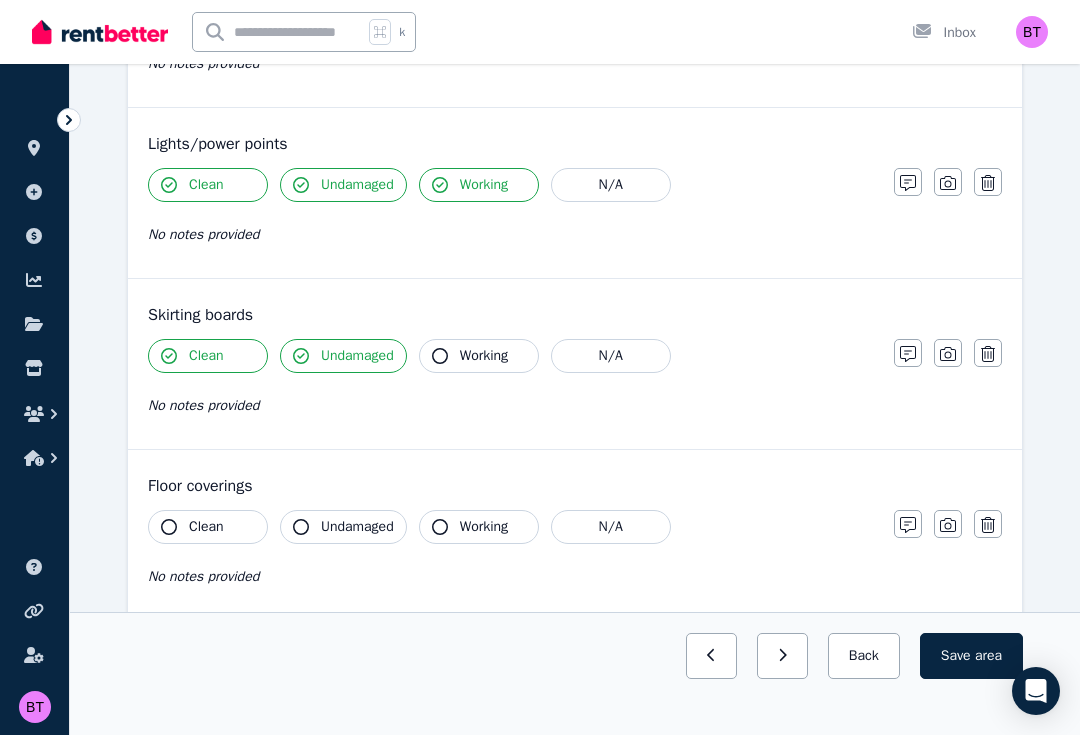 click on "Working" at bounding box center (484, 356) 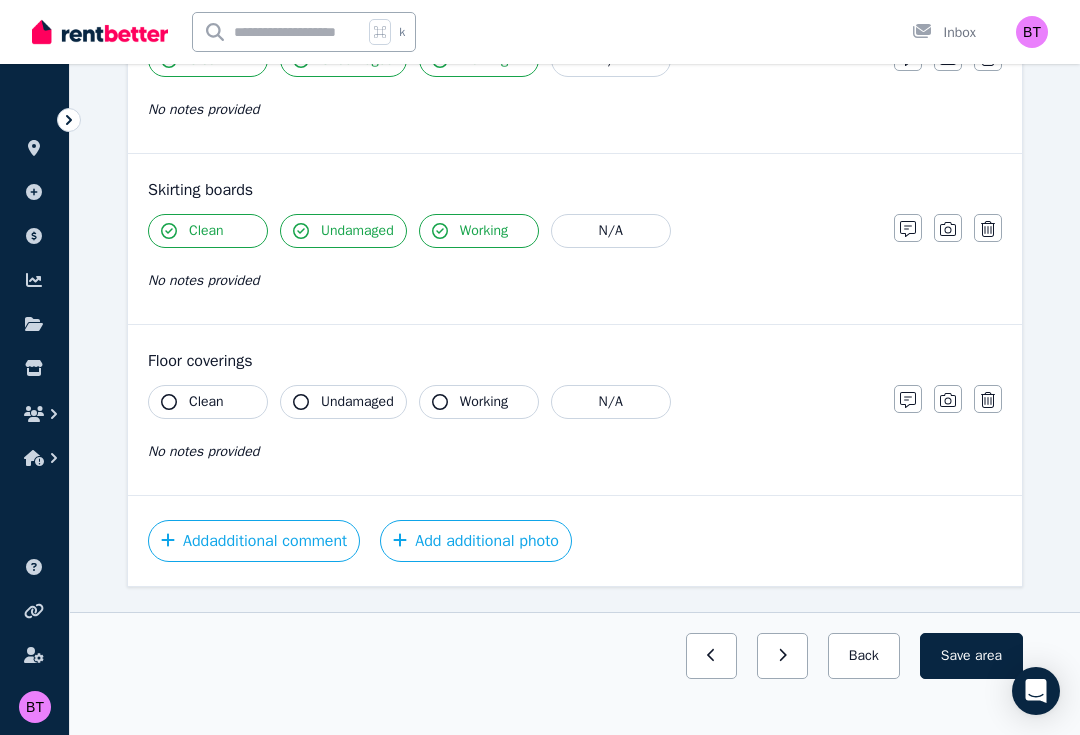 scroll, scrollTop: 1175, scrollLeft: 0, axis: vertical 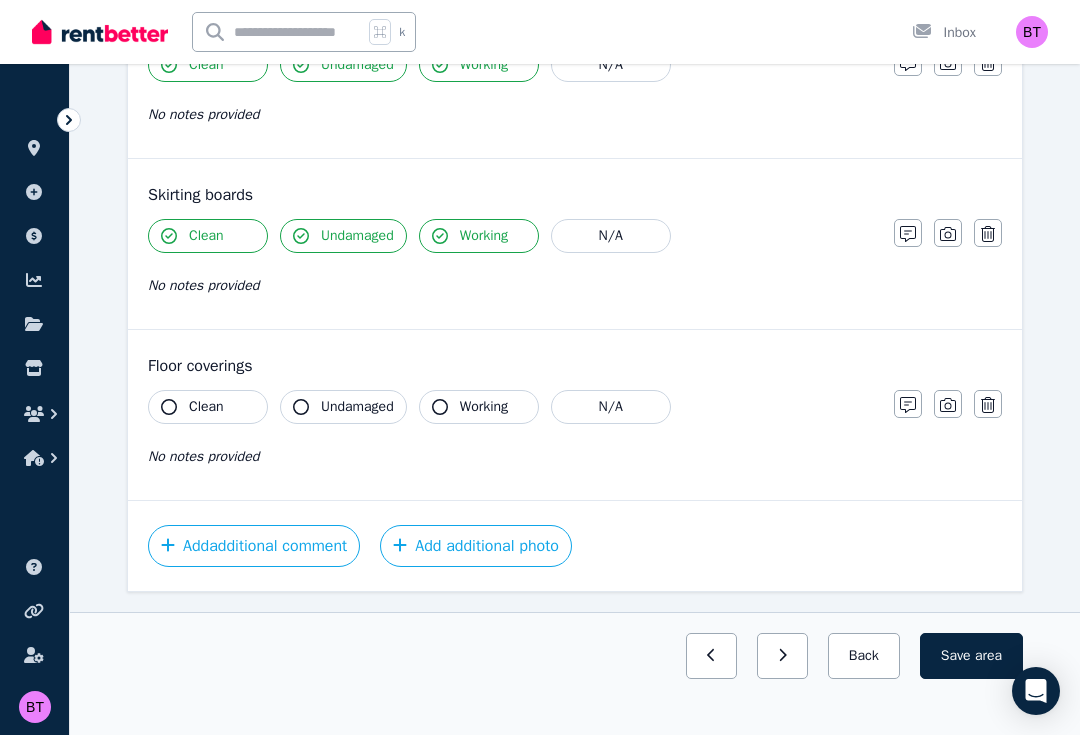 click on "Clean" at bounding box center [206, 407] 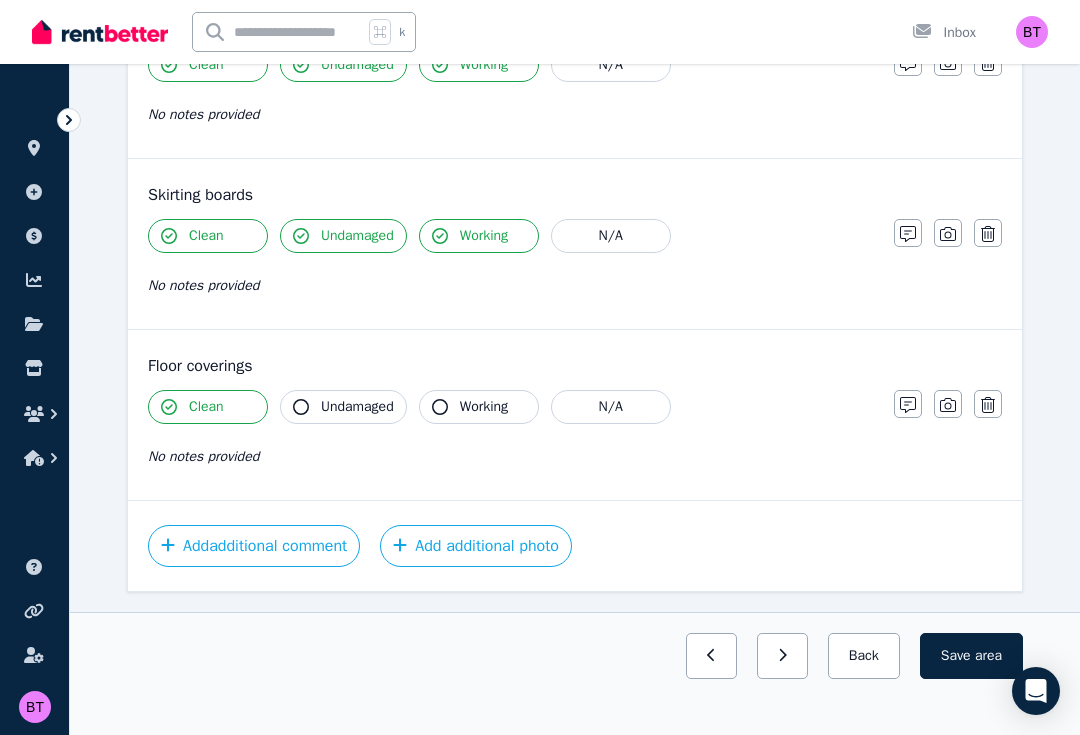 click on "Undamaged" at bounding box center (357, 407) 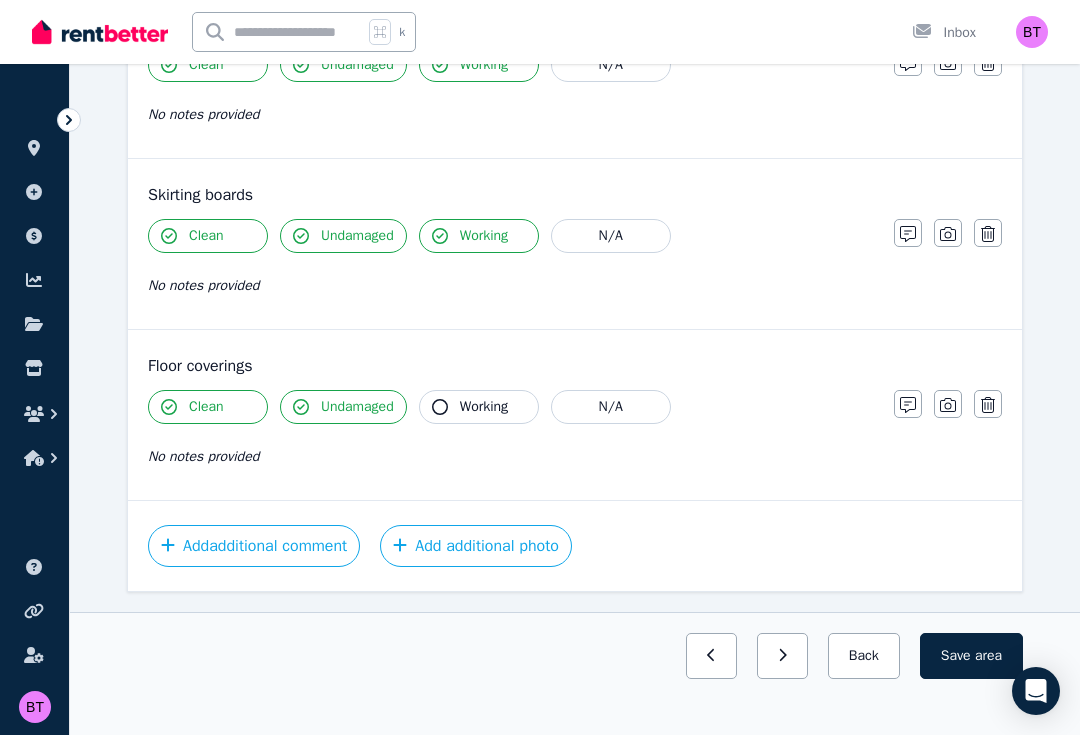click on "Working" at bounding box center [479, 407] 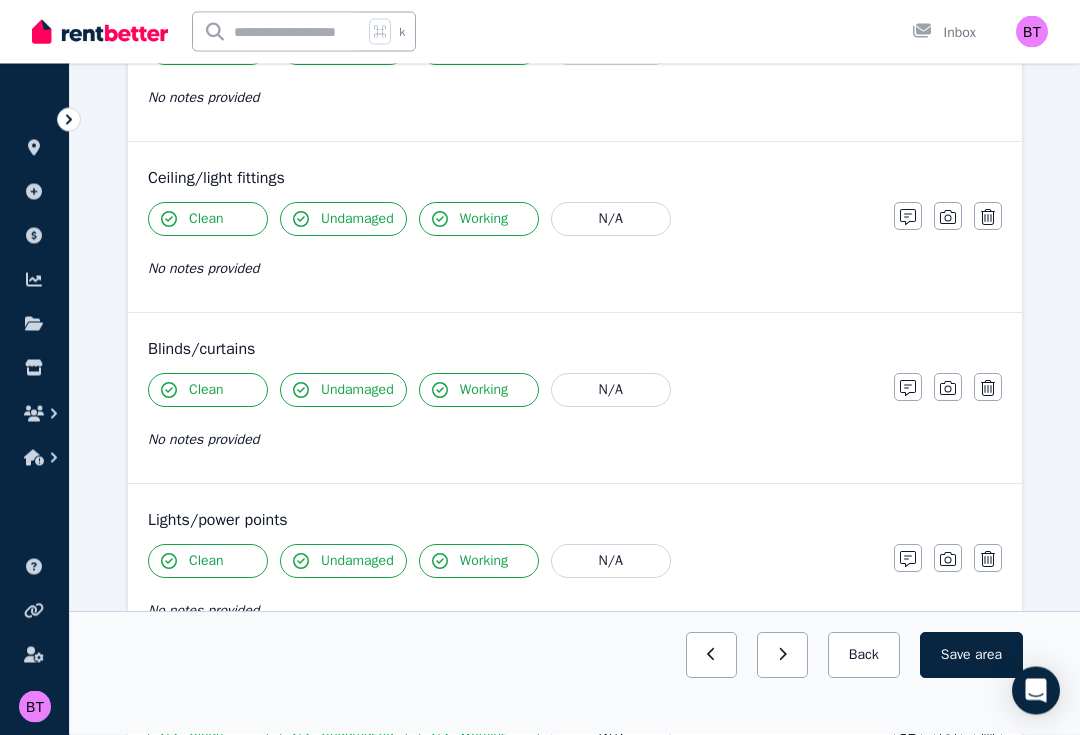 scroll, scrollTop: 663, scrollLeft: 0, axis: vertical 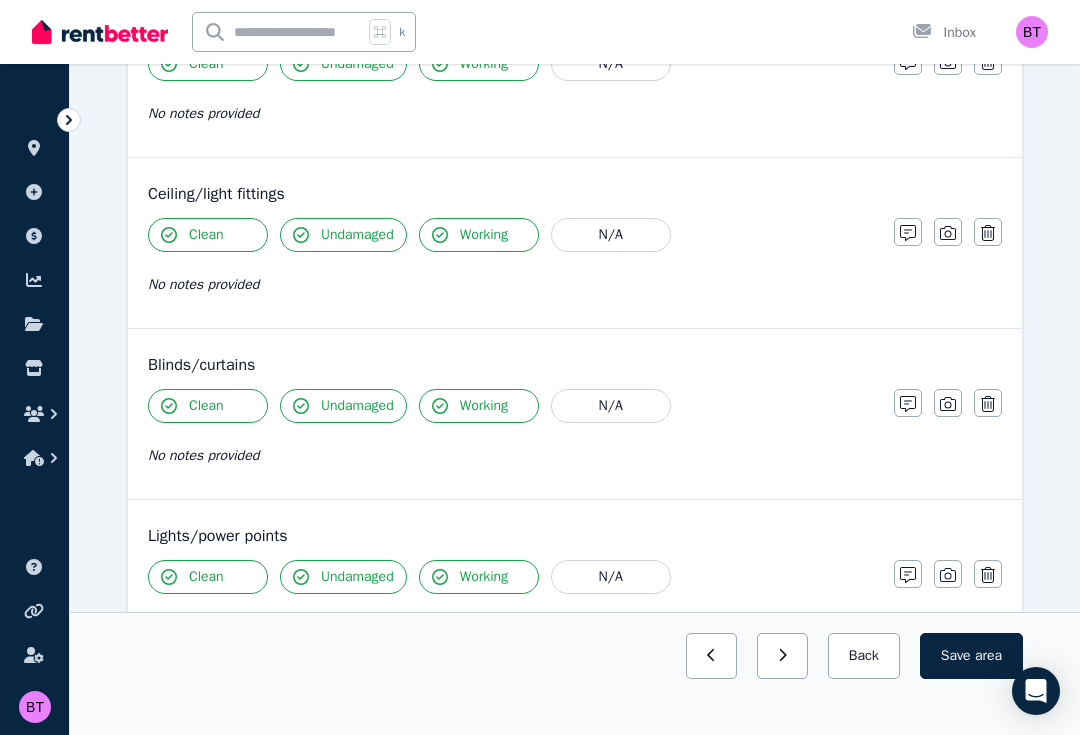 click 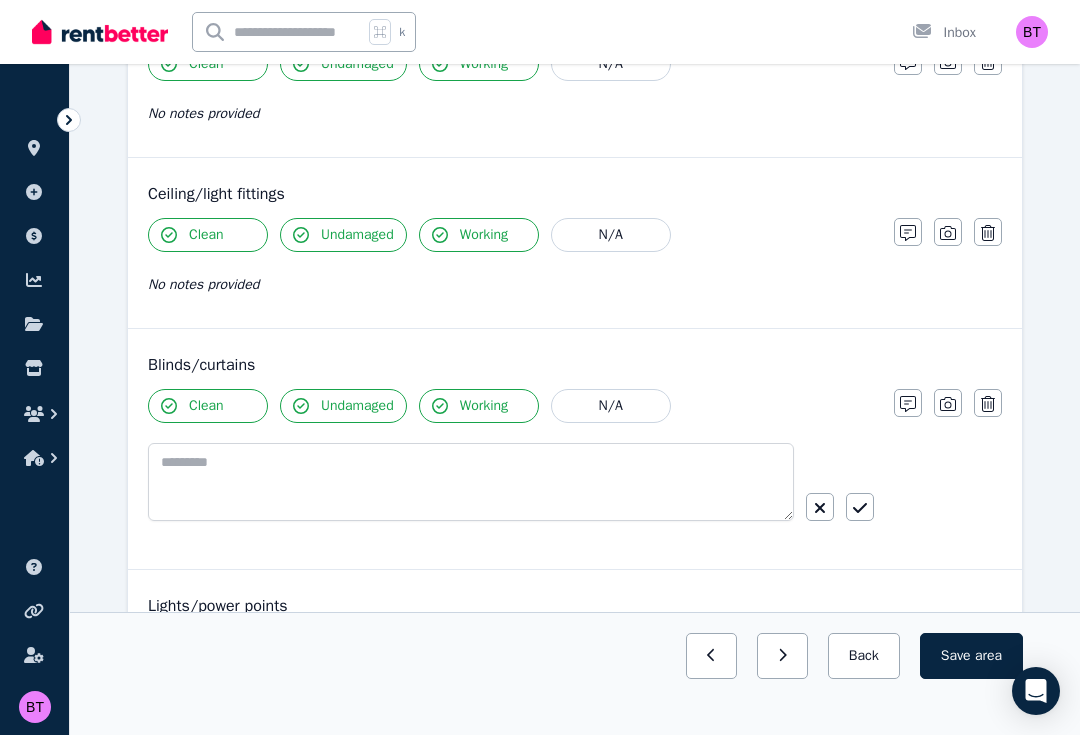 click 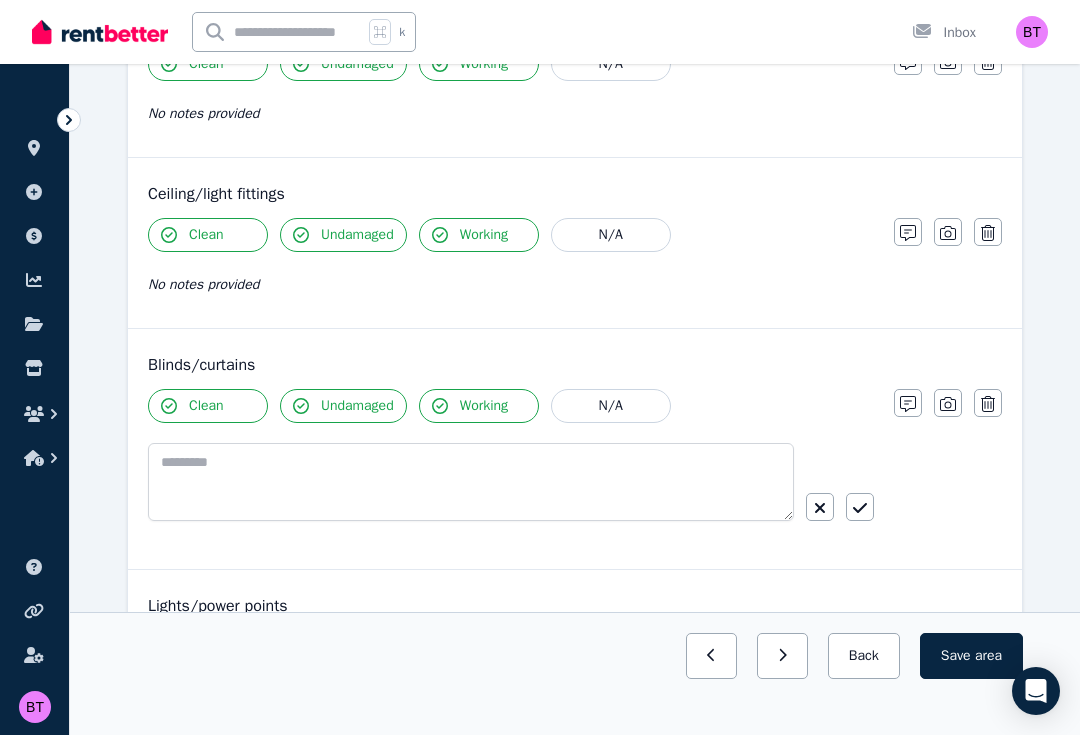 click 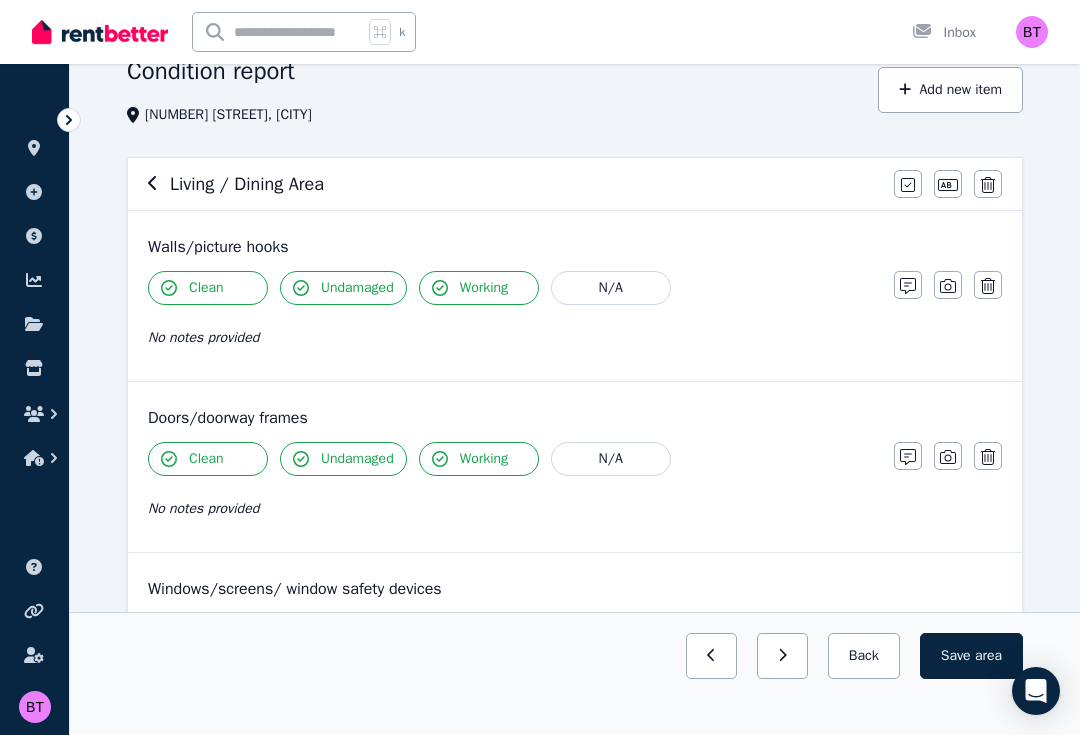 scroll, scrollTop: 102, scrollLeft: 0, axis: vertical 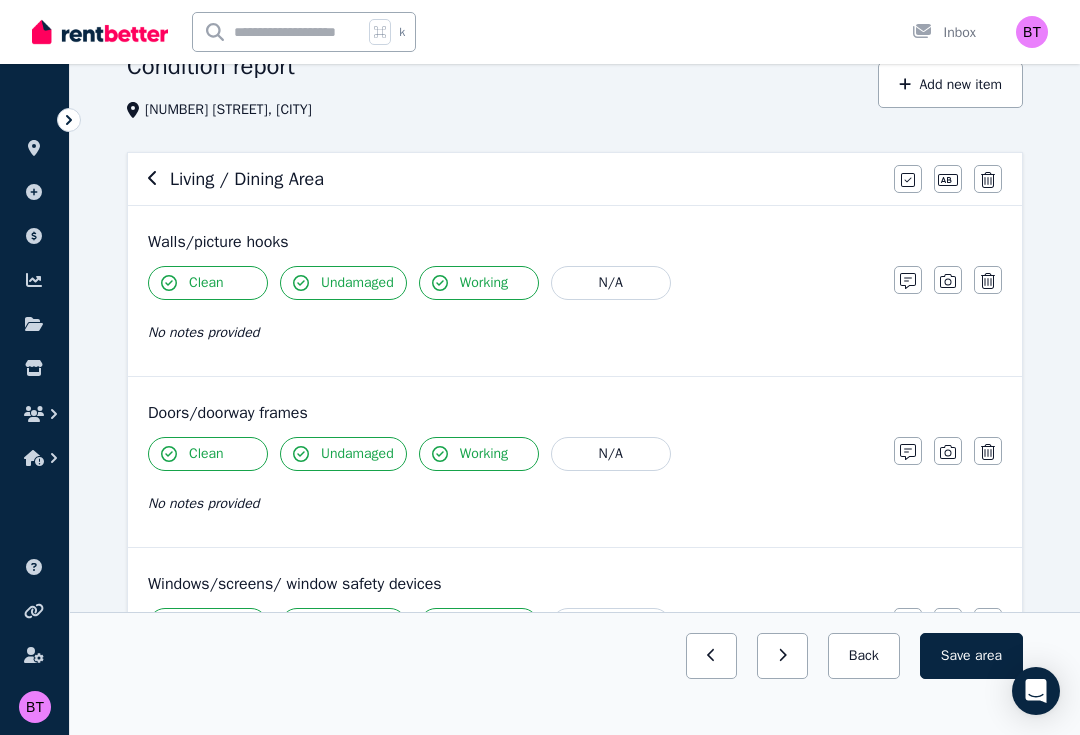 click at bounding box center (948, 280) 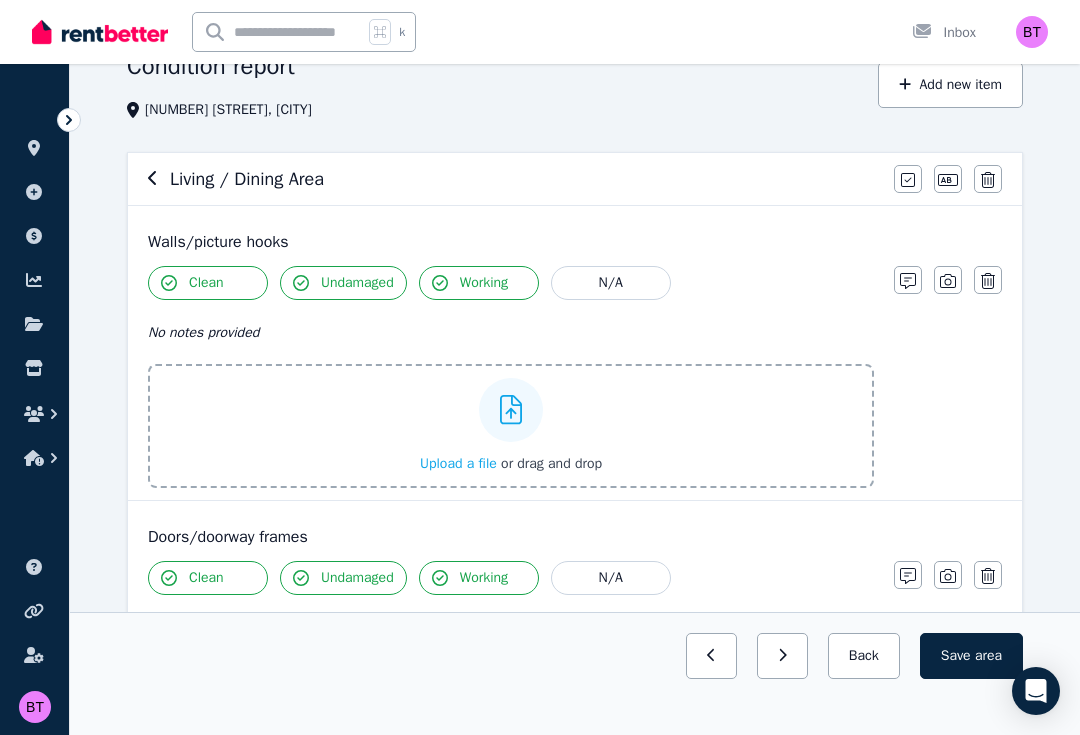 click on "Upload a file" at bounding box center (458, 463) 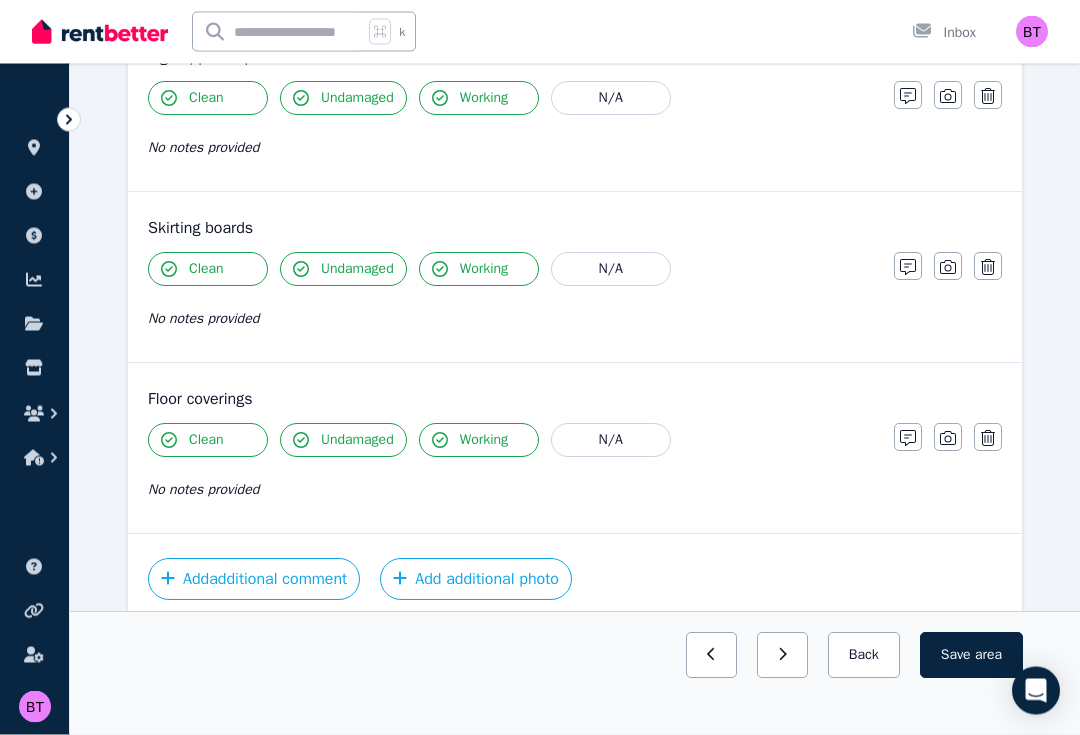 scroll, scrollTop: 1503, scrollLeft: 0, axis: vertical 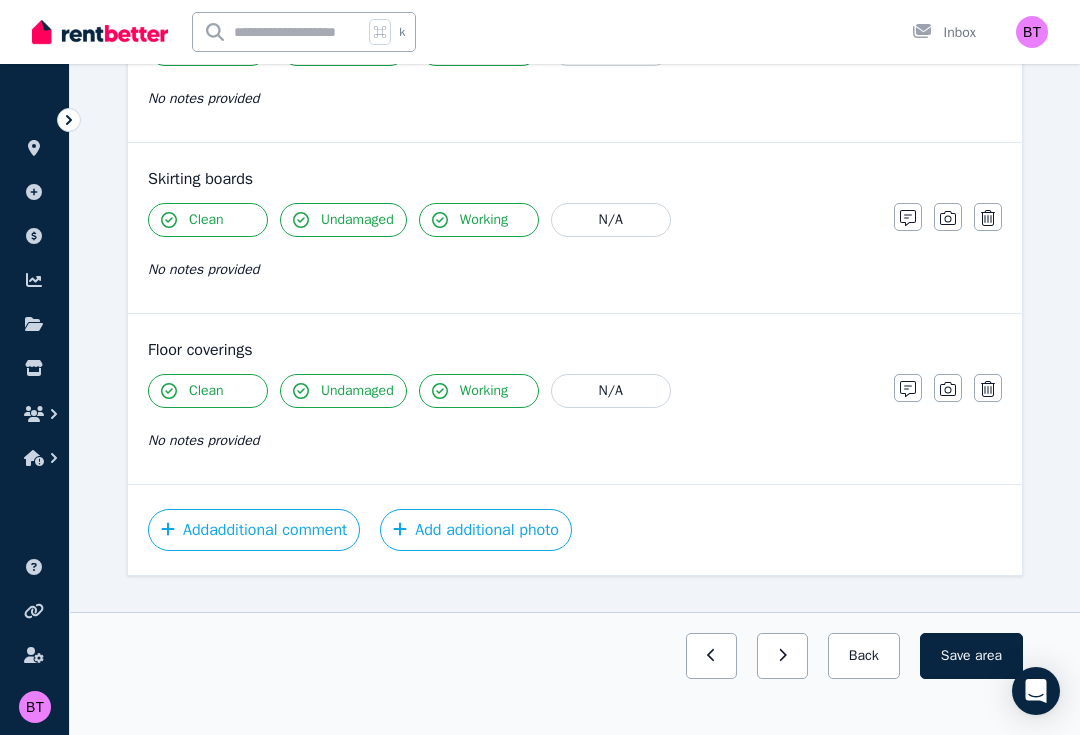 click on "Save   area" at bounding box center [971, 656] 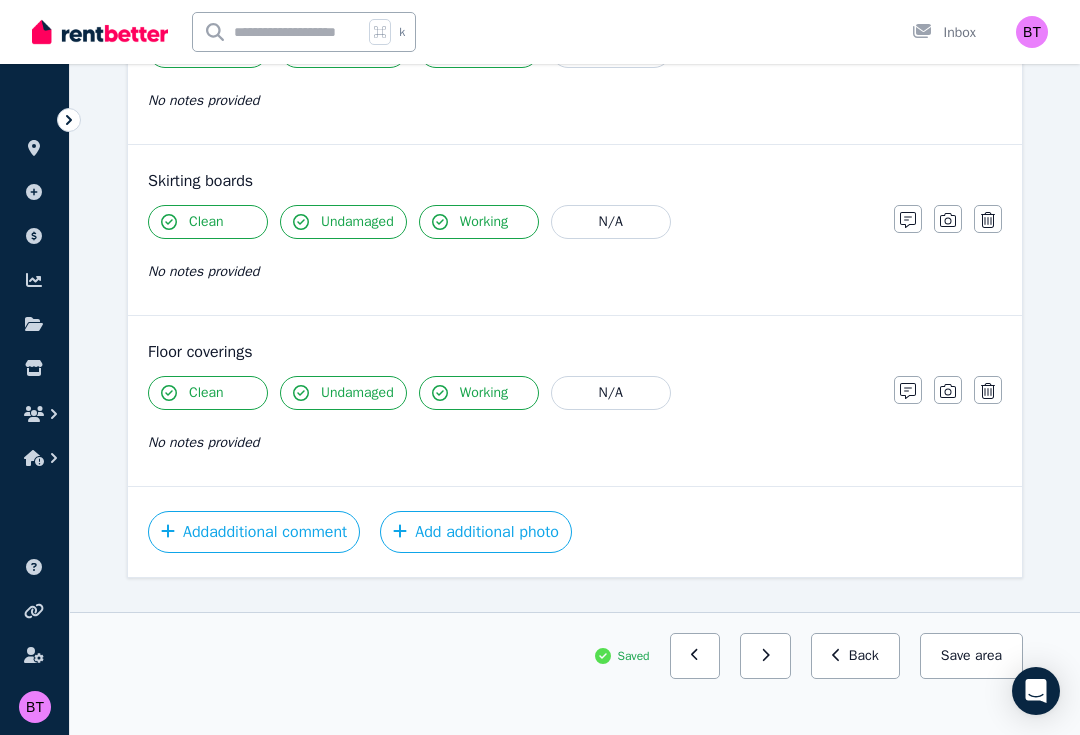 click on "Save   area" at bounding box center [971, 656] 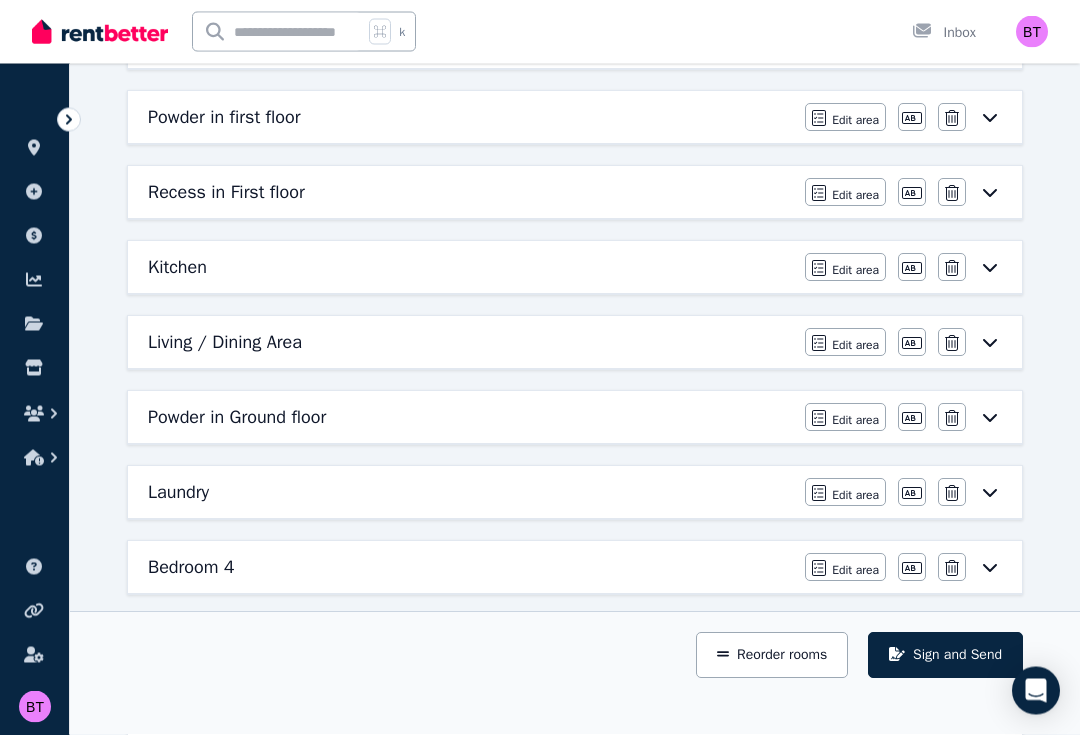 scroll, scrollTop: 624, scrollLeft: 0, axis: vertical 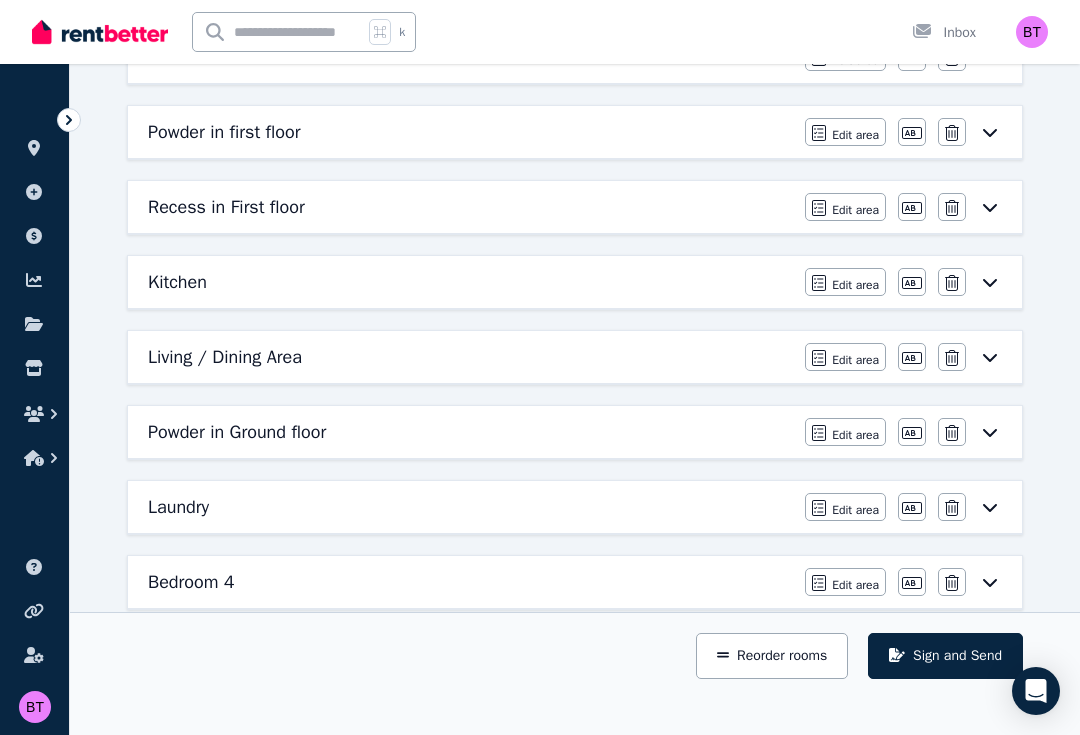 click on "Edit area" at bounding box center [855, 435] 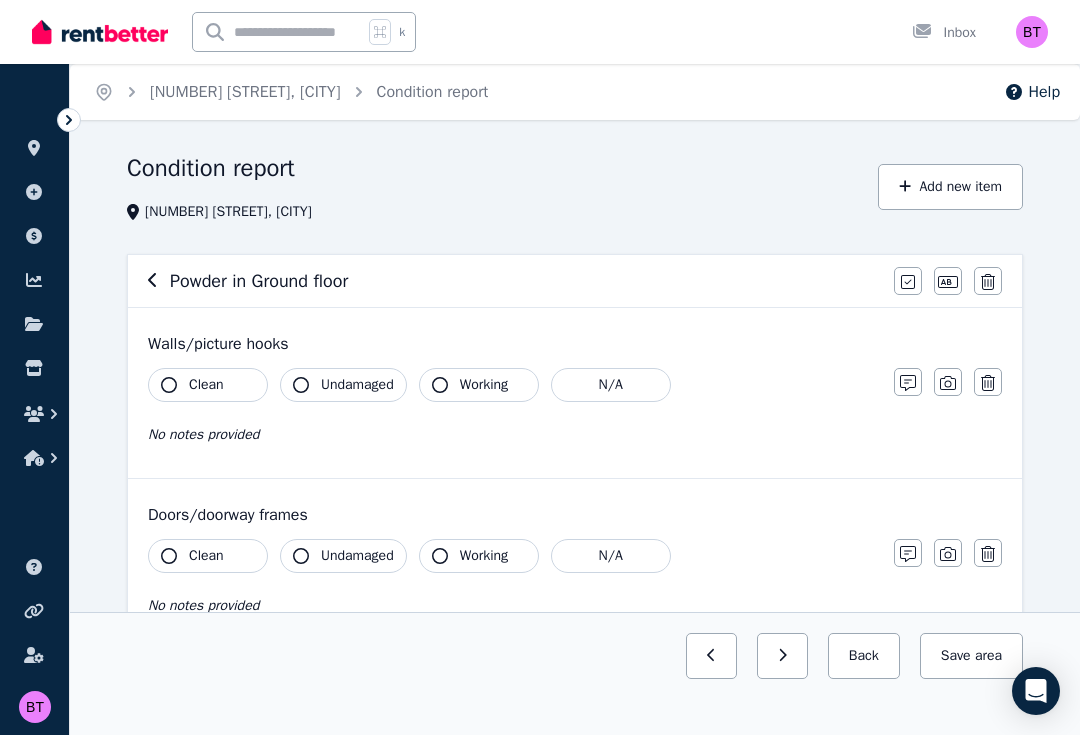 click on "Clean" at bounding box center [206, 385] 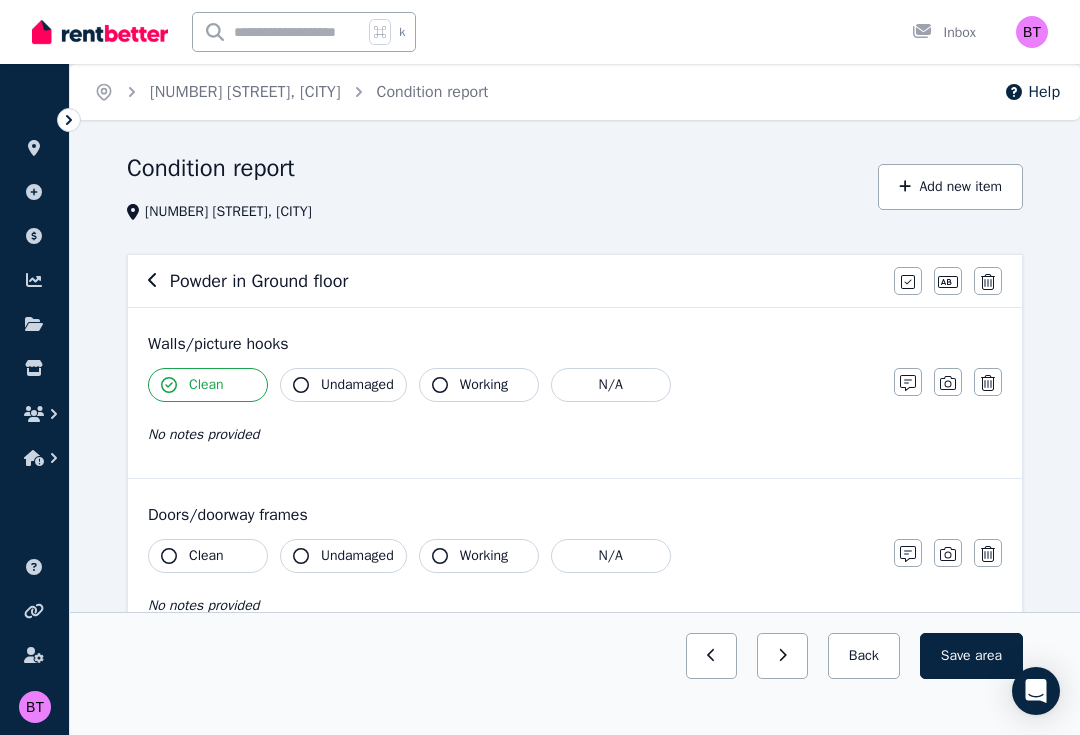 click on "Undamaged" at bounding box center [343, 385] 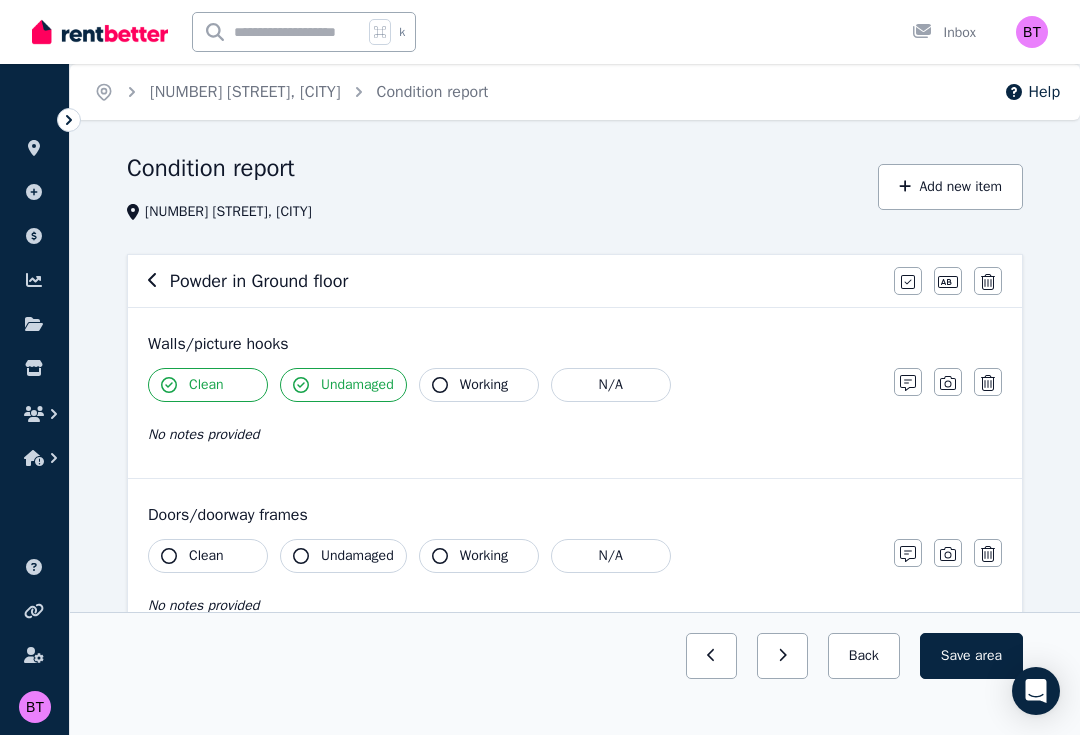 click on "Working" at bounding box center [479, 385] 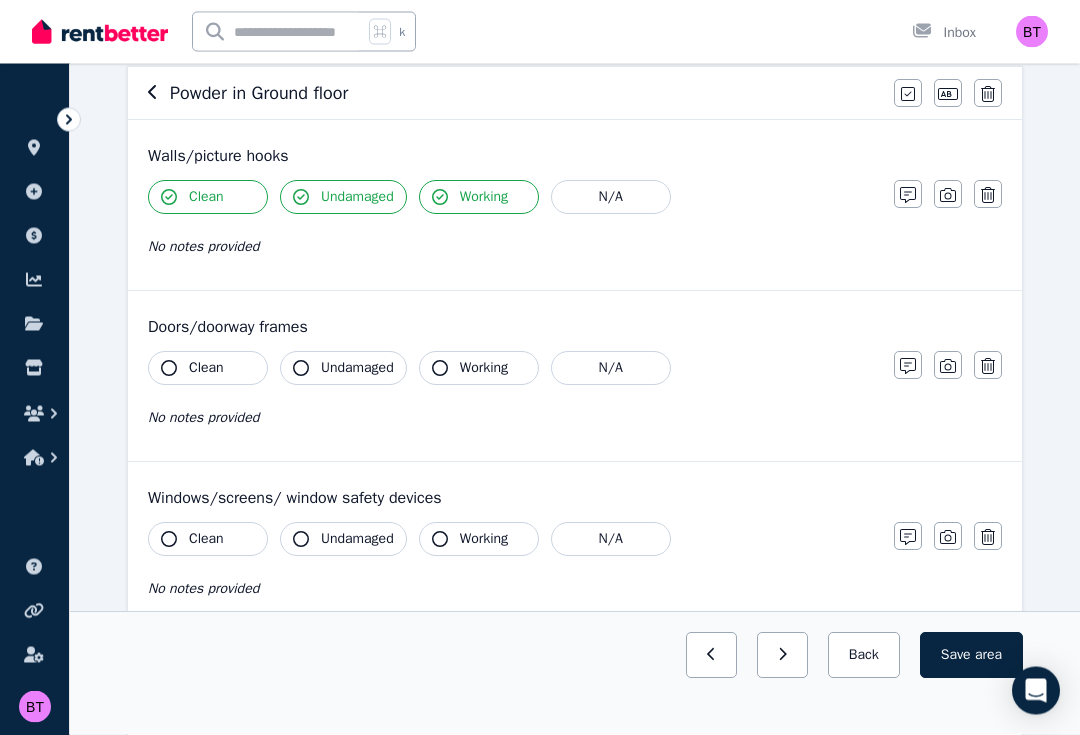 click on "Clean" at bounding box center (208, 369) 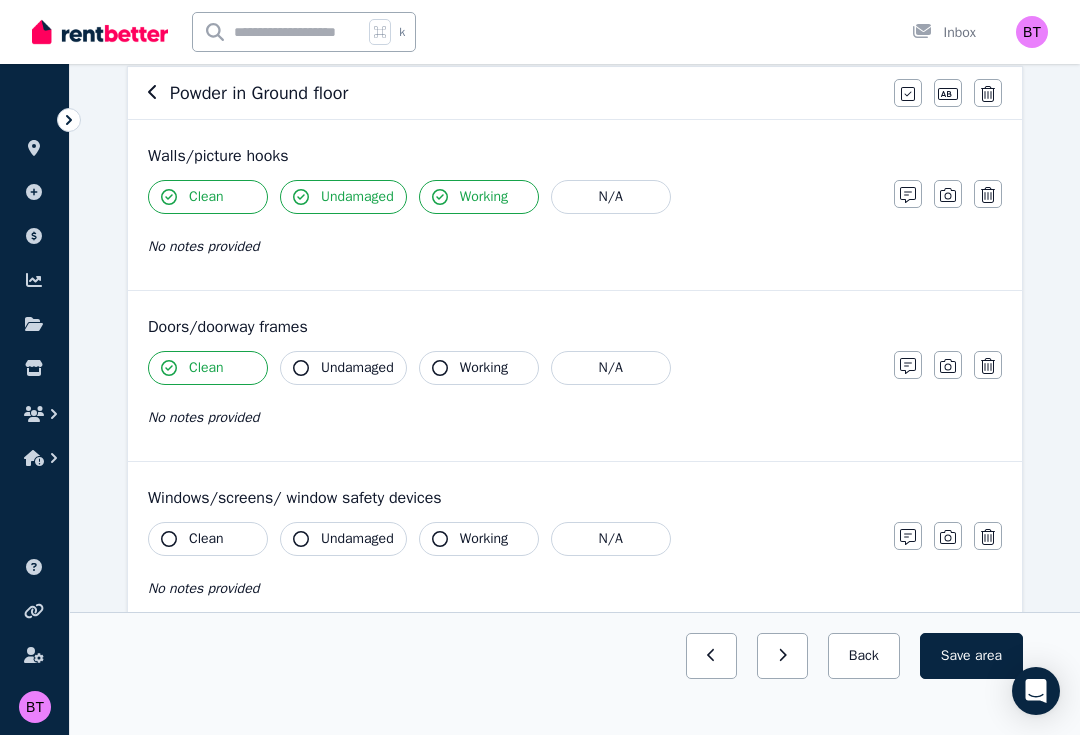 click on "Undamaged" at bounding box center [357, 368] 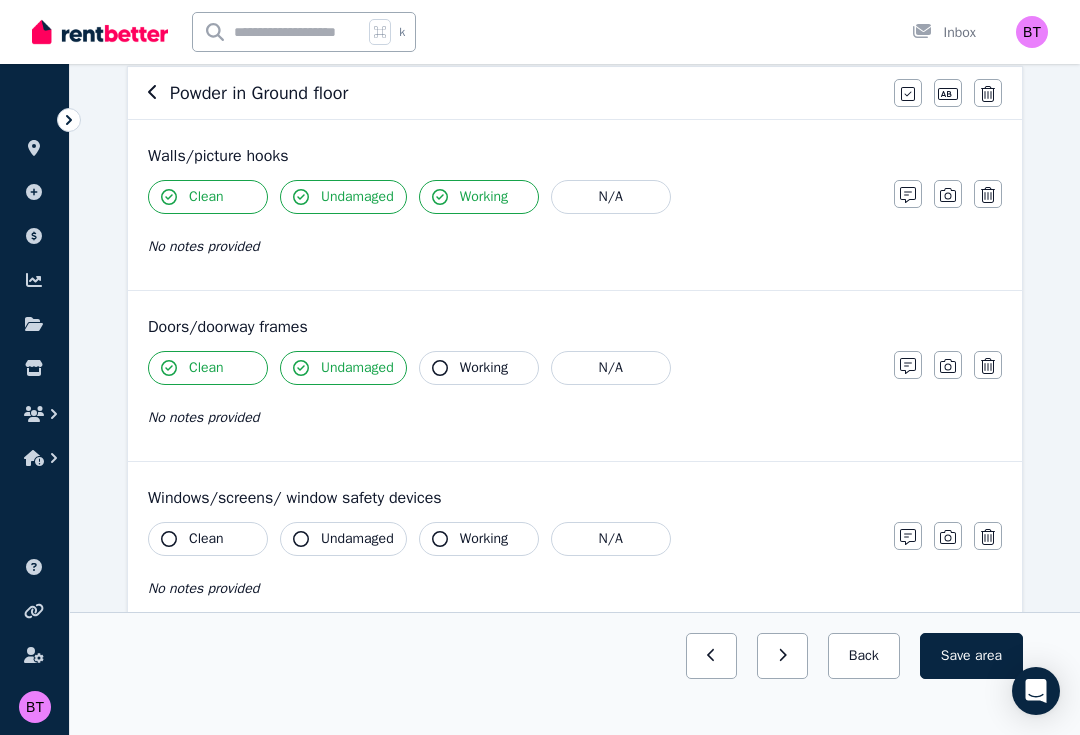 click on "Working" at bounding box center (484, 368) 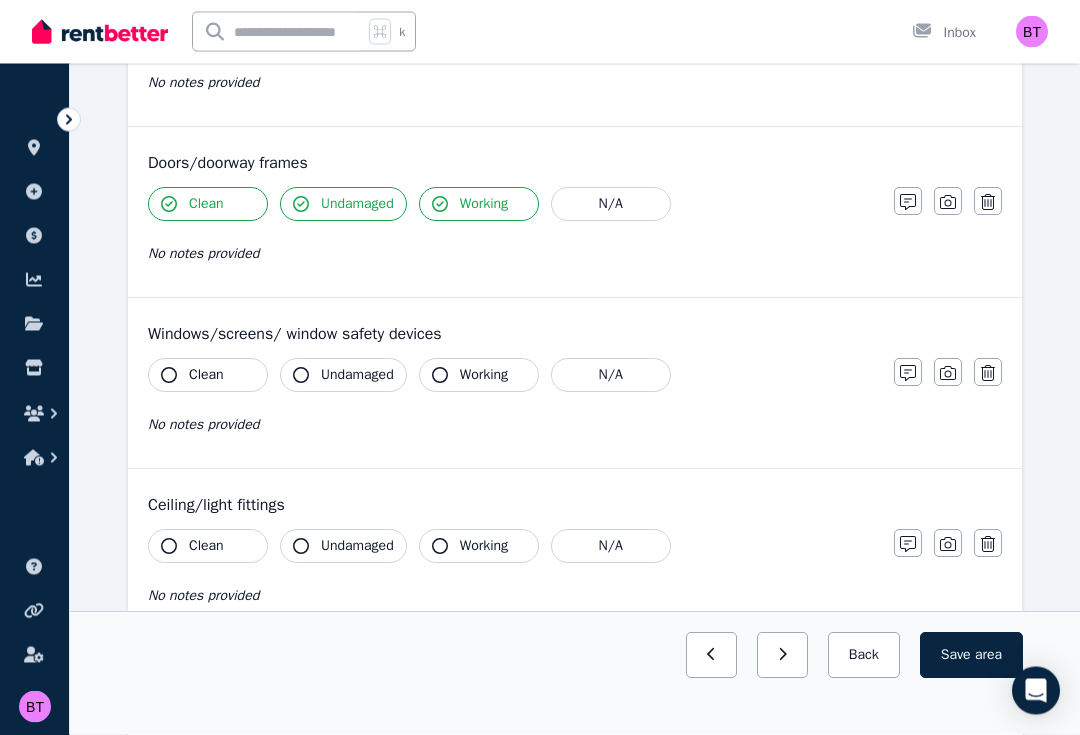 scroll, scrollTop: 349, scrollLeft: 0, axis: vertical 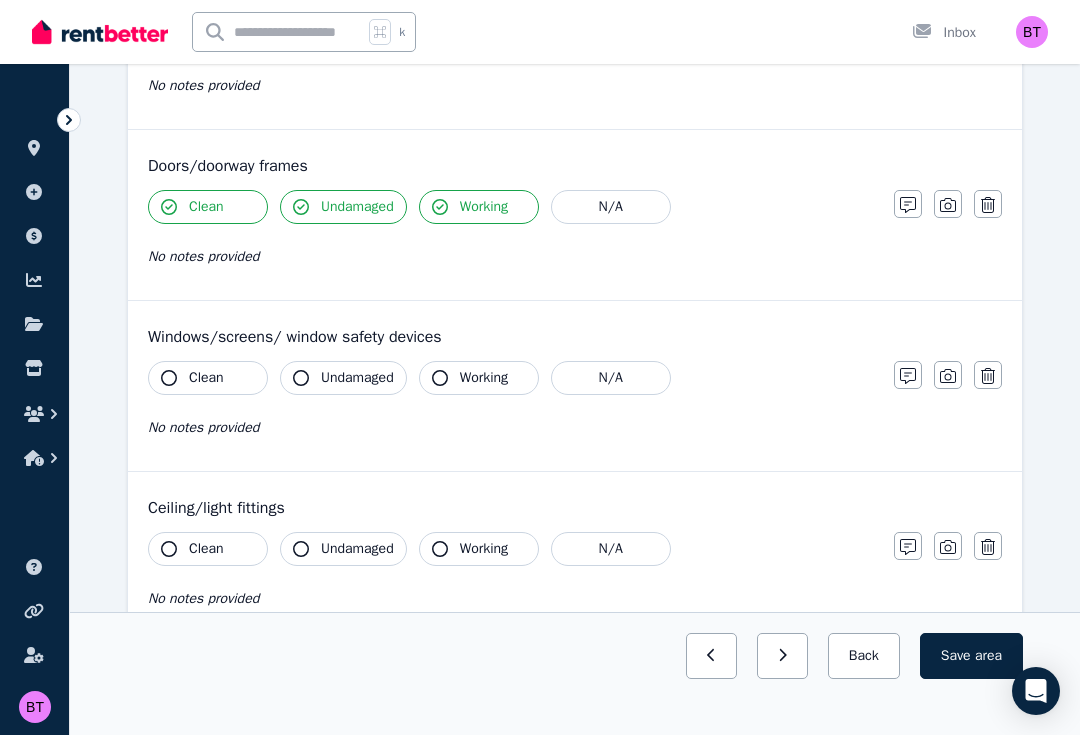 click on "Clean" at bounding box center (208, 378) 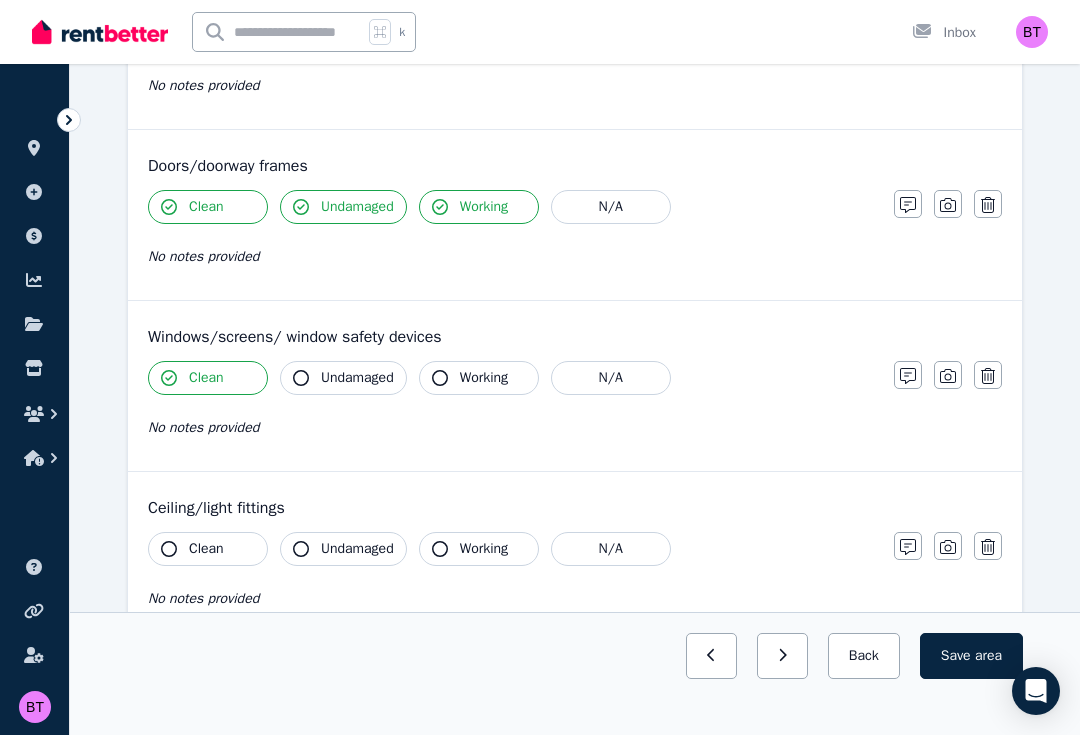 click on "Undamaged" at bounding box center [357, 378] 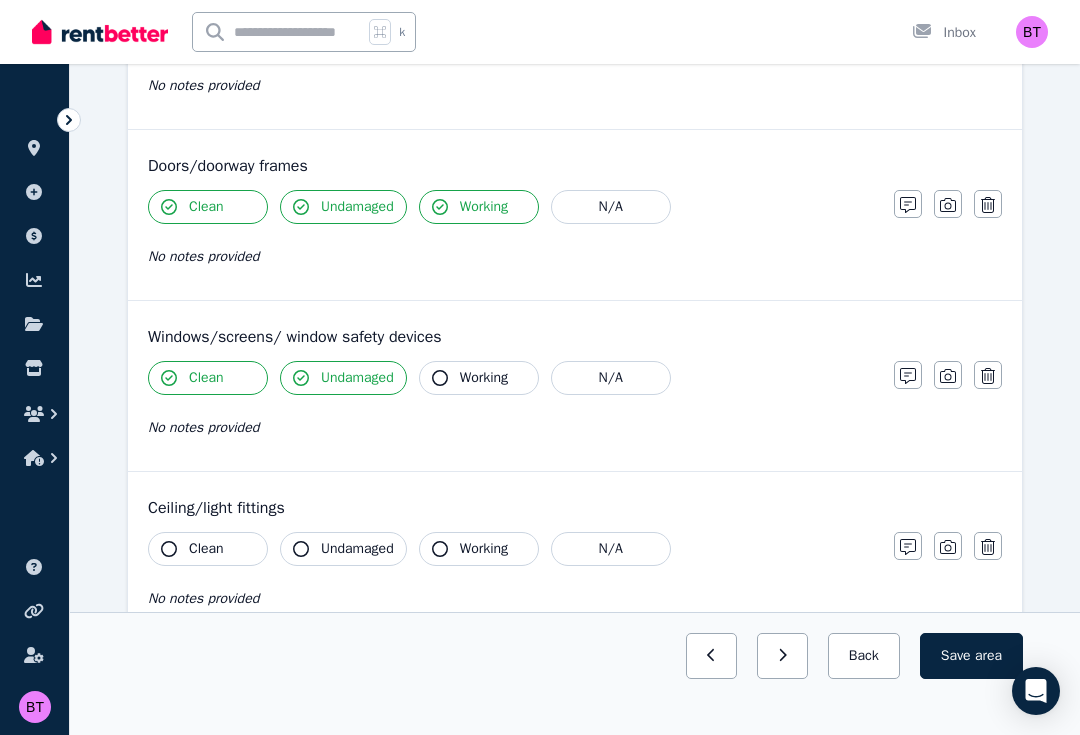 click on "Working" at bounding box center (484, 378) 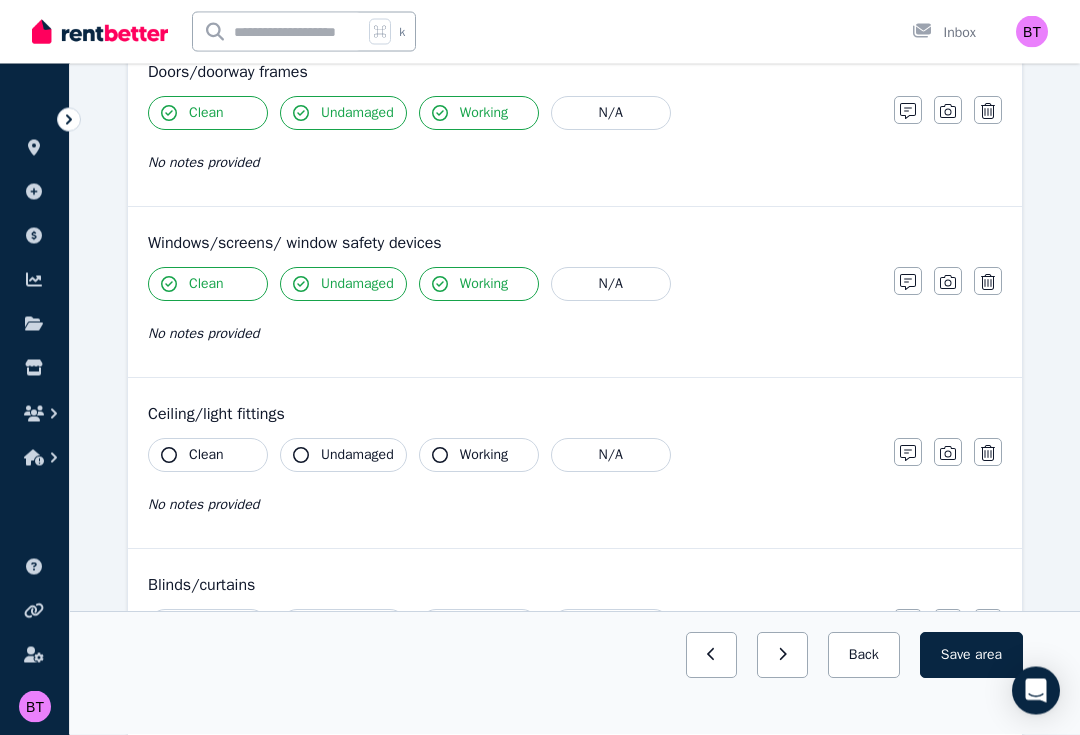 scroll, scrollTop: 497, scrollLeft: 0, axis: vertical 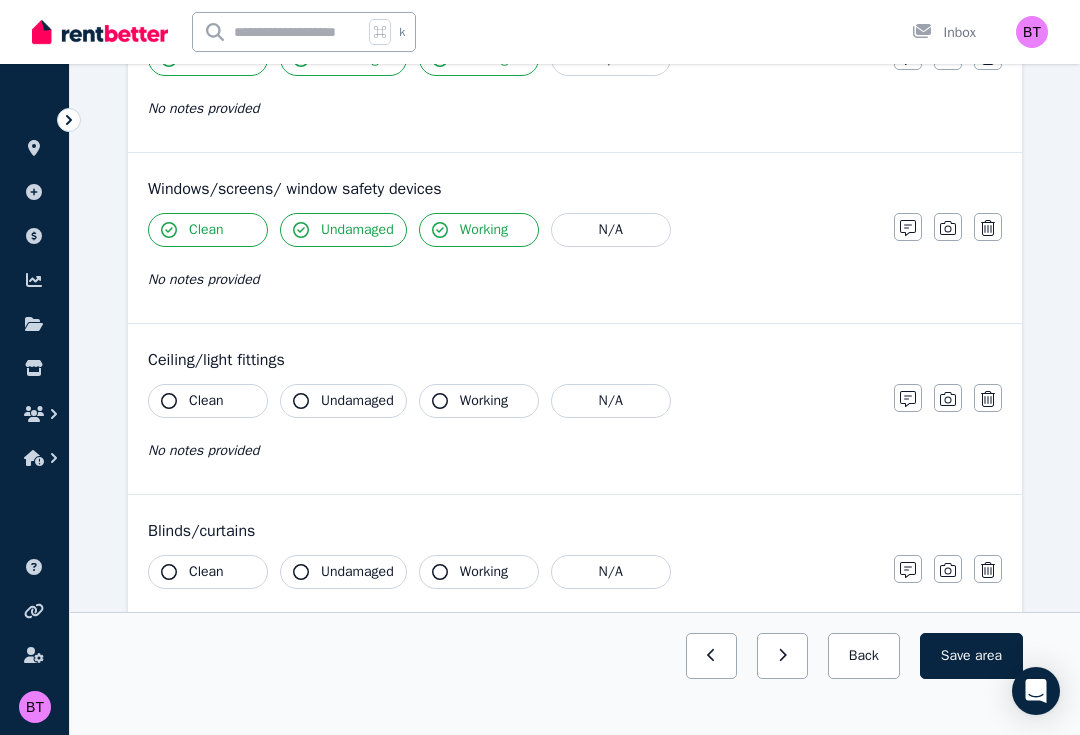 click on "Clean" at bounding box center [208, 401] 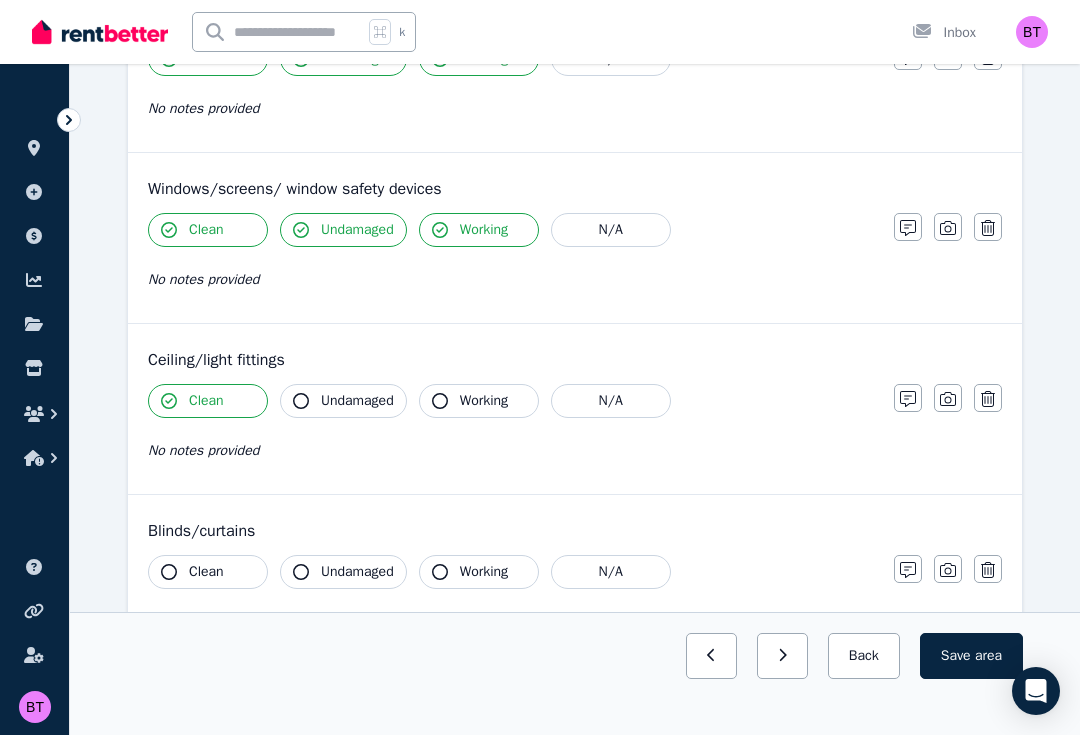 click on "Undamaged" at bounding box center [357, 401] 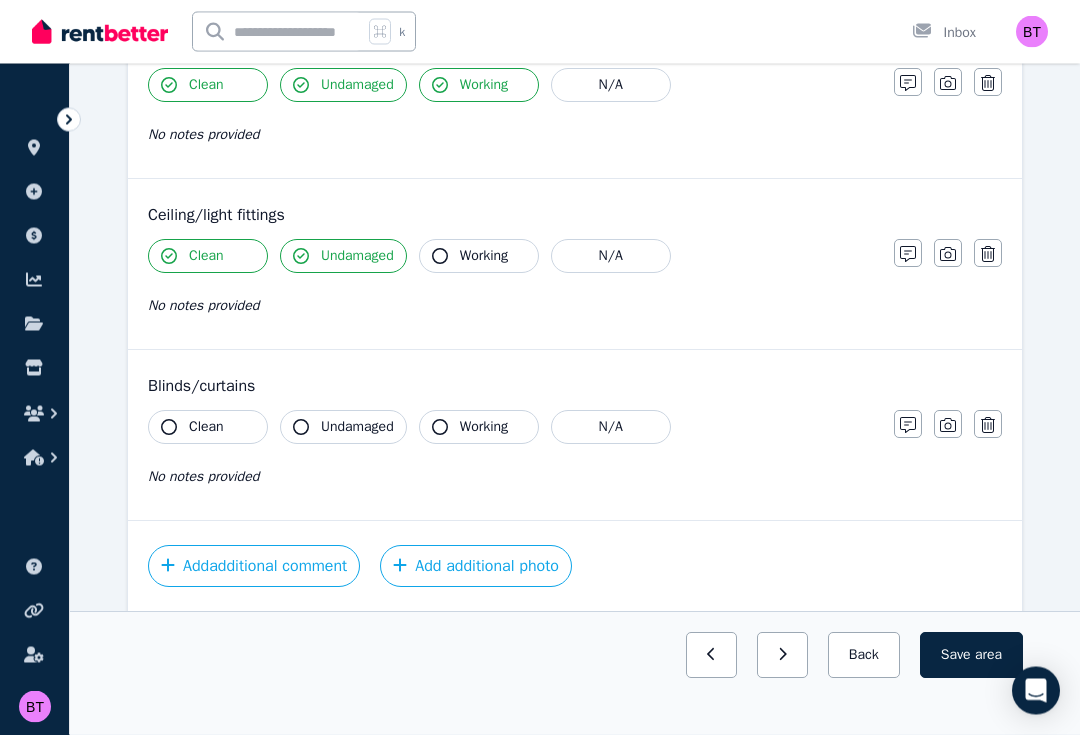 scroll, scrollTop: 641, scrollLeft: 0, axis: vertical 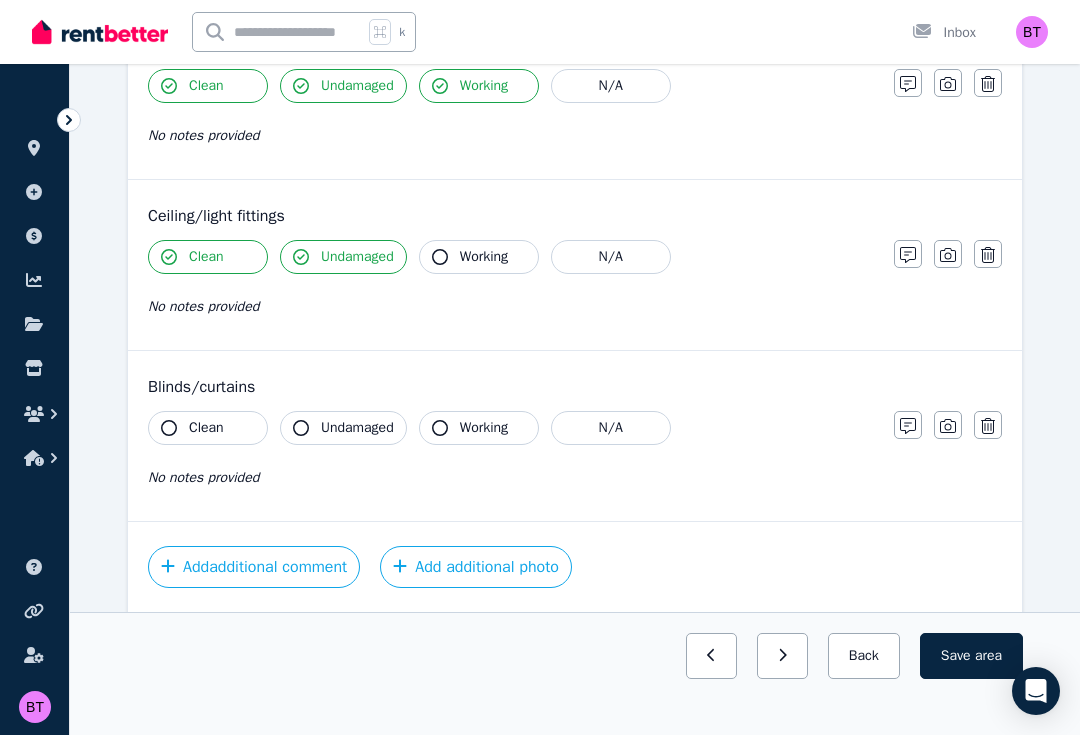 click on "Clean" at bounding box center [208, 428] 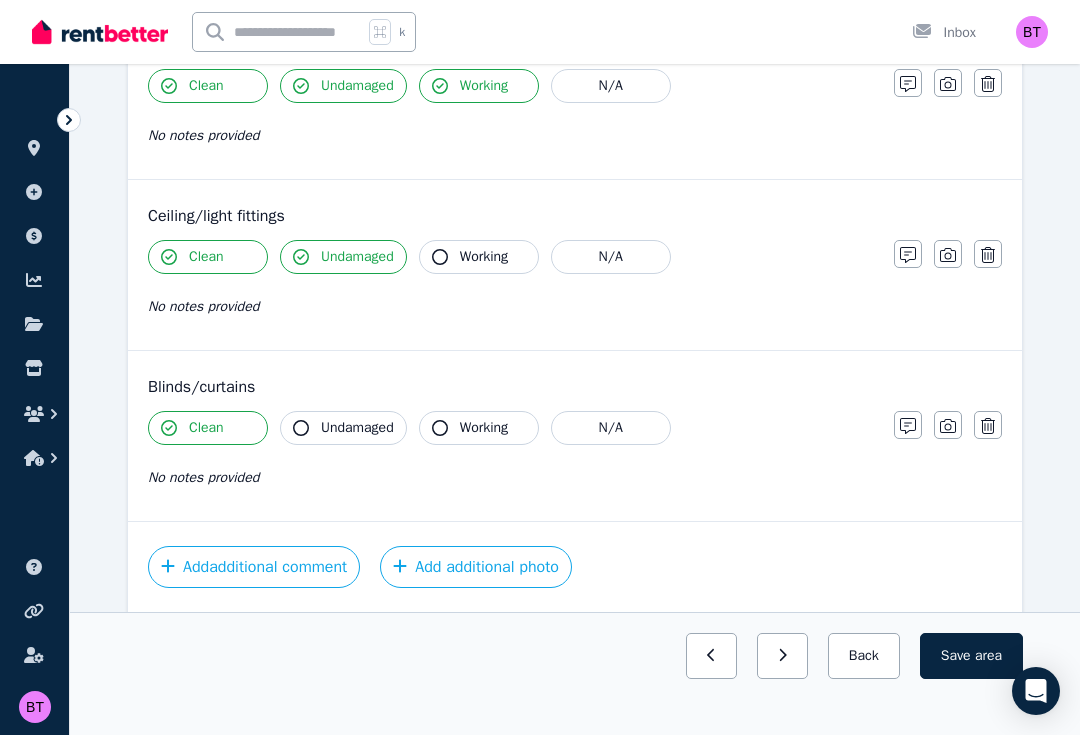 click on "Undamaged" at bounding box center (357, 428) 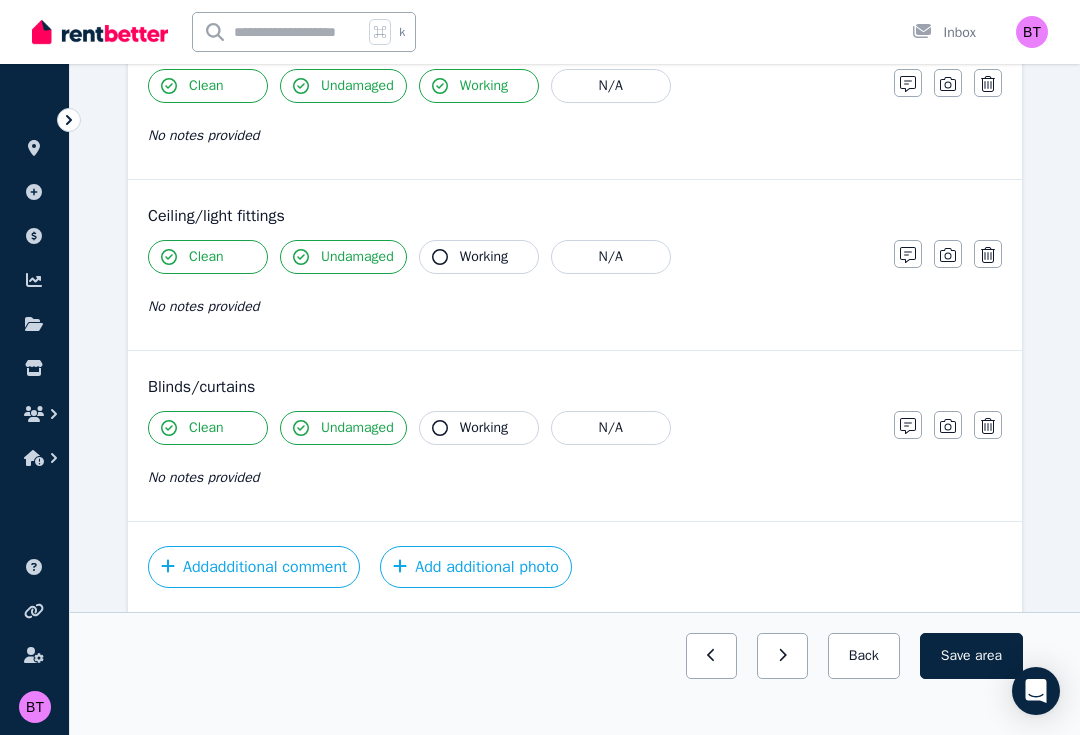 click on "Working" at bounding box center (479, 428) 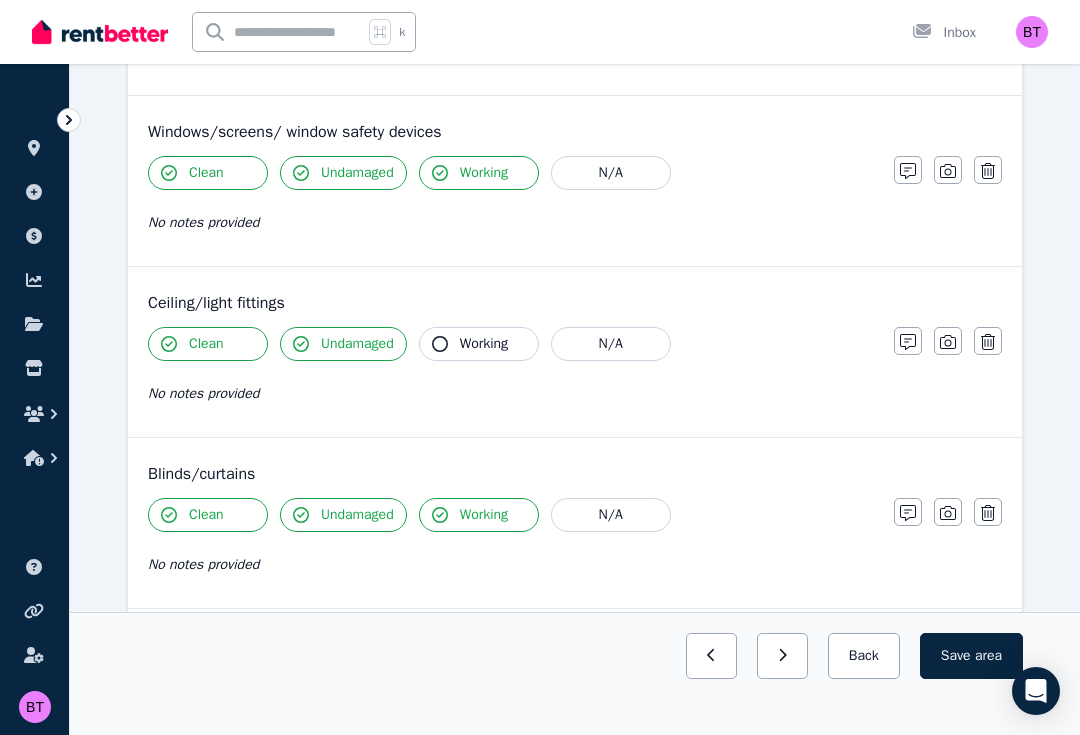 click on "Working" at bounding box center [484, 344] 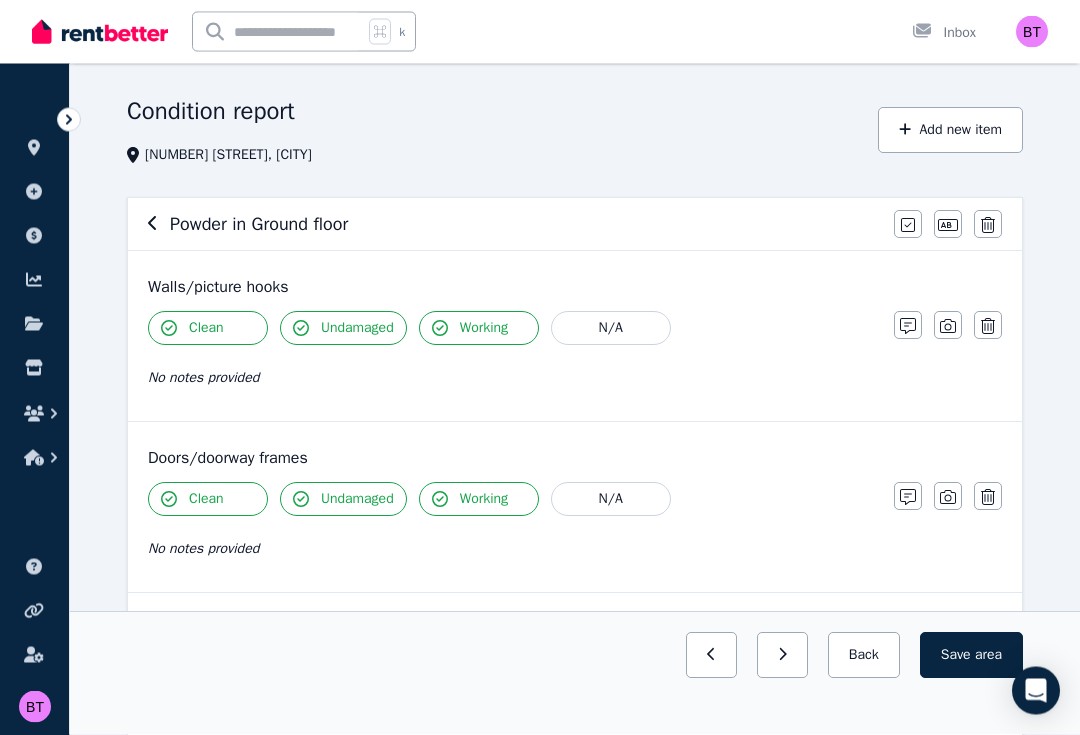 click at bounding box center (948, 326) 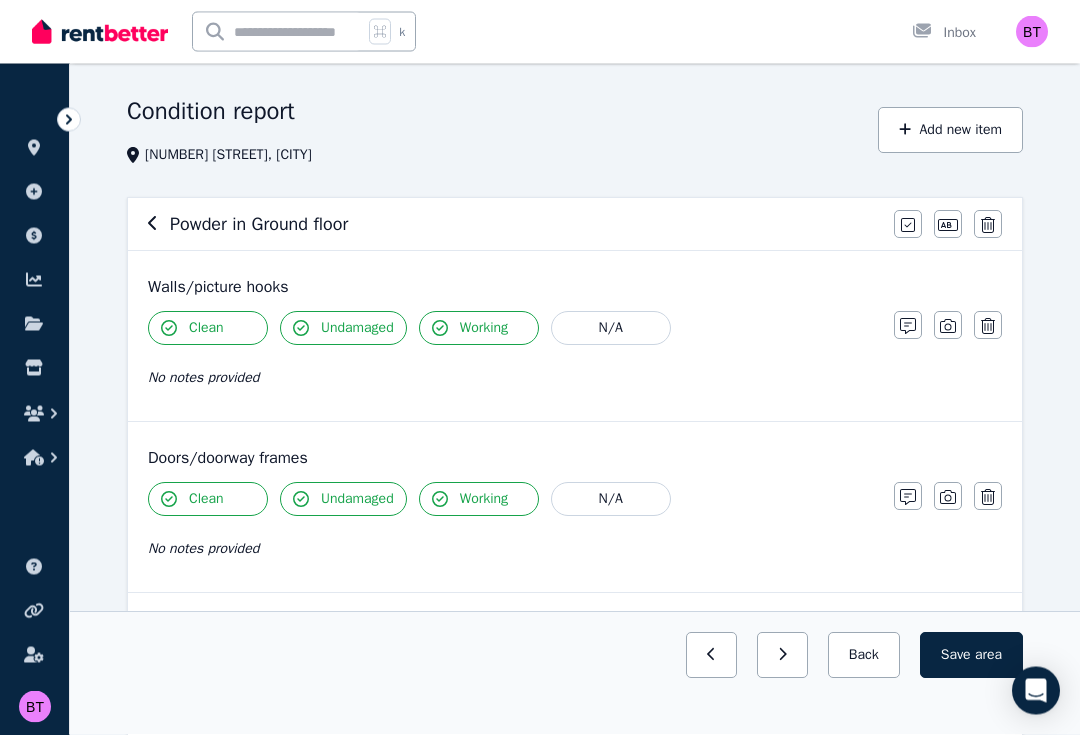 scroll, scrollTop: 57, scrollLeft: 0, axis: vertical 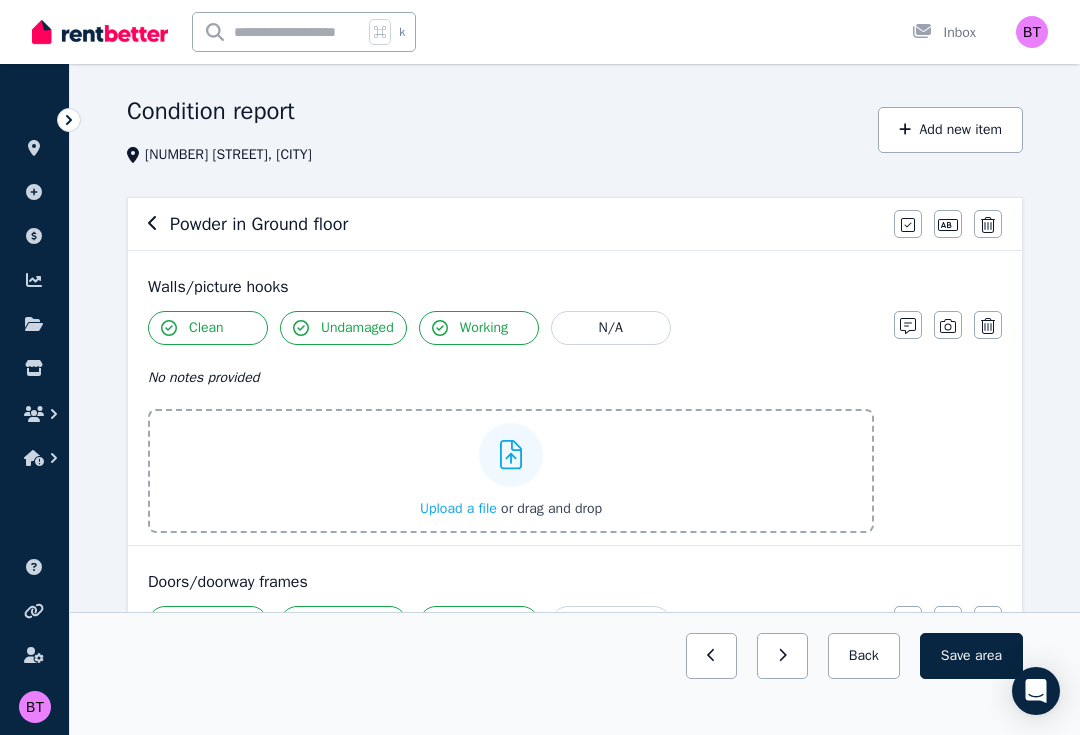 click on "Upload a file" at bounding box center (458, 508) 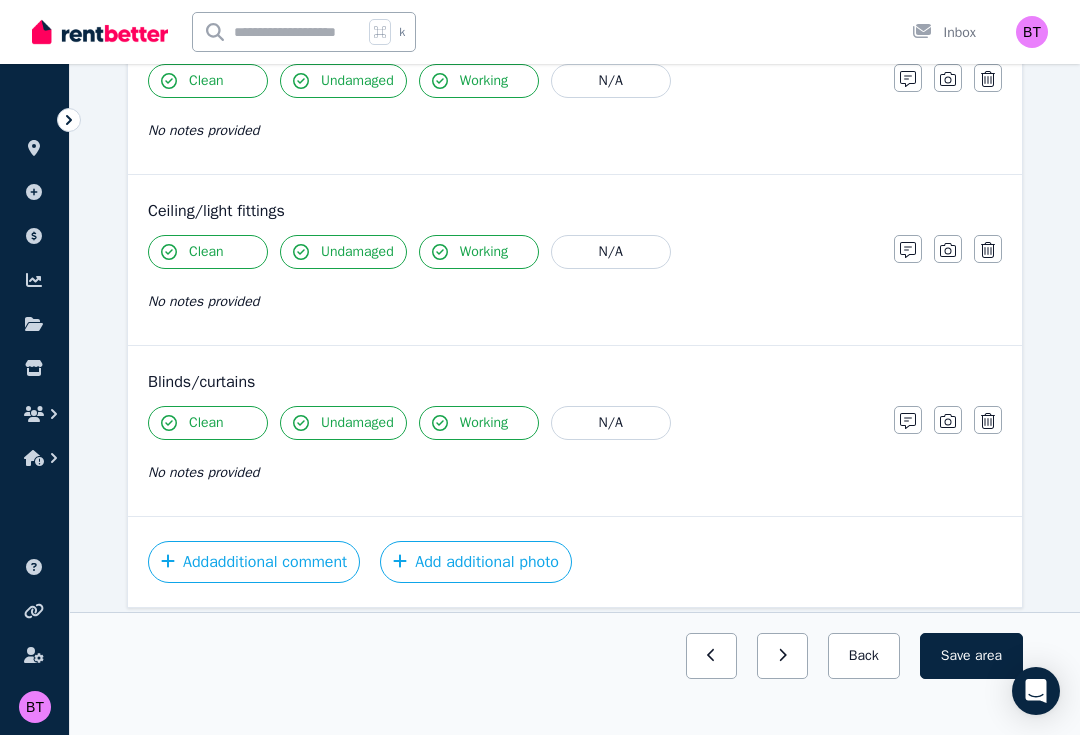 scroll, scrollTop: 977, scrollLeft: 0, axis: vertical 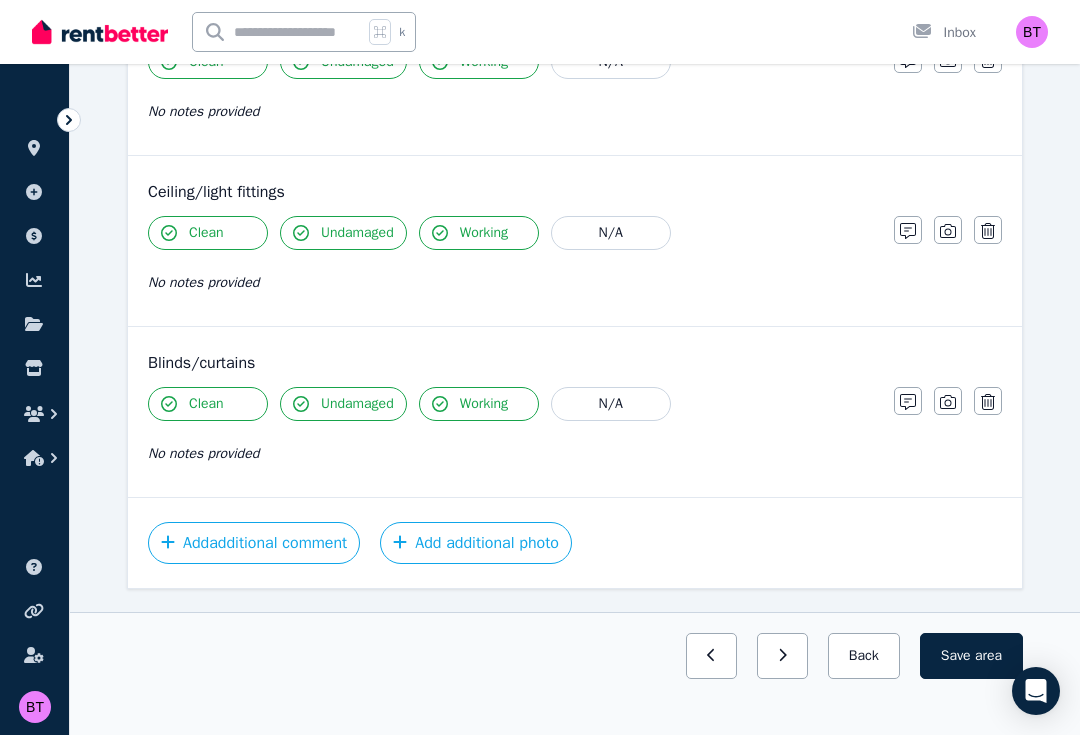 click on "Save   area" at bounding box center (971, 656) 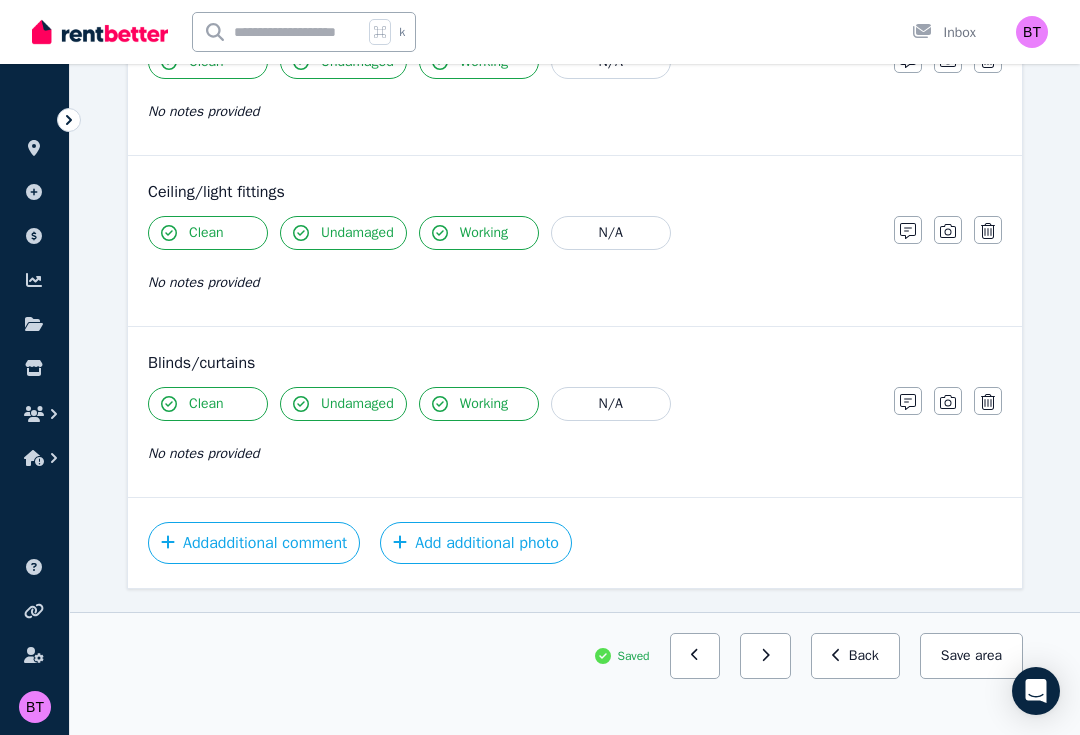 click on "Back" at bounding box center (855, 656) 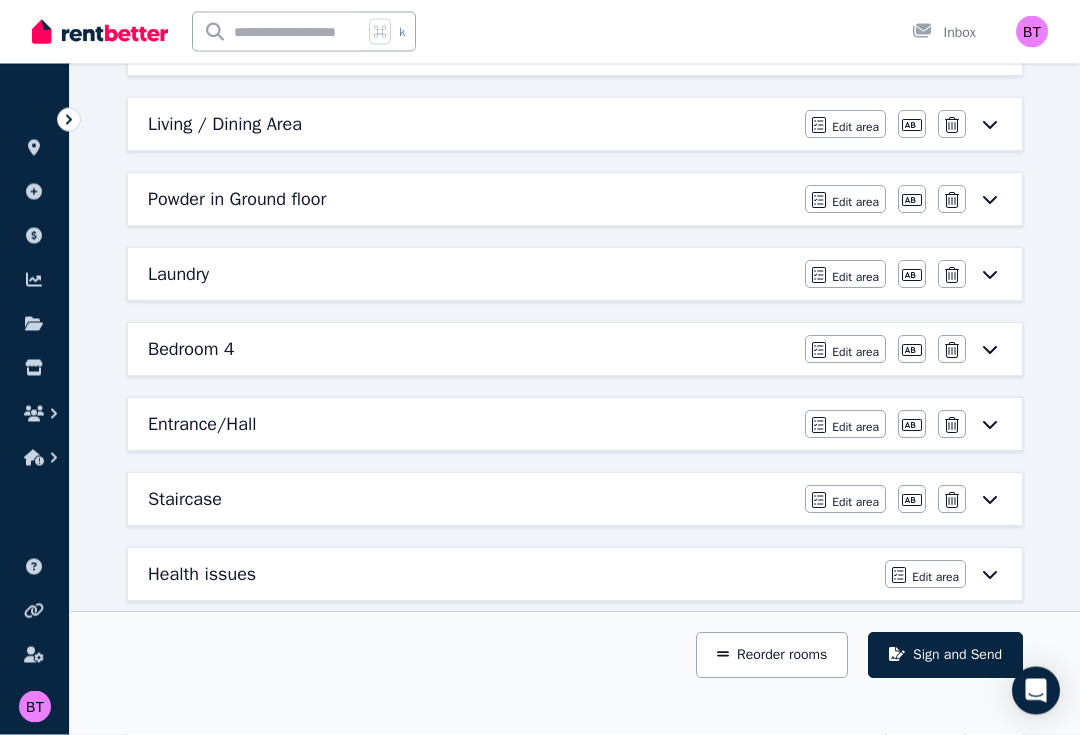 scroll, scrollTop: 857, scrollLeft: 0, axis: vertical 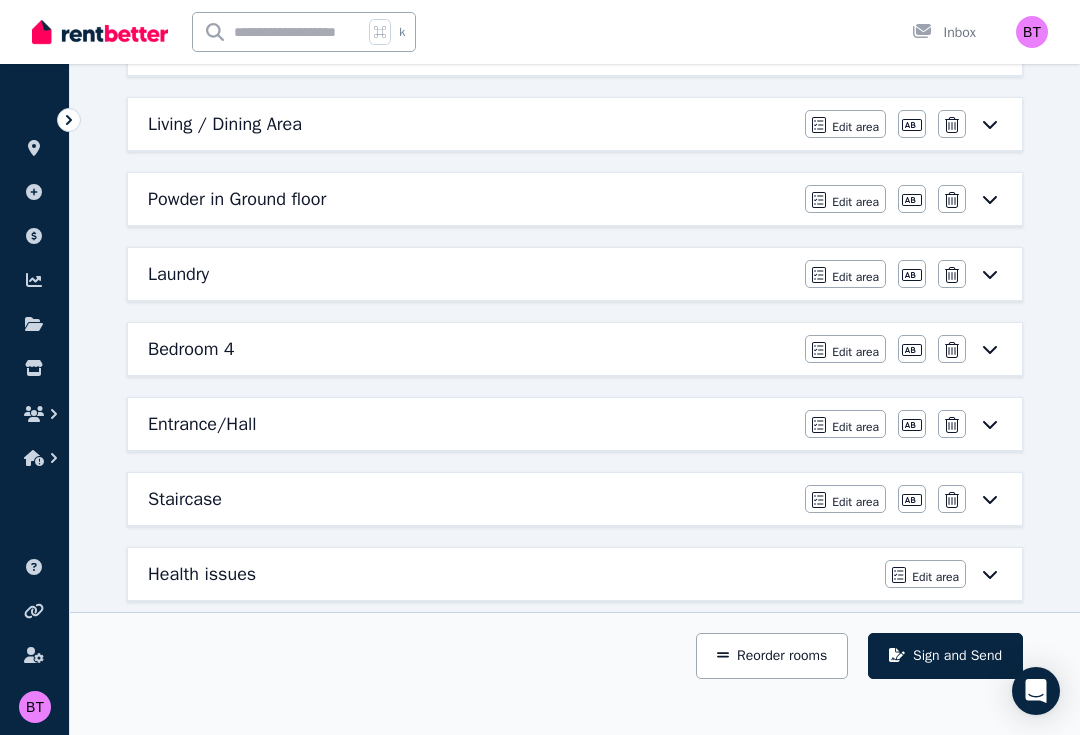 click on "Edit area" at bounding box center [855, 277] 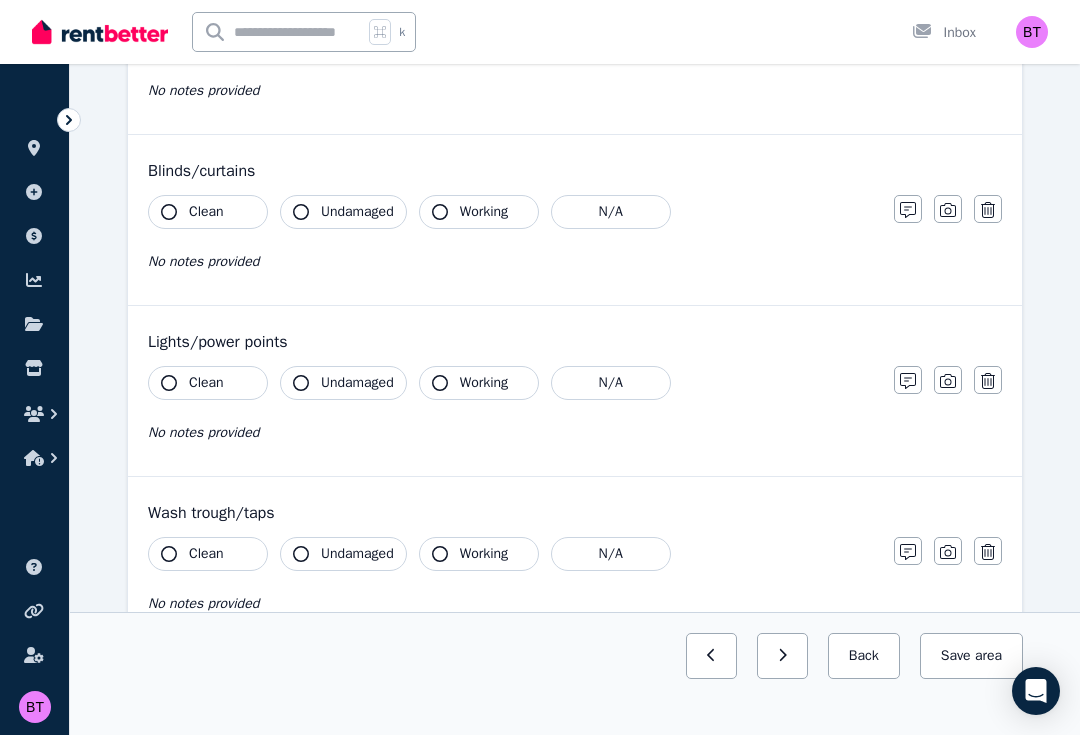 scroll, scrollTop: 0, scrollLeft: 0, axis: both 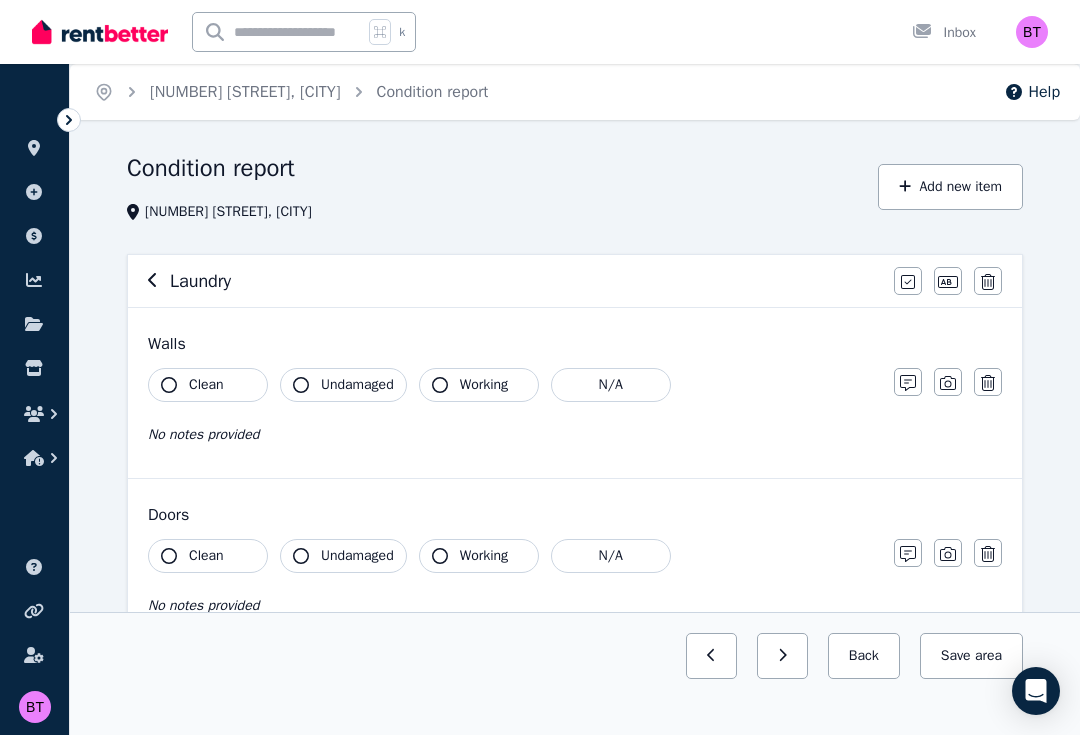 click on "Clean" at bounding box center [208, 385] 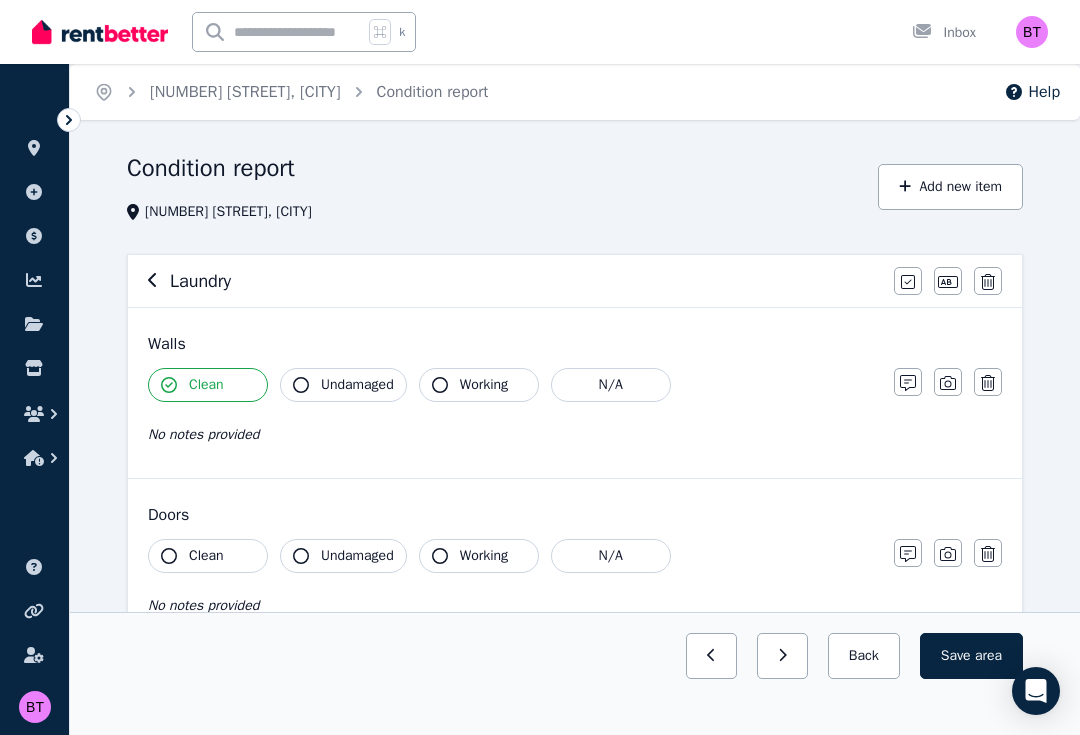 click on "Undamaged" at bounding box center [357, 385] 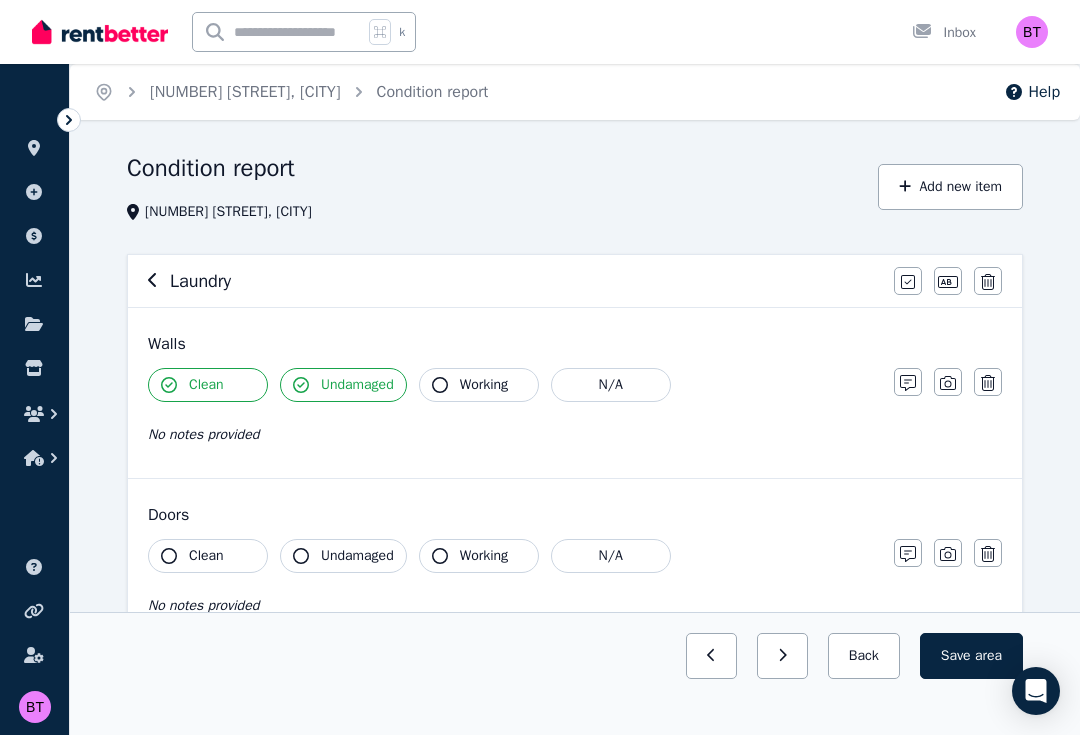 click on "Working" at bounding box center (484, 385) 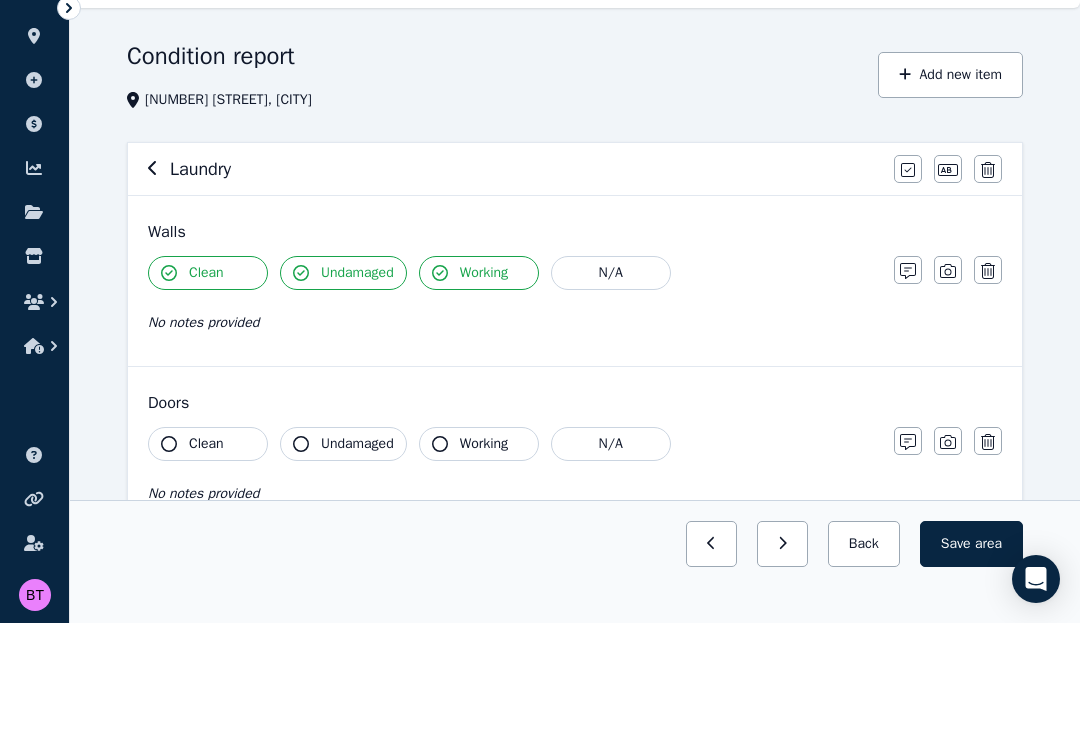 scroll, scrollTop: 130, scrollLeft: 0, axis: vertical 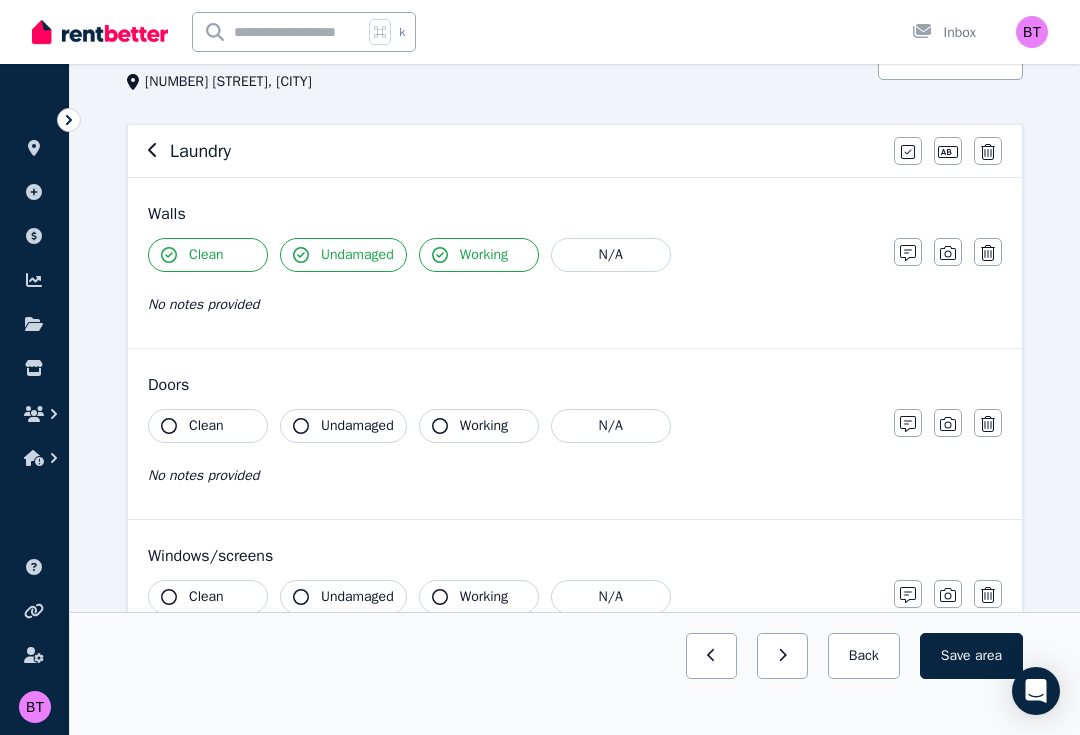 click on "Clean" at bounding box center (208, 426) 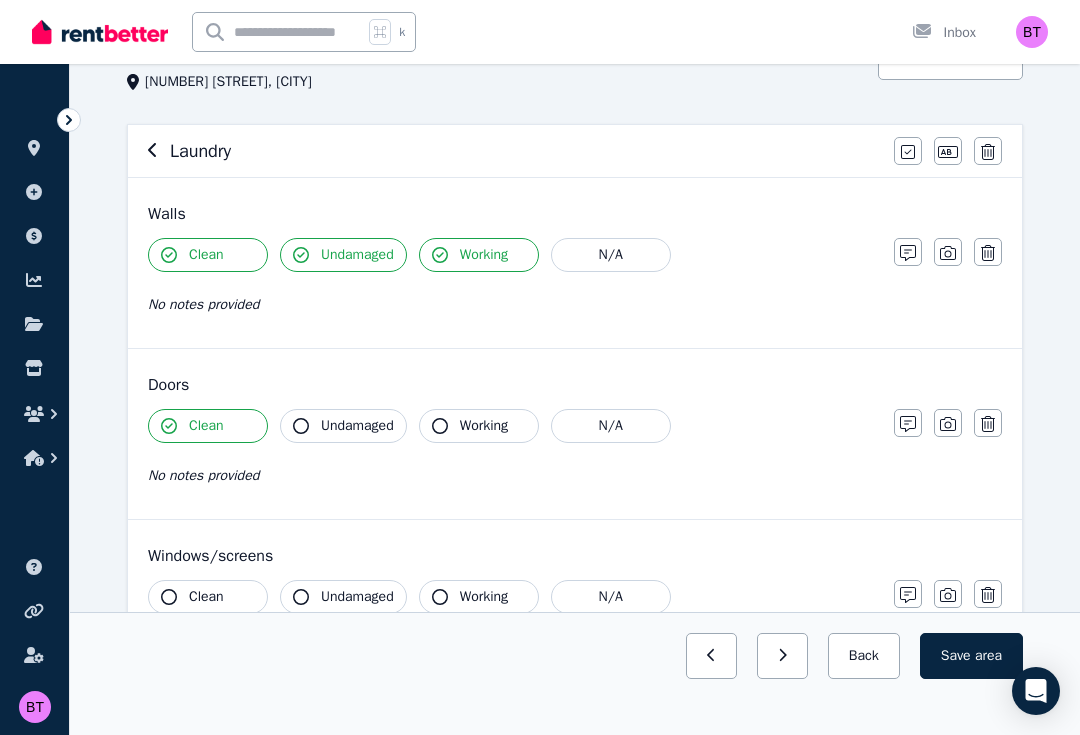 click on "Undamaged" at bounding box center [357, 426] 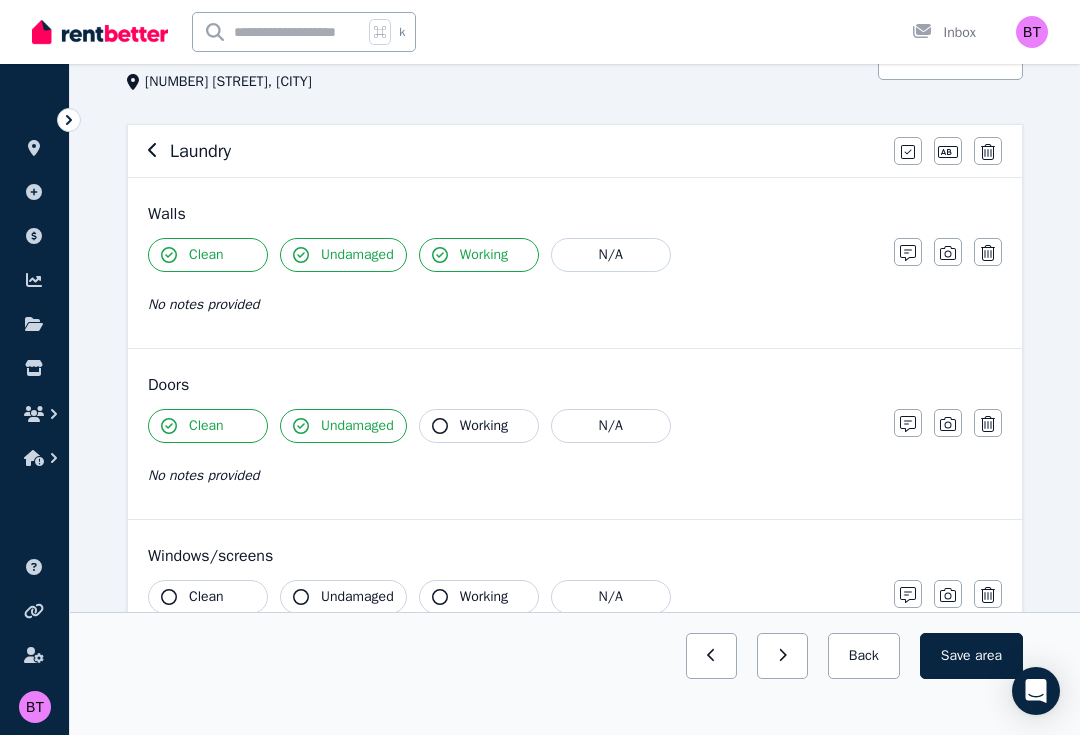 click on "Working" at bounding box center (484, 426) 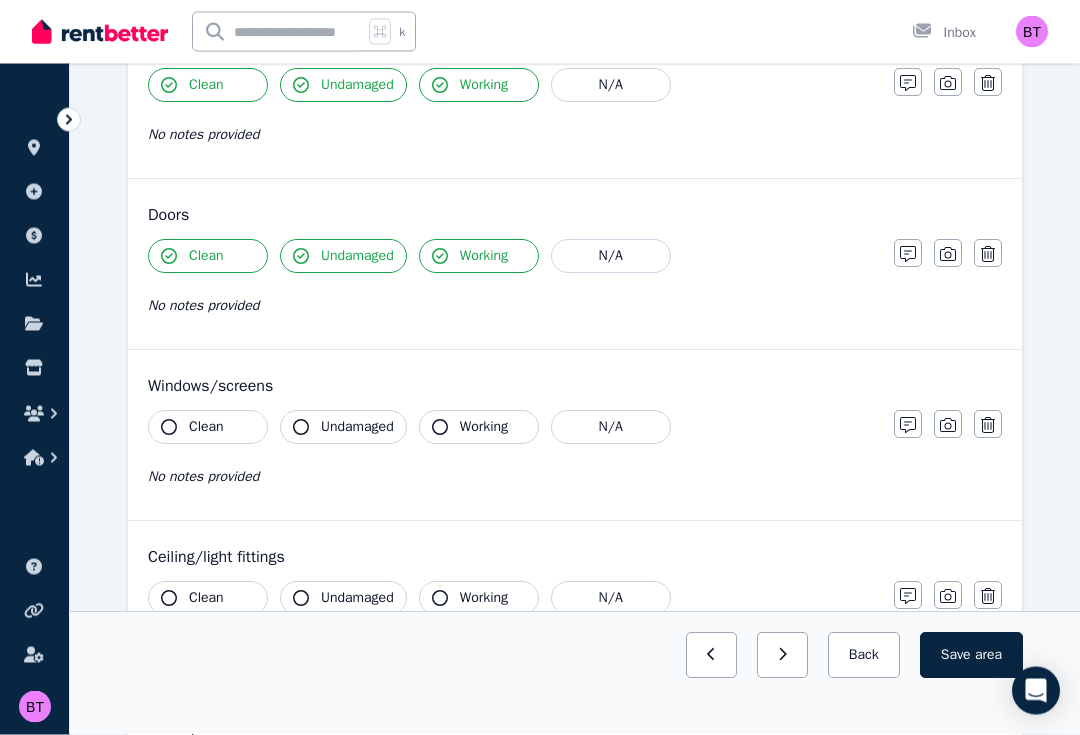 scroll, scrollTop: 316, scrollLeft: 0, axis: vertical 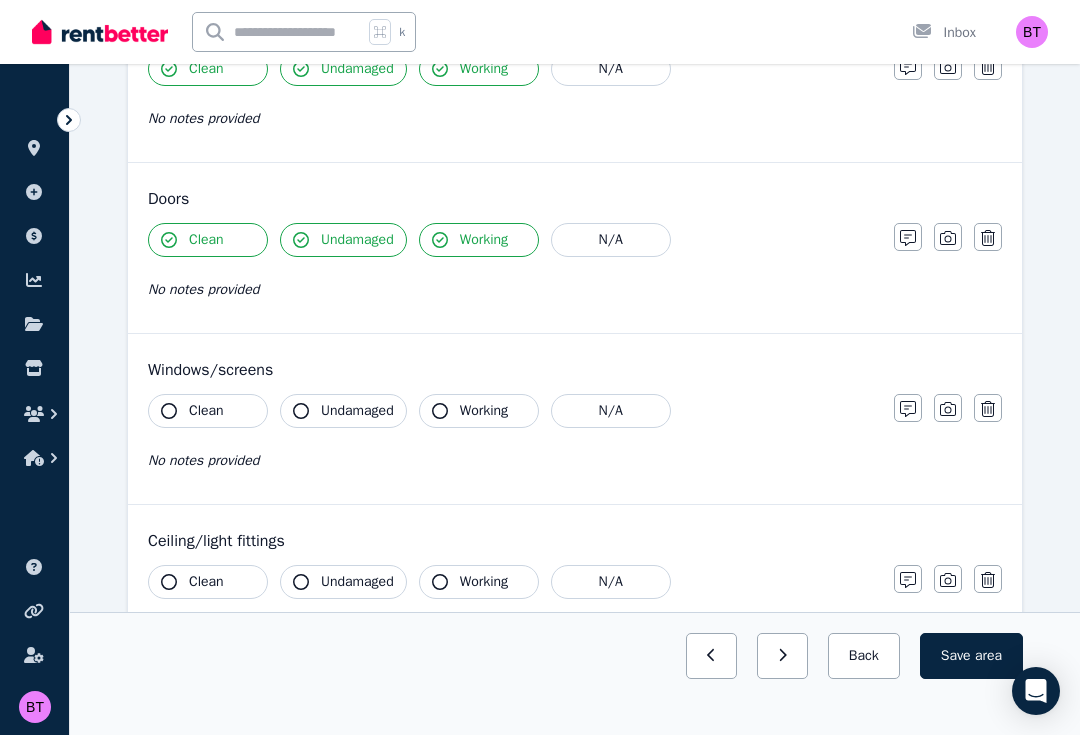click on "Clean" at bounding box center [208, 411] 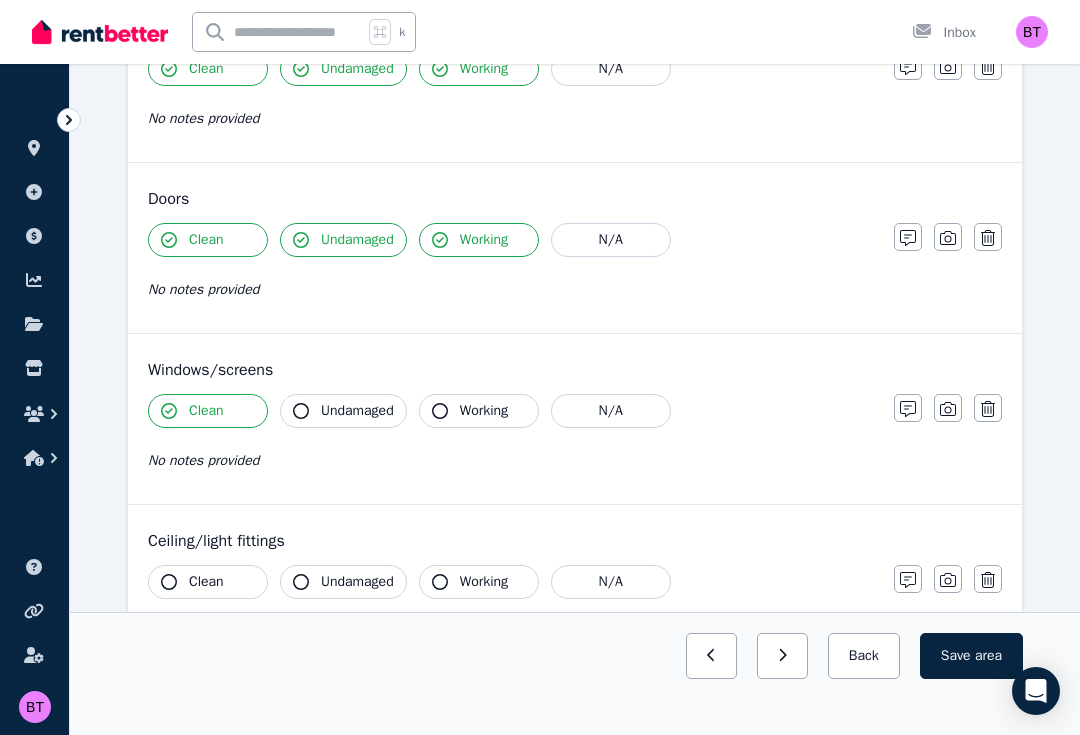 click on "Undamaged" at bounding box center [357, 411] 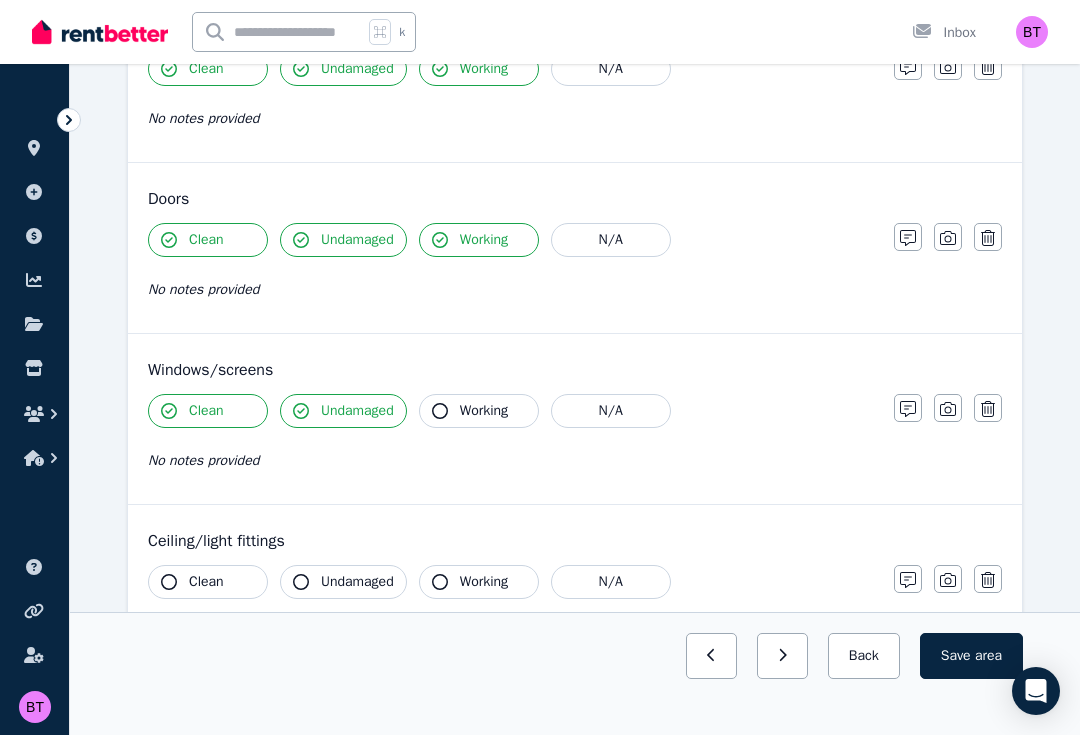 click on "N/A" at bounding box center (611, 411) 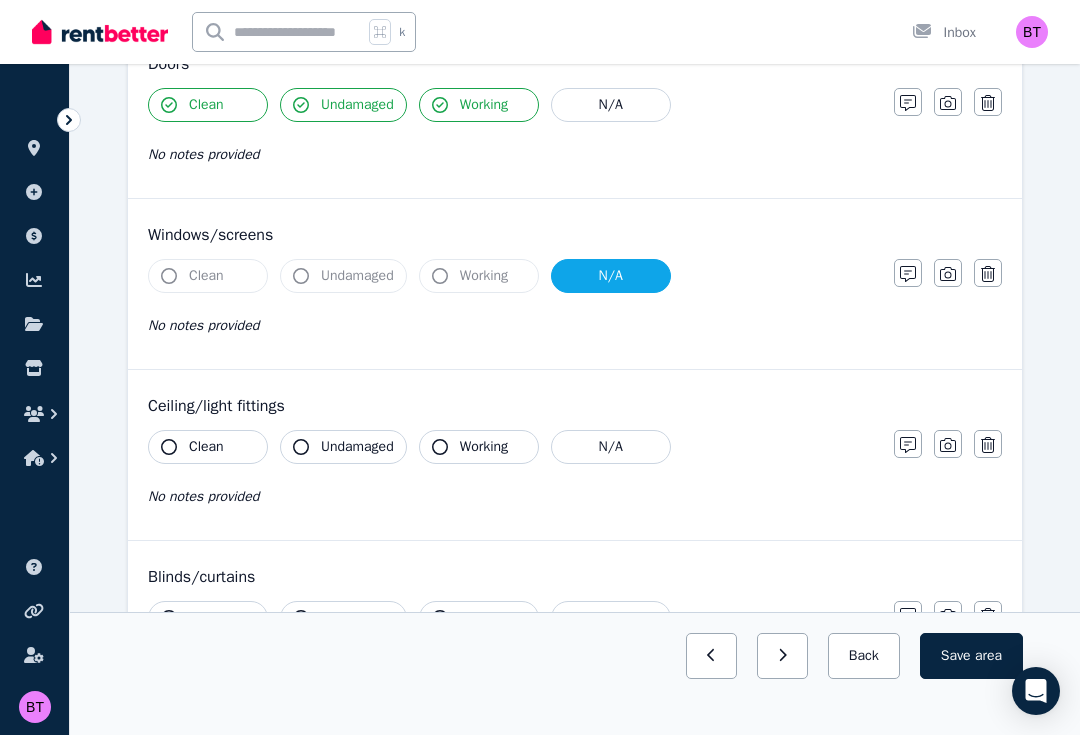scroll, scrollTop: 489, scrollLeft: 0, axis: vertical 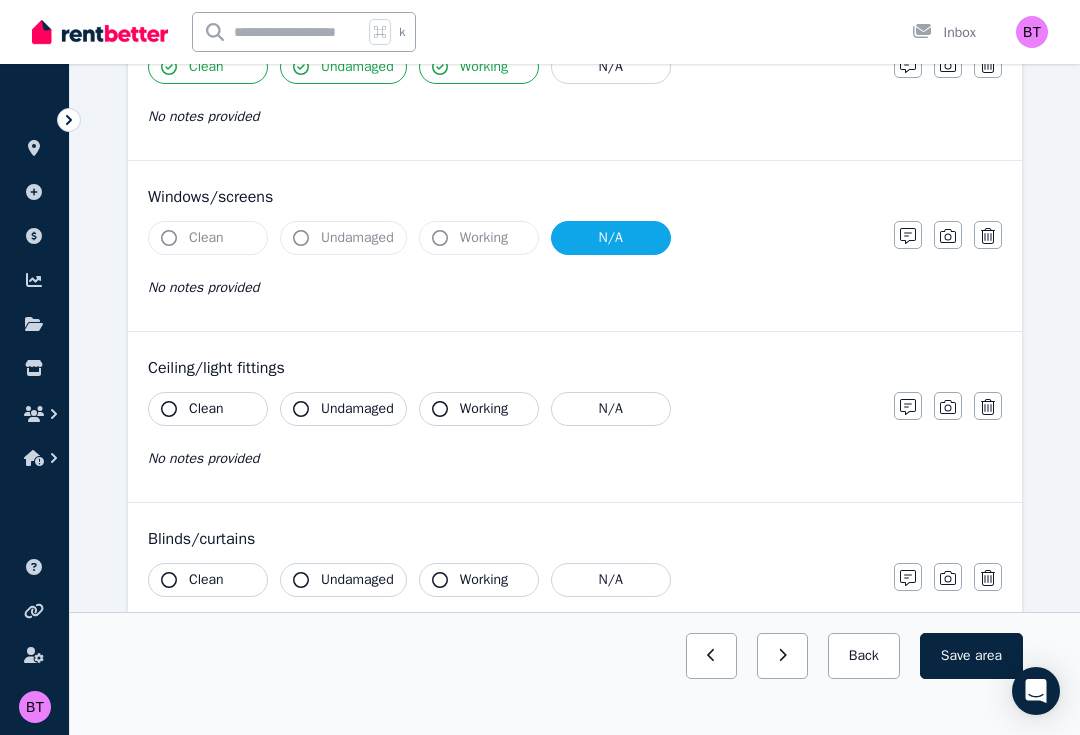 click on "Clean" at bounding box center [208, 409] 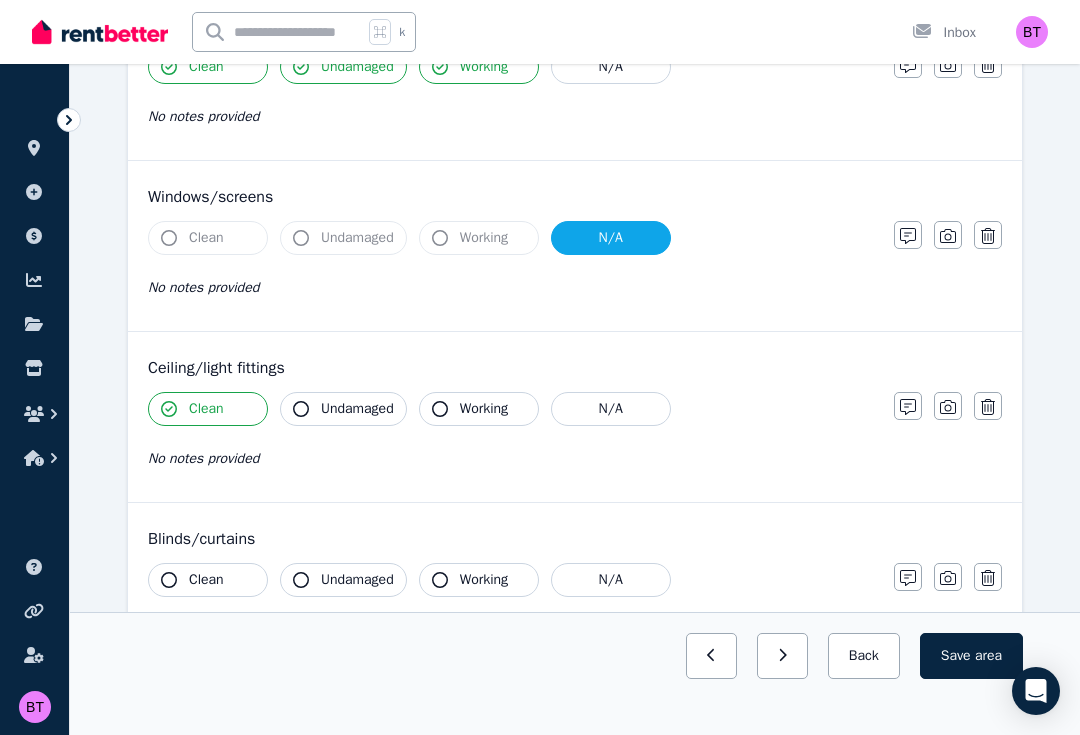 click on "Working" at bounding box center [479, 409] 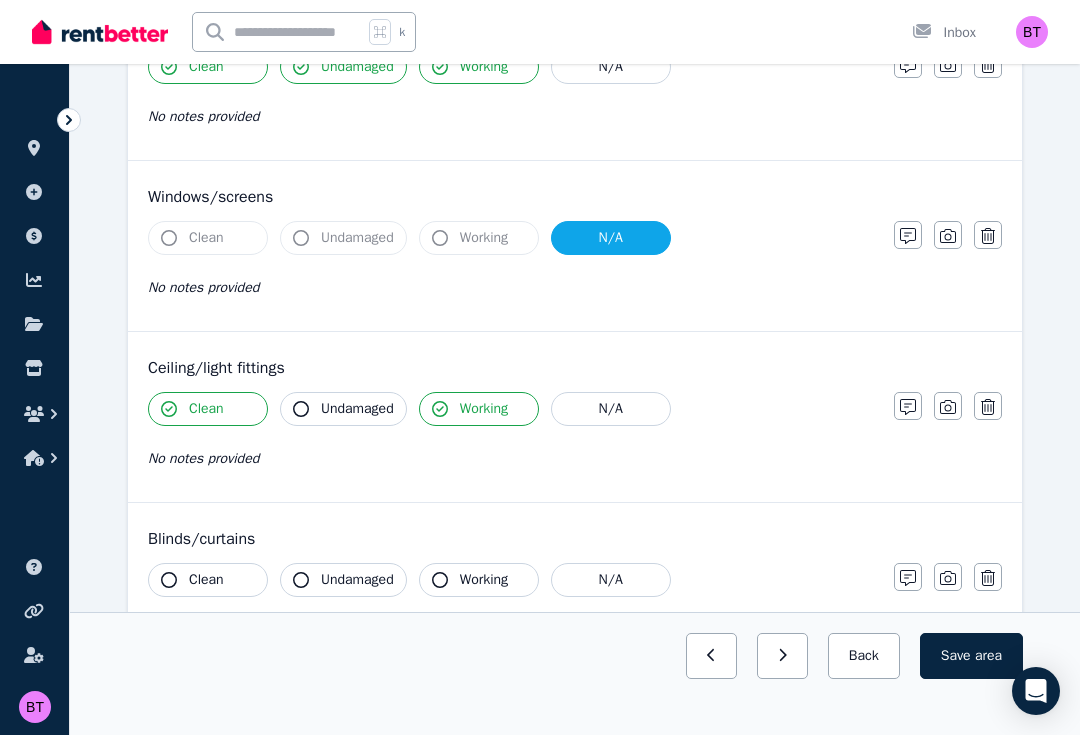 click on "Undamaged" at bounding box center [357, 409] 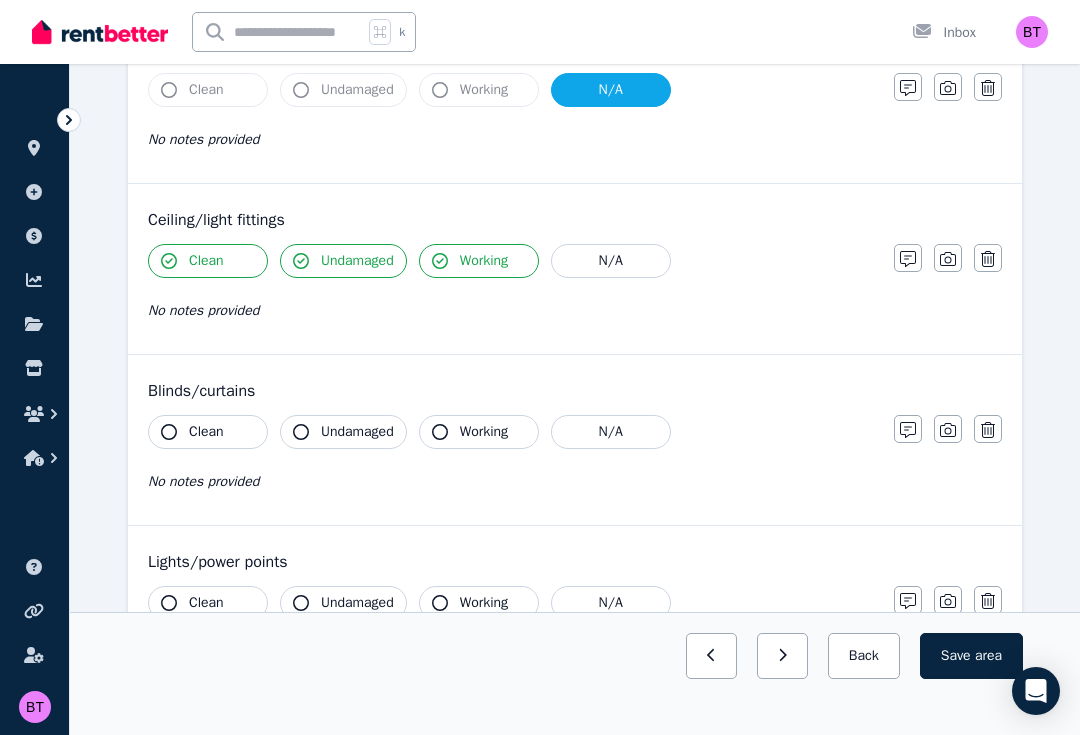 scroll, scrollTop: 645, scrollLeft: 0, axis: vertical 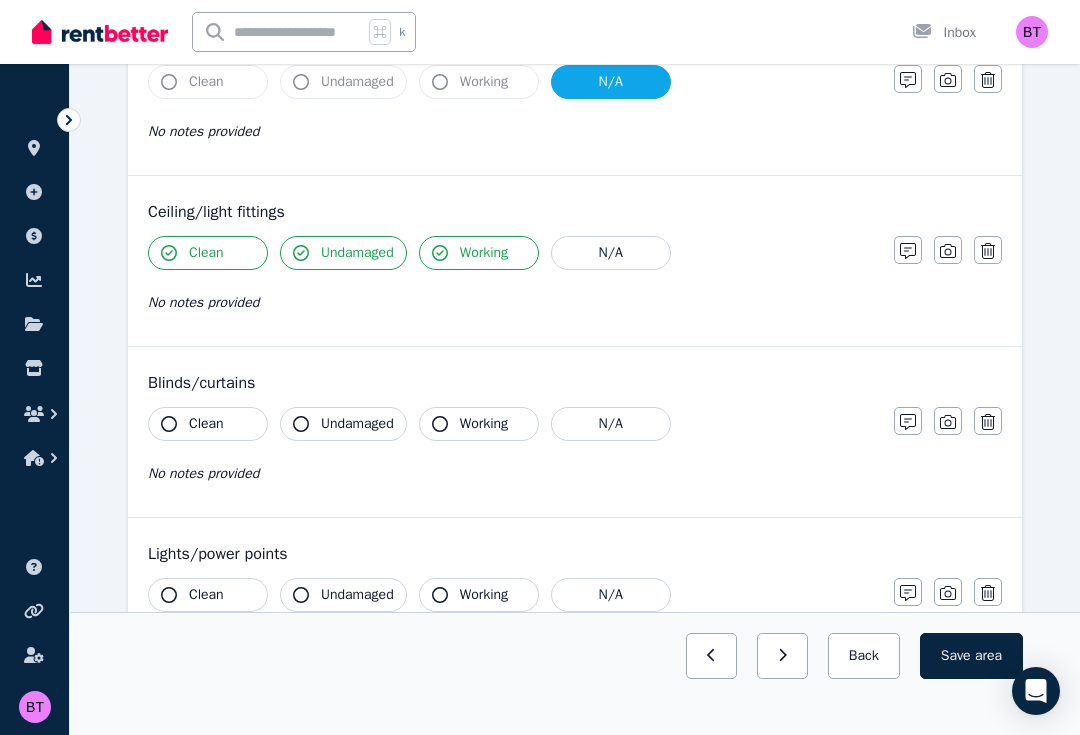 click on "Clean" at bounding box center (208, 424) 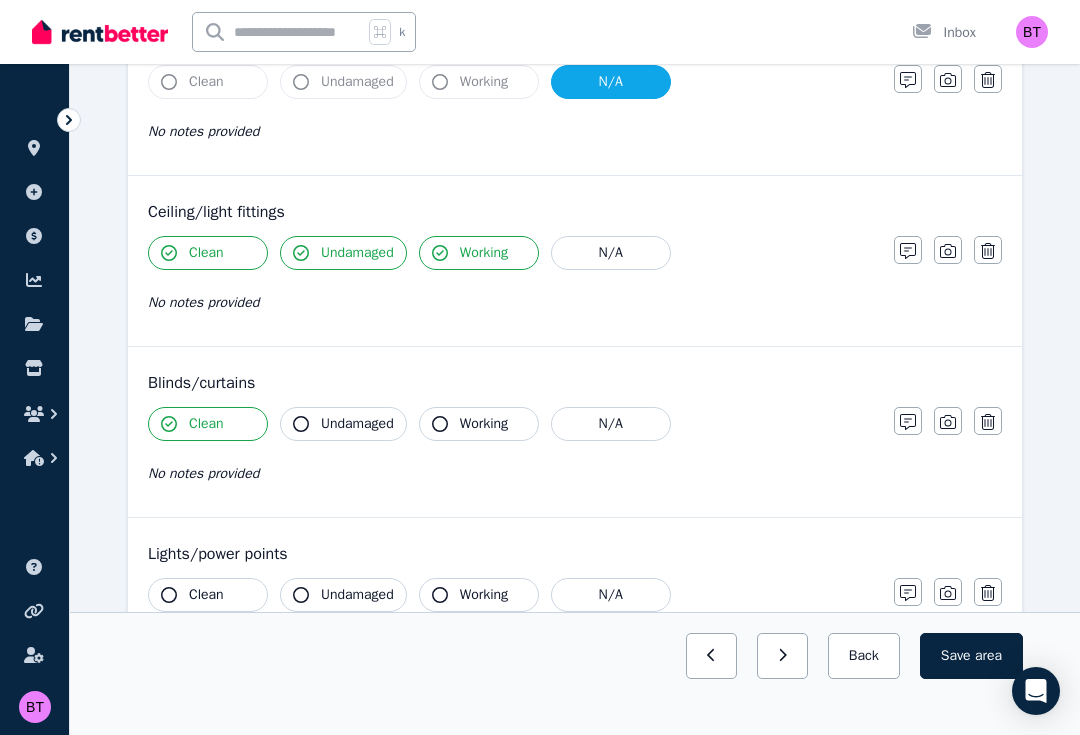 click on "N/A" at bounding box center [611, 424] 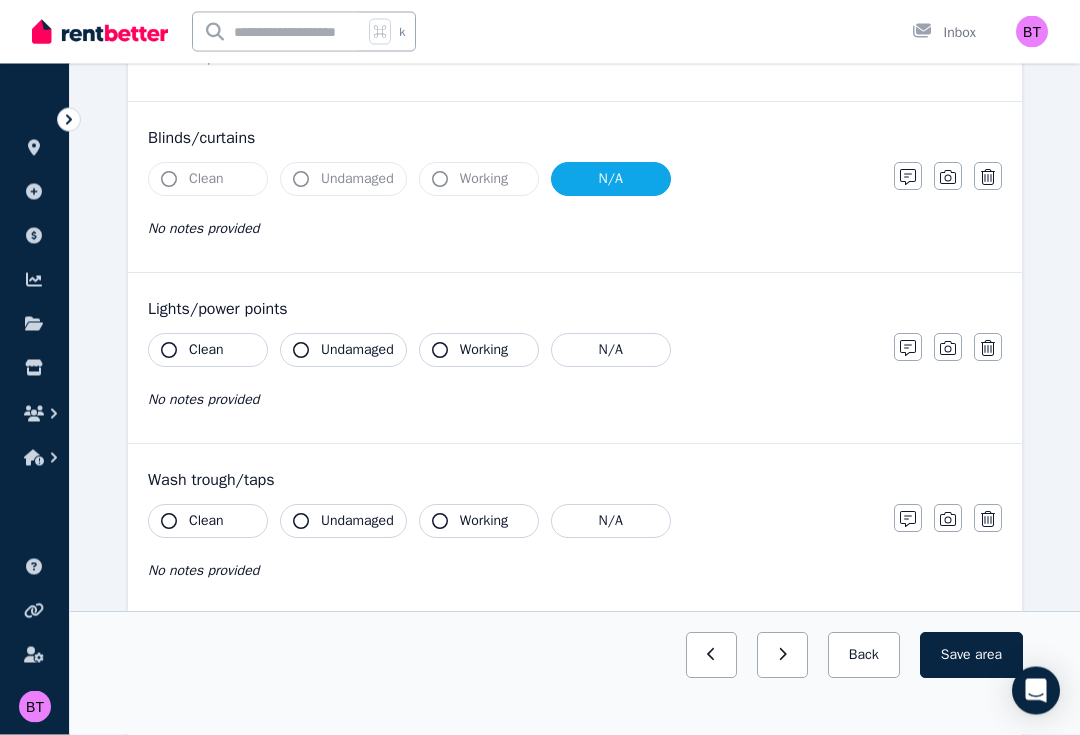 scroll, scrollTop: 886, scrollLeft: 0, axis: vertical 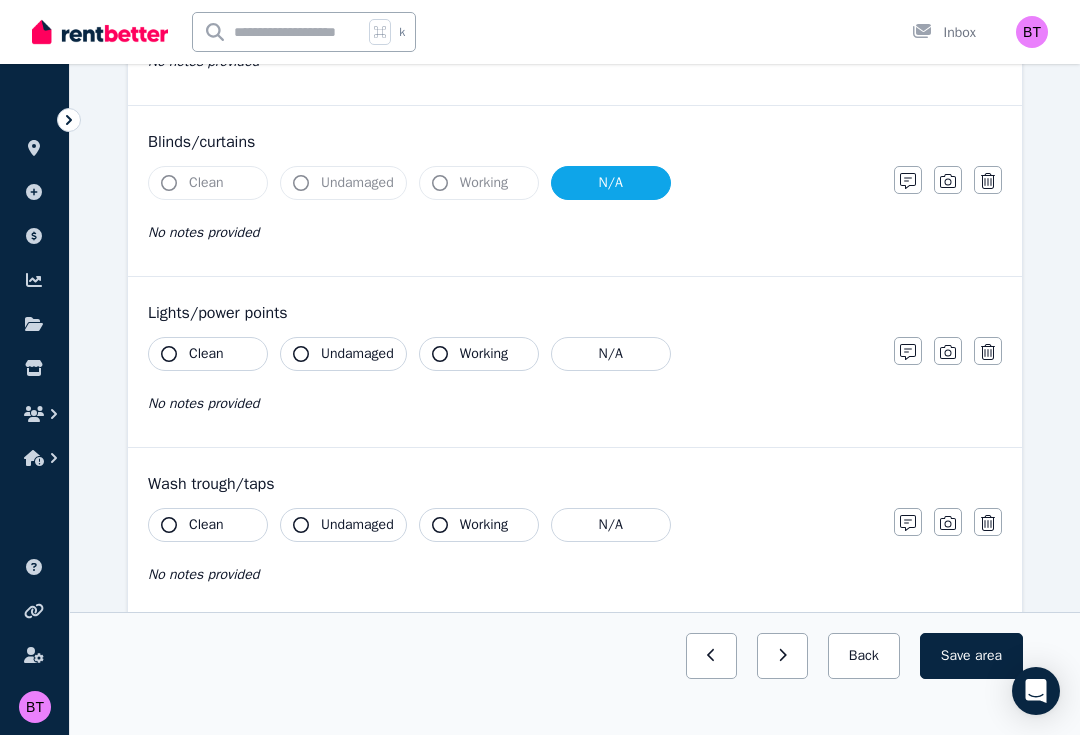 click on "Clean" at bounding box center (208, 354) 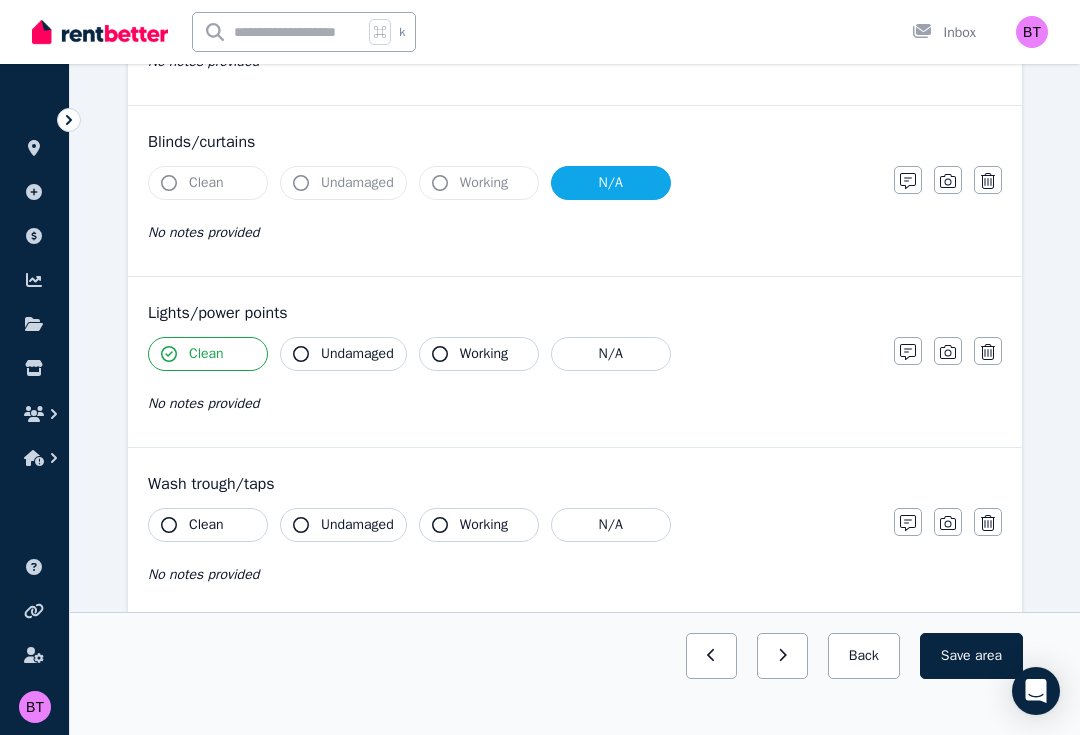 click on "Undamaged" at bounding box center (357, 354) 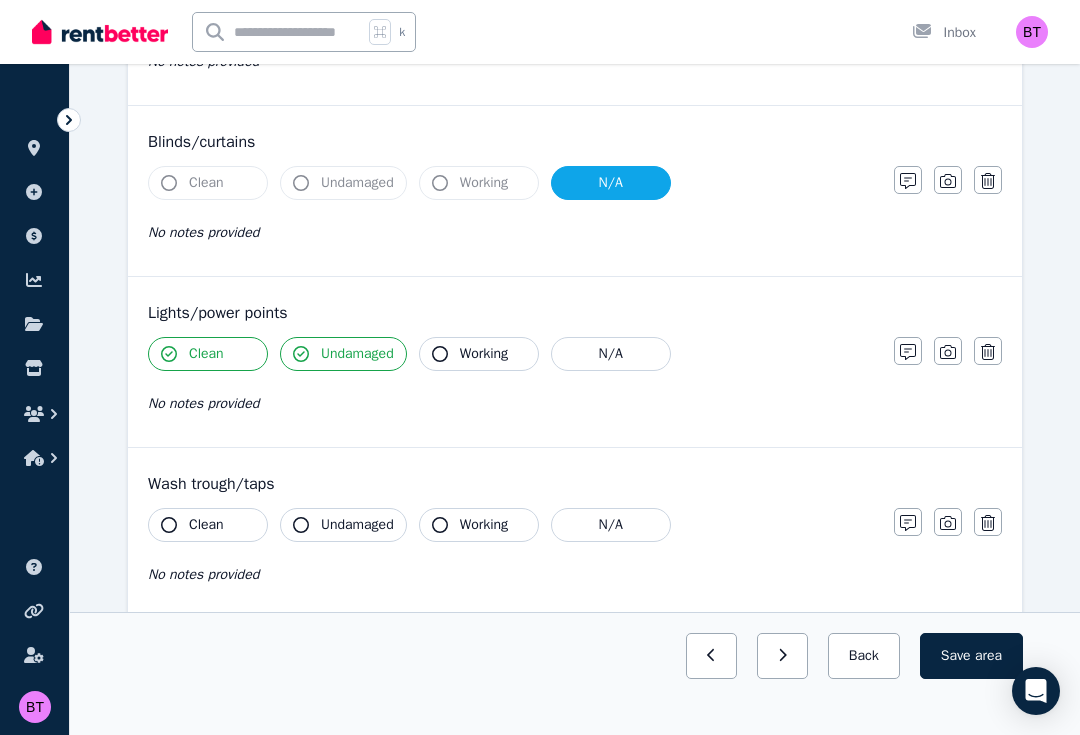 click on "Working" at bounding box center [479, 354] 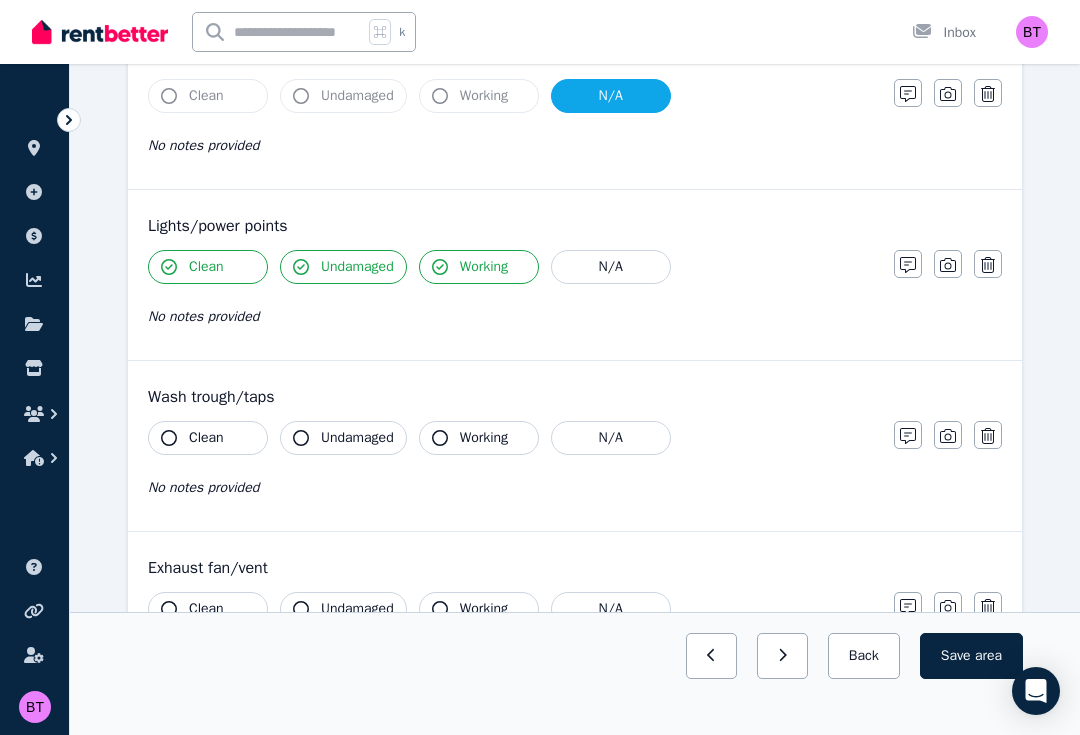 scroll, scrollTop: 978, scrollLeft: 0, axis: vertical 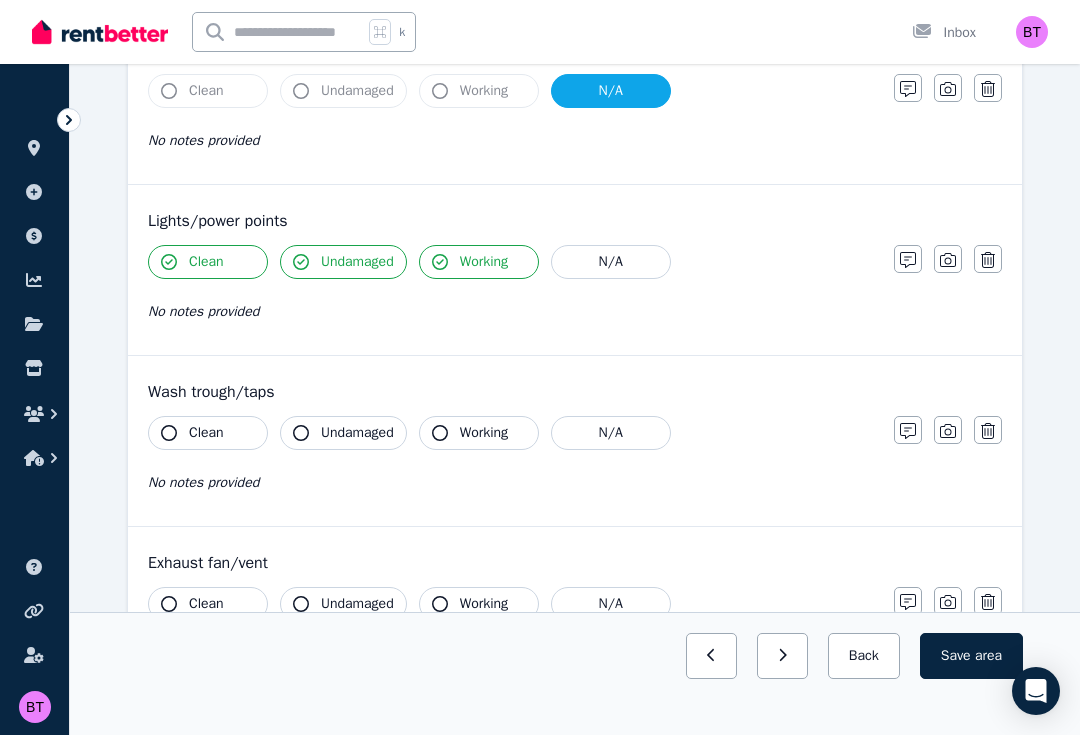 click on "Clean" at bounding box center [206, 433] 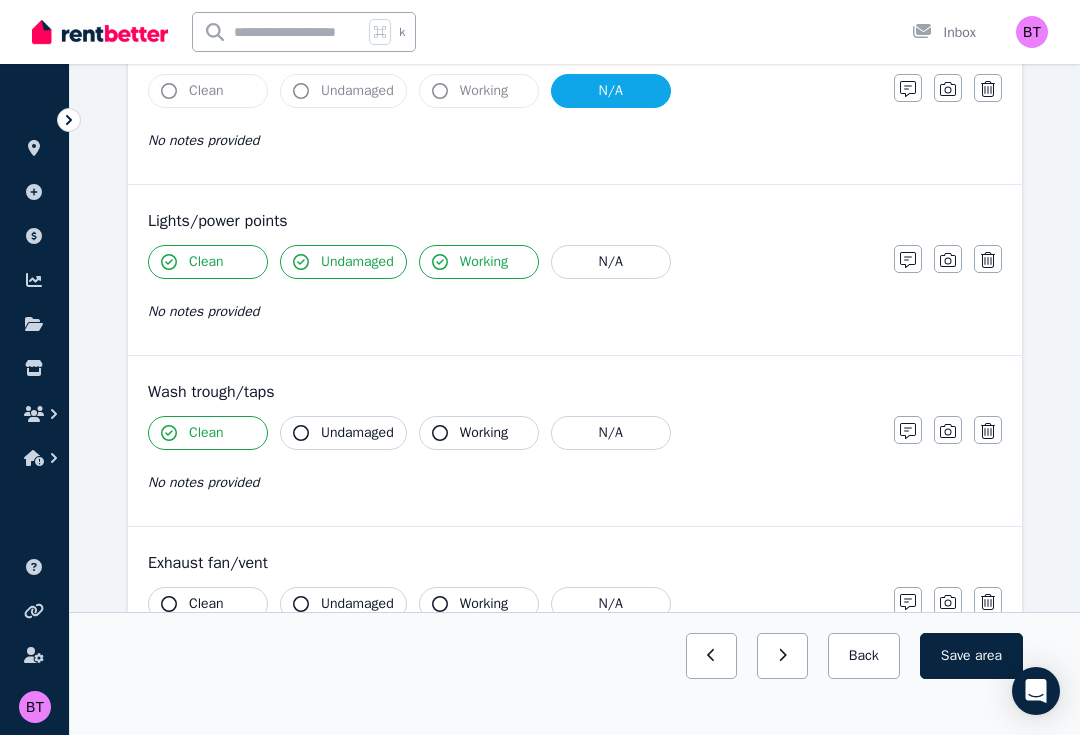 click on "Undamaged" at bounding box center [357, 433] 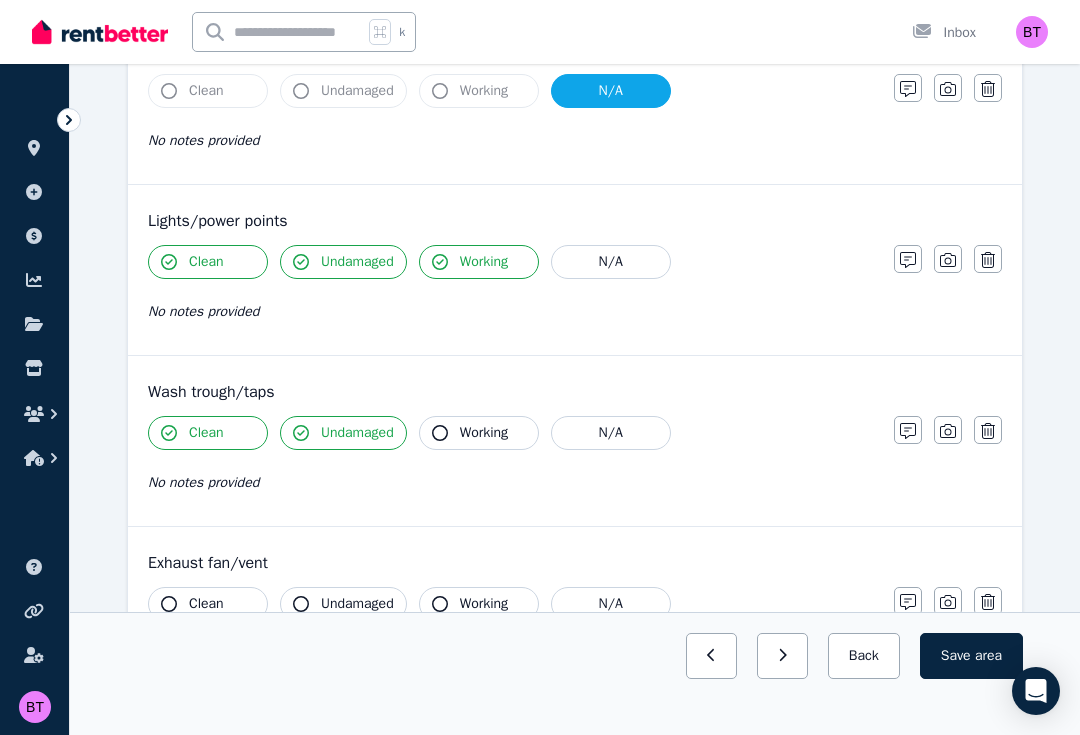 click on "Working" at bounding box center [484, 433] 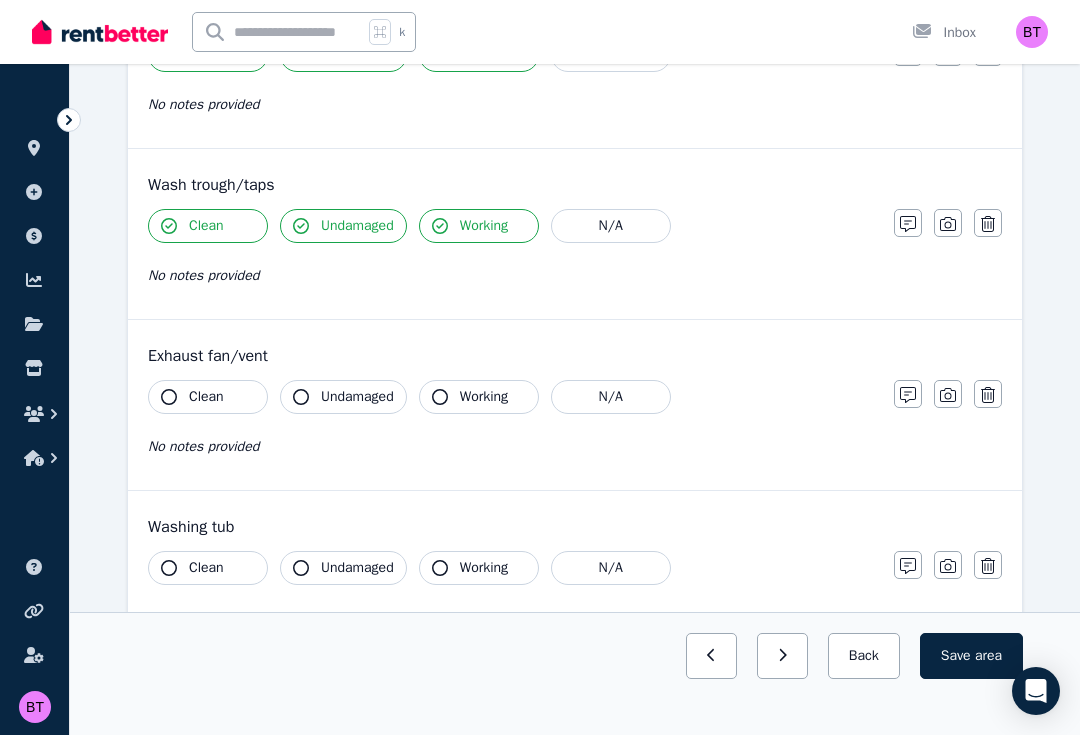 scroll, scrollTop: 1186, scrollLeft: 0, axis: vertical 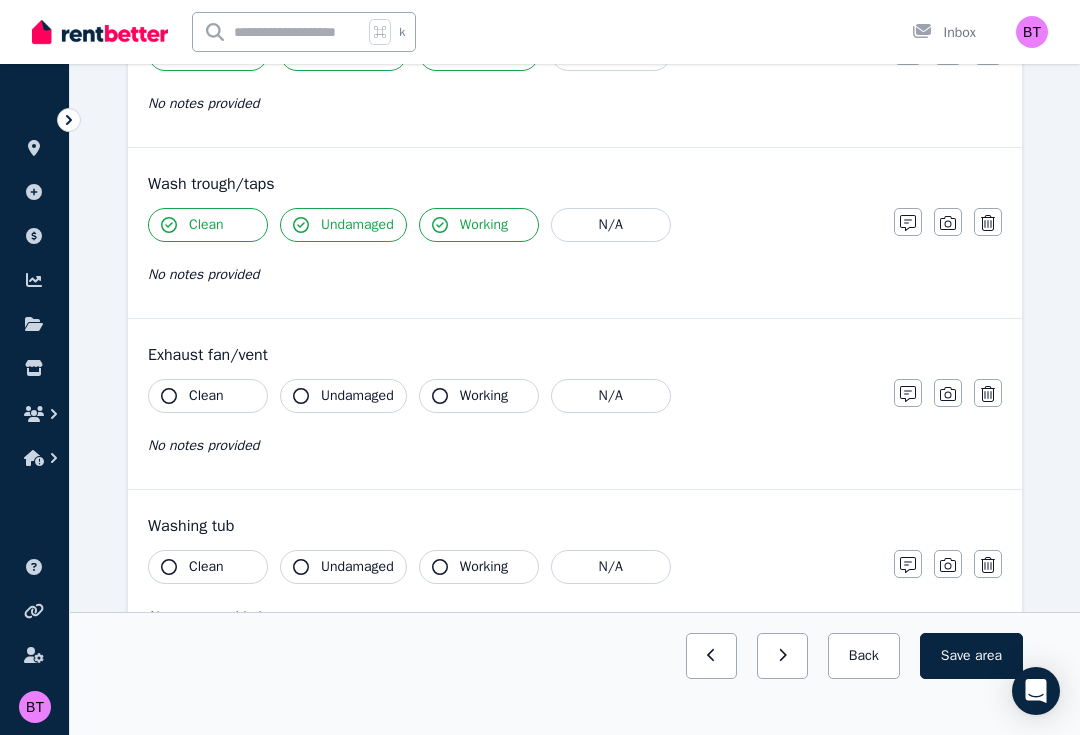 click on "Clean" at bounding box center [208, 396] 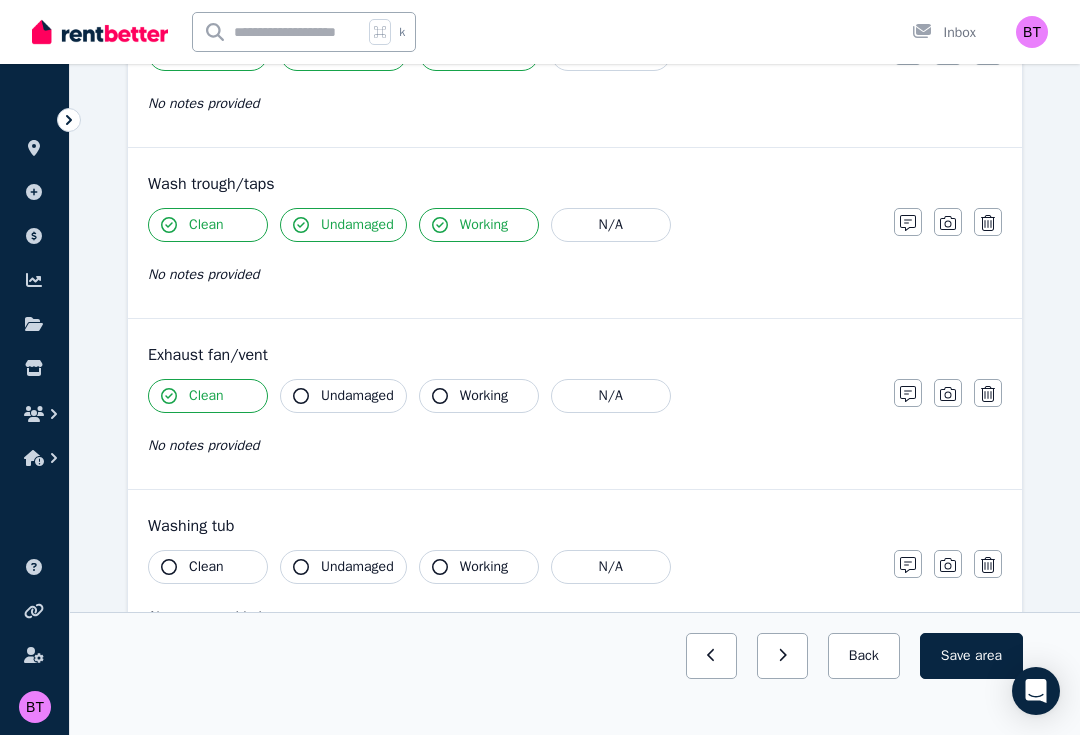 click on "Undamaged" at bounding box center (343, 396) 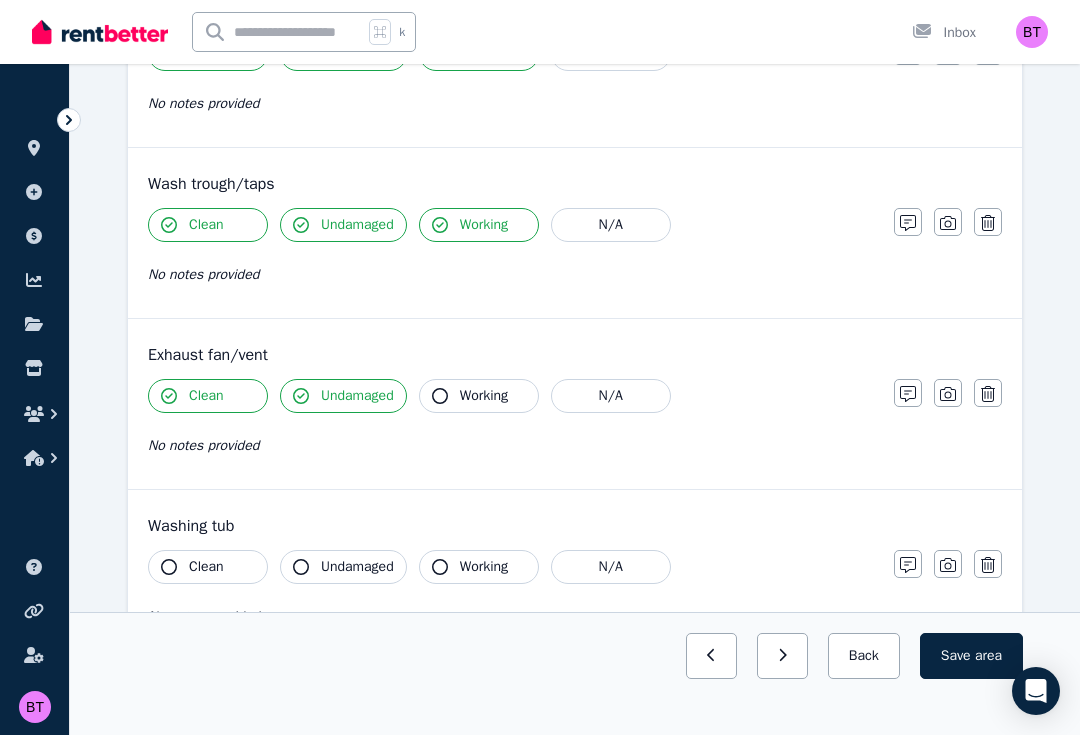 click on "Working" at bounding box center (484, 396) 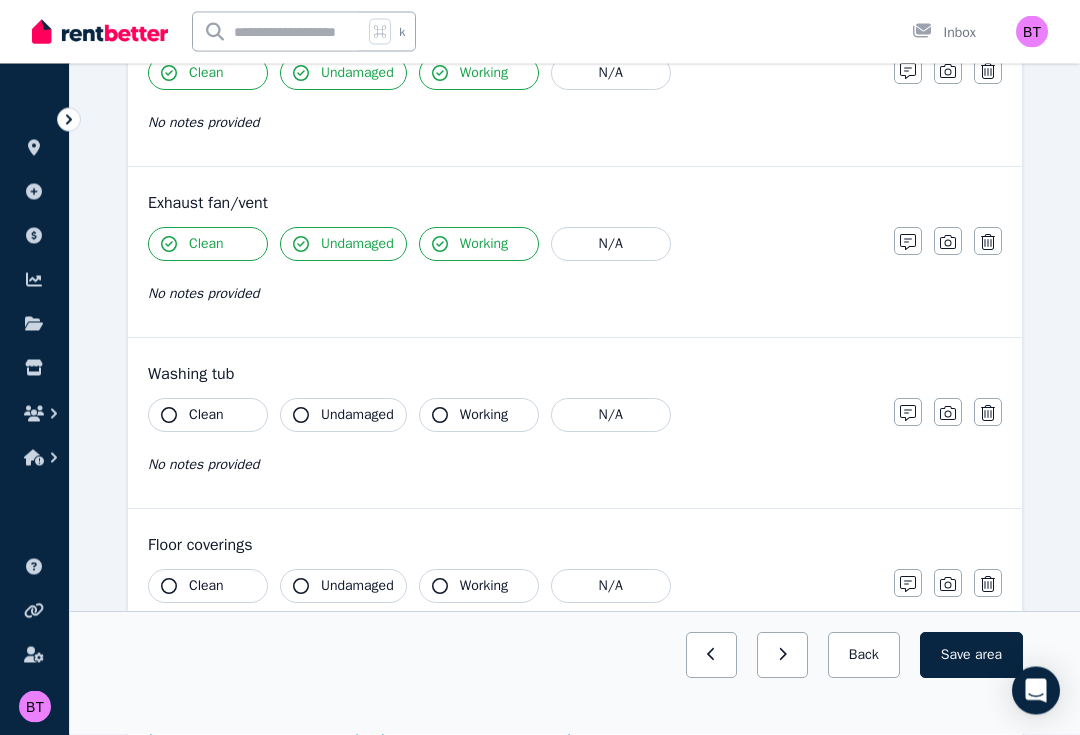 scroll, scrollTop: 1335, scrollLeft: 0, axis: vertical 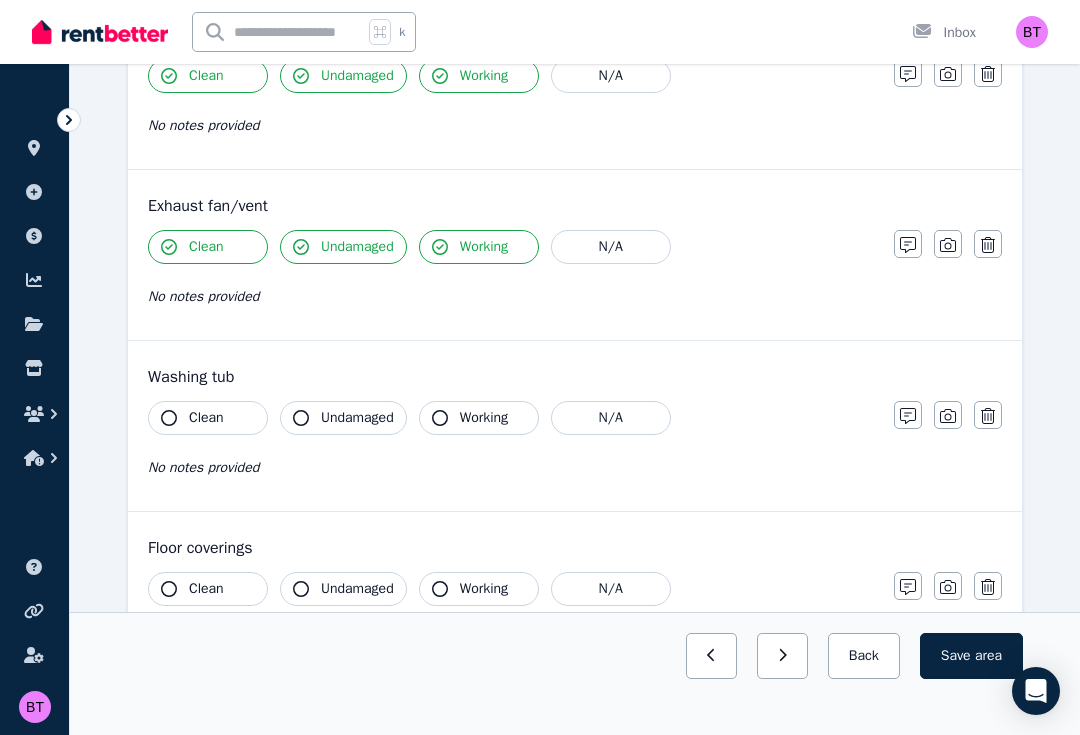 click on "Clean" at bounding box center (206, 418) 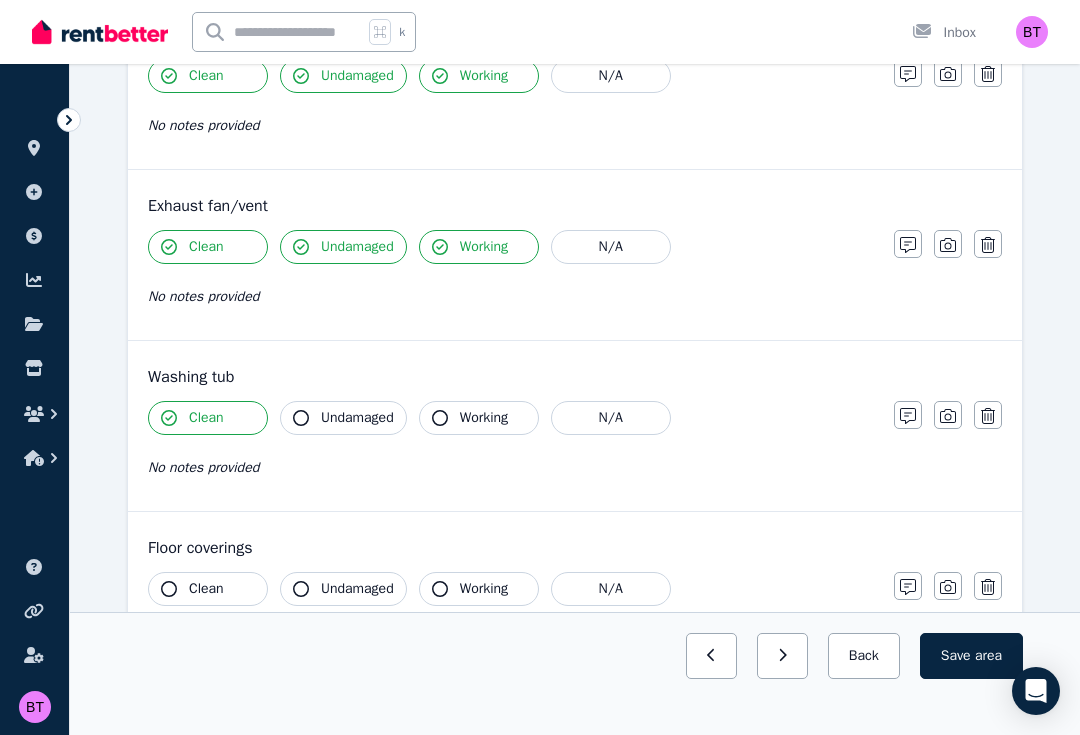 click on "Undamaged" at bounding box center (357, 418) 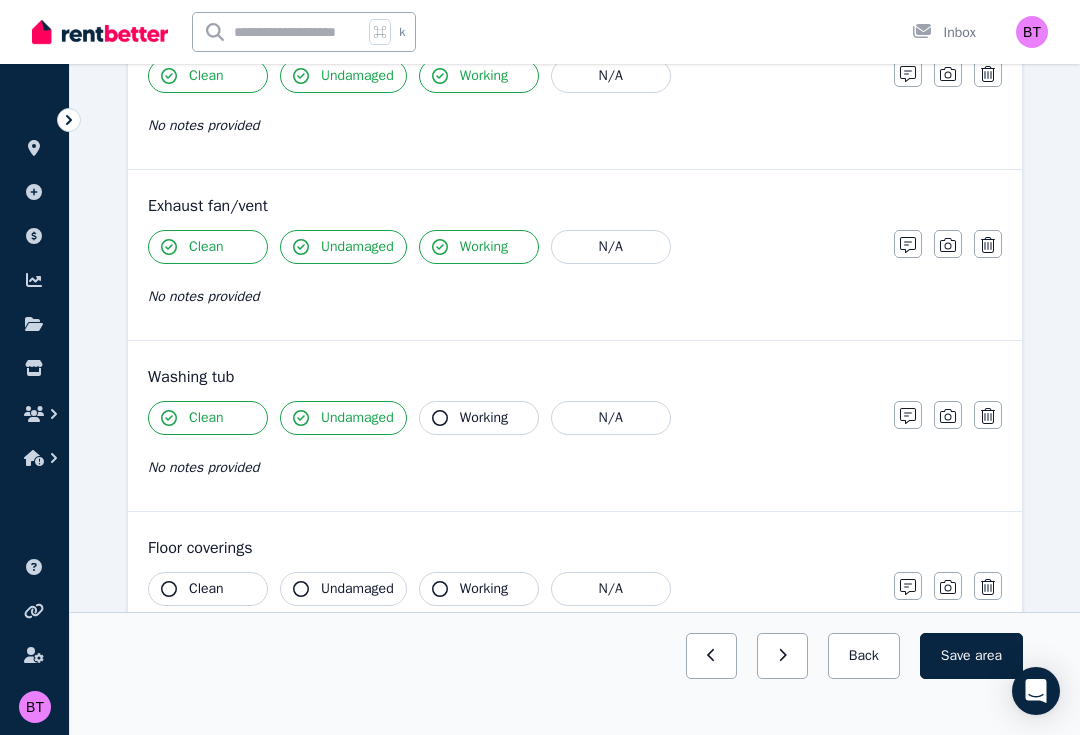 click on "Working" at bounding box center (484, 418) 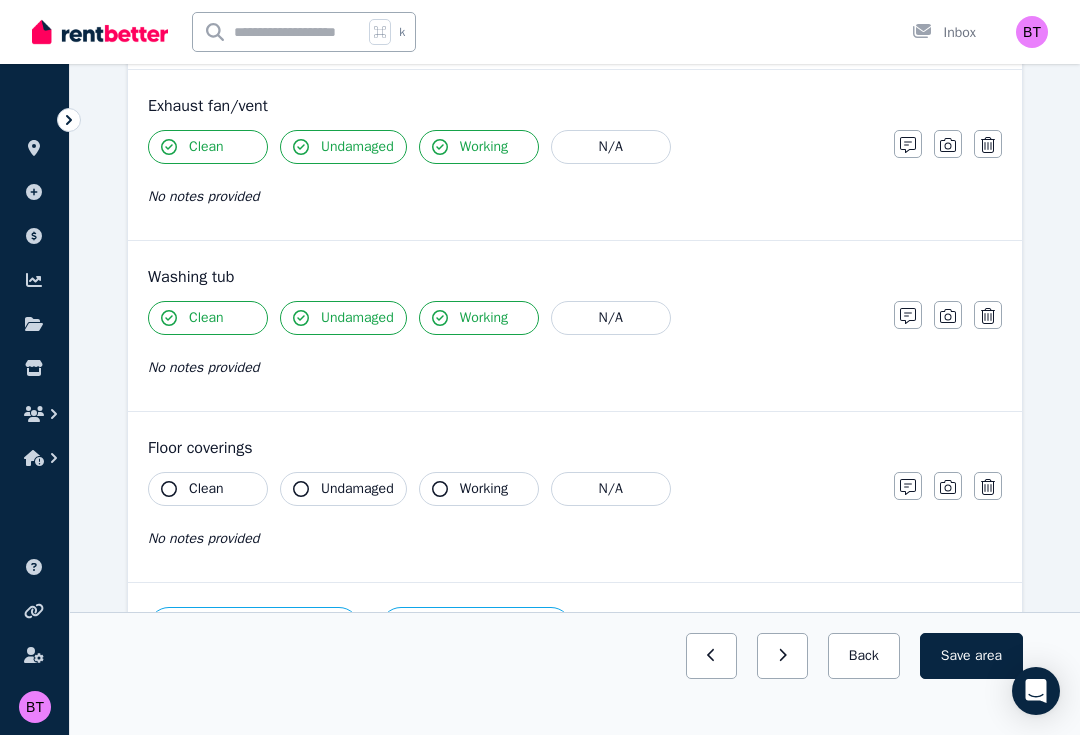 scroll, scrollTop: 1469, scrollLeft: 0, axis: vertical 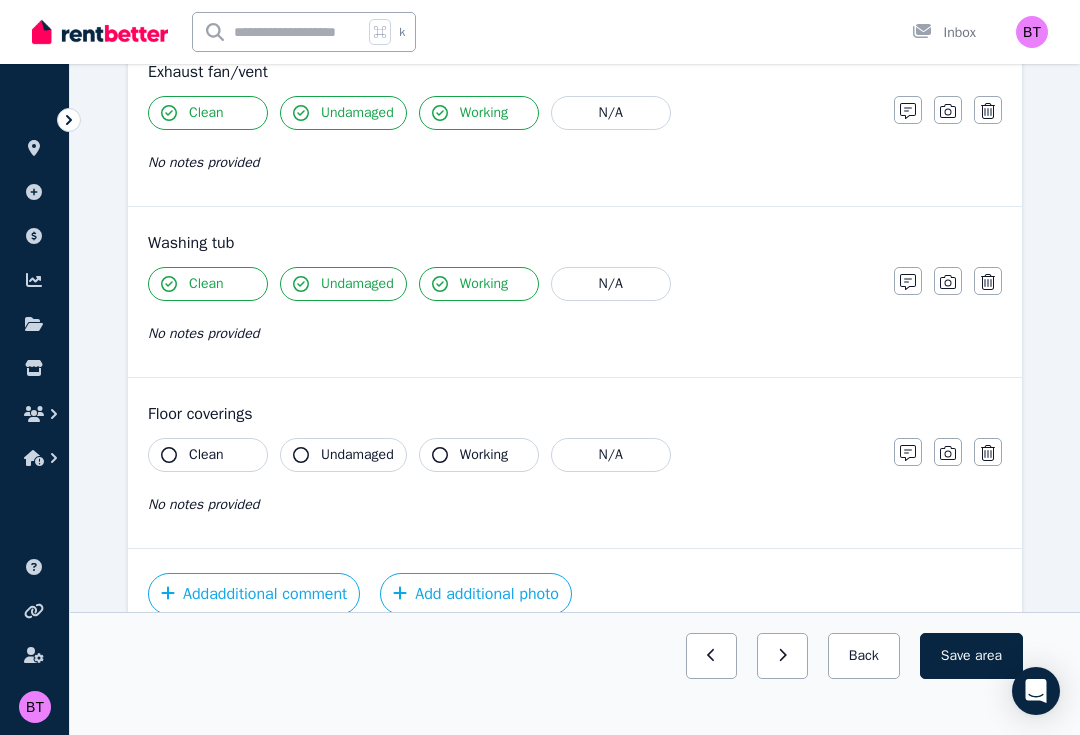 click on "N/A" at bounding box center [611, 284] 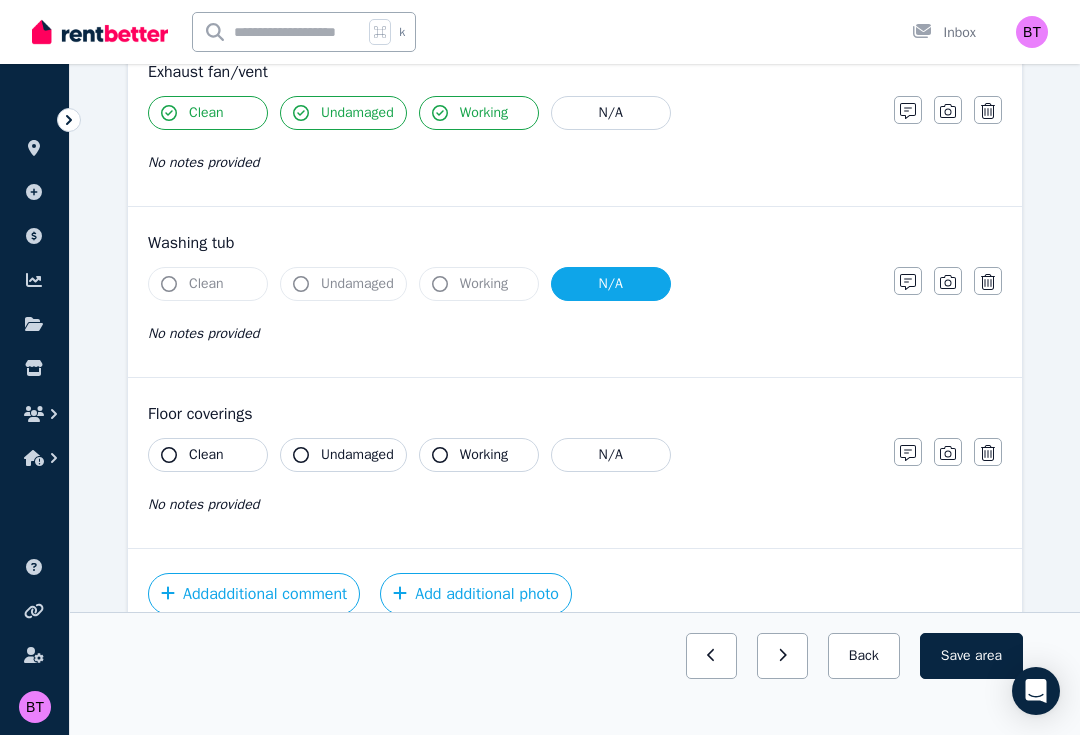 click on "Clean" at bounding box center (206, 455) 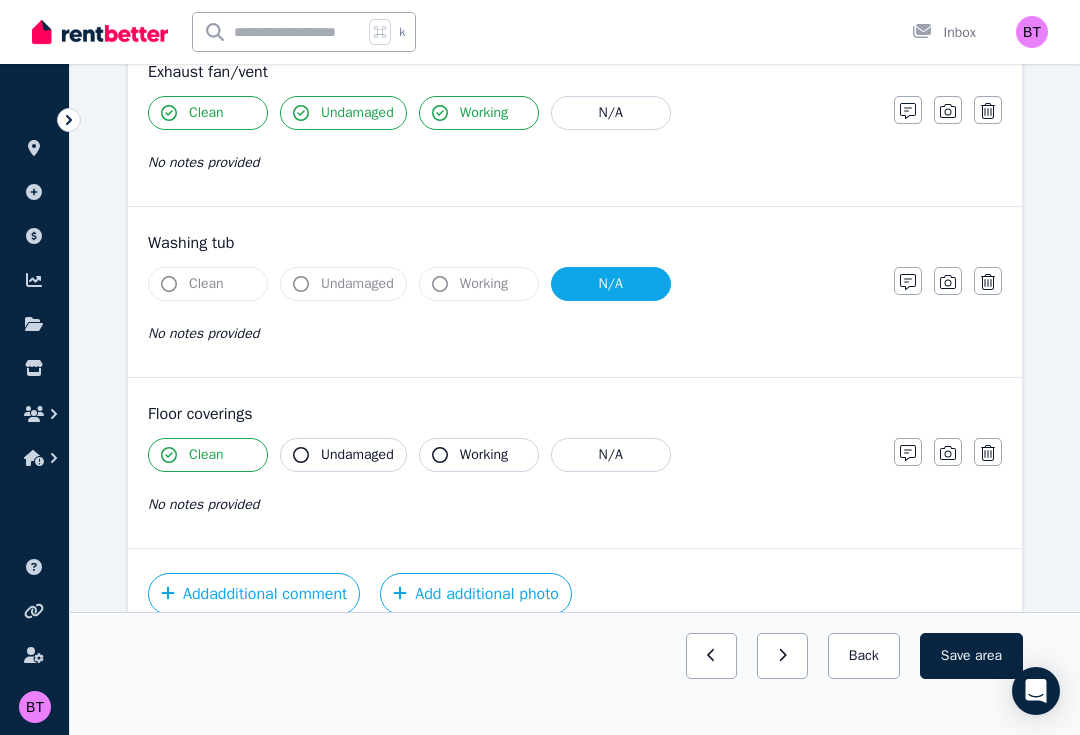 click on "Undamaged" at bounding box center (343, 455) 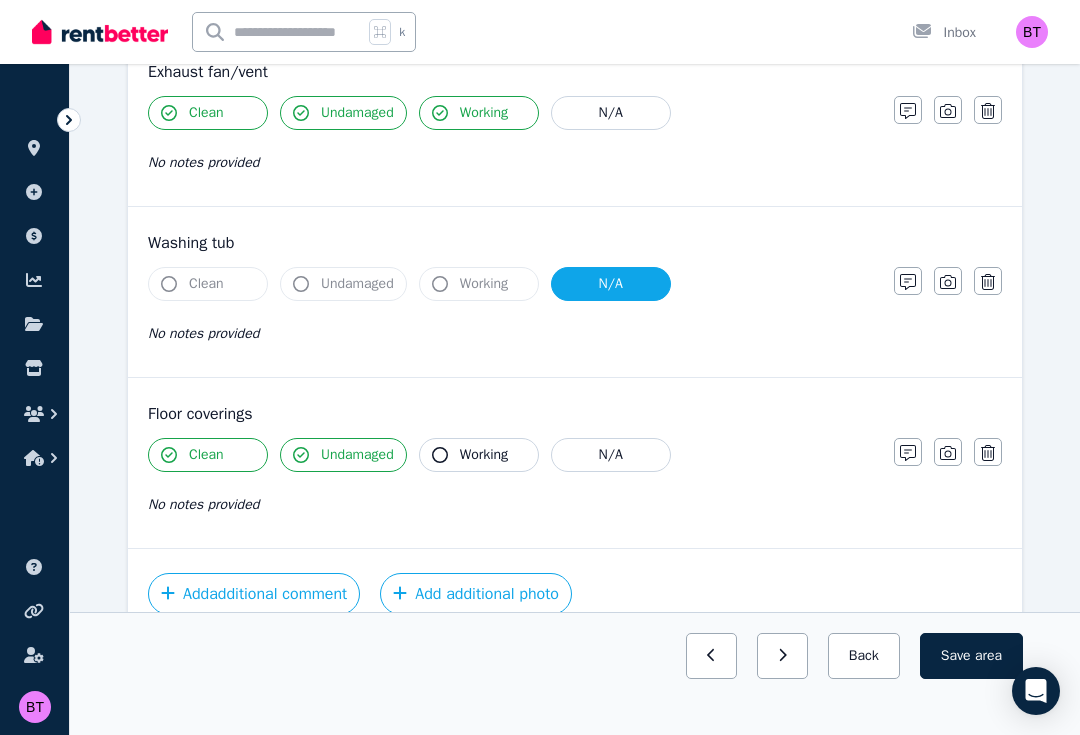 click on "Working" at bounding box center [484, 455] 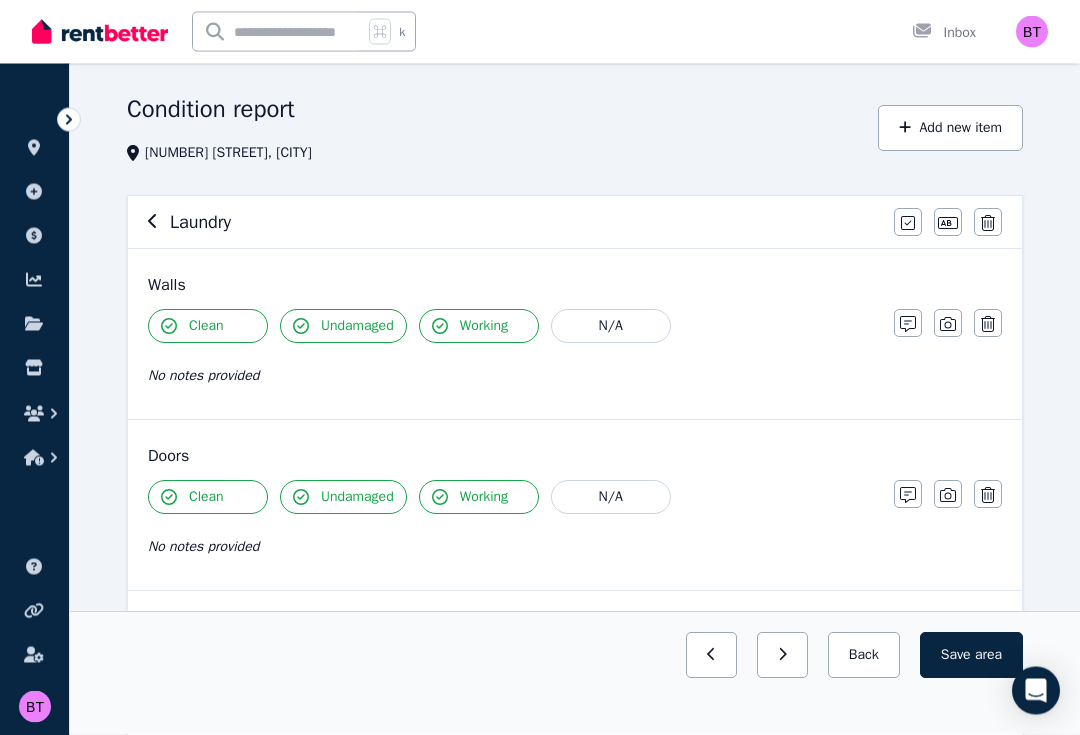 scroll, scrollTop: 57, scrollLeft: 0, axis: vertical 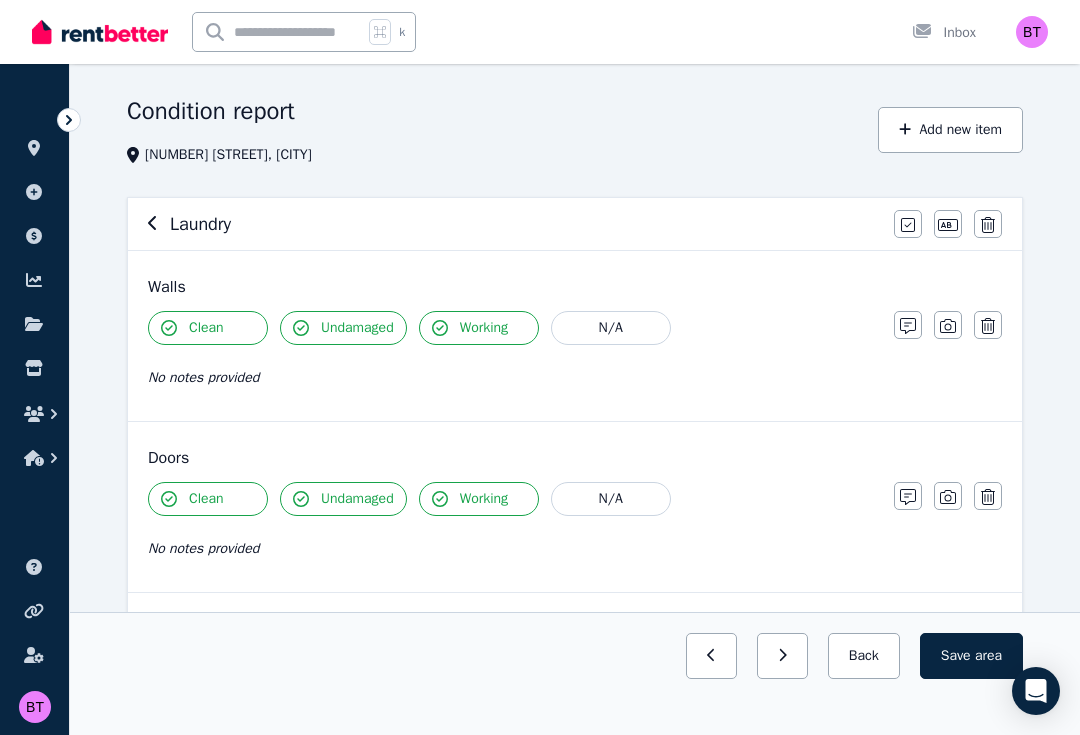 click at bounding box center (948, 325) 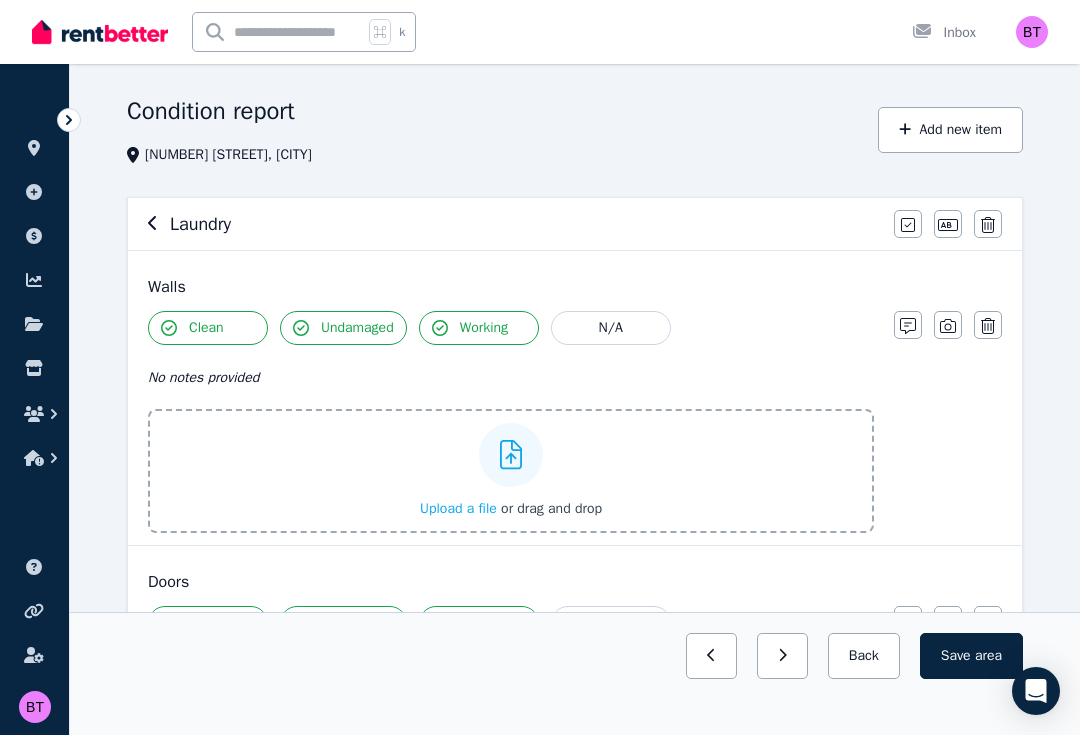 click on "Upload a file" at bounding box center (458, 508) 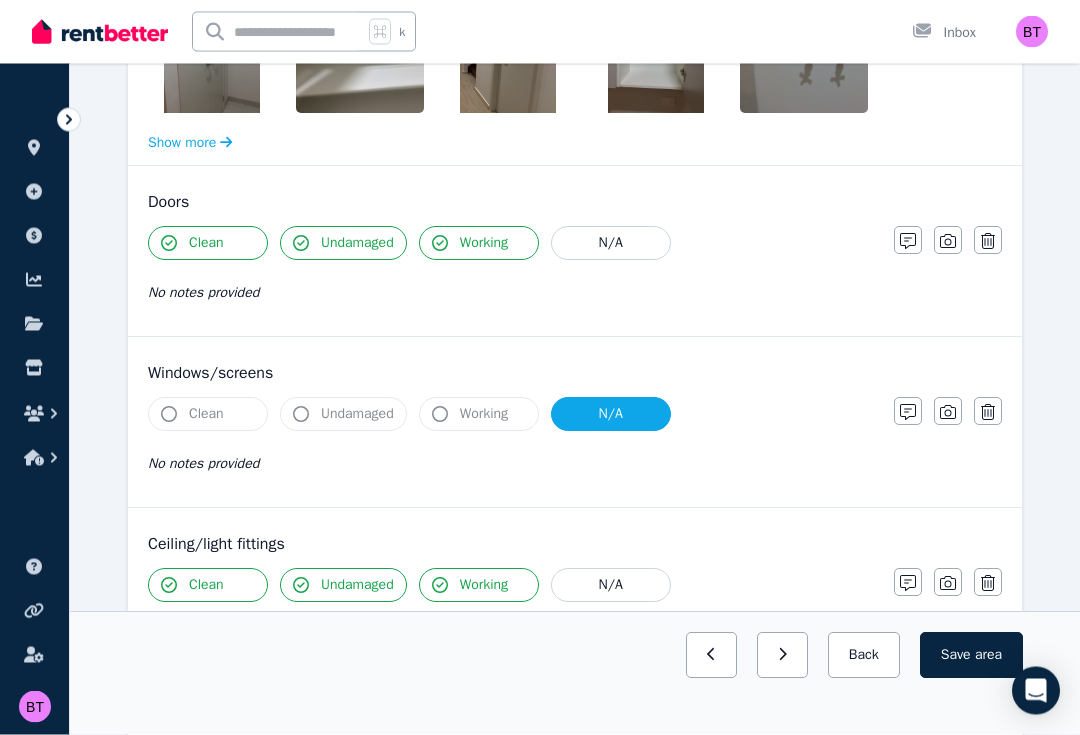 scroll, scrollTop: 627, scrollLeft: 0, axis: vertical 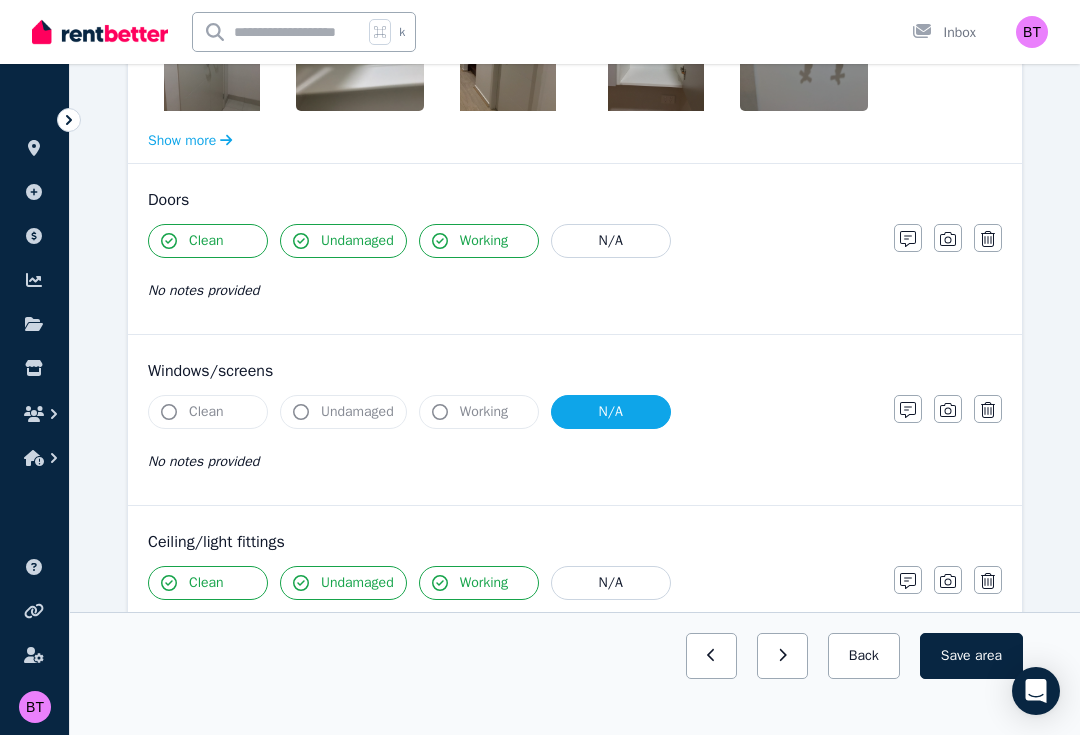 click on "Save   area" at bounding box center [971, 656] 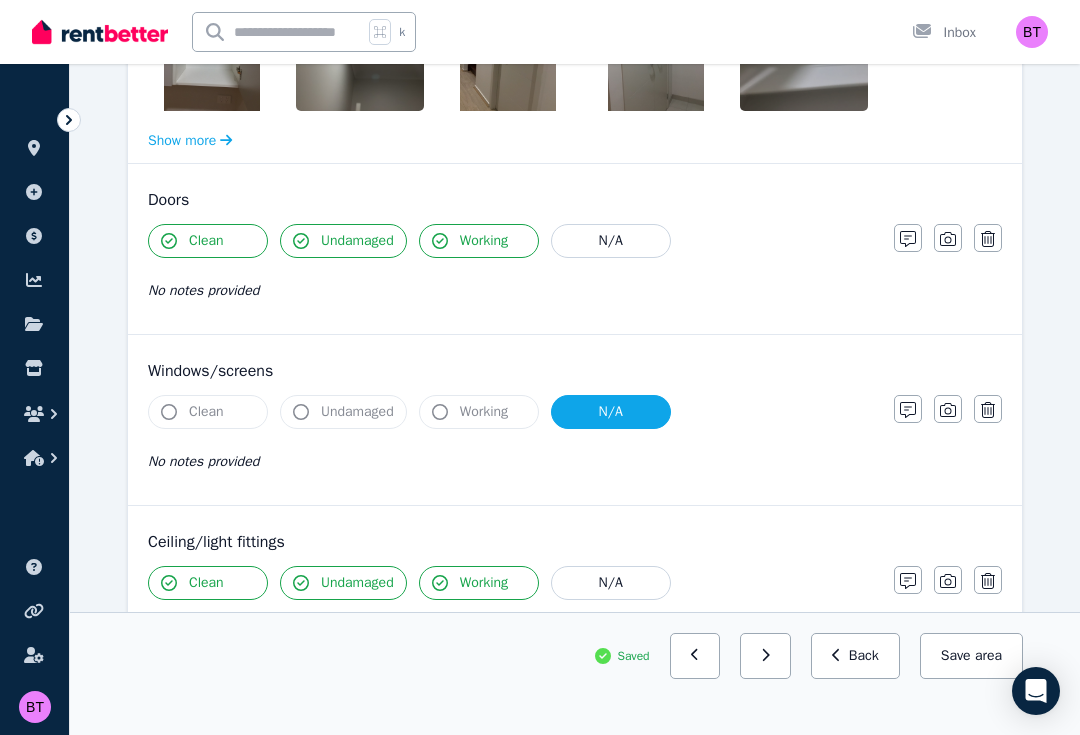 click on "Back" at bounding box center (855, 656) 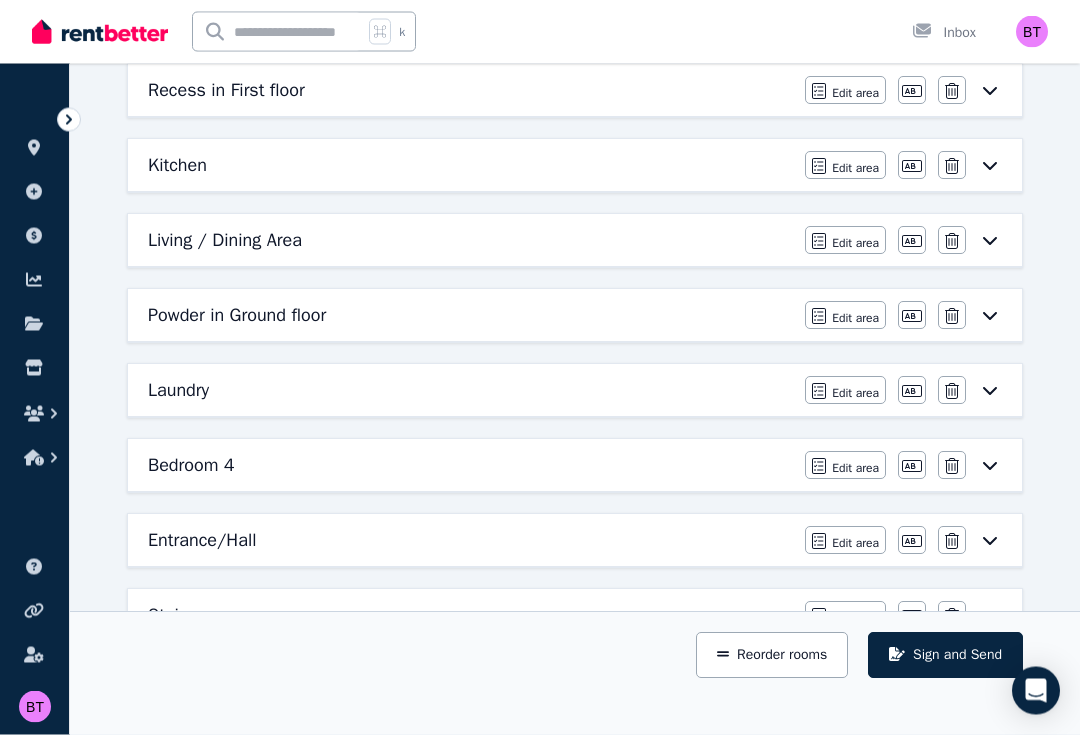 scroll, scrollTop: 744, scrollLeft: 0, axis: vertical 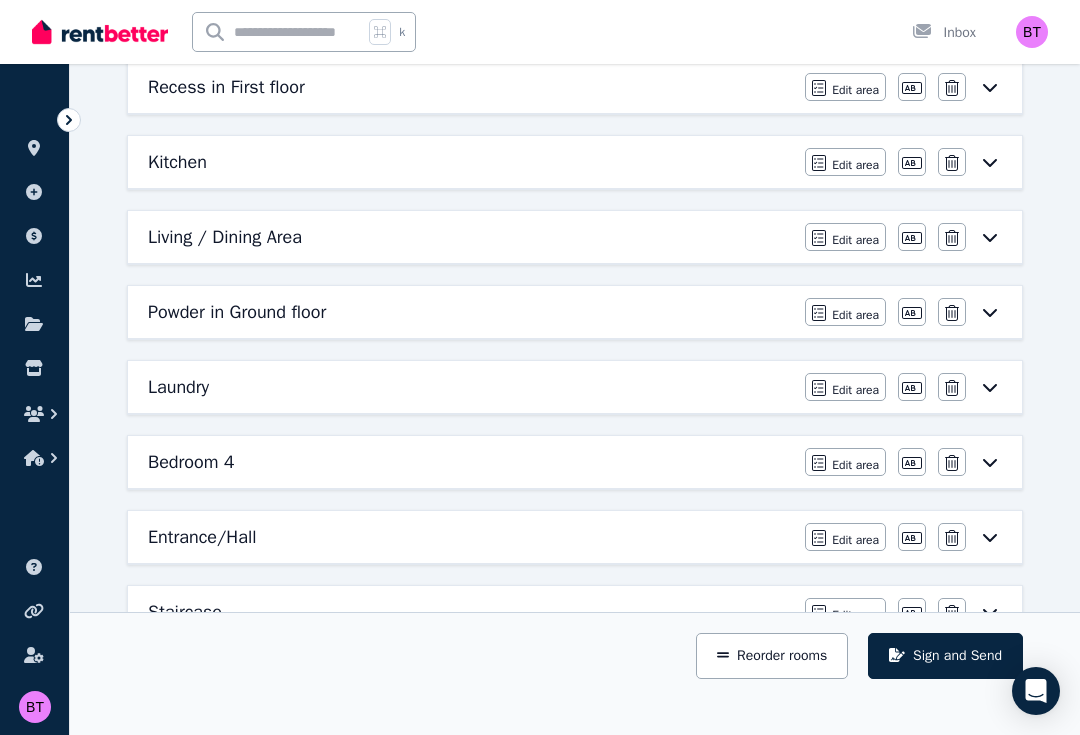 click on "Edit area" at bounding box center [855, 465] 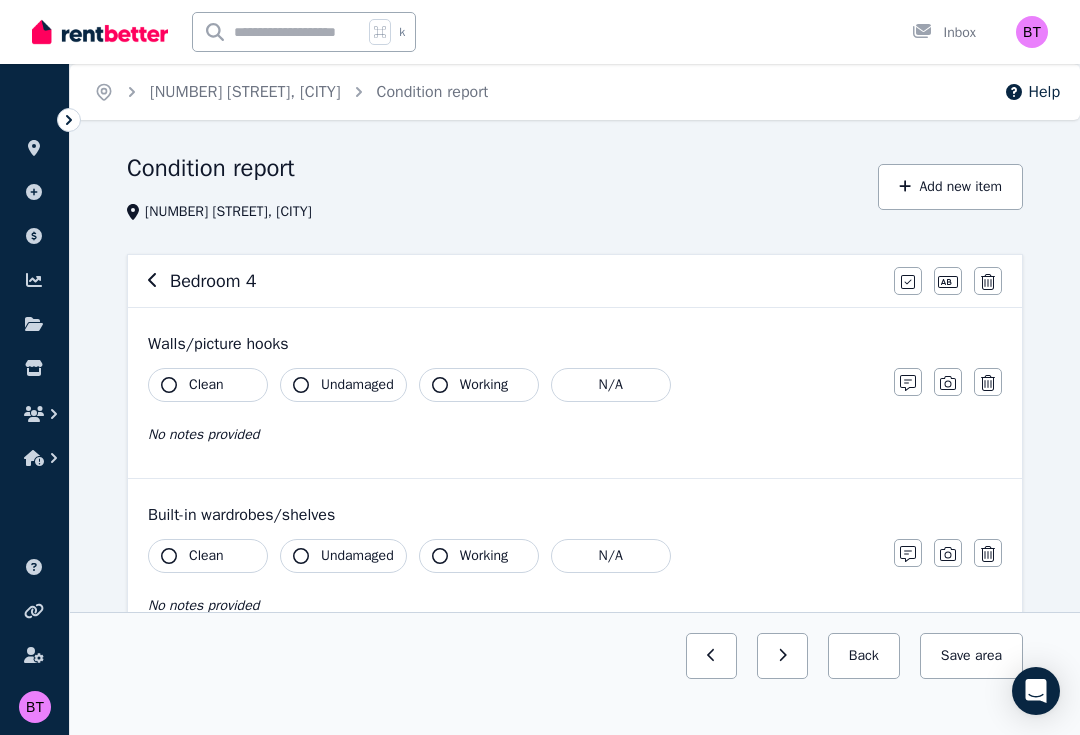 click on "Clean" at bounding box center (208, 385) 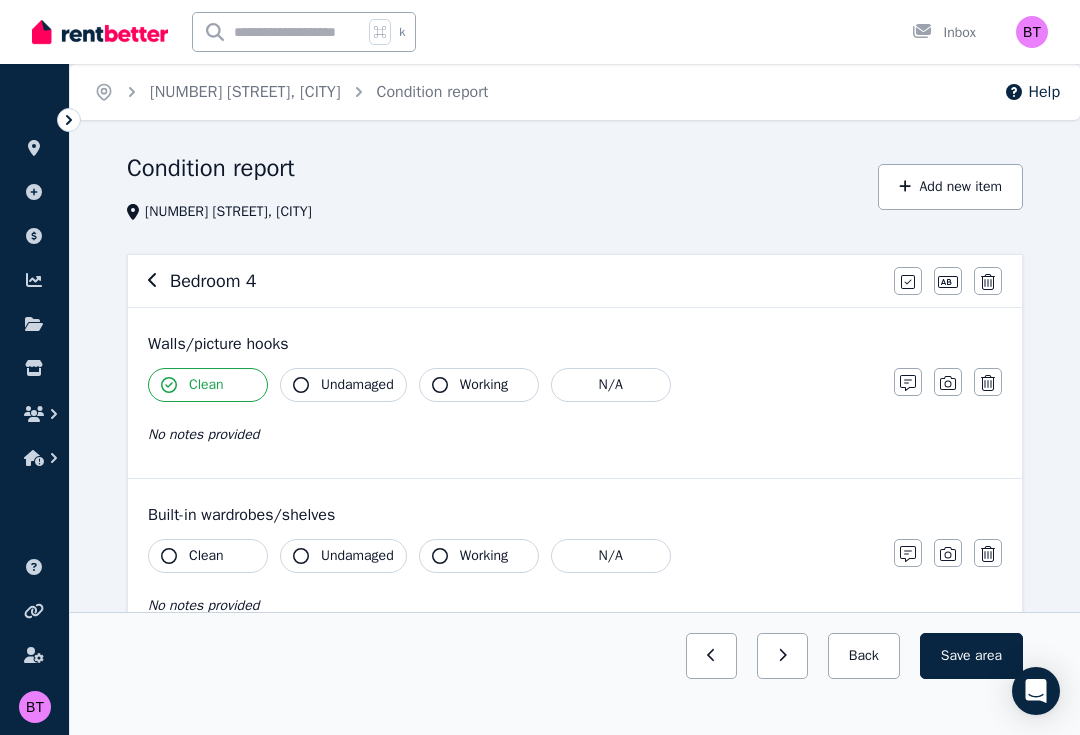 click on "Undamaged" at bounding box center [357, 385] 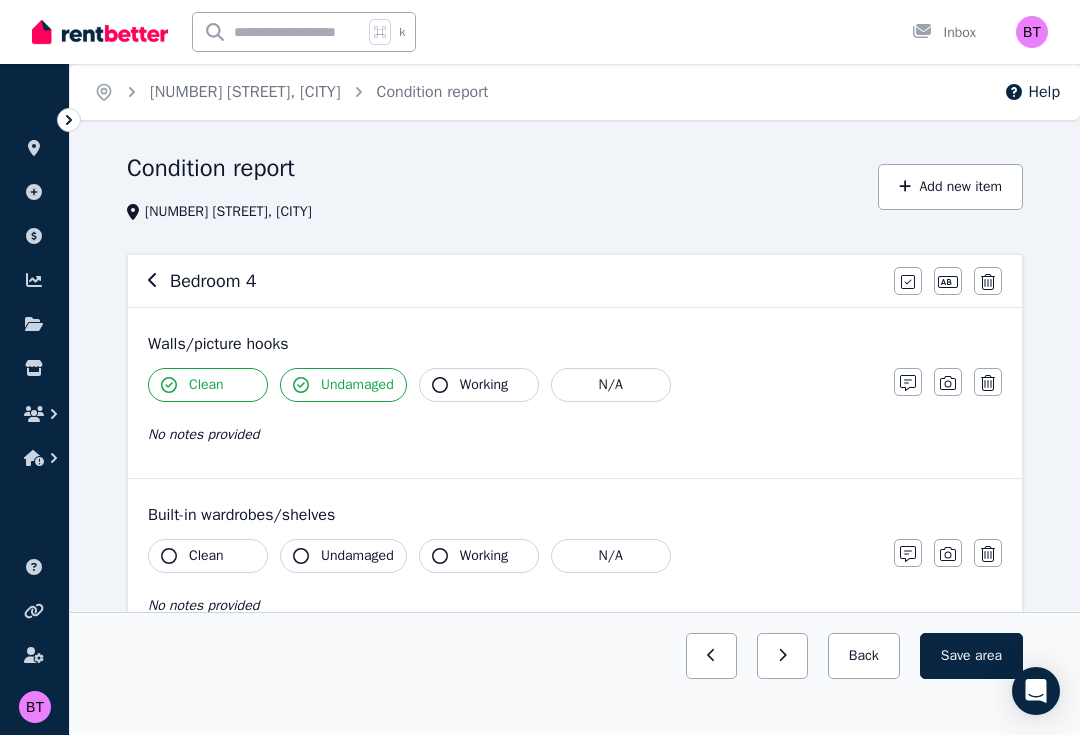 click on "Working" at bounding box center [484, 385] 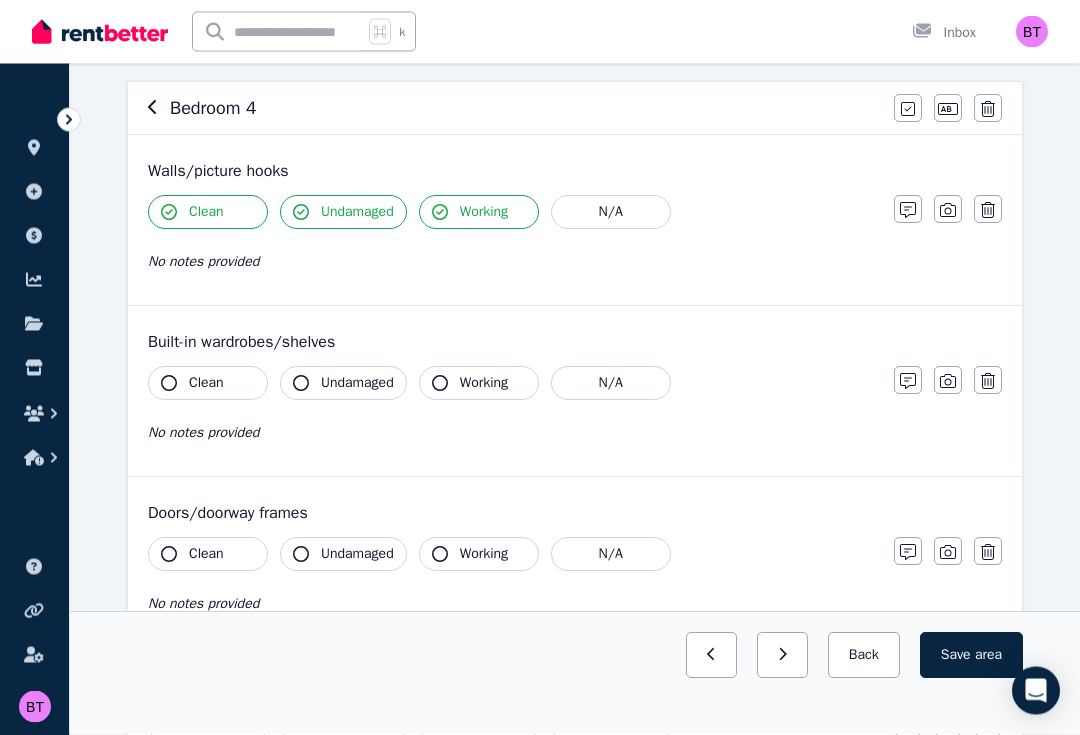 scroll, scrollTop: 173, scrollLeft: 0, axis: vertical 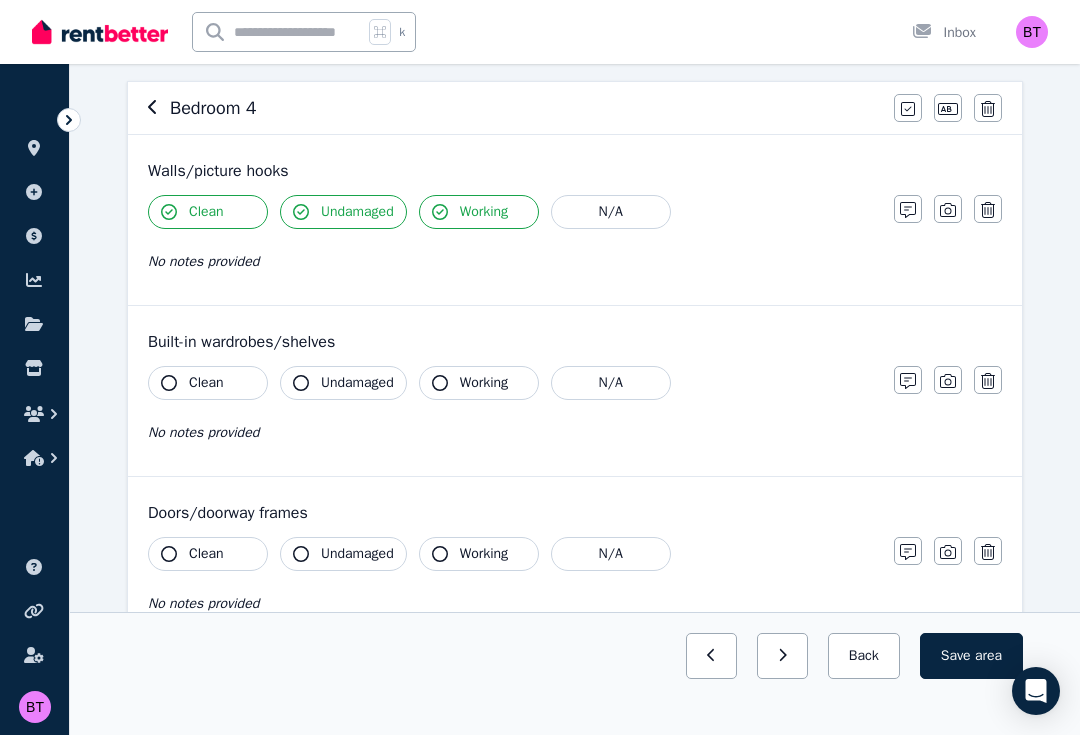 click on "Clean" at bounding box center [206, 383] 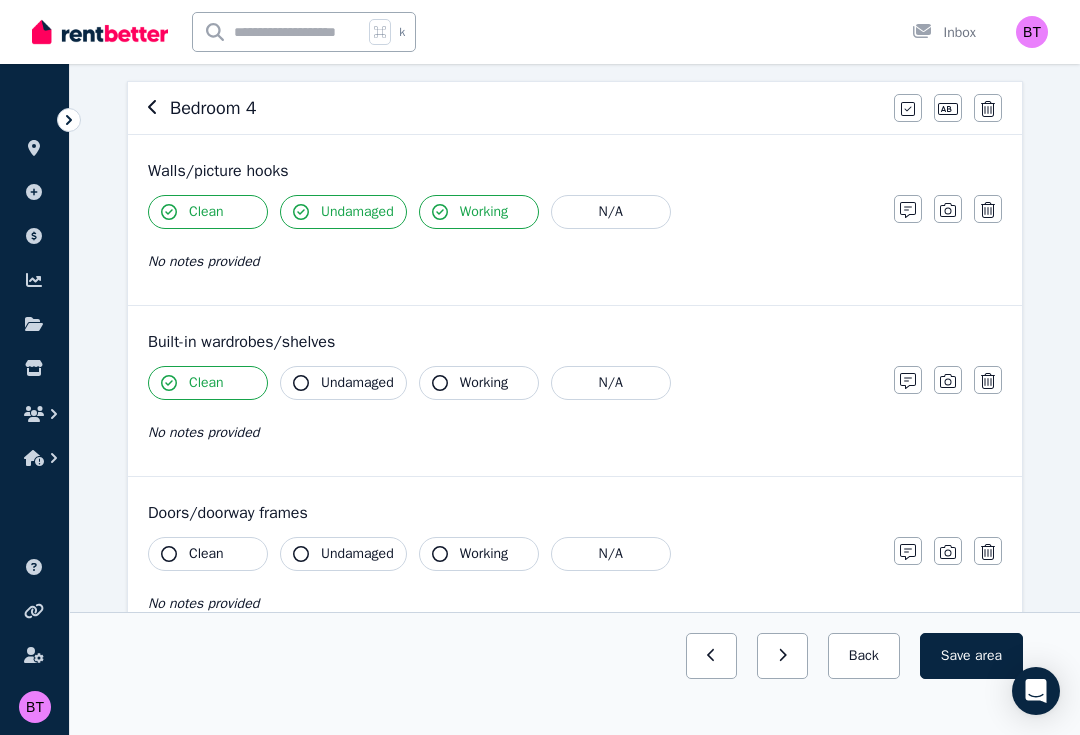 click on "Undamaged" at bounding box center (357, 383) 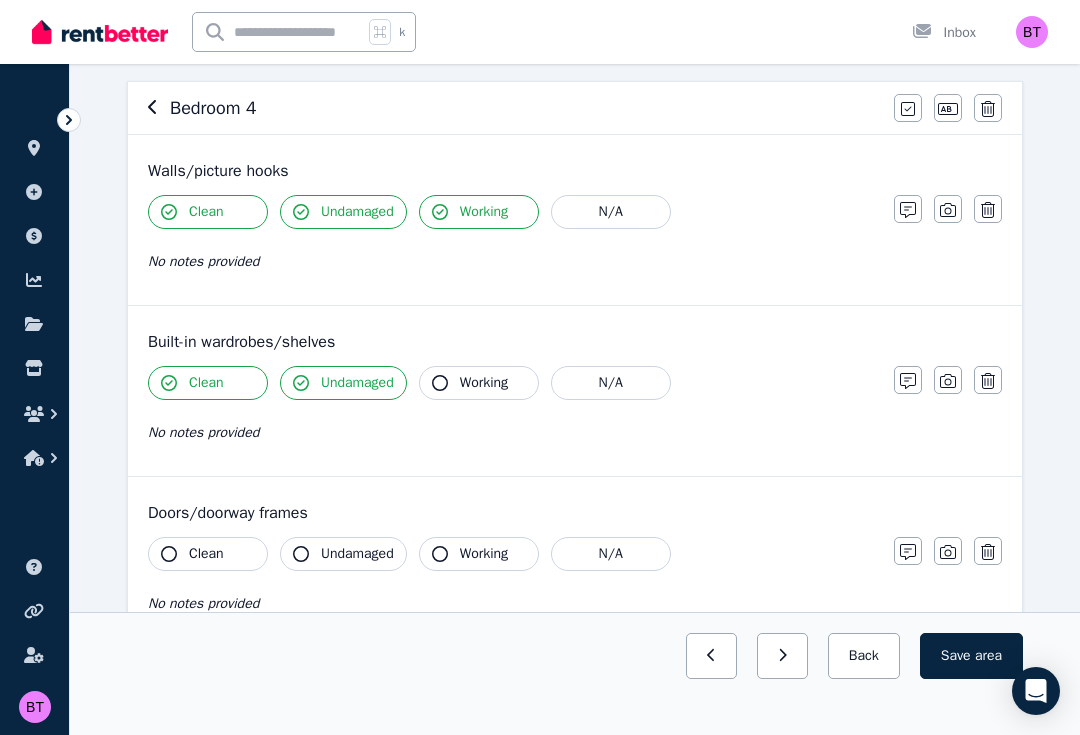 click on "Working" at bounding box center [484, 383] 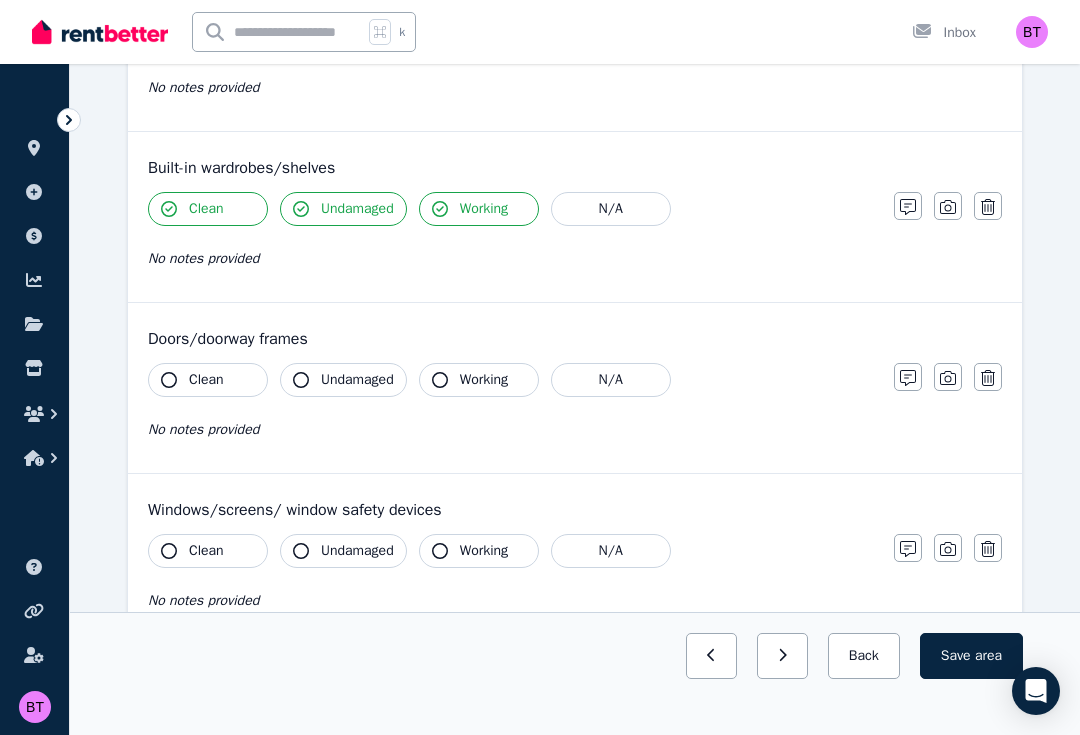 scroll, scrollTop: 349, scrollLeft: 0, axis: vertical 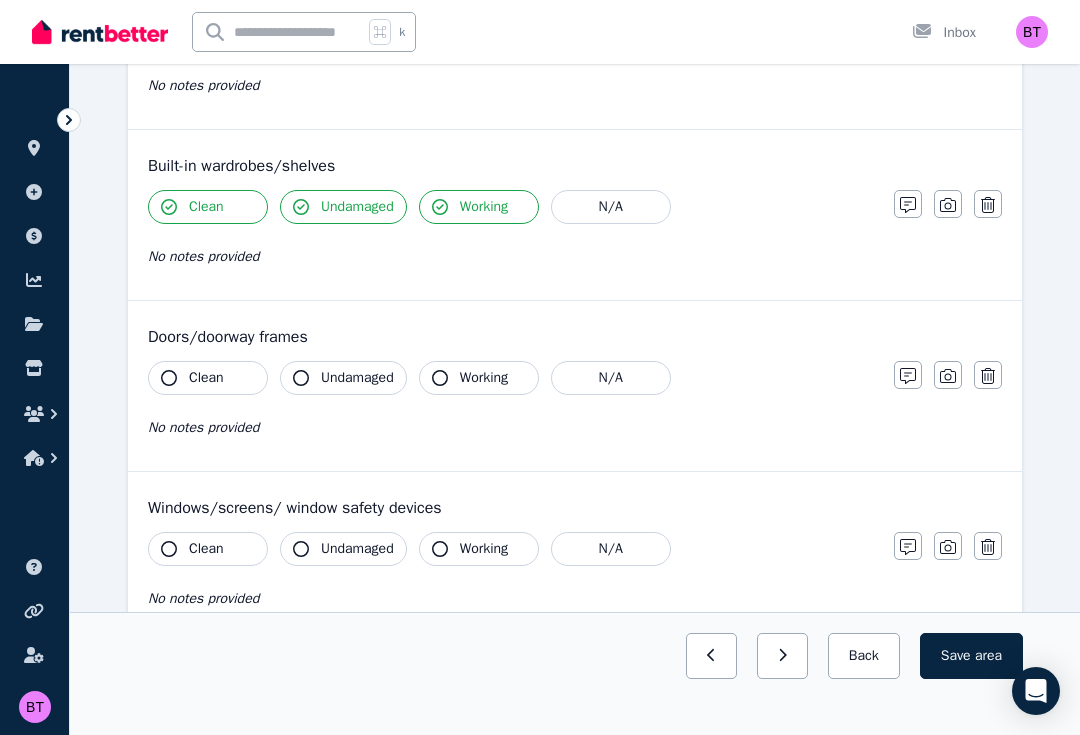 click on "Clean" at bounding box center [208, 378] 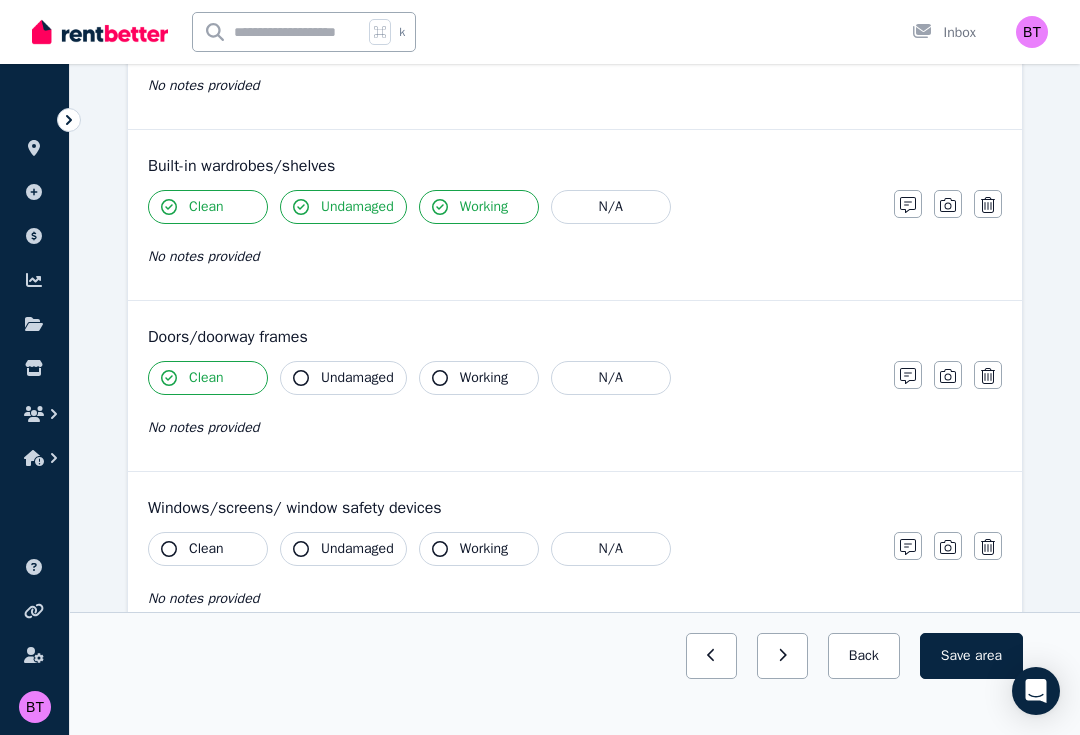 click on "Undamaged" at bounding box center [357, 378] 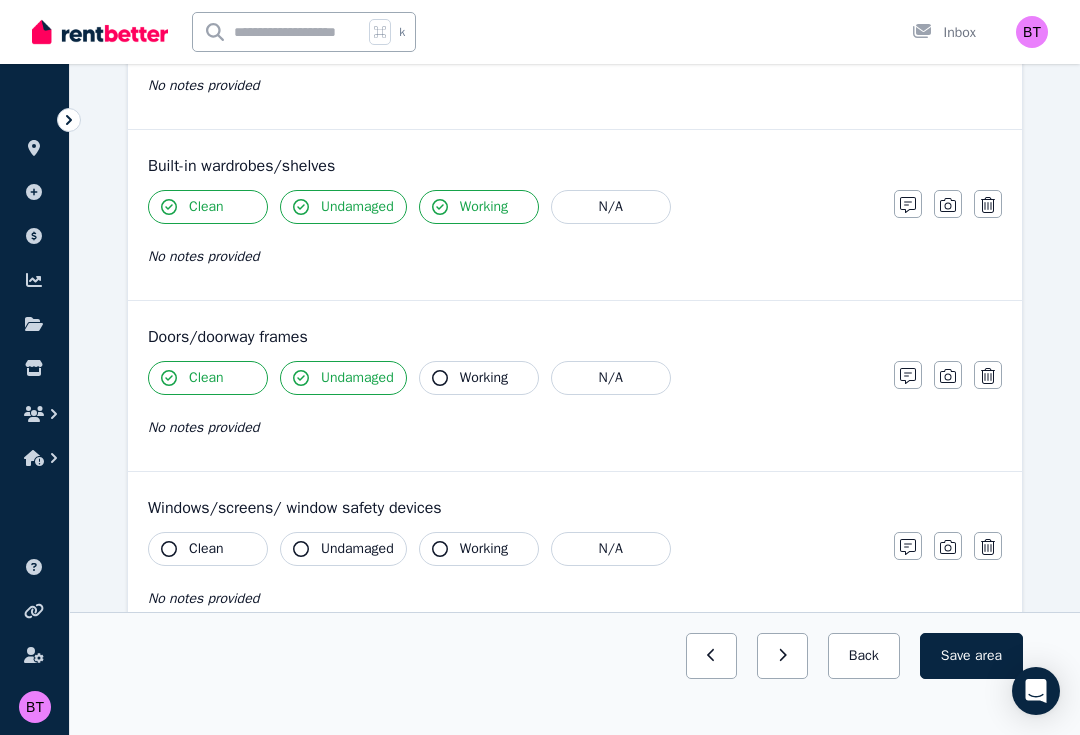 click on "Working" at bounding box center (479, 378) 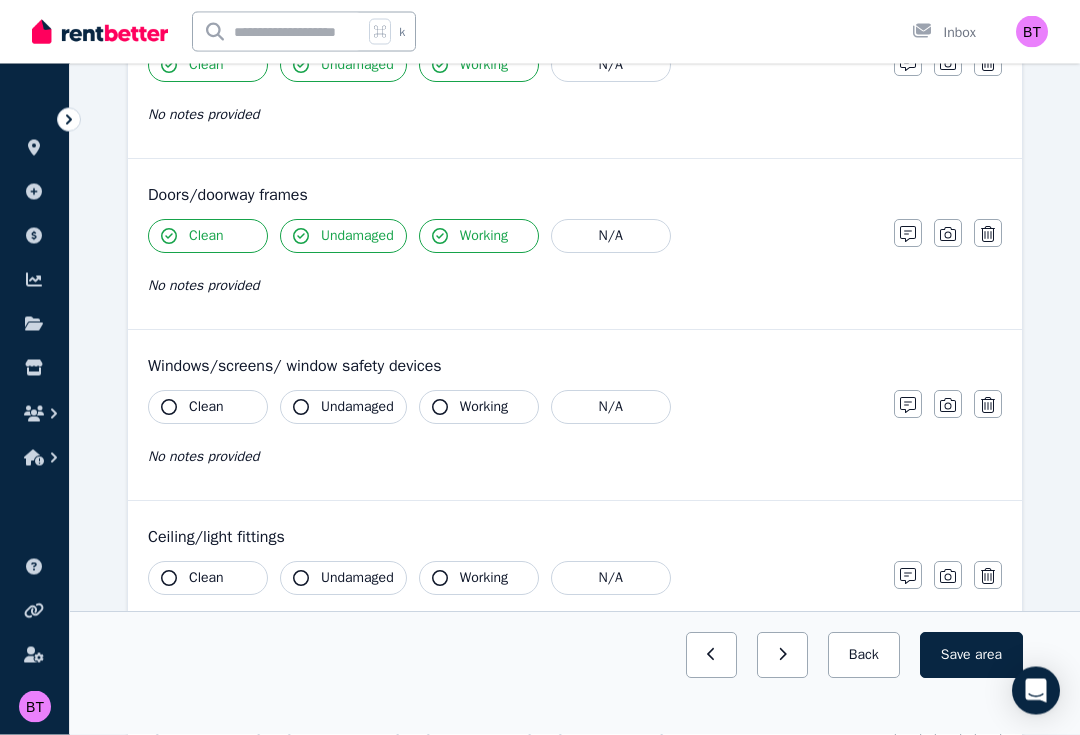 scroll, scrollTop: 492, scrollLeft: 0, axis: vertical 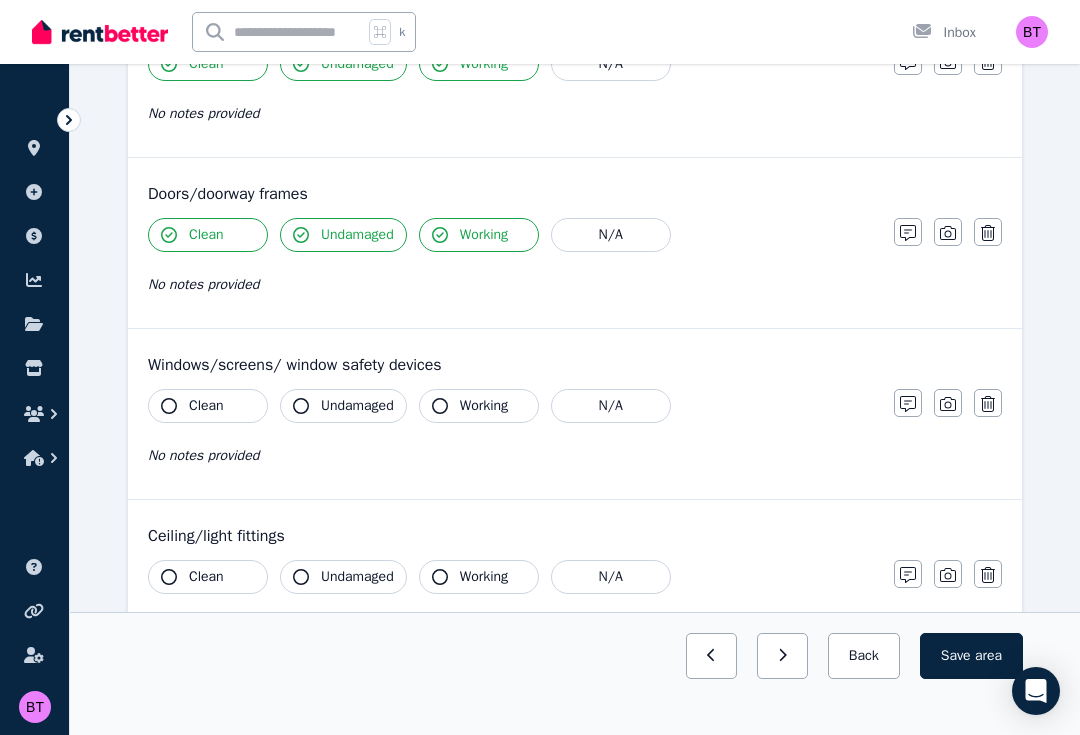 click on "Clean" at bounding box center [206, 406] 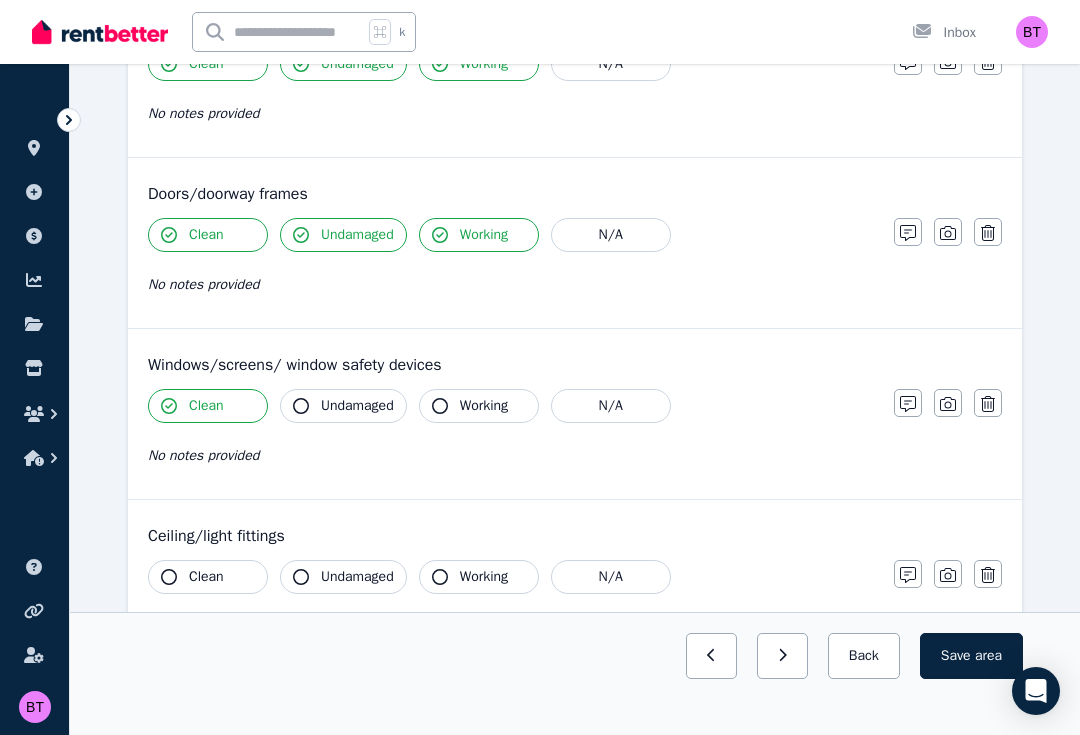 click on "Undamaged" at bounding box center (343, 406) 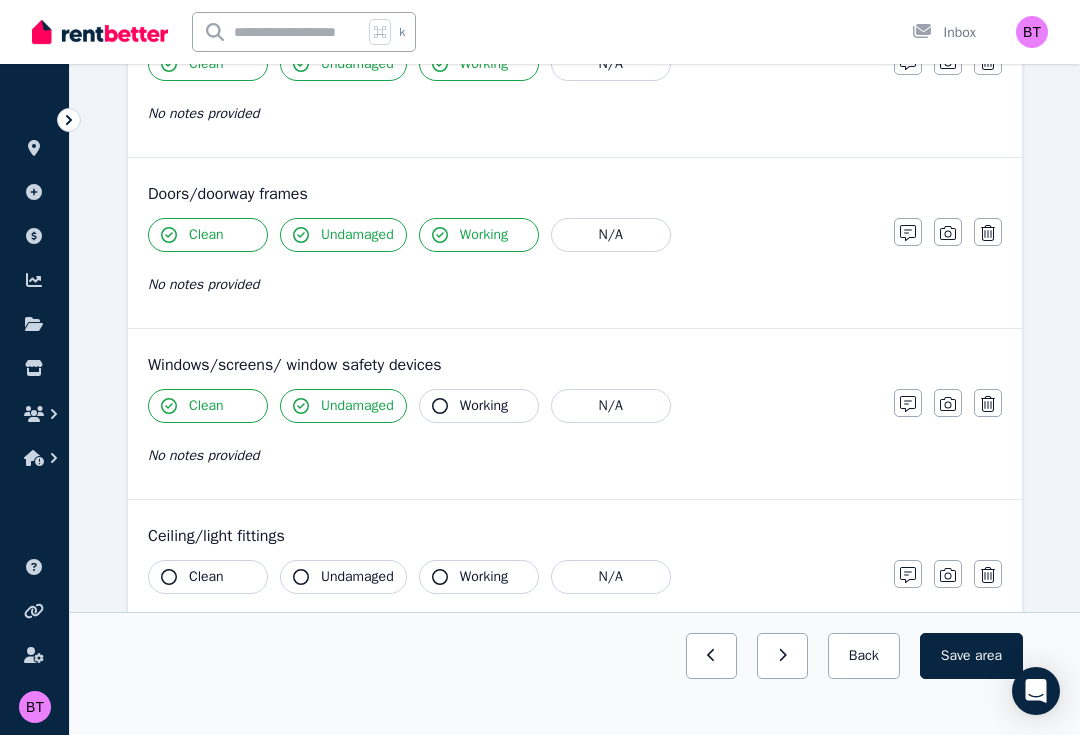 click on "Working" at bounding box center [484, 406] 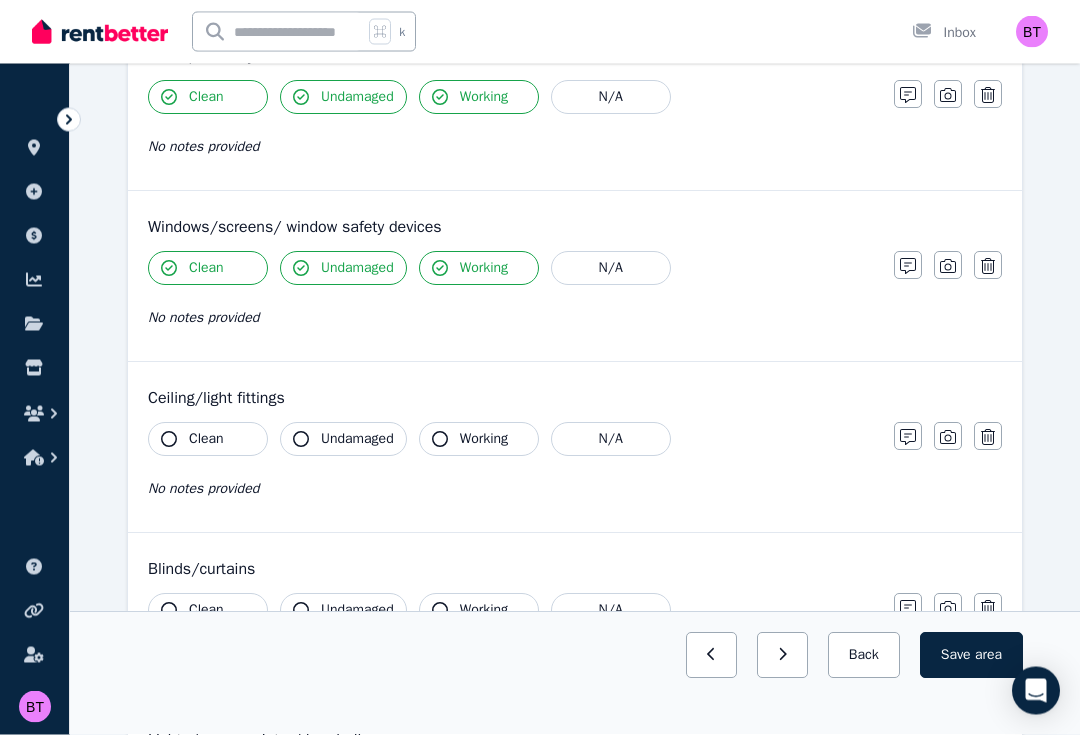 click on "Clean" at bounding box center [206, 440] 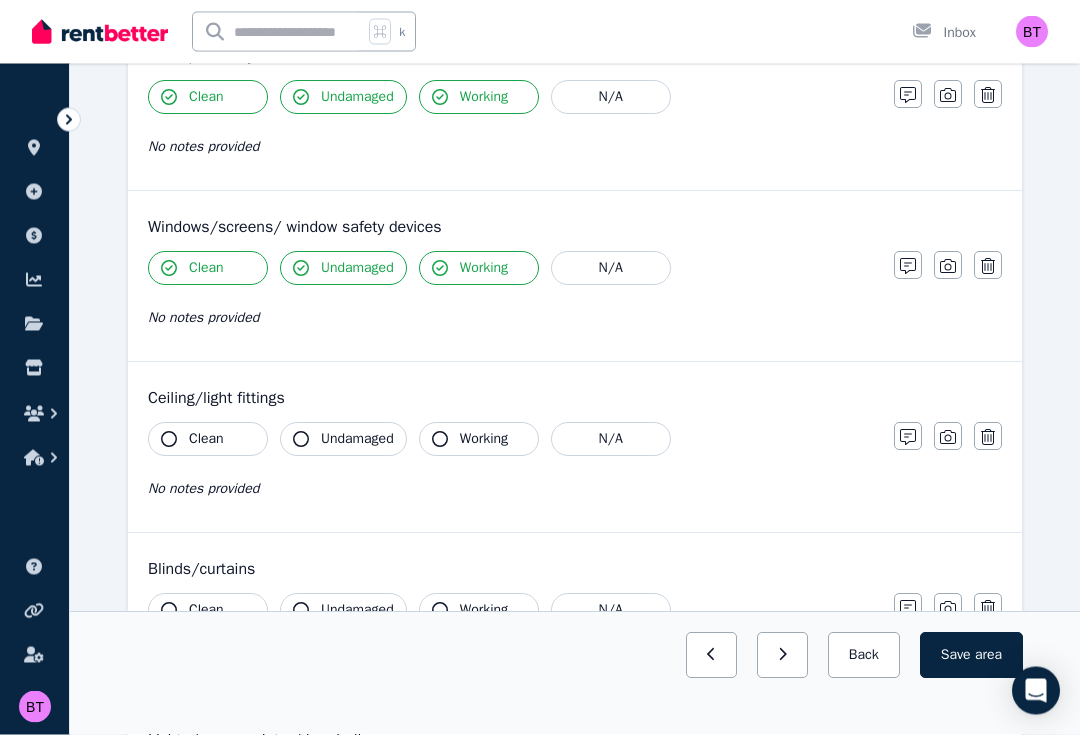 scroll, scrollTop: 630, scrollLeft: 0, axis: vertical 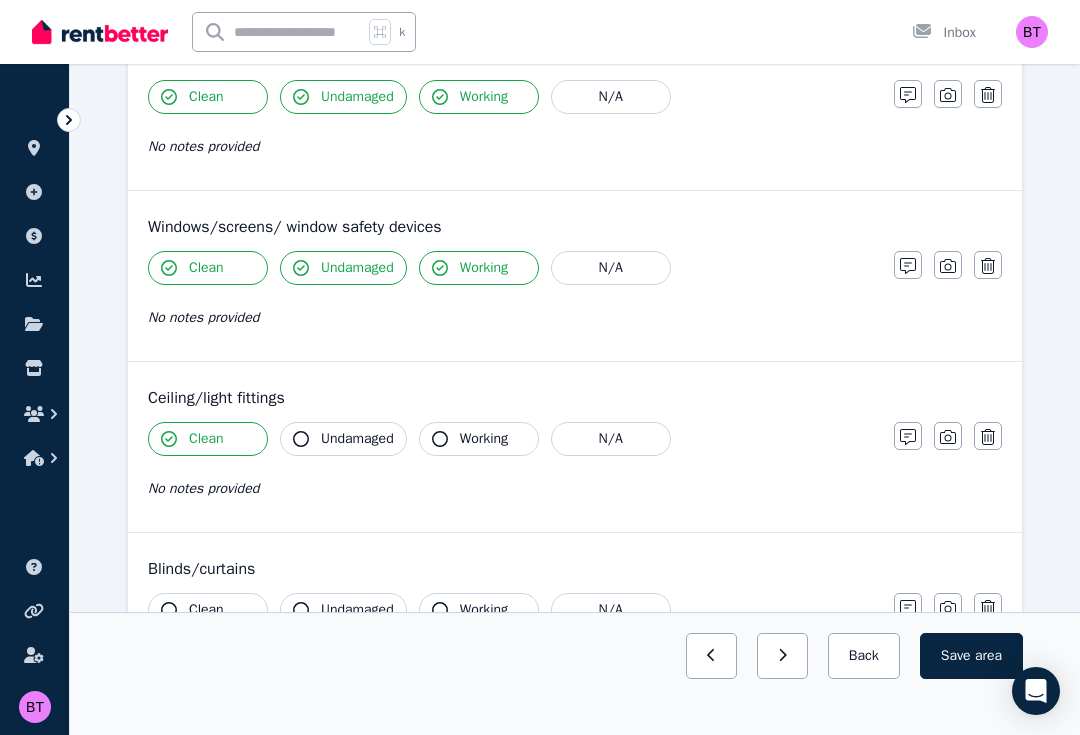 click on "Undamaged" at bounding box center [343, 439] 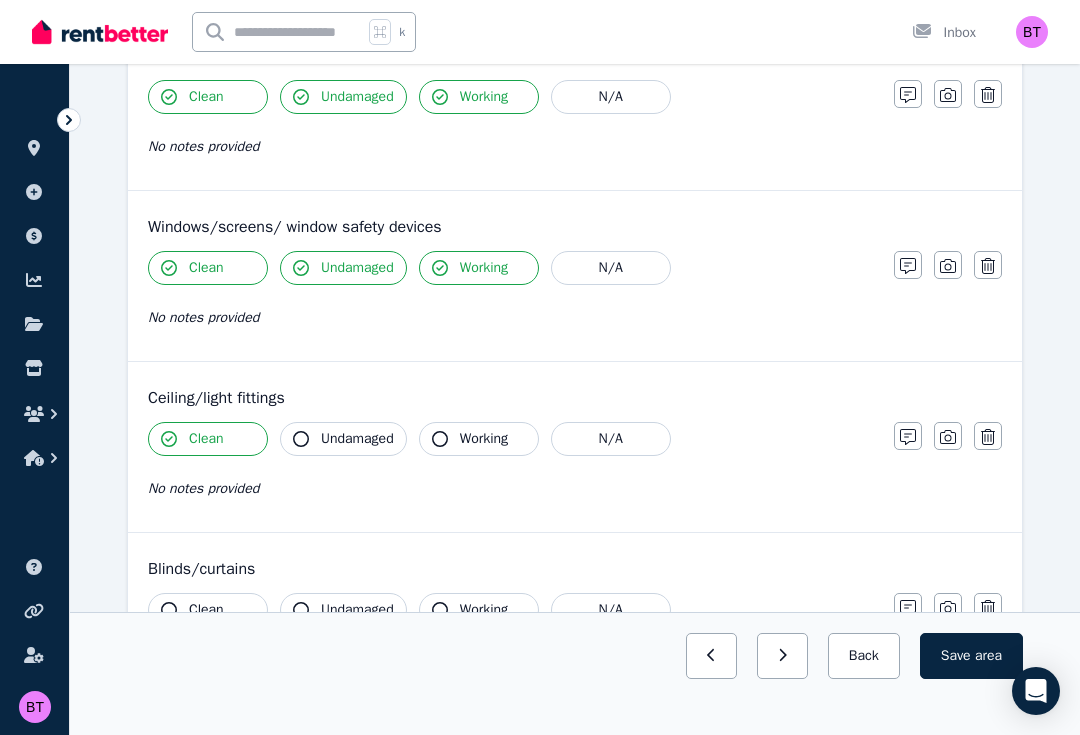 click on "Working" at bounding box center [484, 439] 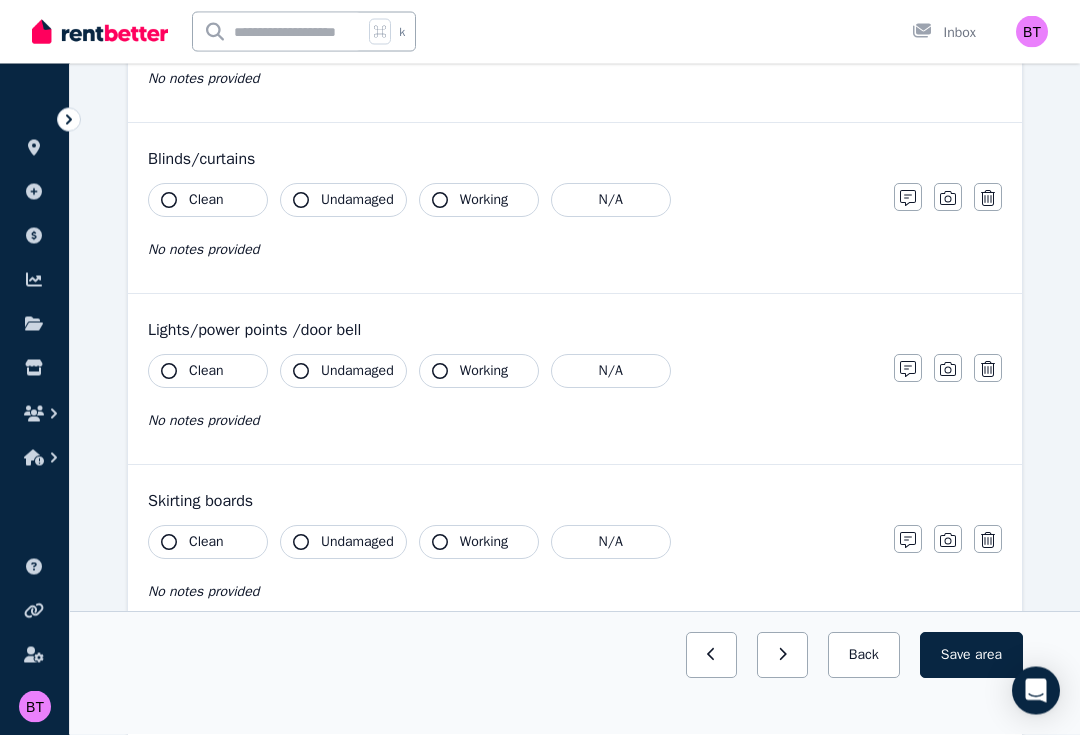 click on "Clean" at bounding box center (206, 201) 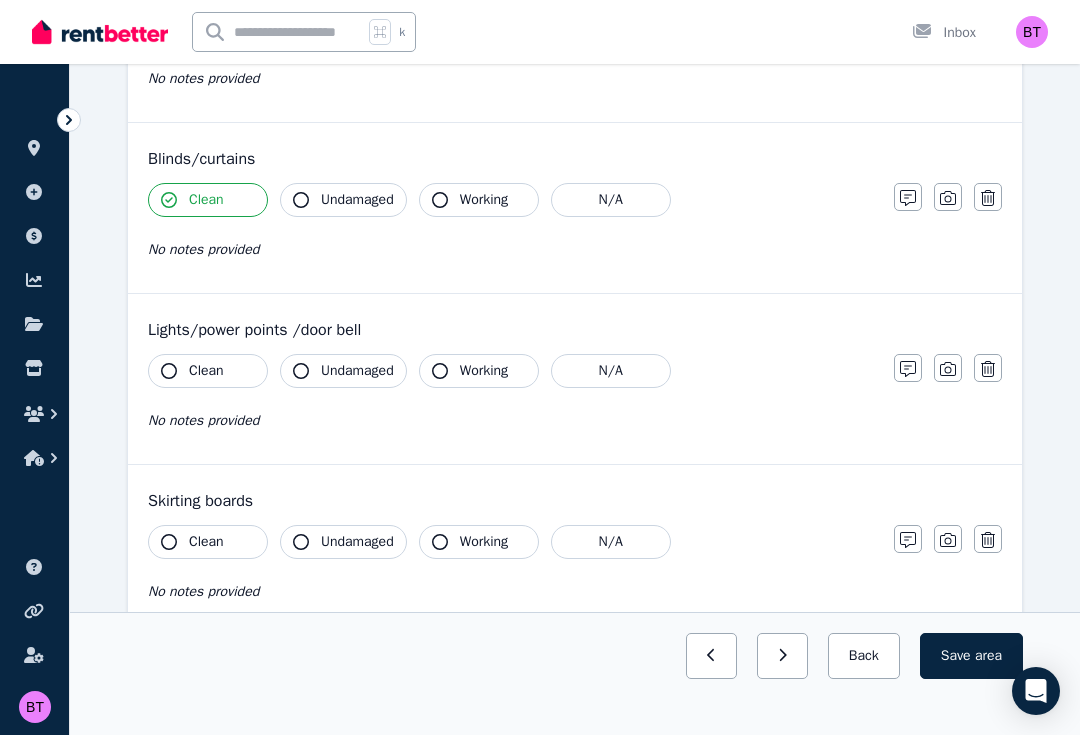 click on "Undamaged" at bounding box center [357, 200] 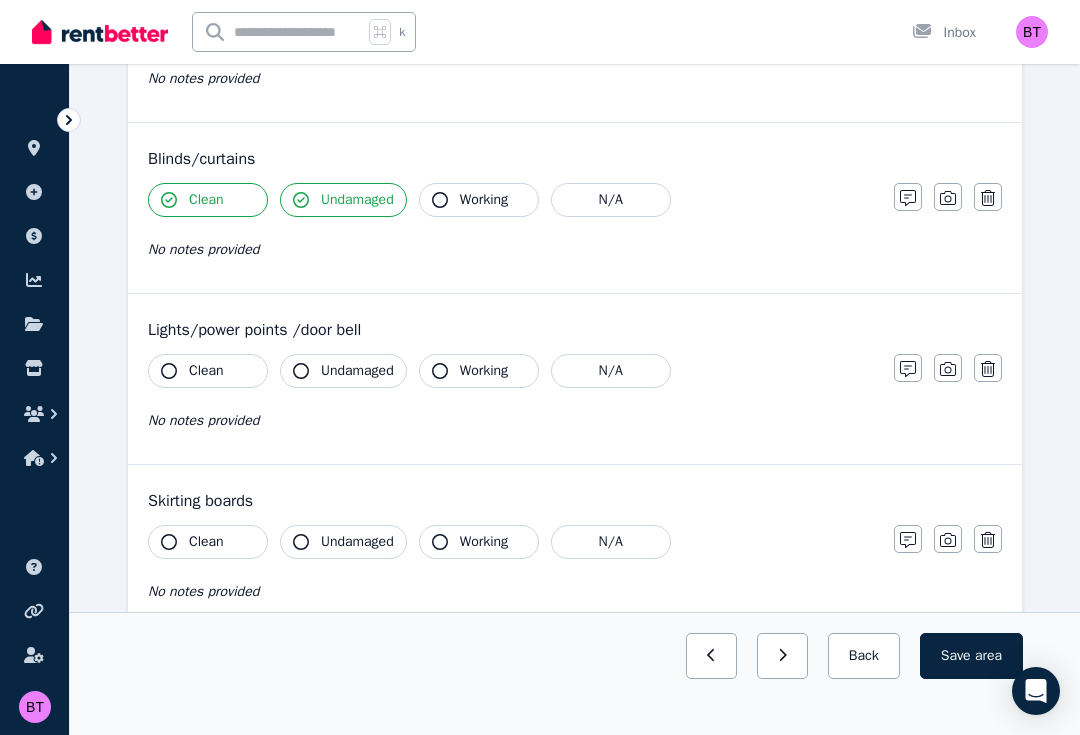 click on "Working" at bounding box center [484, 200] 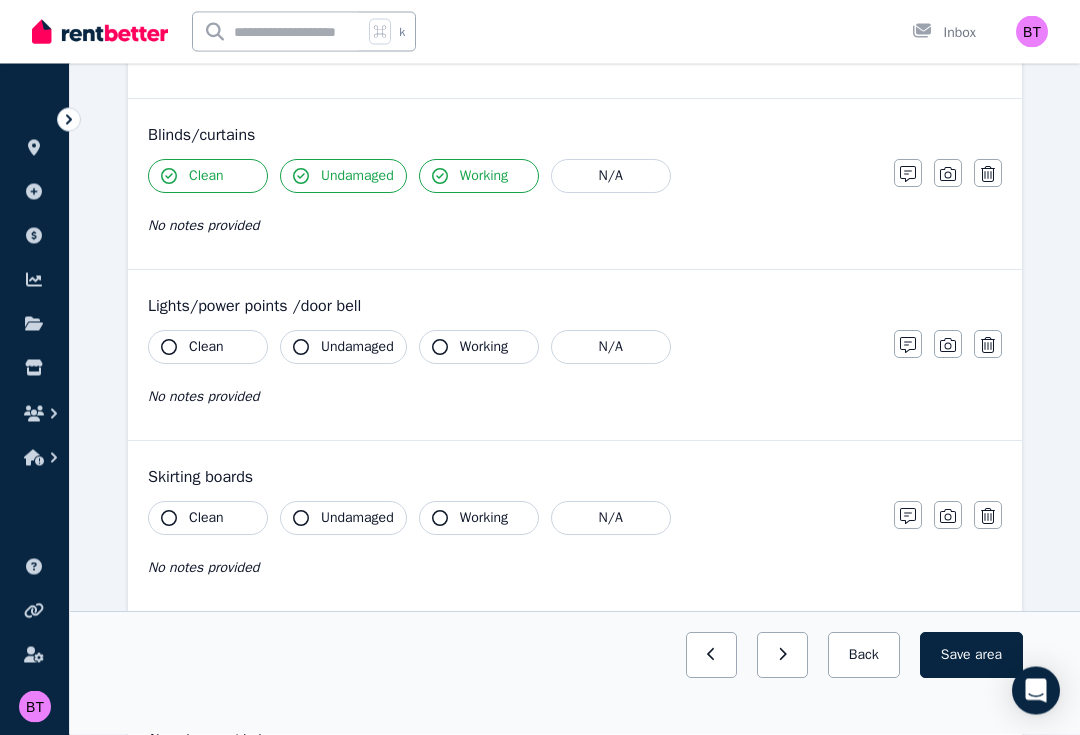click on "Clean" at bounding box center (206, 348) 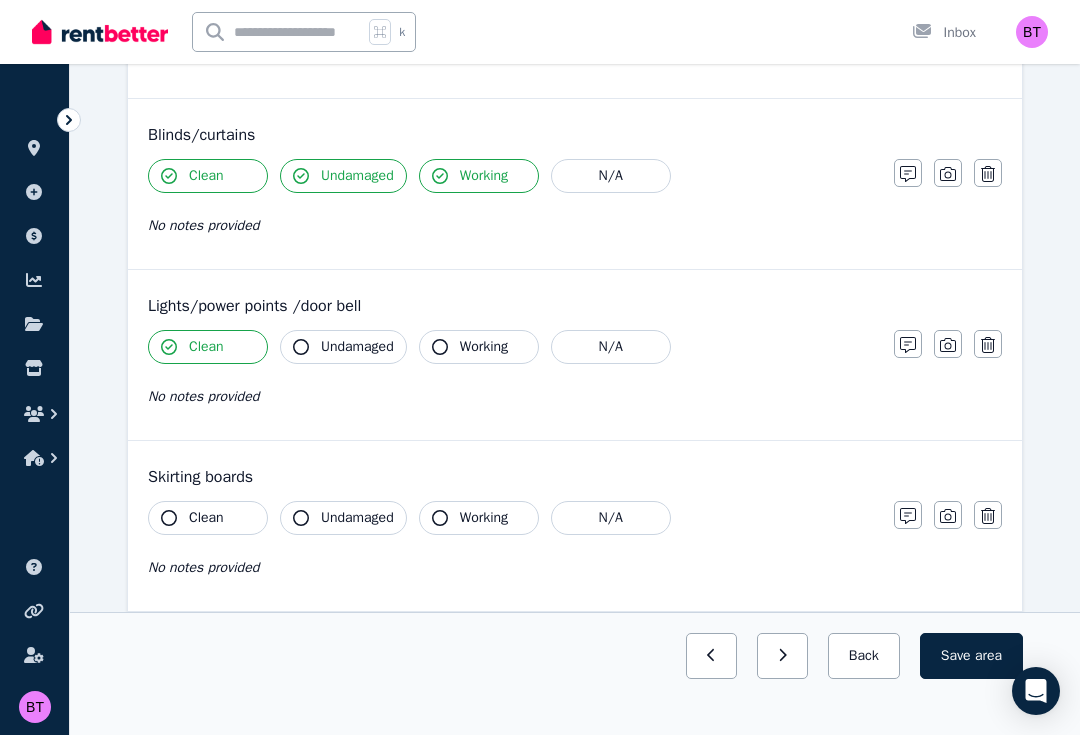 click on "Undamaged" at bounding box center [357, 347] 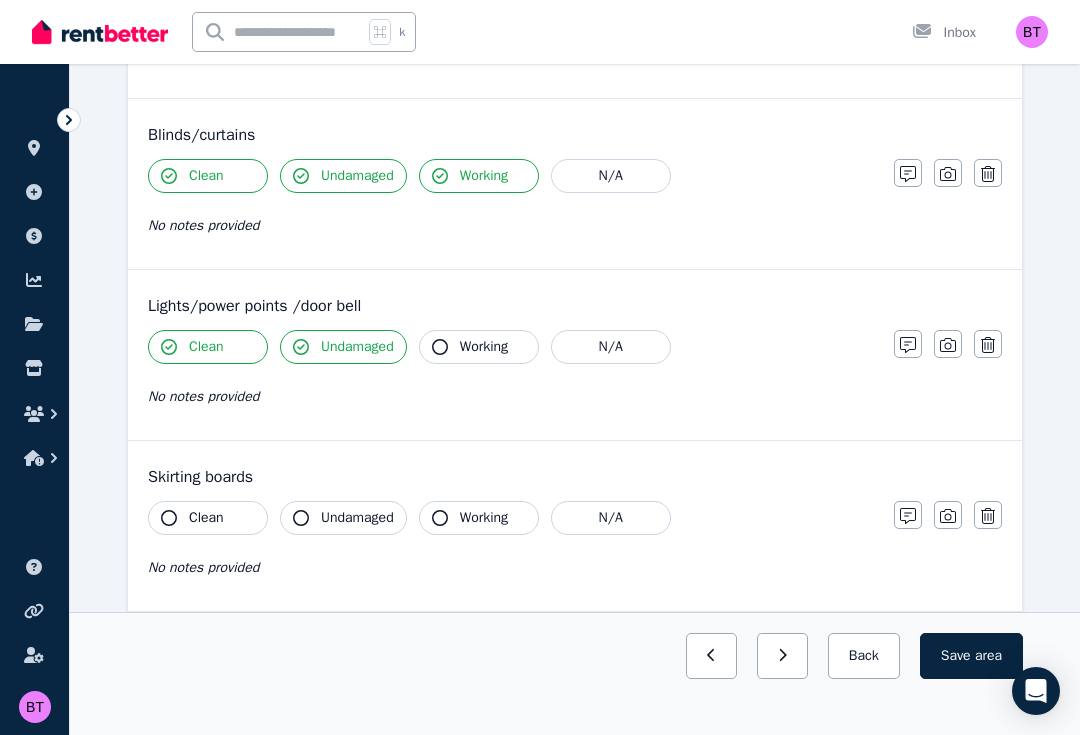 click on "Working" at bounding box center [484, 347] 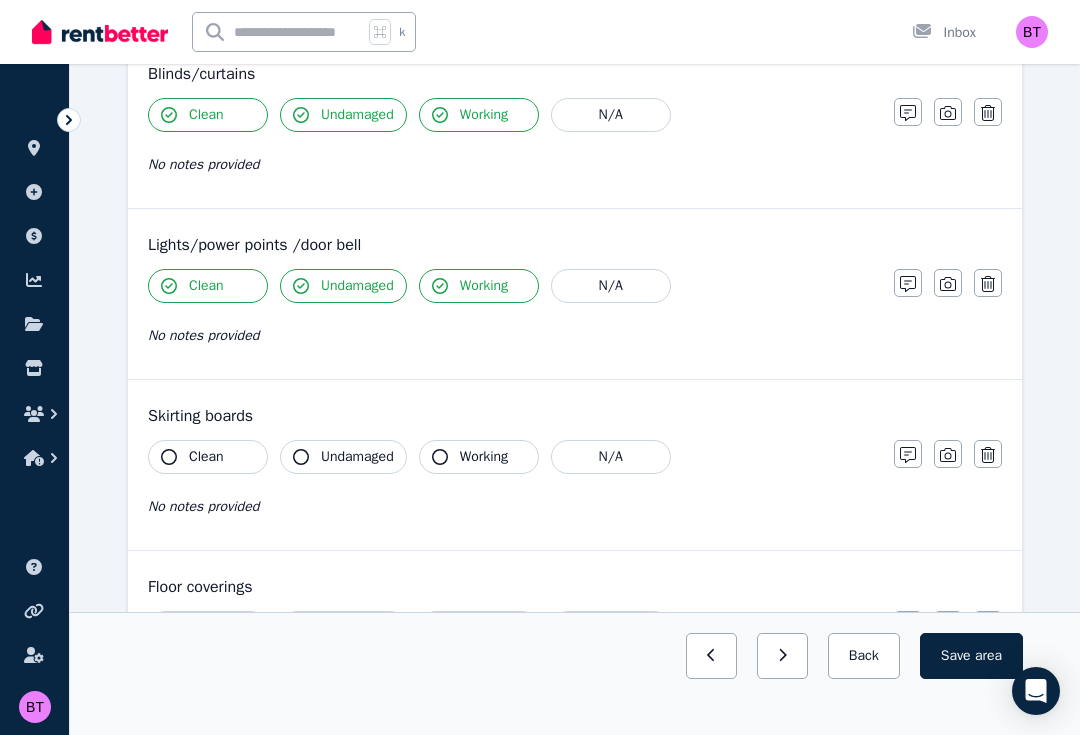 scroll, scrollTop: 1124, scrollLeft: 0, axis: vertical 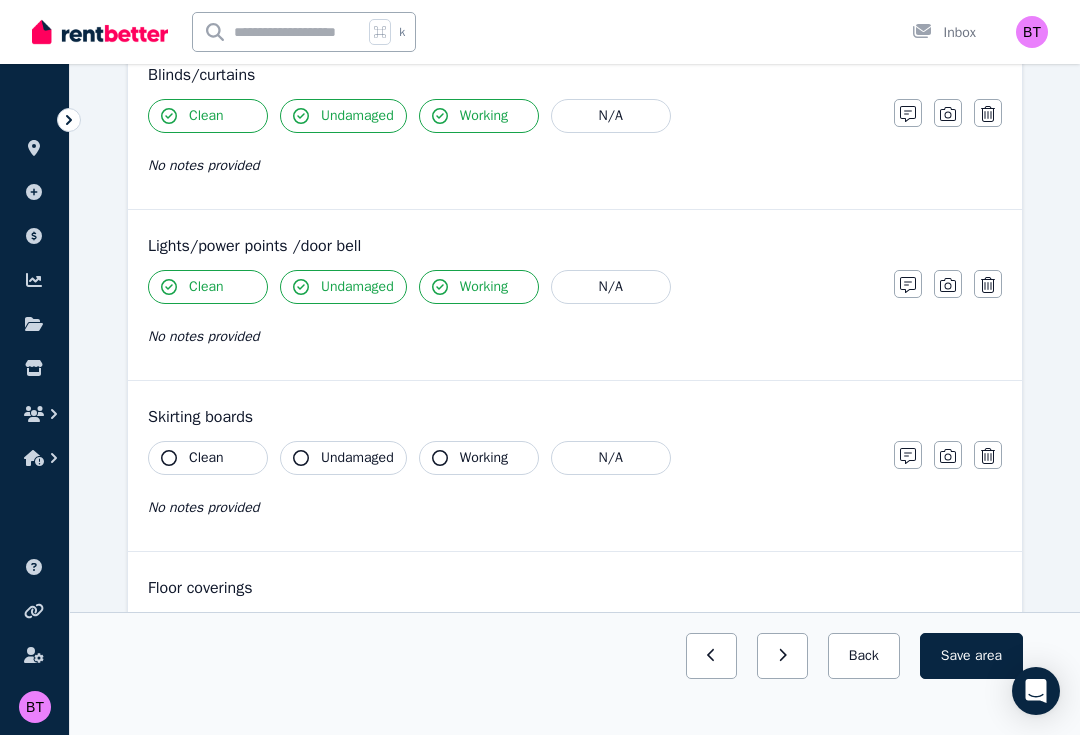 click on "Clean" at bounding box center [208, 458] 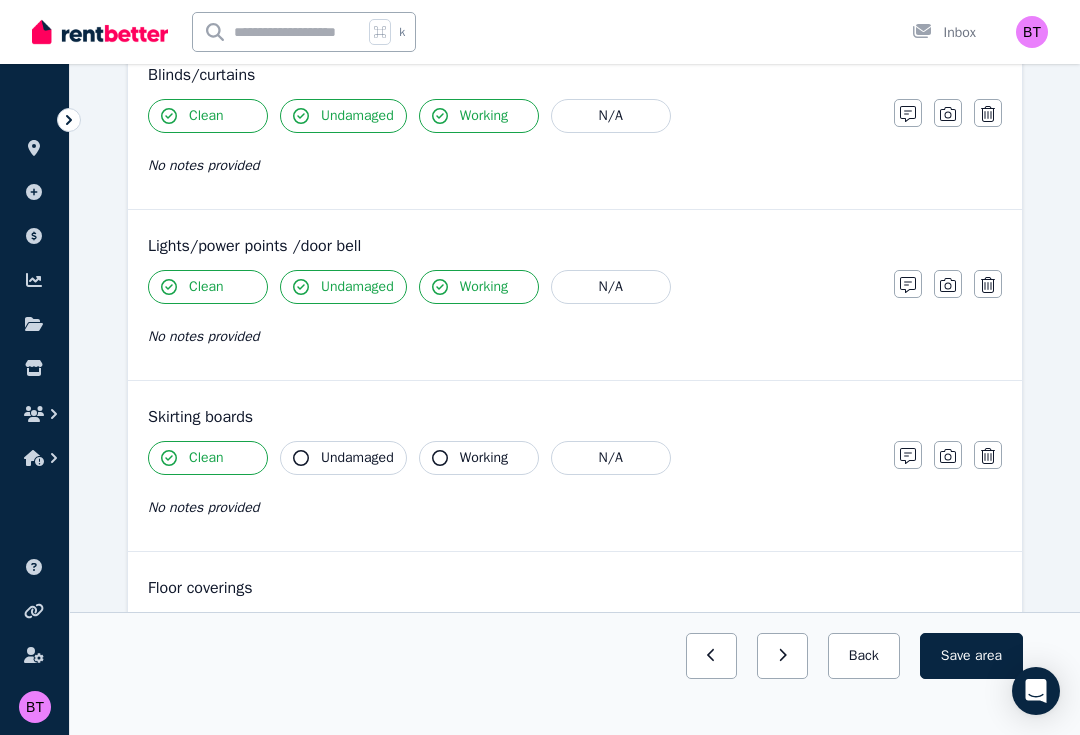 click on "Undamaged" at bounding box center [357, 458] 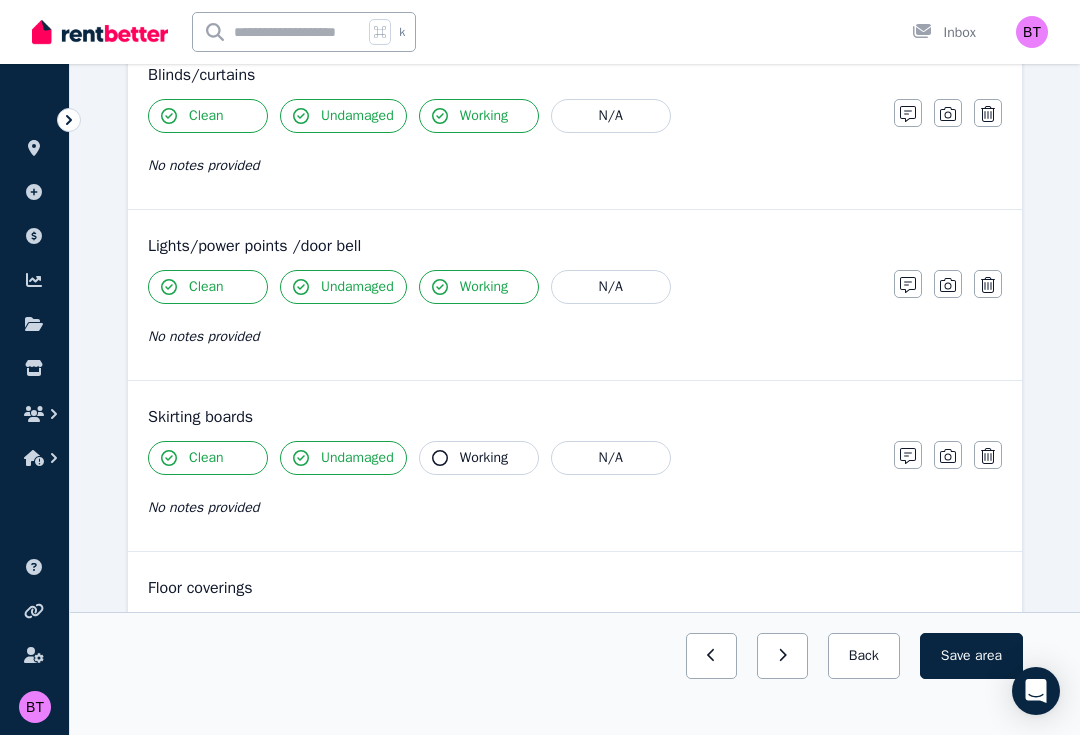 click on "Working" at bounding box center (484, 458) 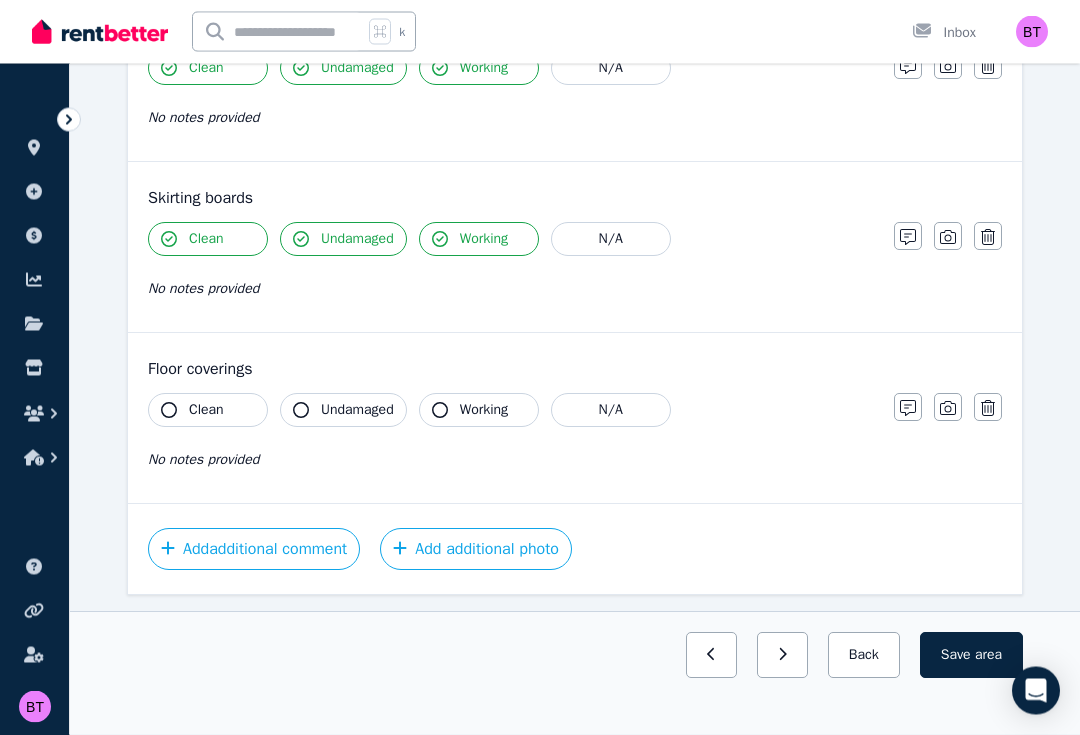 click on "Clean" at bounding box center [206, 411] 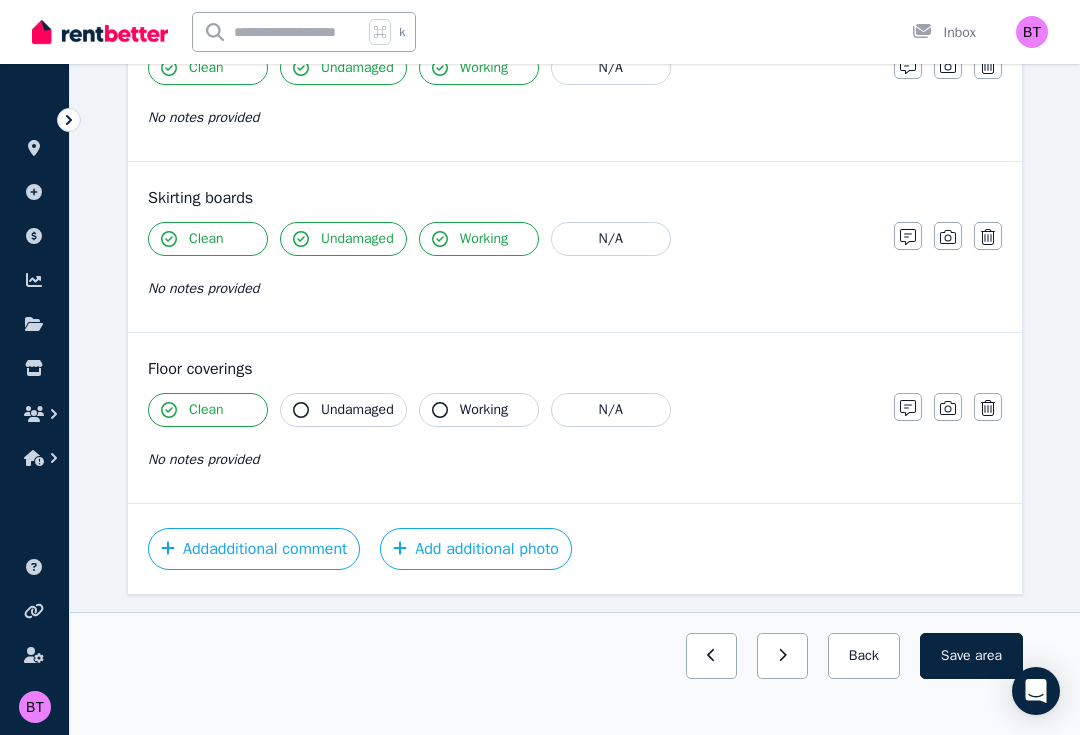 click on "Undamaged" at bounding box center (357, 410) 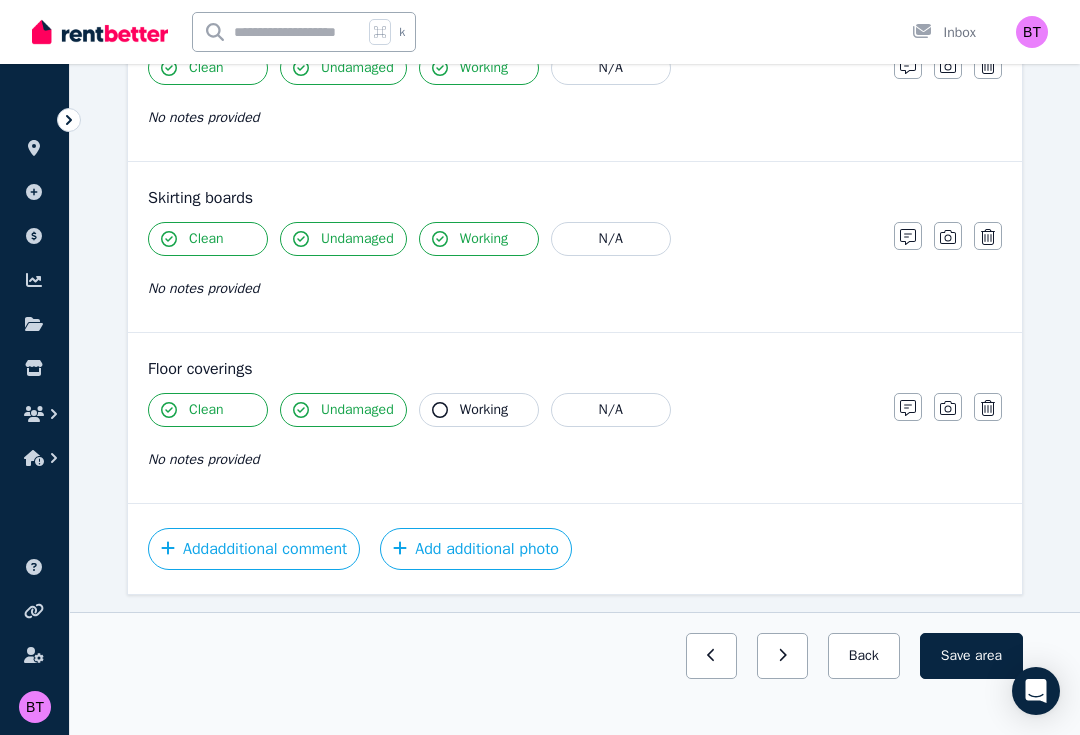 click on "Working" at bounding box center (479, 410) 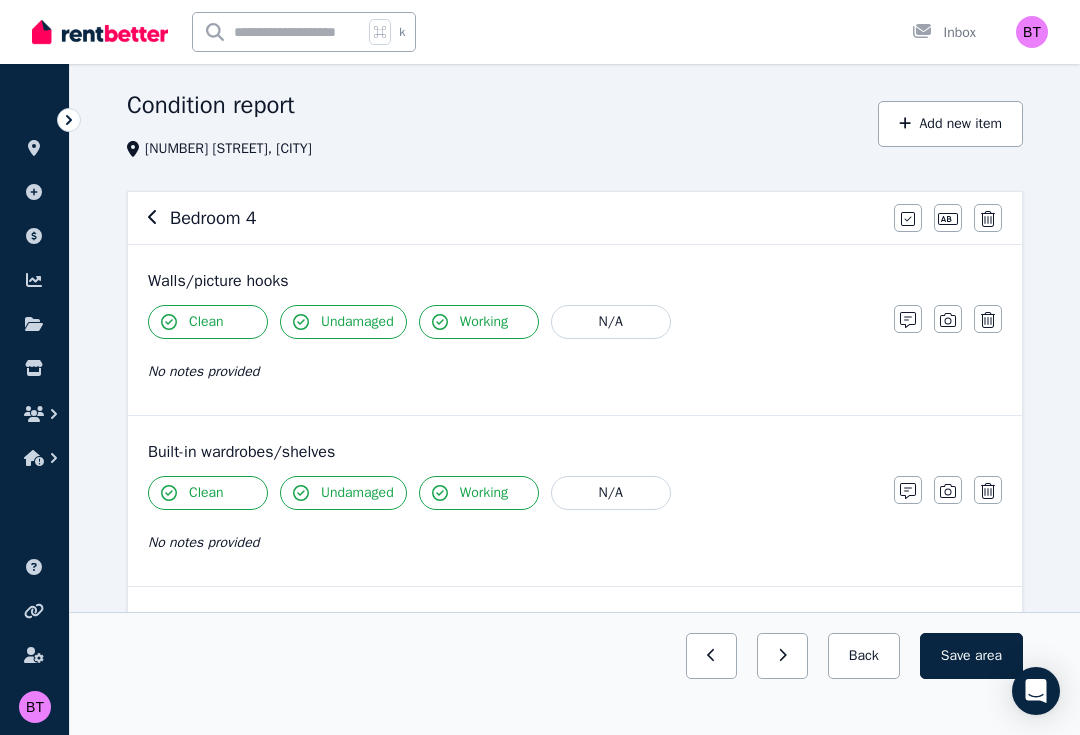 scroll, scrollTop: 0, scrollLeft: 0, axis: both 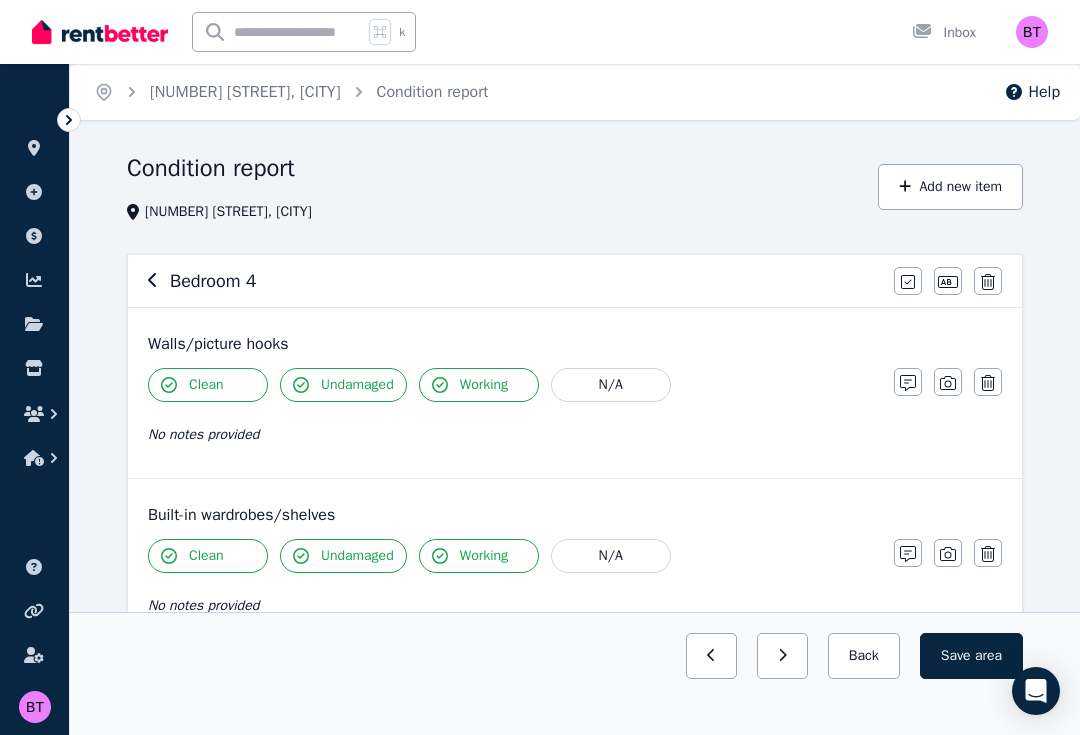 click 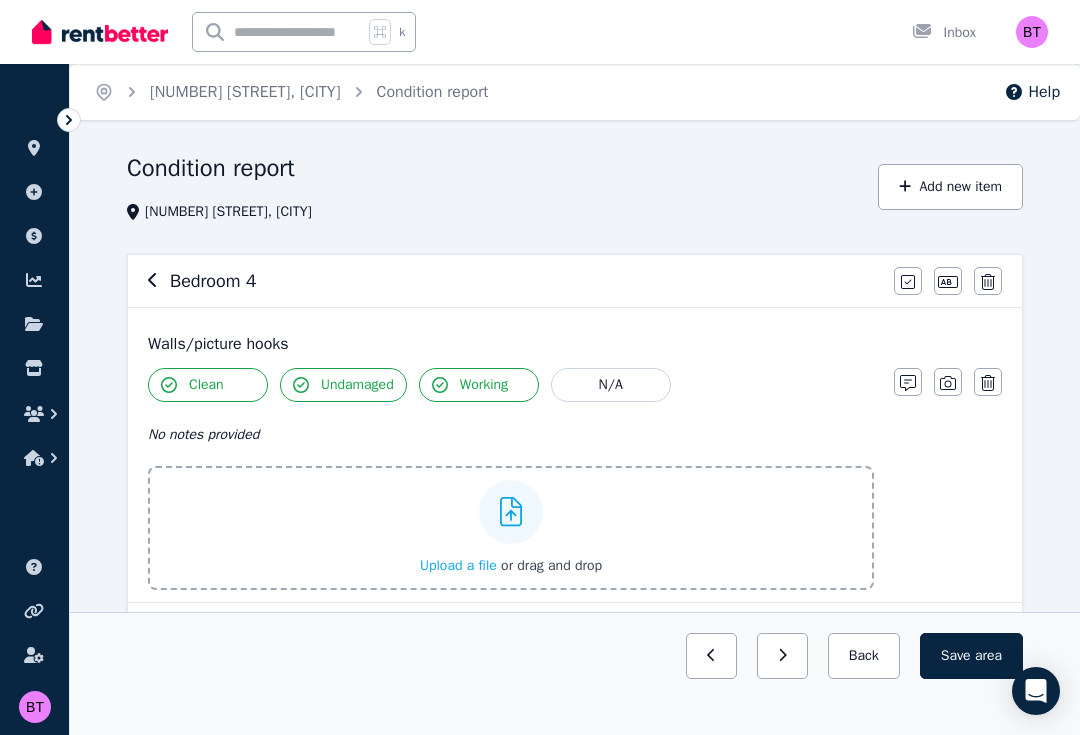 click on "Upload a file" at bounding box center [458, 565] 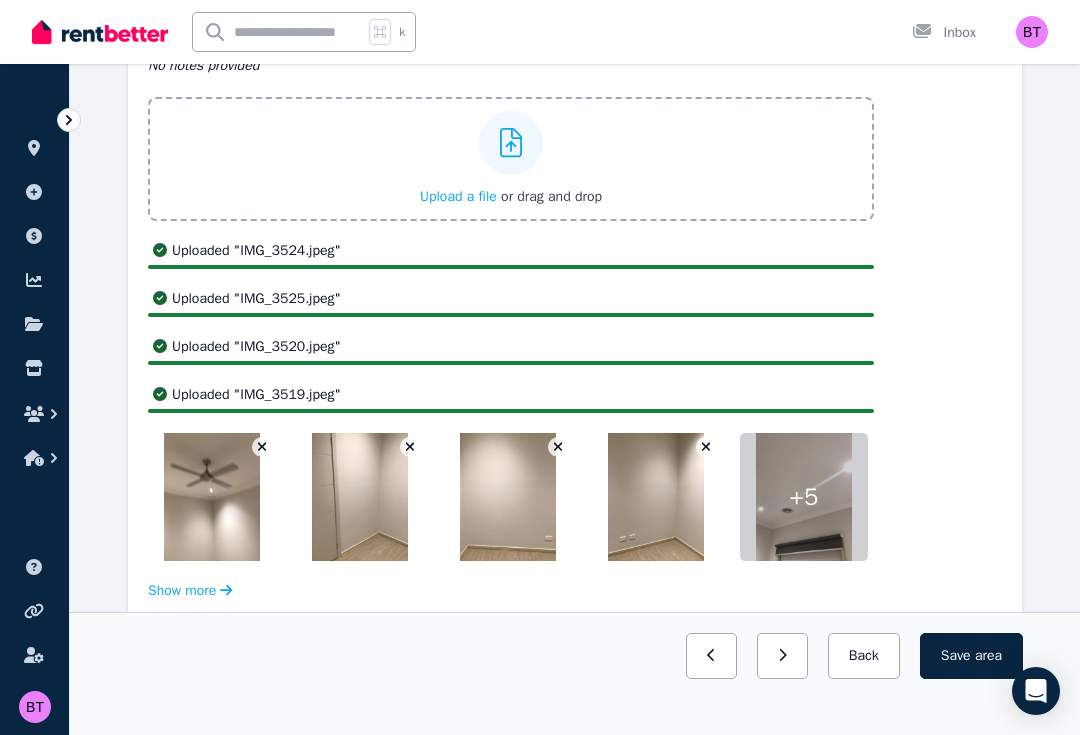 scroll, scrollTop: 364, scrollLeft: 0, axis: vertical 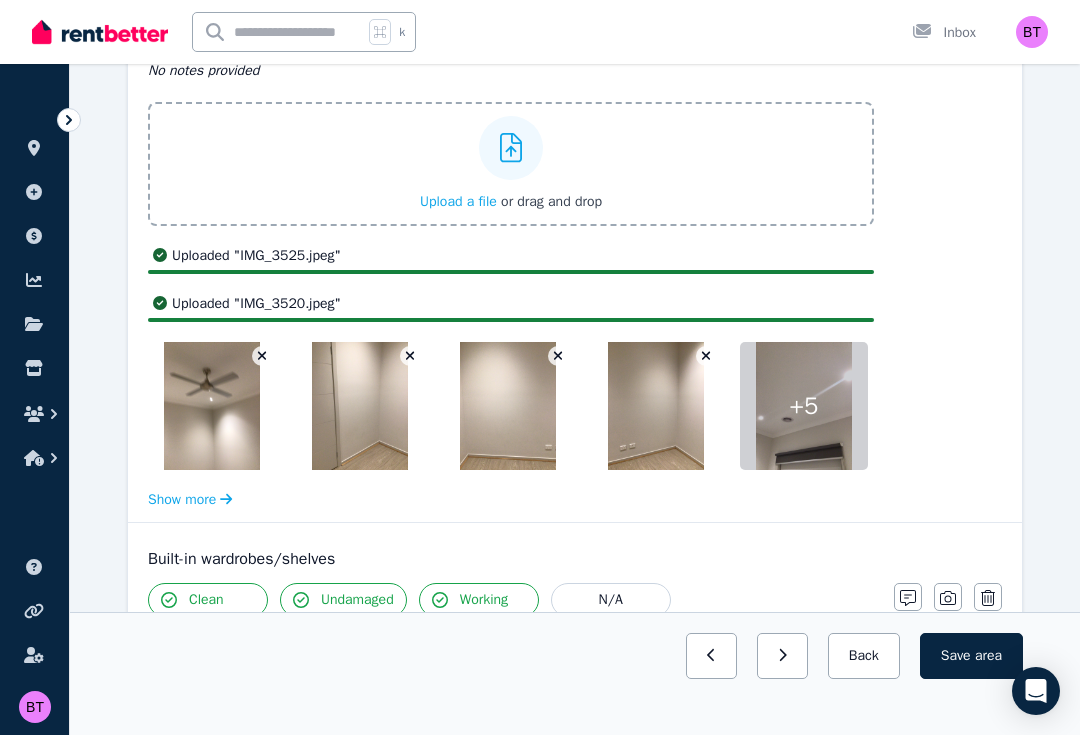 click on "Save   area" at bounding box center [971, 656] 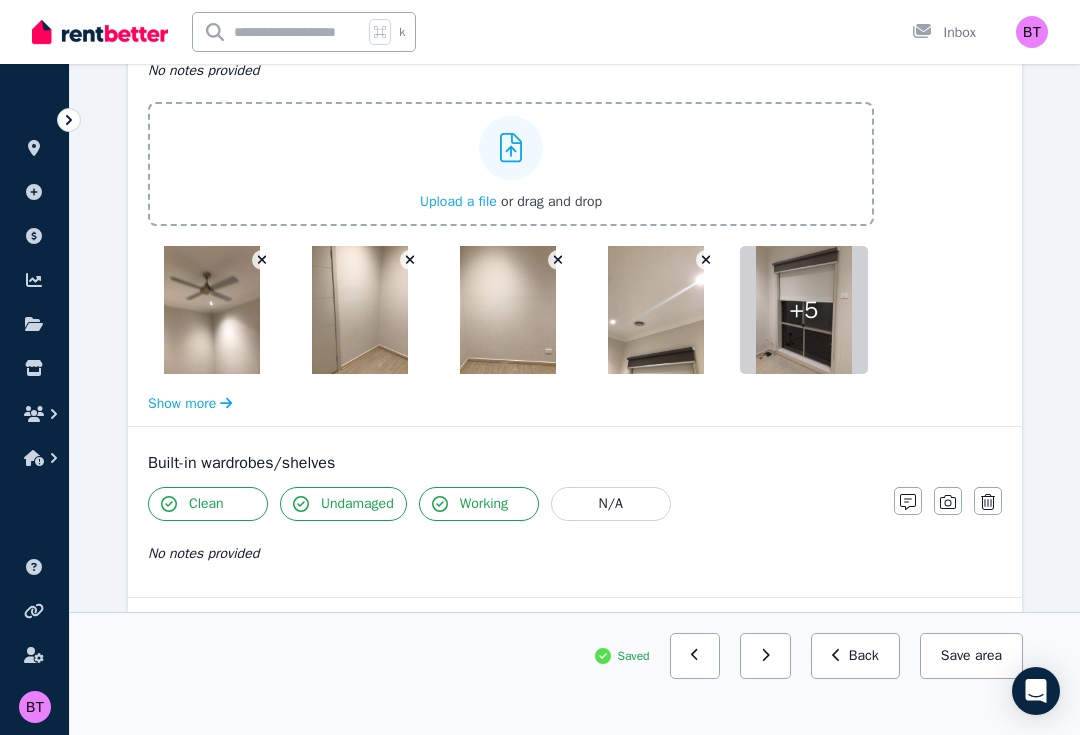 click on "Back" at bounding box center (855, 656) 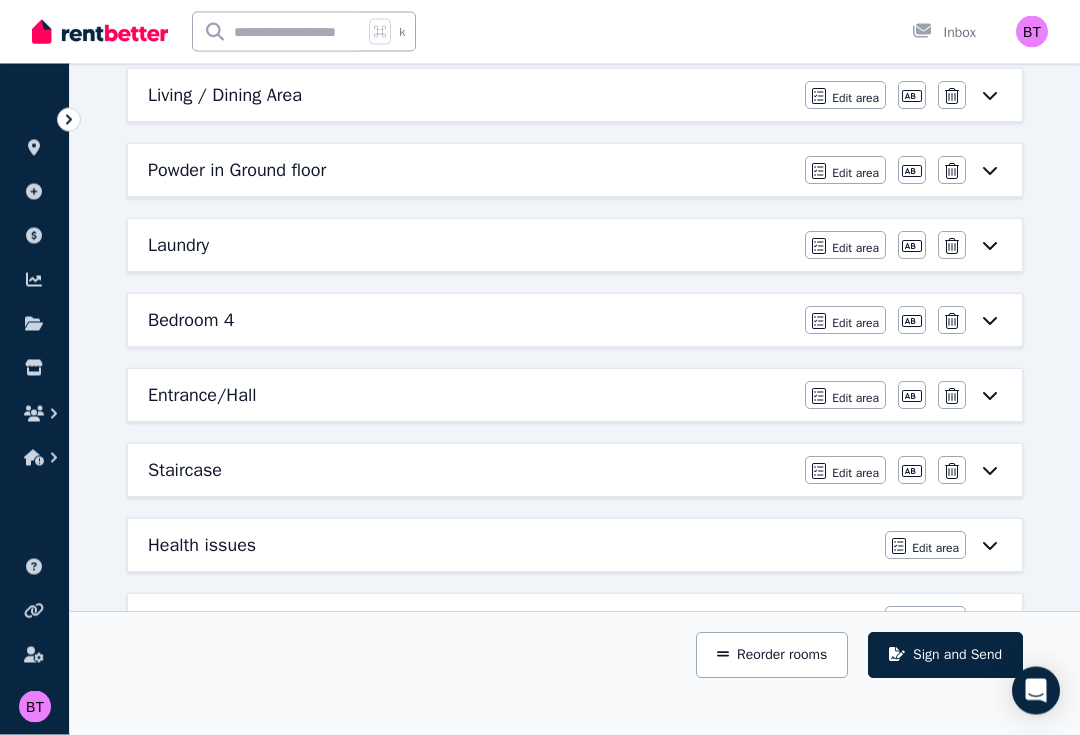 scroll, scrollTop: 886, scrollLeft: 0, axis: vertical 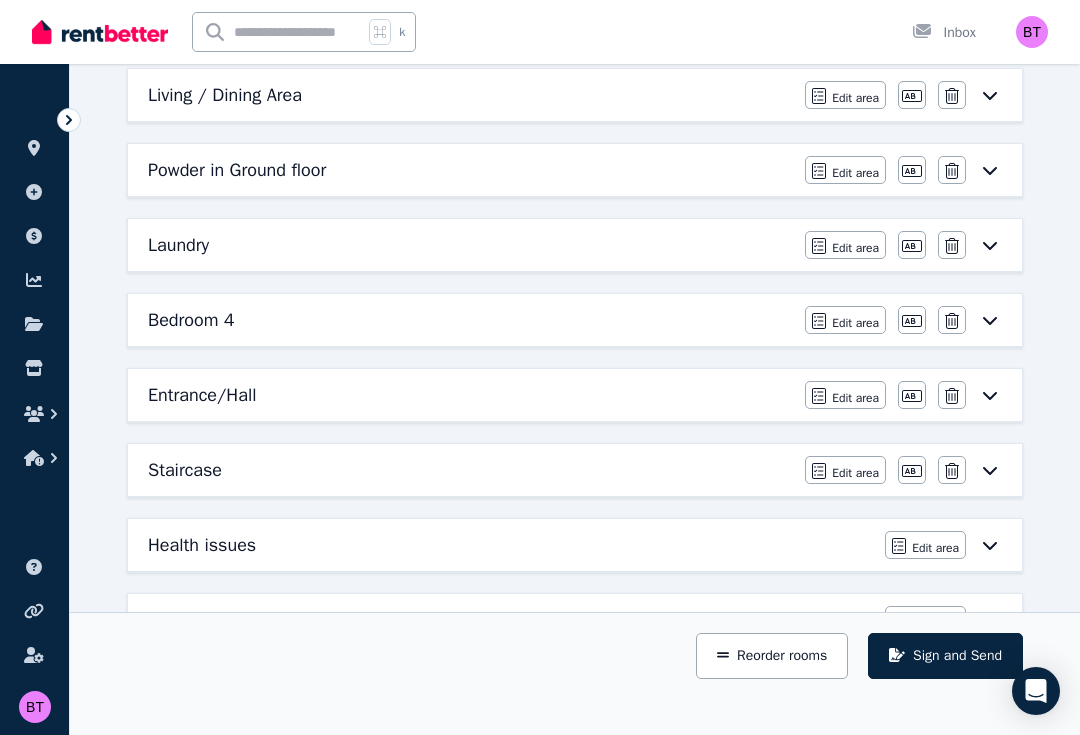click on "Entrance/Hall" at bounding box center [470, 395] 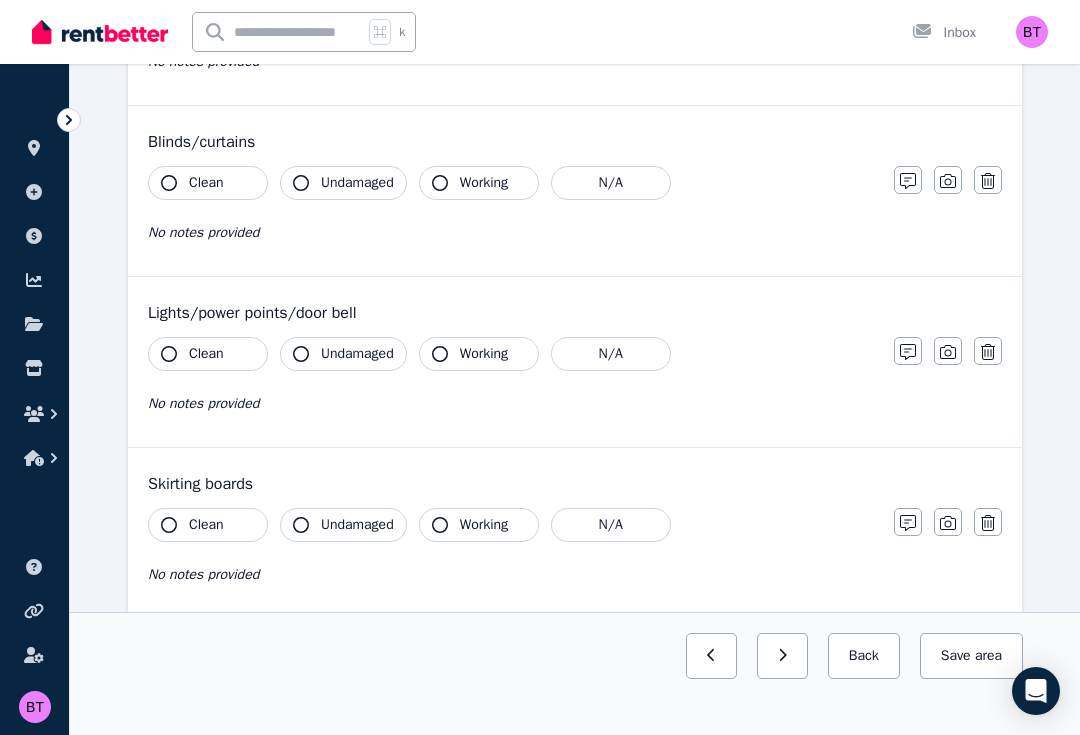 scroll, scrollTop: 0, scrollLeft: 0, axis: both 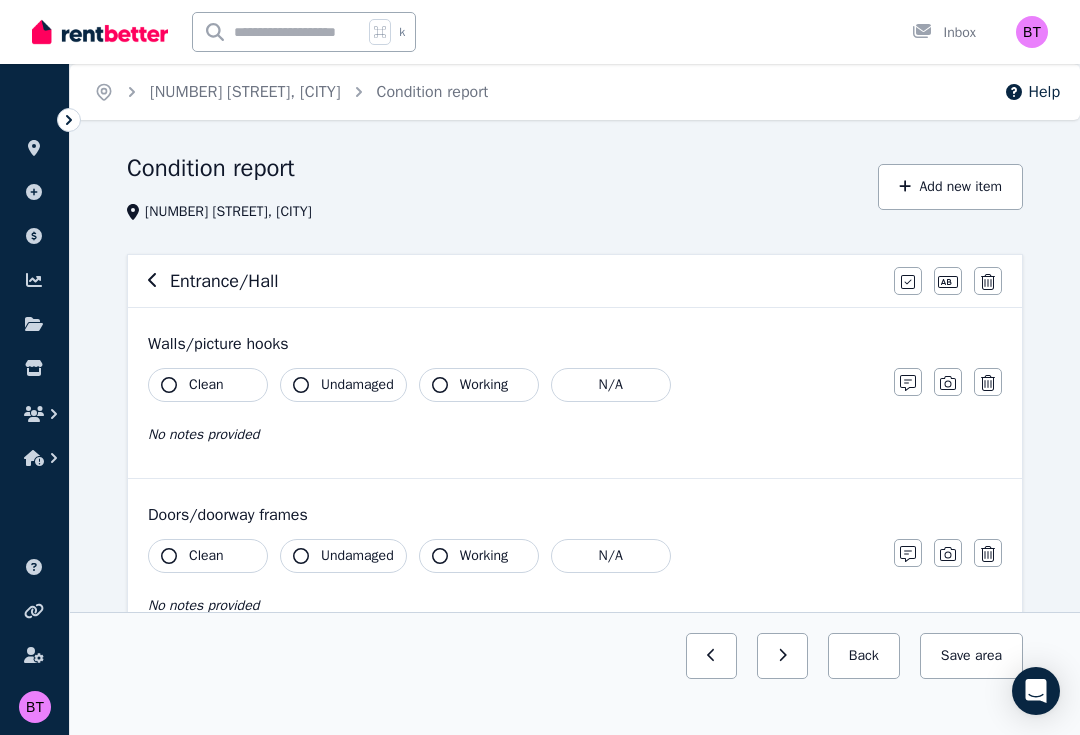 click on "Clean" at bounding box center [208, 385] 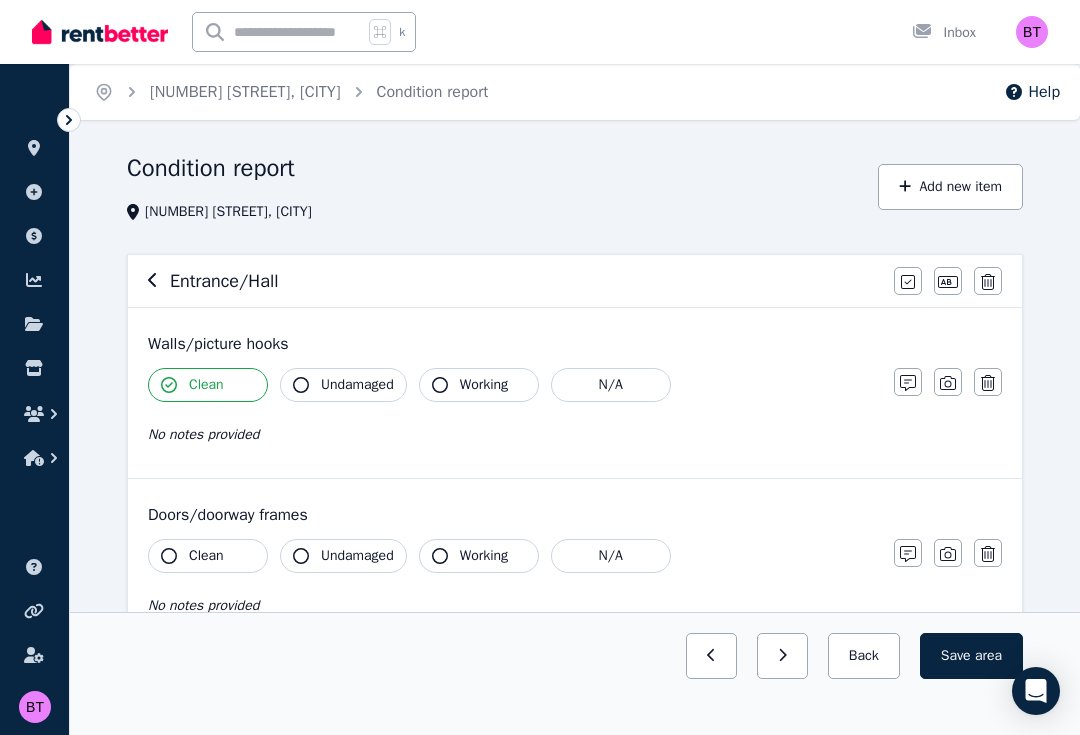click on "Undamaged" at bounding box center [357, 385] 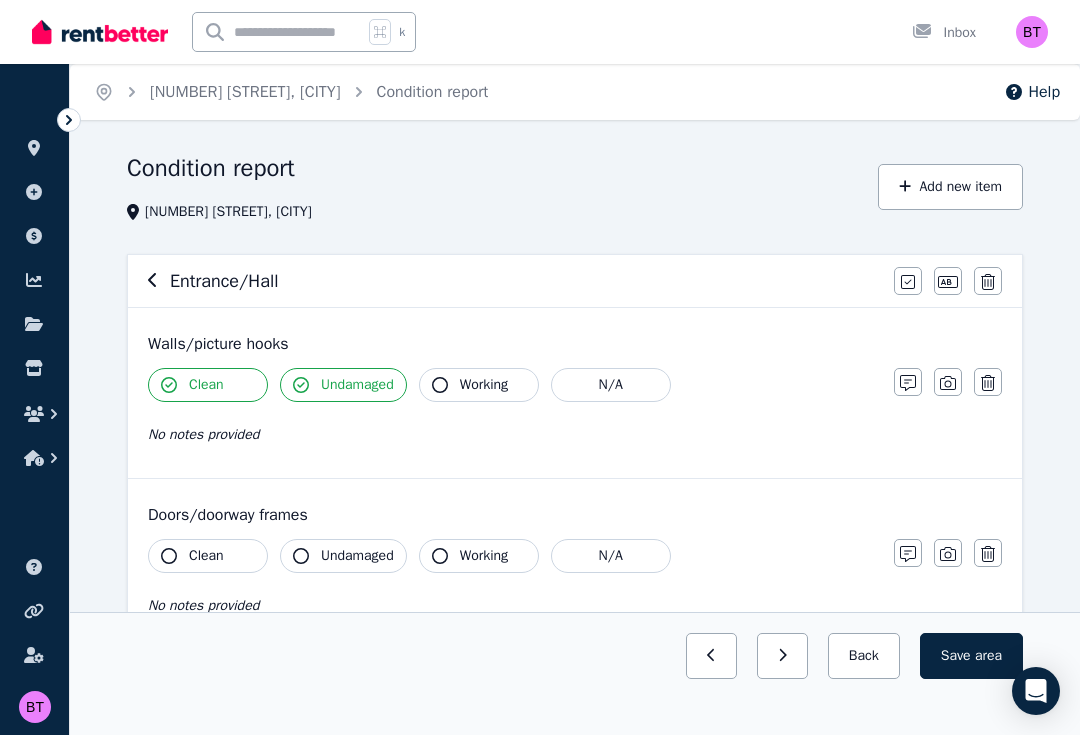 click on "Working" at bounding box center [484, 385] 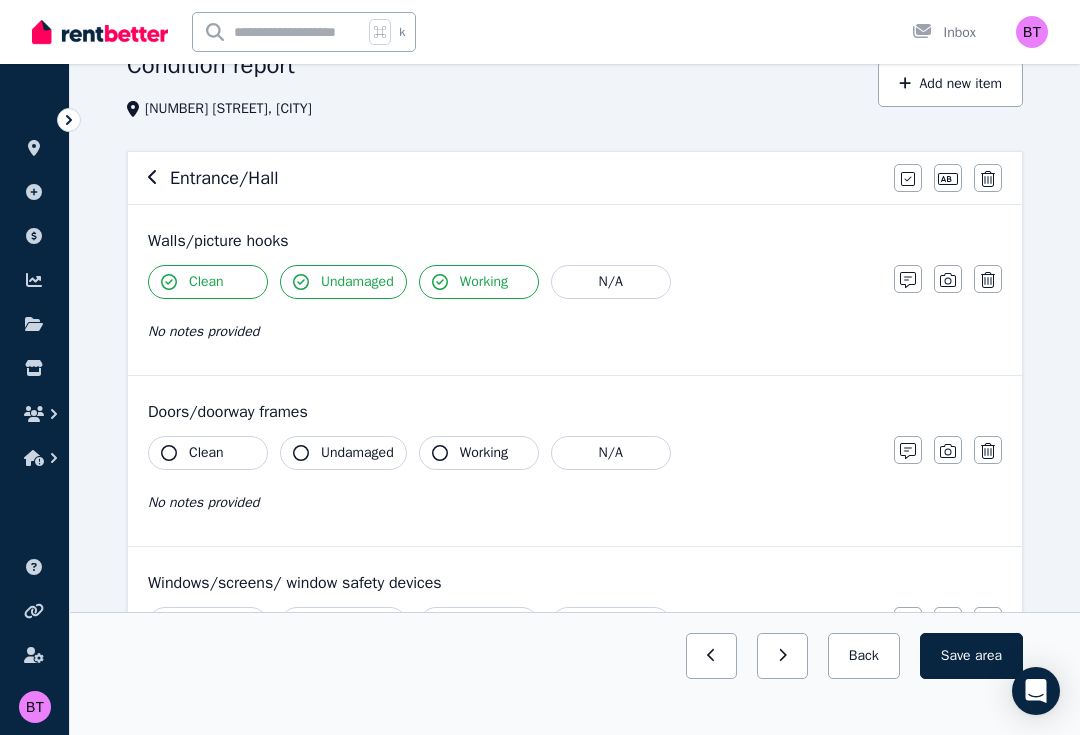 scroll, scrollTop: 109, scrollLeft: 0, axis: vertical 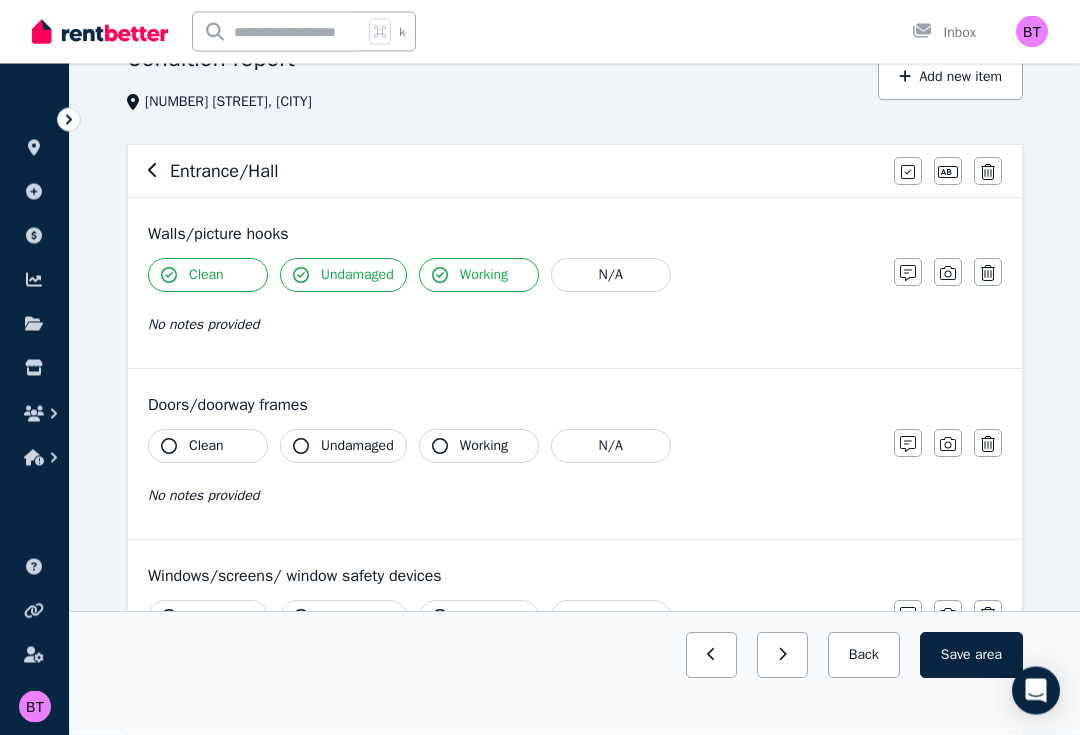 click on "Clean" at bounding box center [206, 447] 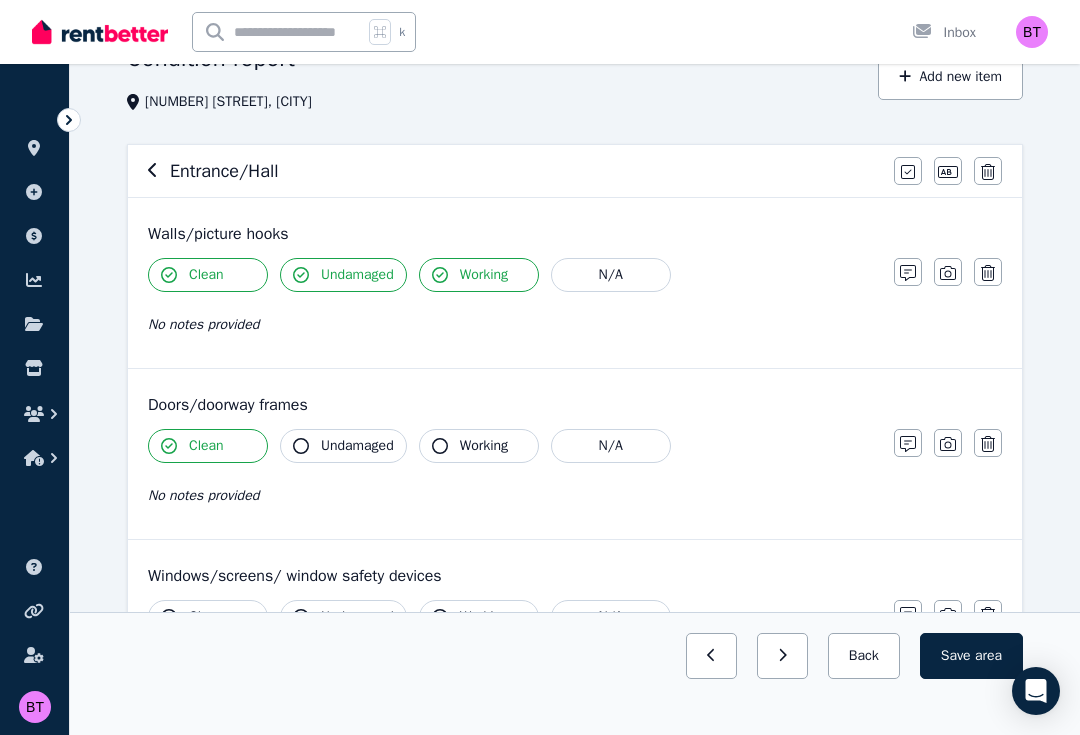 click on "Undamaged" at bounding box center [357, 446] 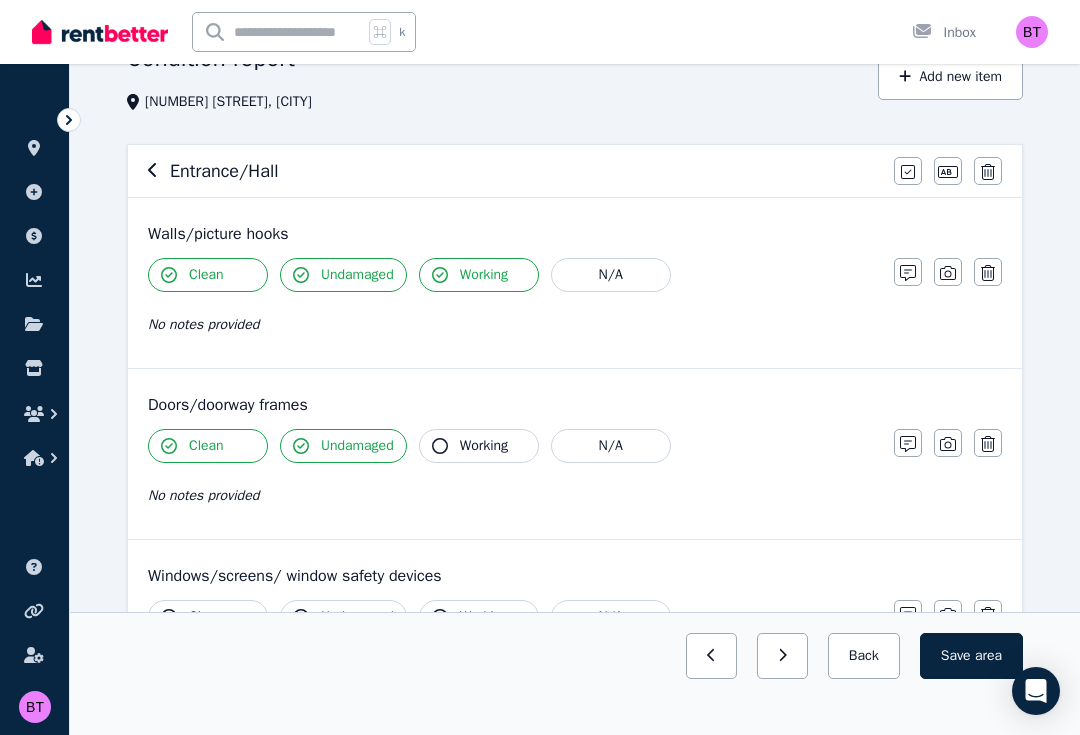 click on "Working" at bounding box center [484, 446] 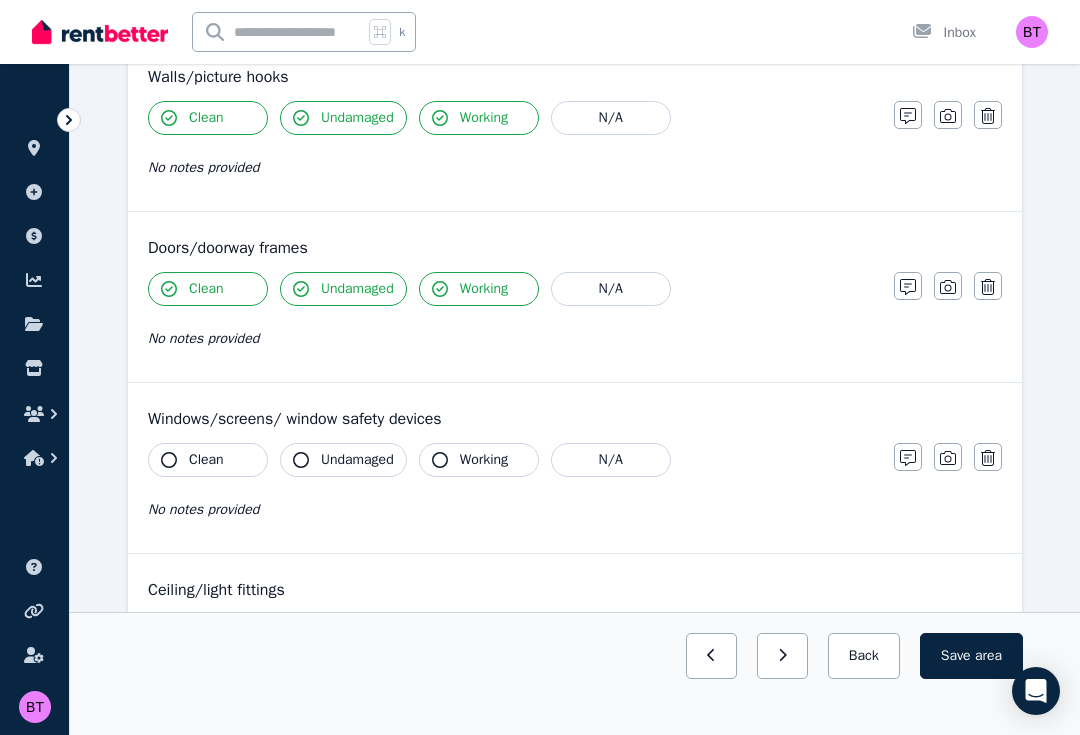 scroll, scrollTop: 300, scrollLeft: 0, axis: vertical 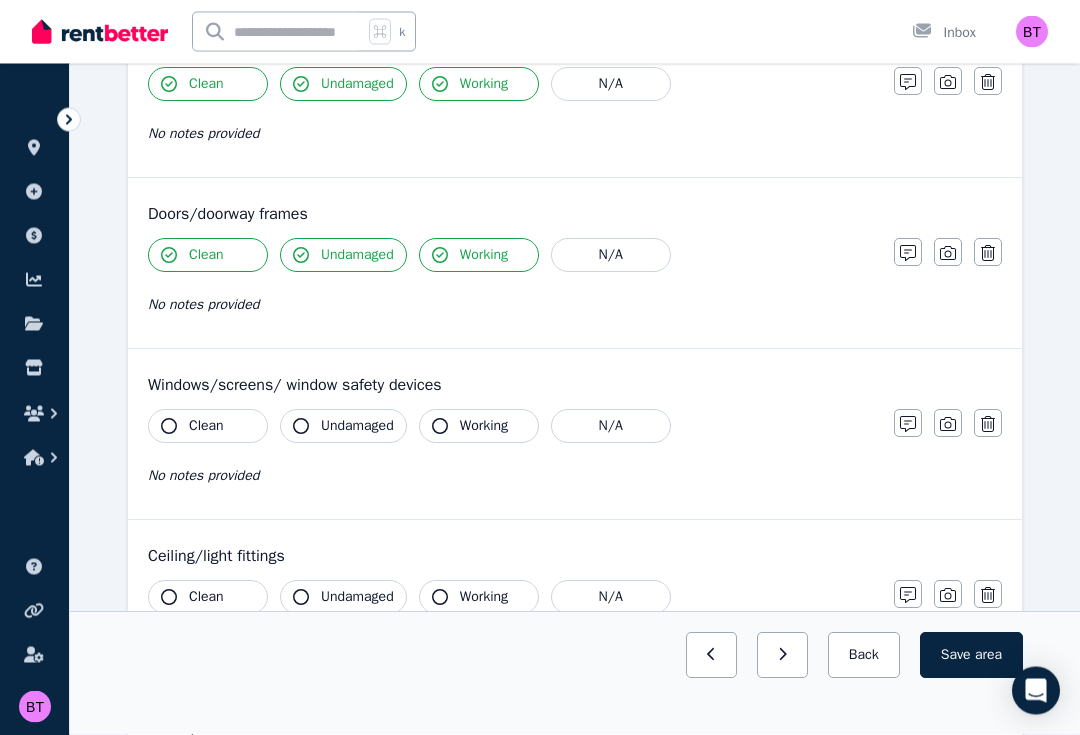 click on "N/A" at bounding box center (611, 427) 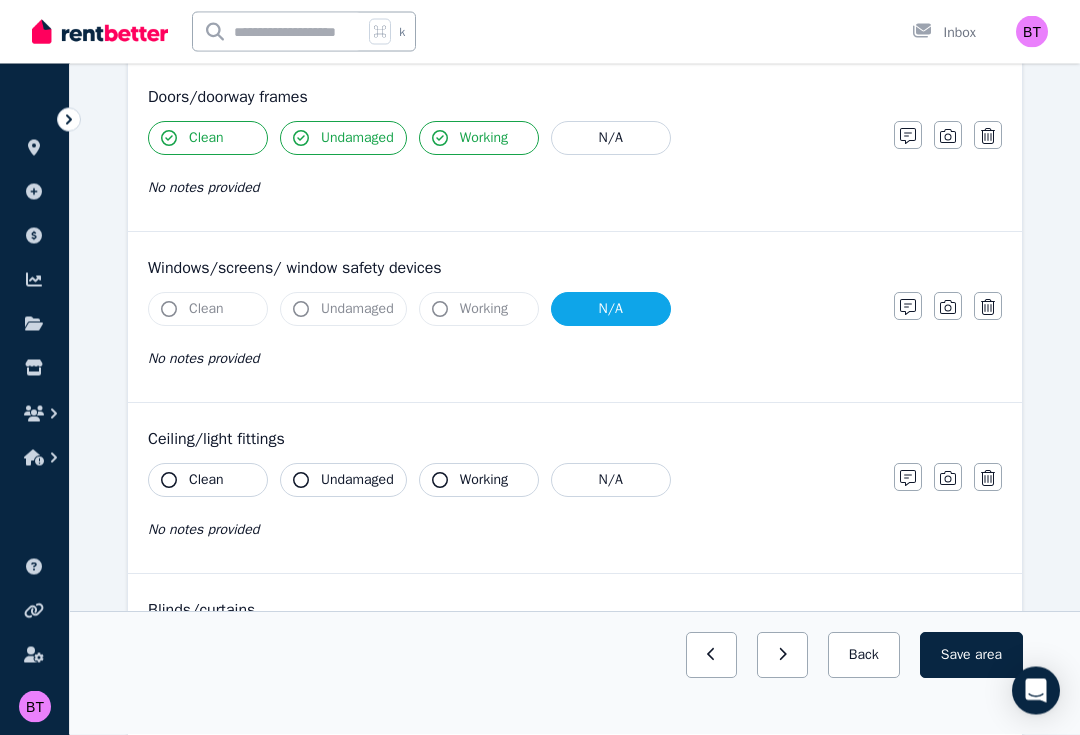scroll, scrollTop: 463, scrollLeft: 0, axis: vertical 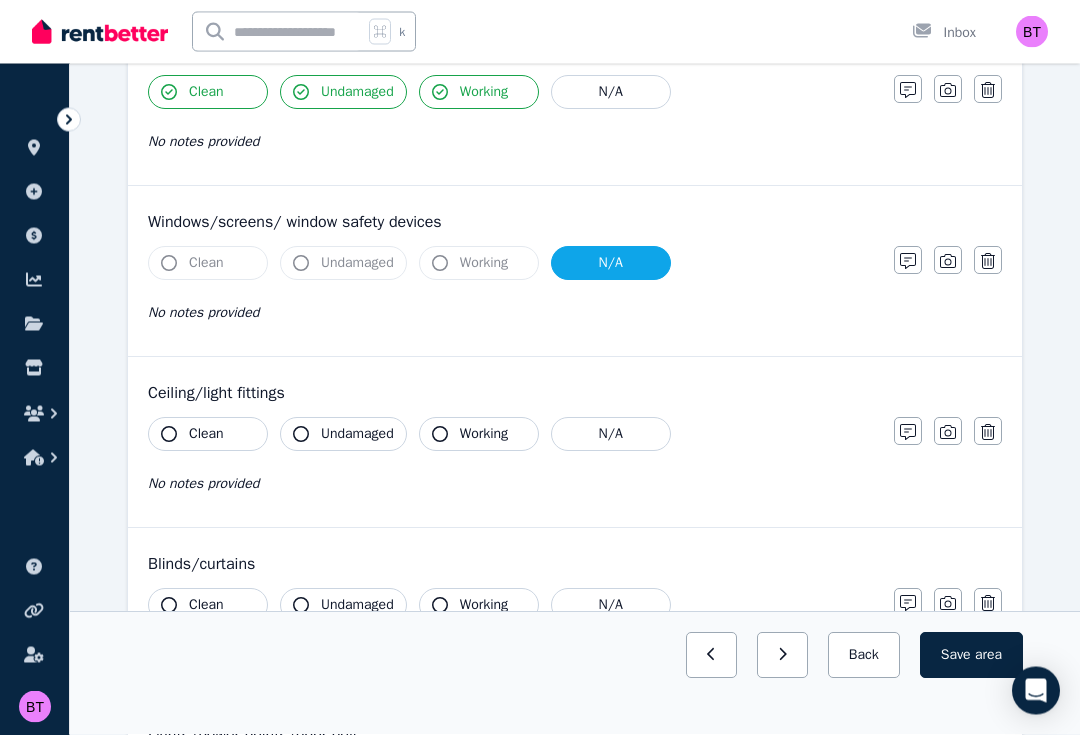 click on "Clean" at bounding box center (208, 435) 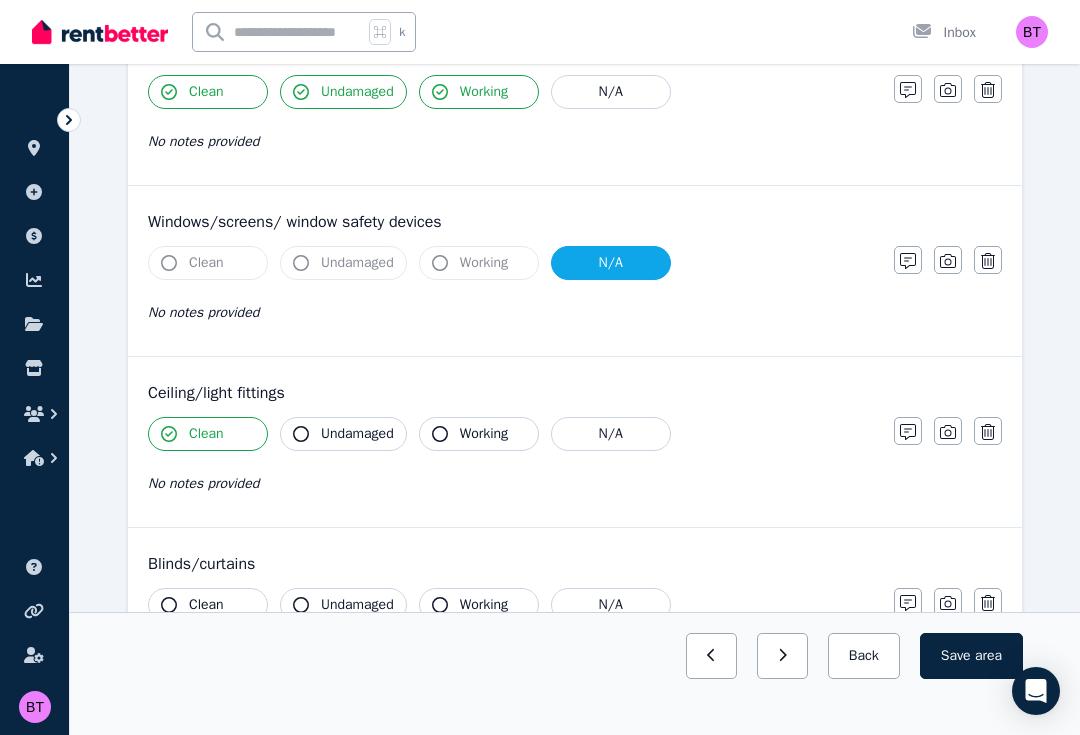 click on "Undamaged" at bounding box center [357, 434] 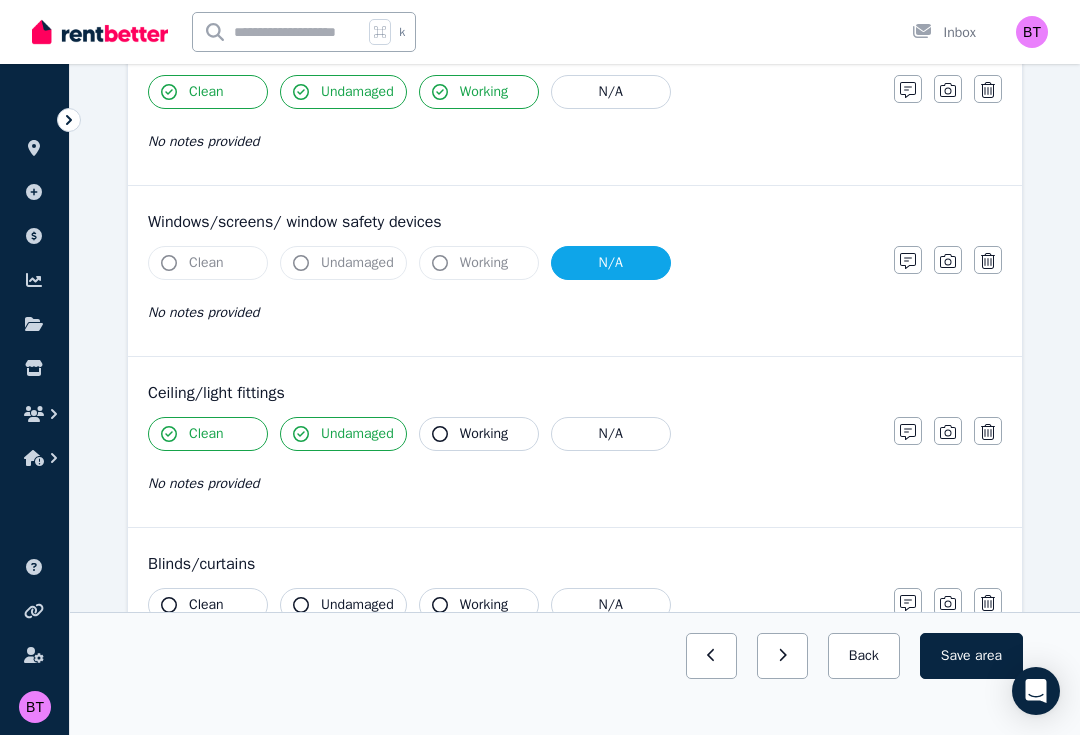 click on "Working" at bounding box center [484, 434] 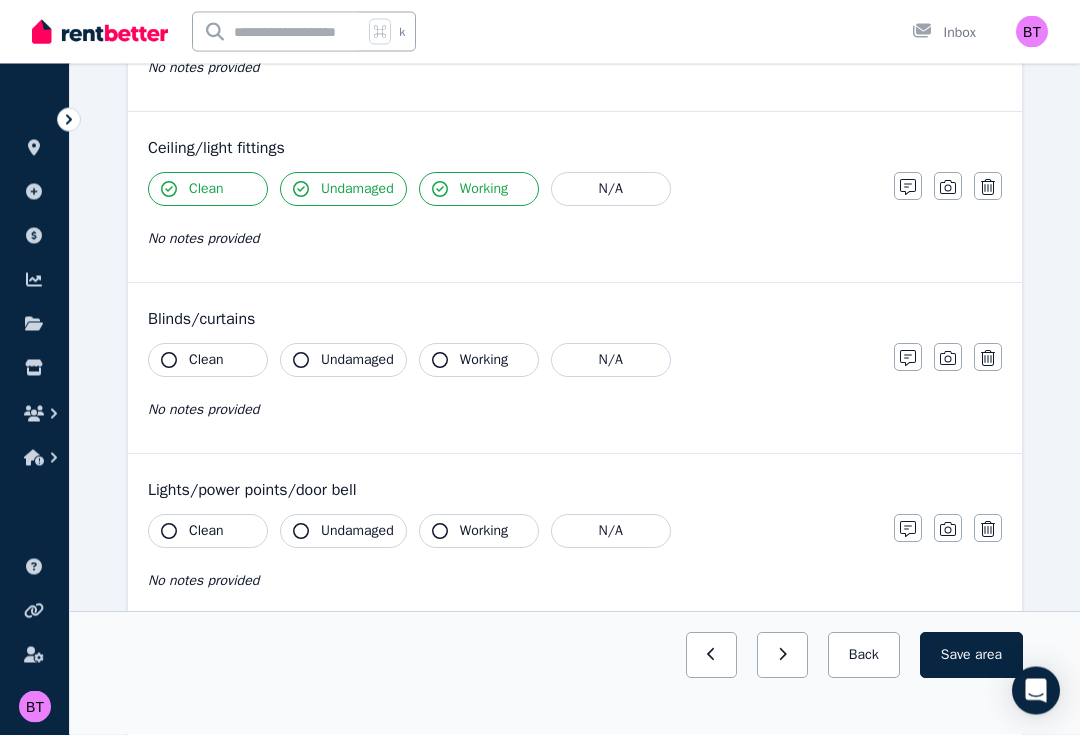 click on "N/A" at bounding box center [611, 361] 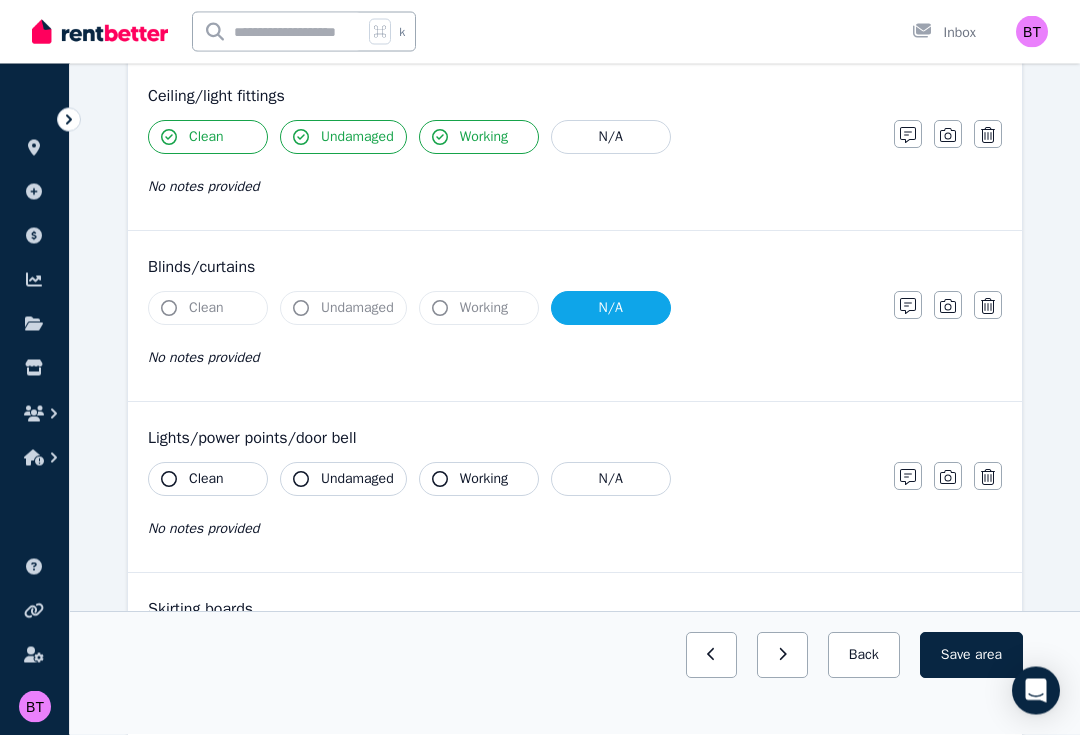 scroll, scrollTop: 772, scrollLeft: 0, axis: vertical 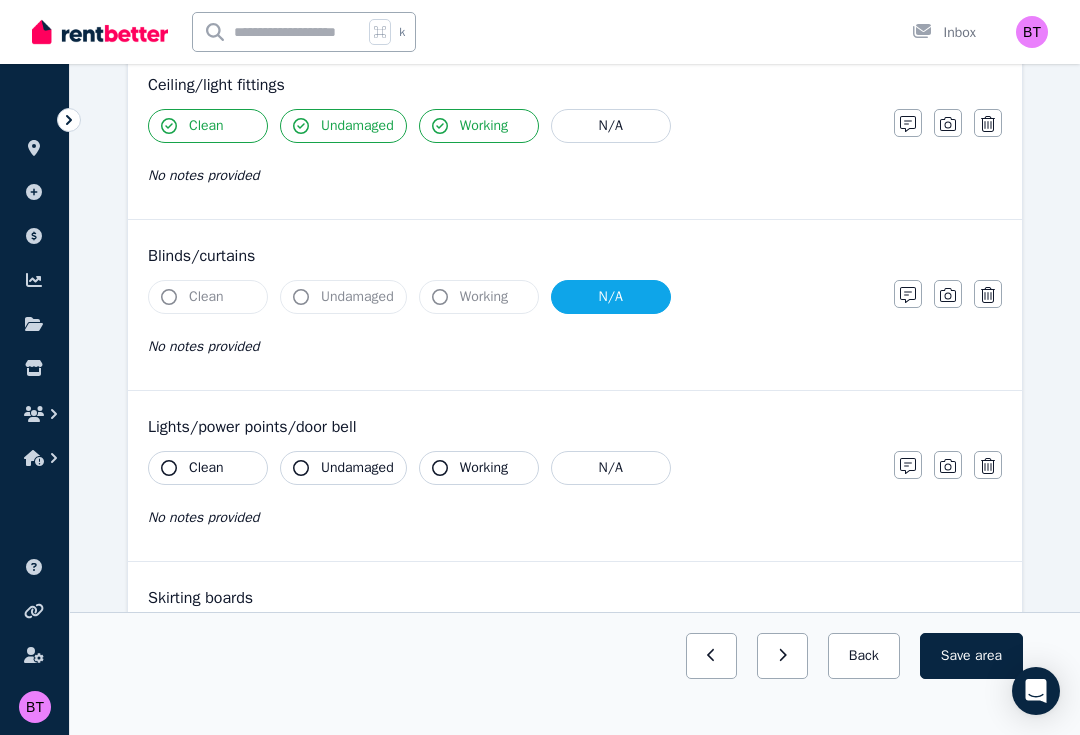 click on "Clean" at bounding box center (206, 468) 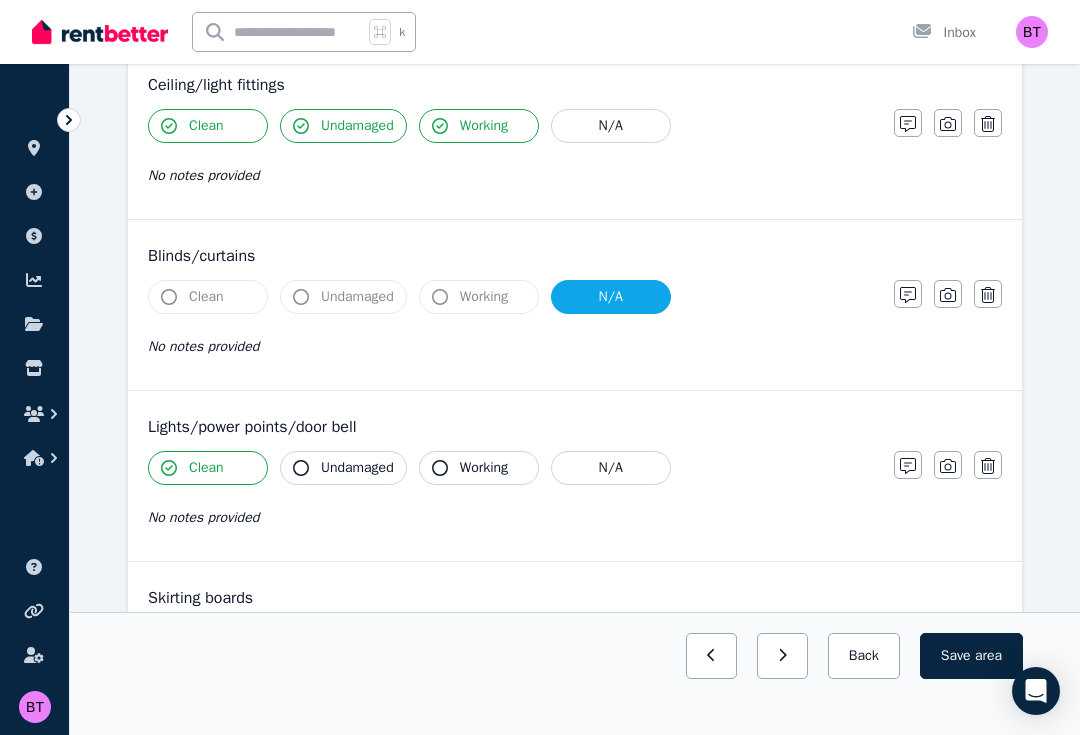 click on "Undamaged" at bounding box center [357, 468] 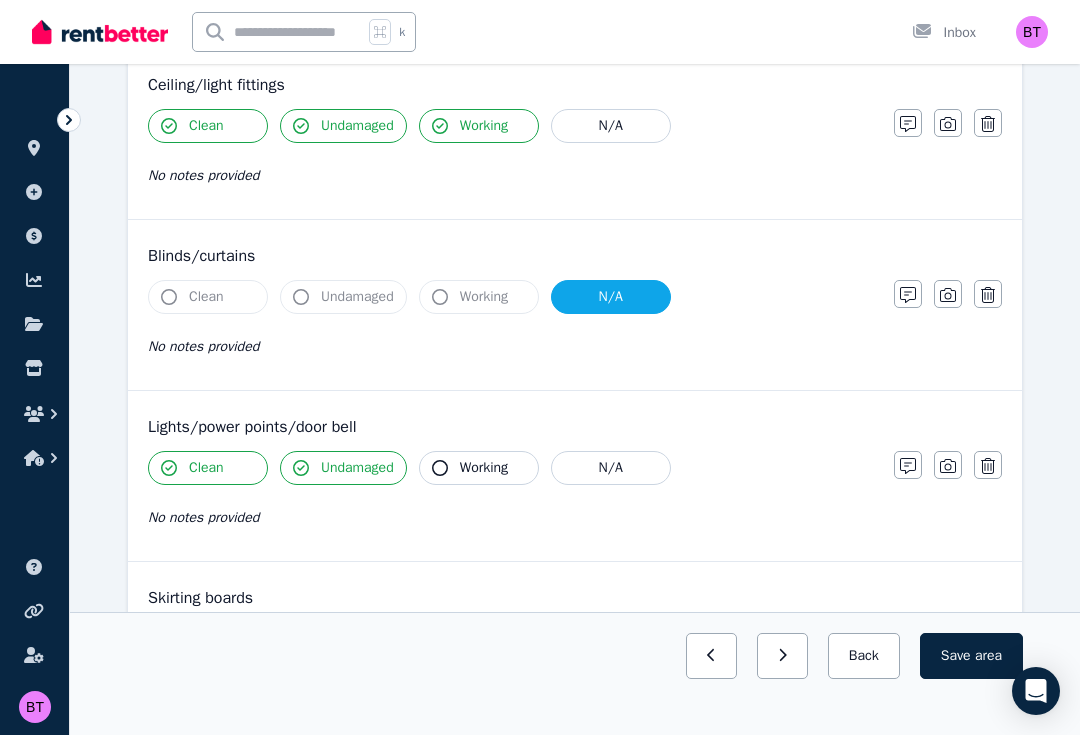 click on "Working" at bounding box center (484, 468) 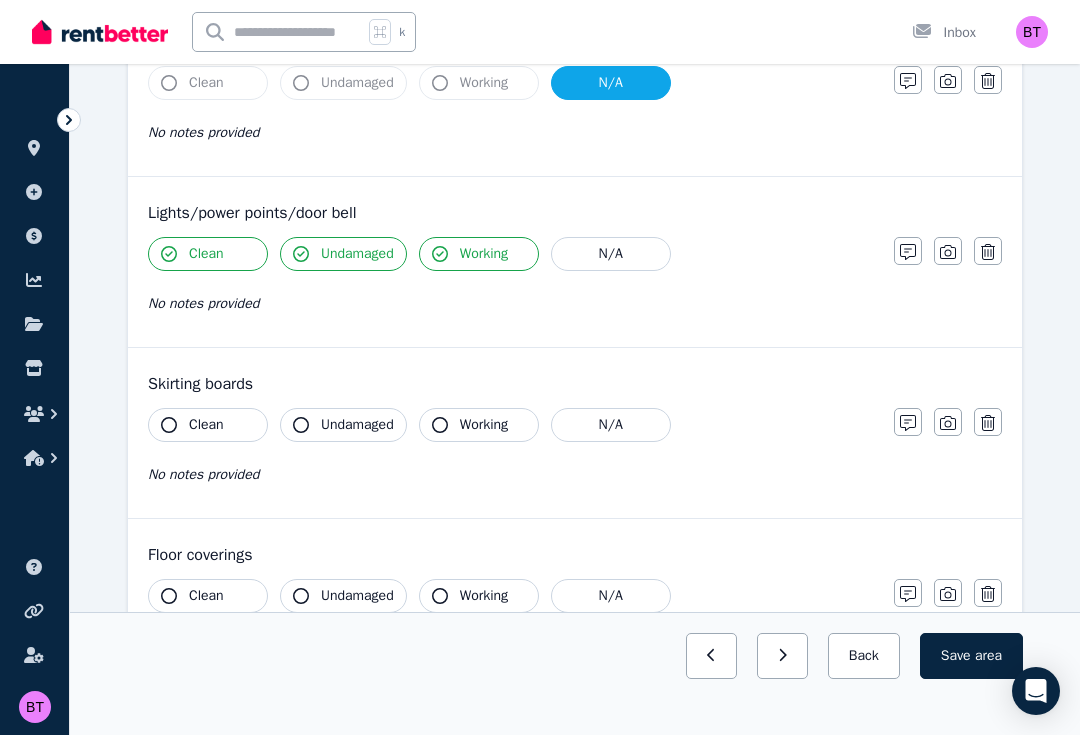scroll, scrollTop: 987, scrollLeft: 0, axis: vertical 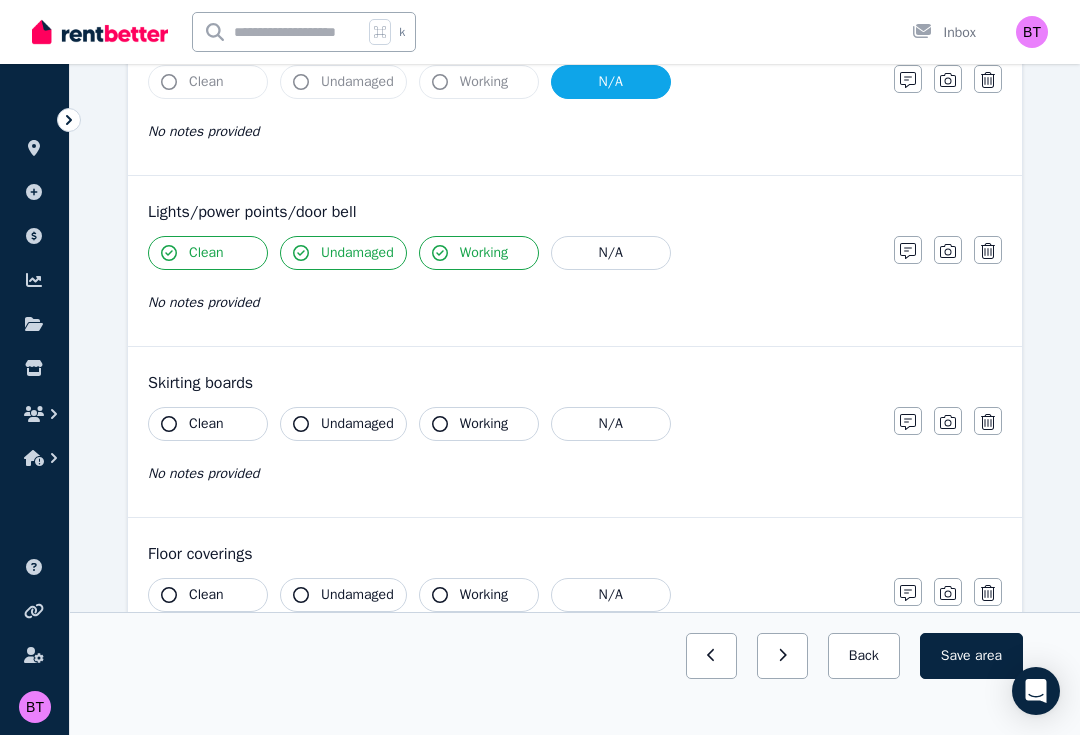 click on "Clean" at bounding box center (206, 424) 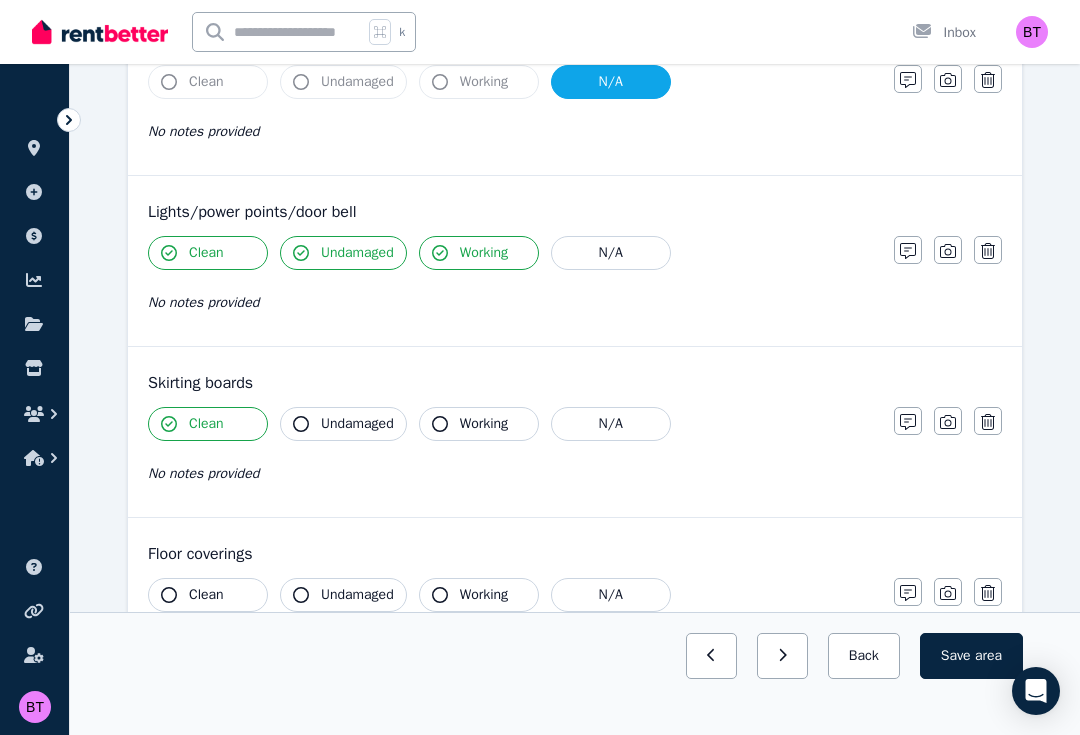 click on "Undamaged" at bounding box center [357, 424] 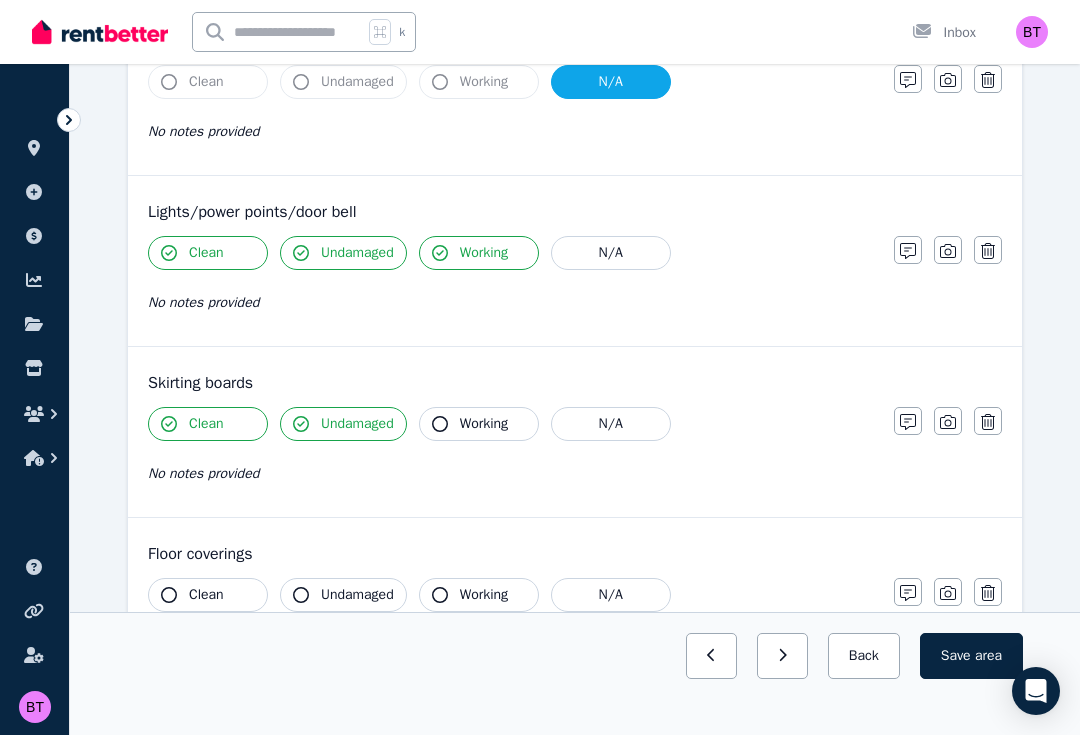 click on "Working" at bounding box center [484, 424] 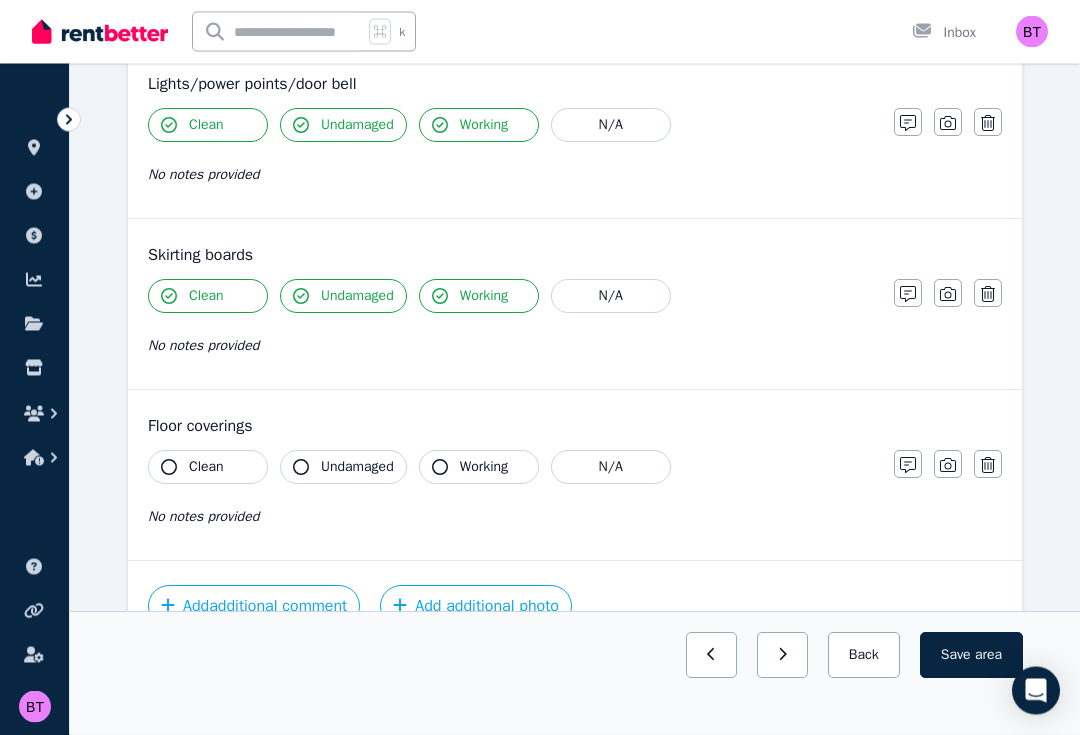 scroll, scrollTop: 1113, scrollLeft: 0, axis: vertical 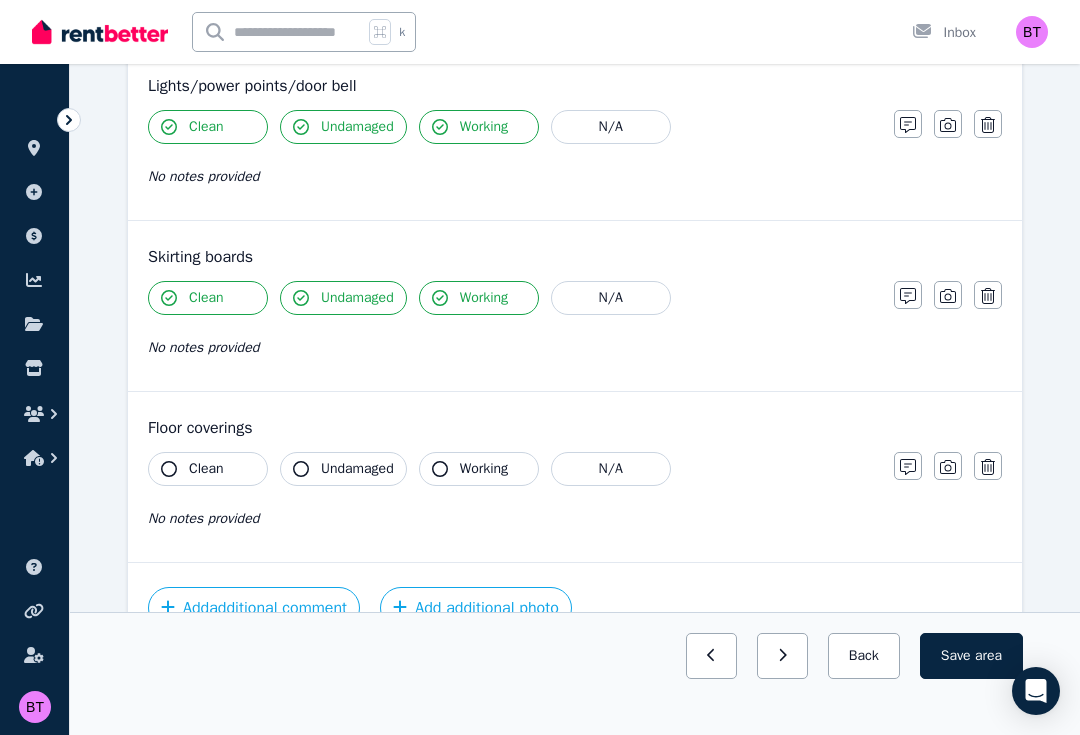 click on "Clean" at bounding box center [206, 469] 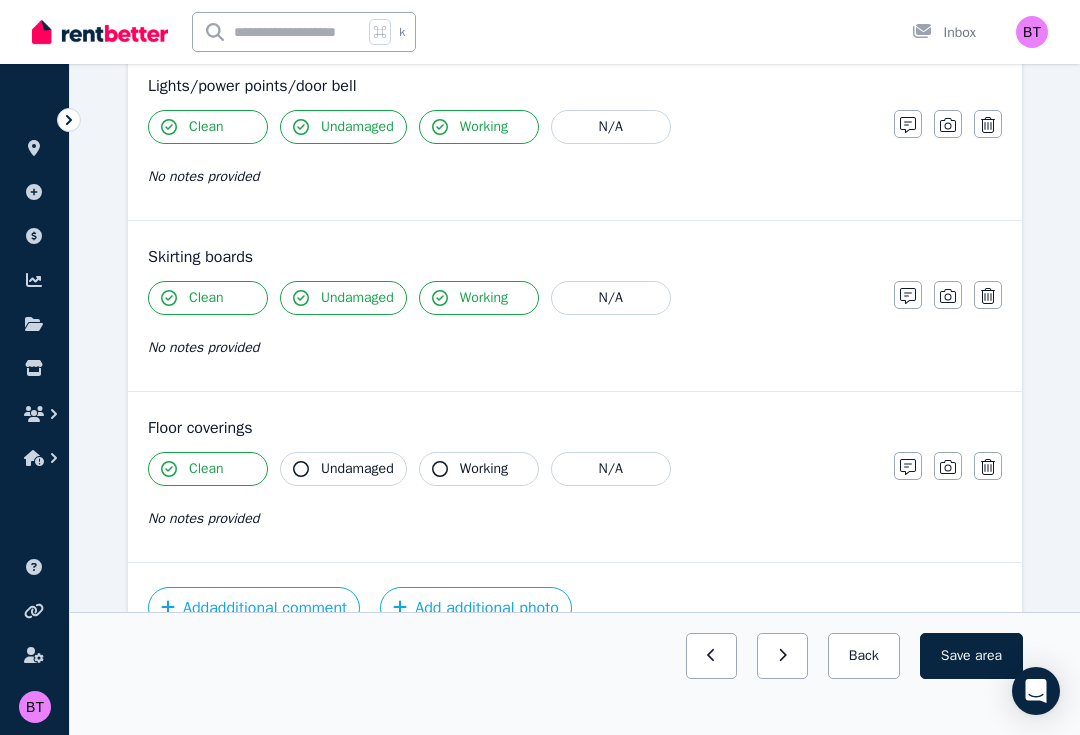 click on "Undamaged" at bounding box center [343, 469] 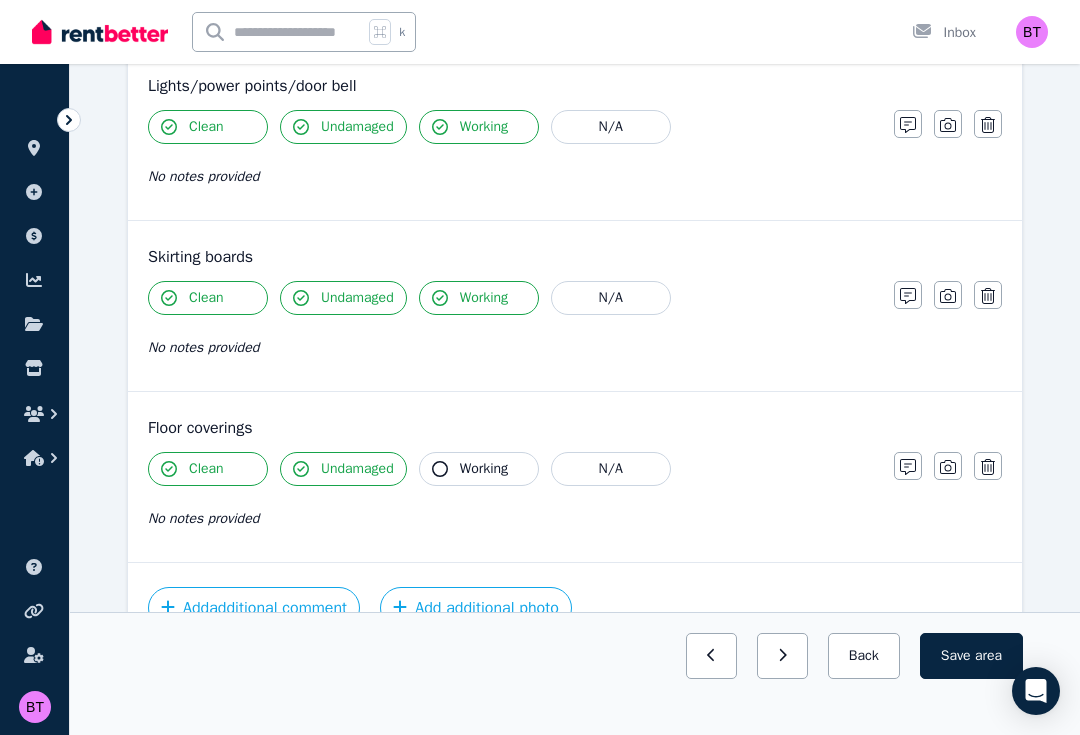 click on "Working" at bounding box center [479, 469] 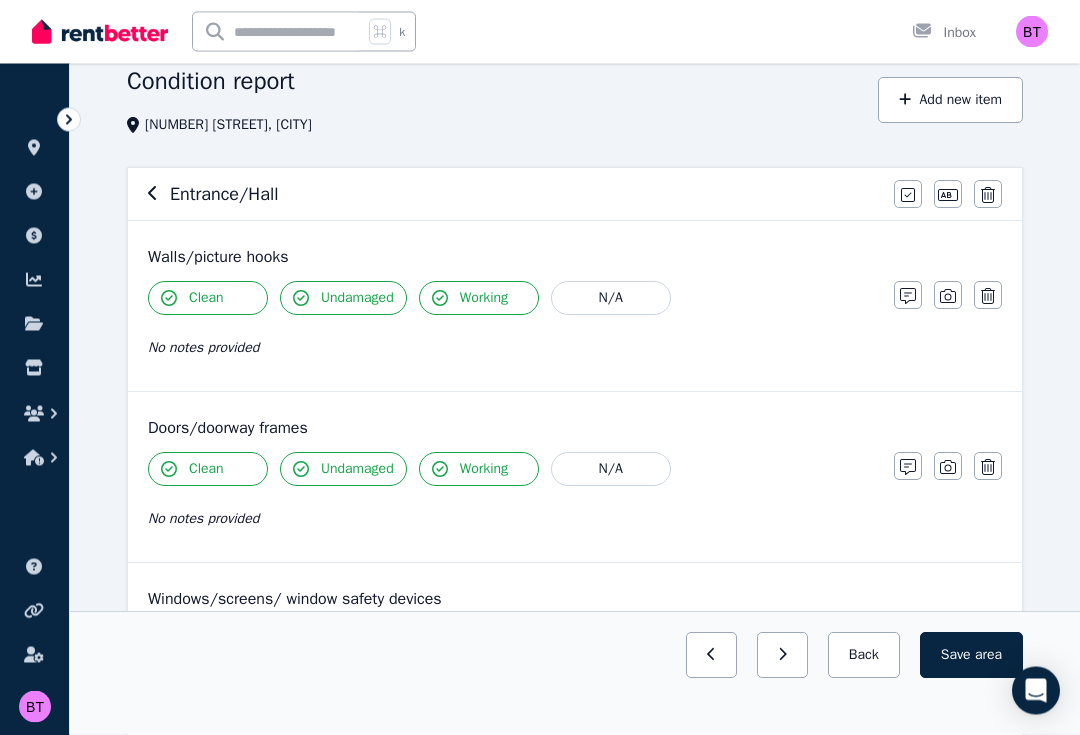 scroll, scrollTop: 47, scrollLeft: 0, axis: vertical 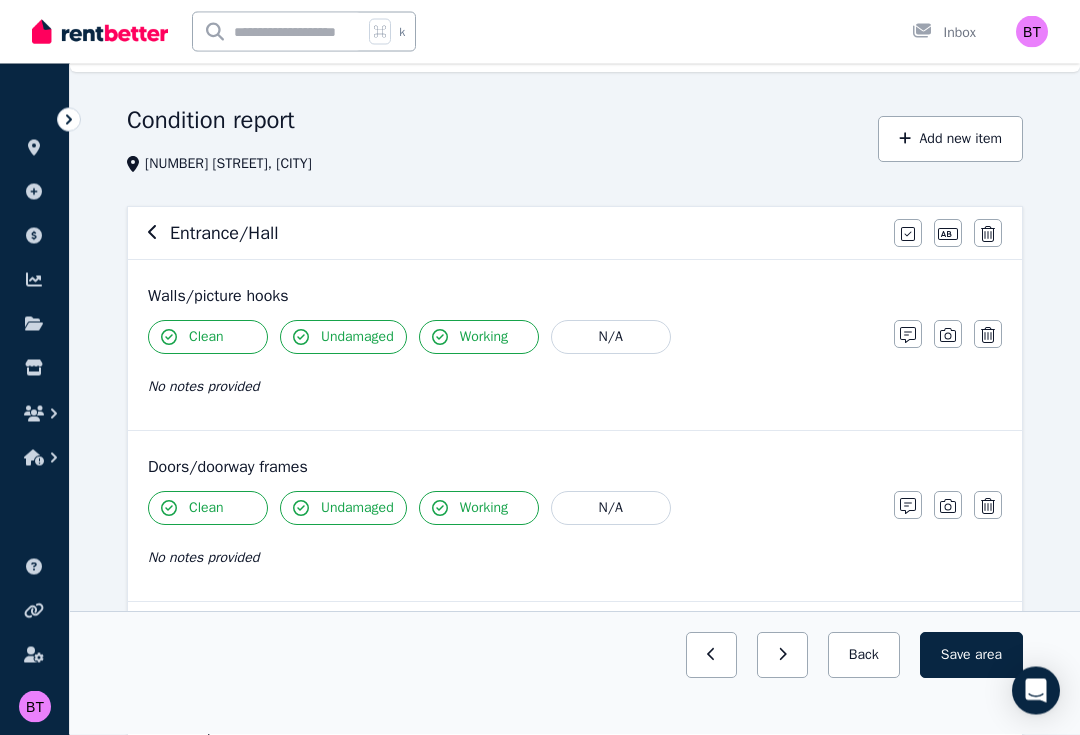 click 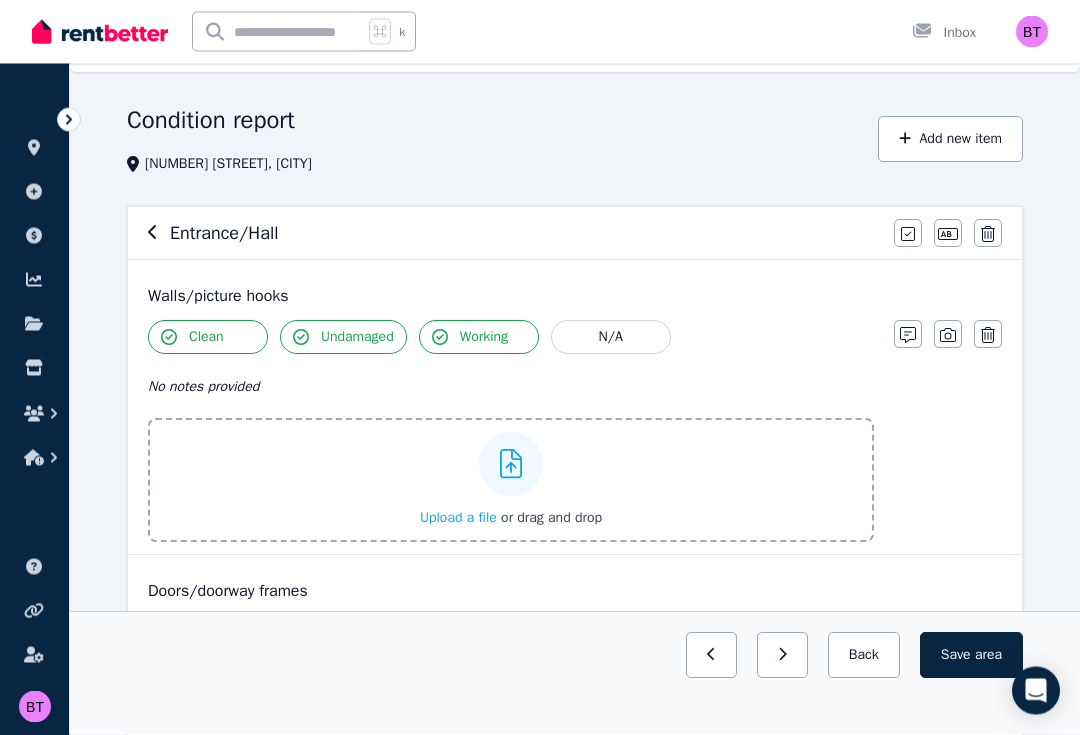 scroll, scrollTop: 48, scrollLeft: 0, axis: vertical 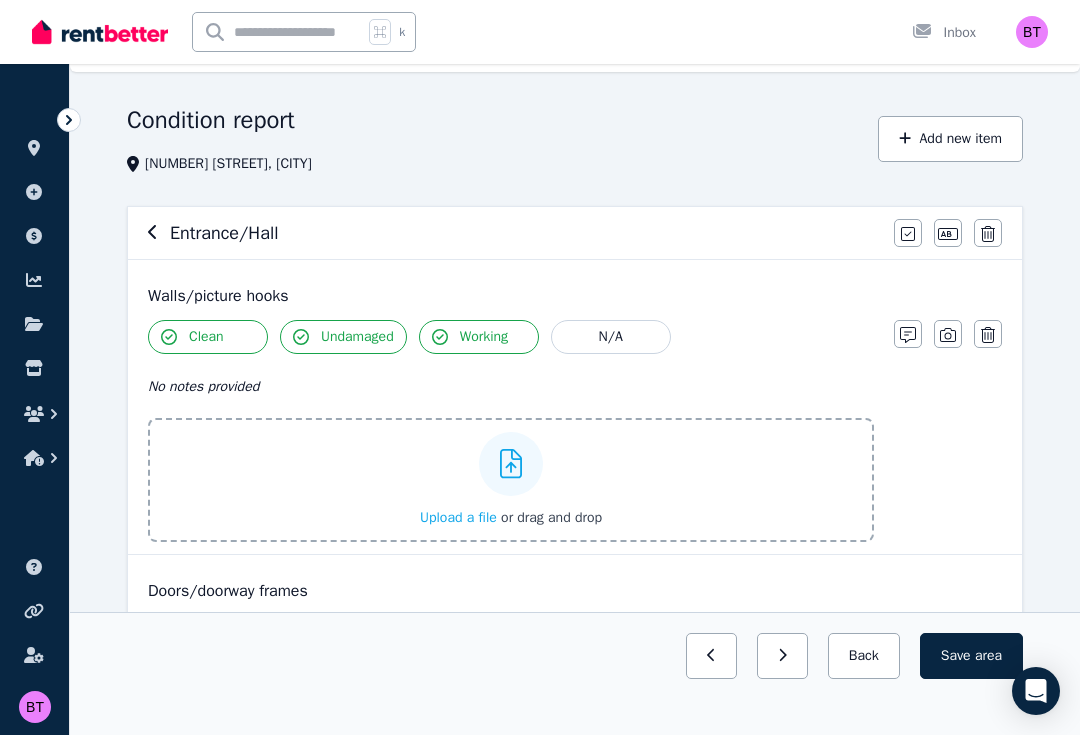 click on "Upload a file" at bounding box center (458, 517) 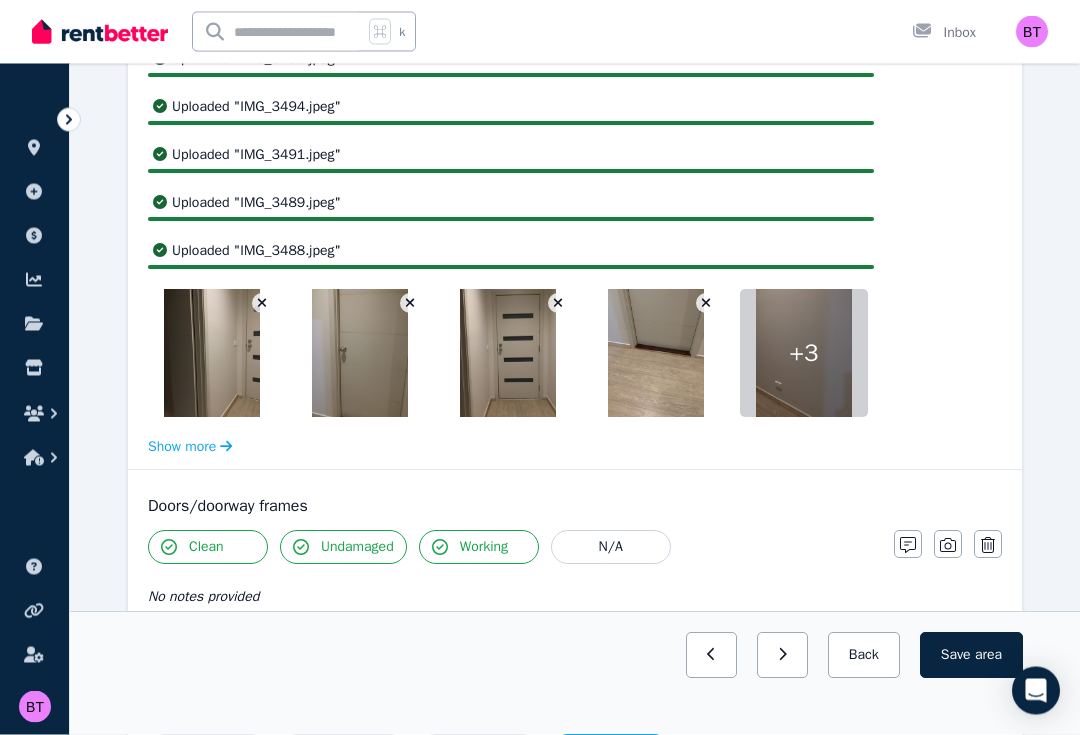 click on "Save   area" at bounding box center (971, 656) 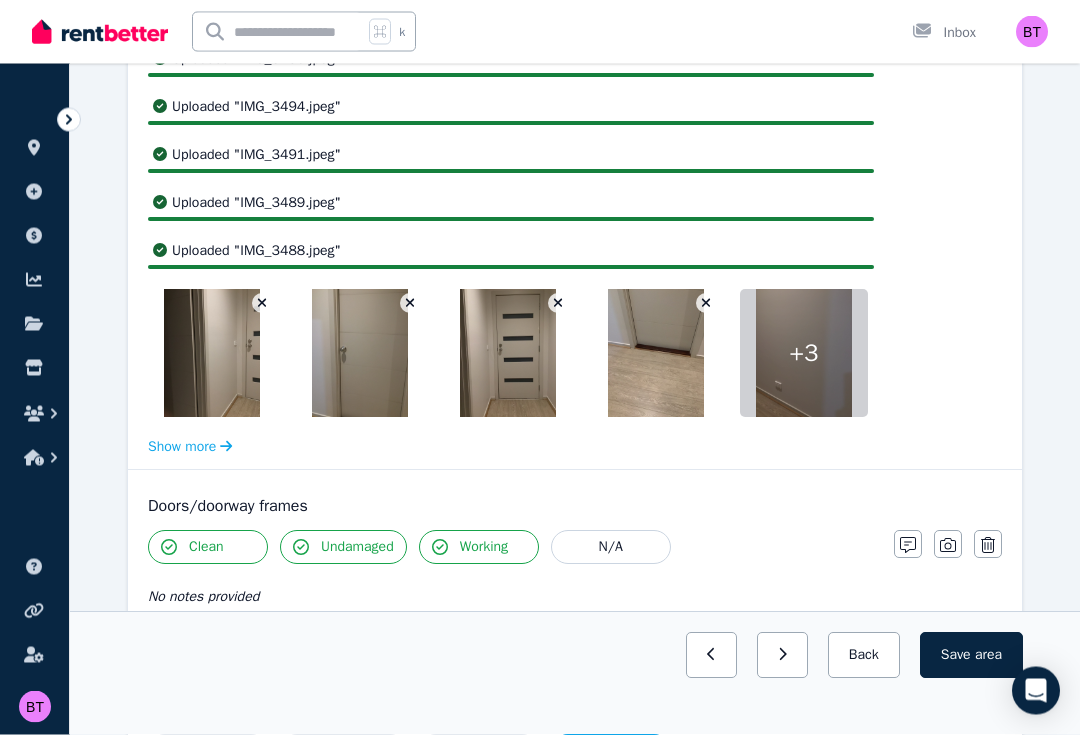 scroll, scrollTop: 561, scrollLeft: 0, axis: vertical 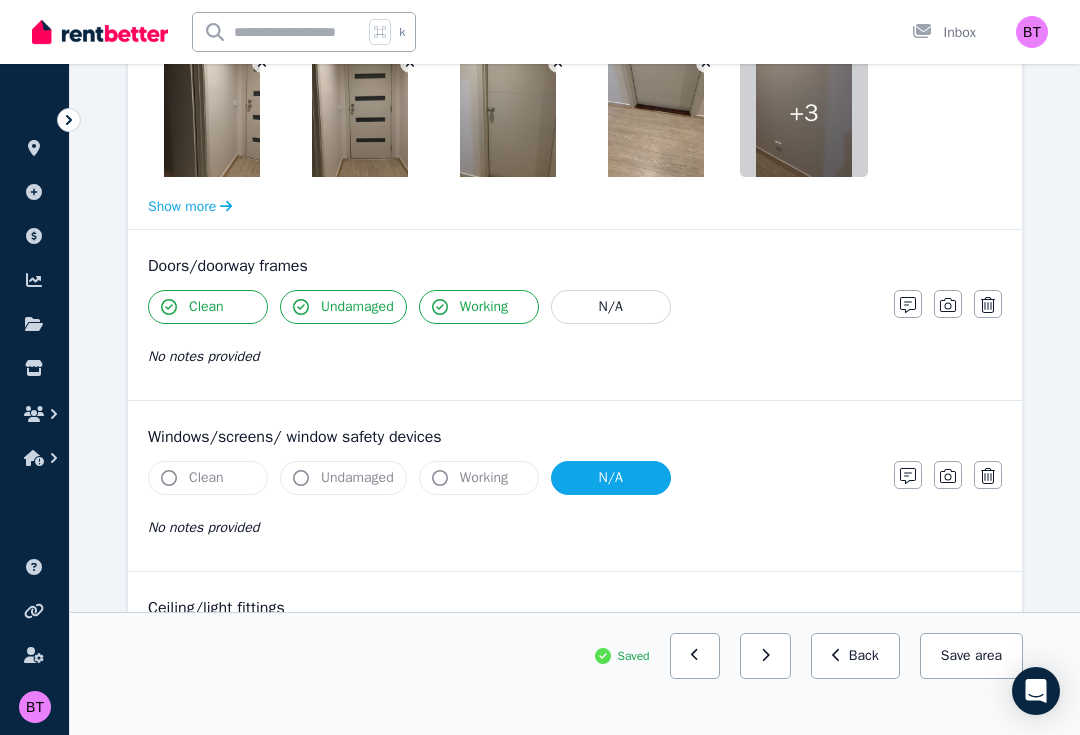click on "Back" at bounding box center (855, 656) 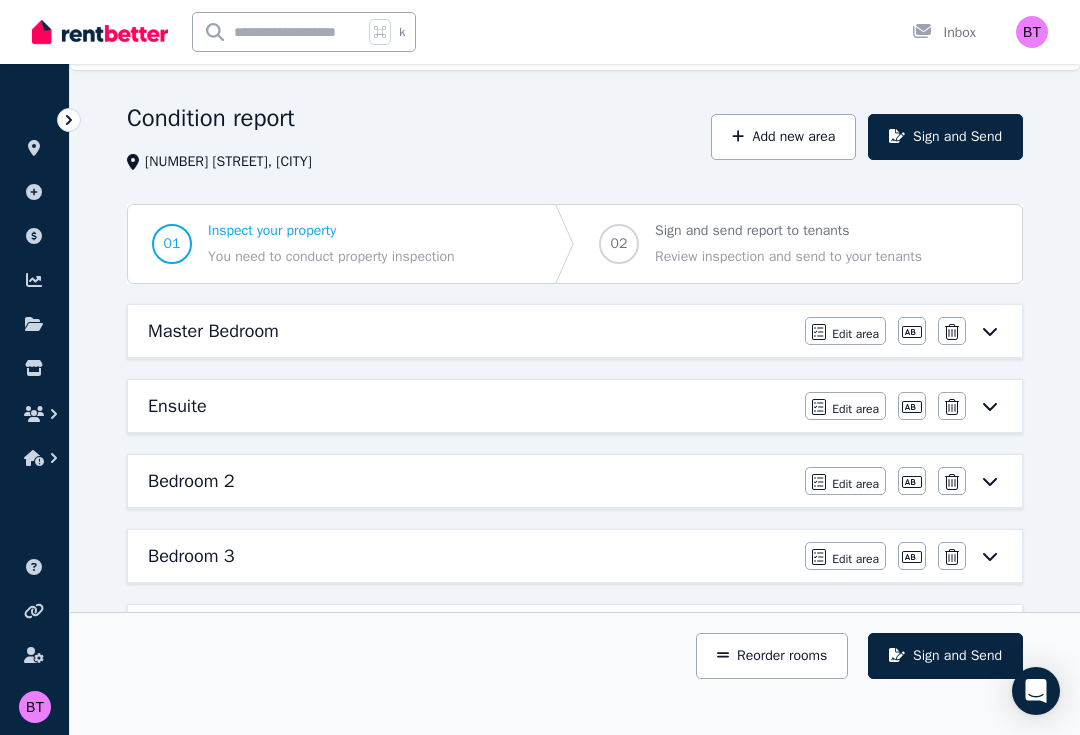 scroll, scrollTop: 0, scrollLeft: 0, axis: both 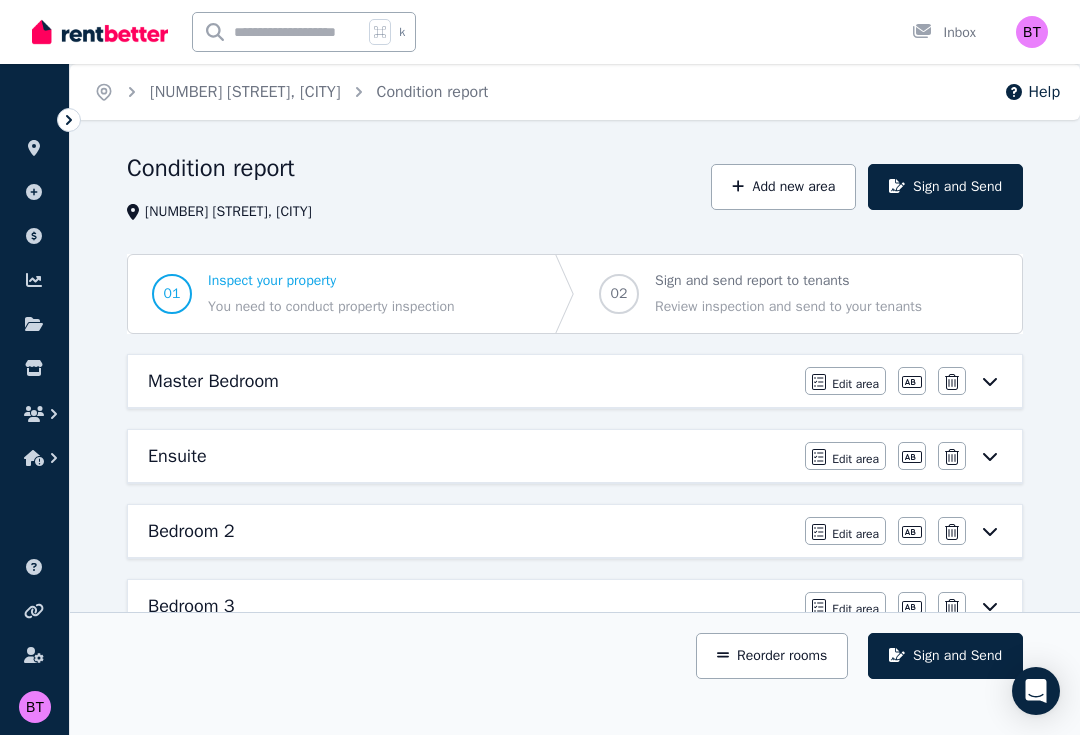 click on "Add new area" at bounding box center [783, 187] 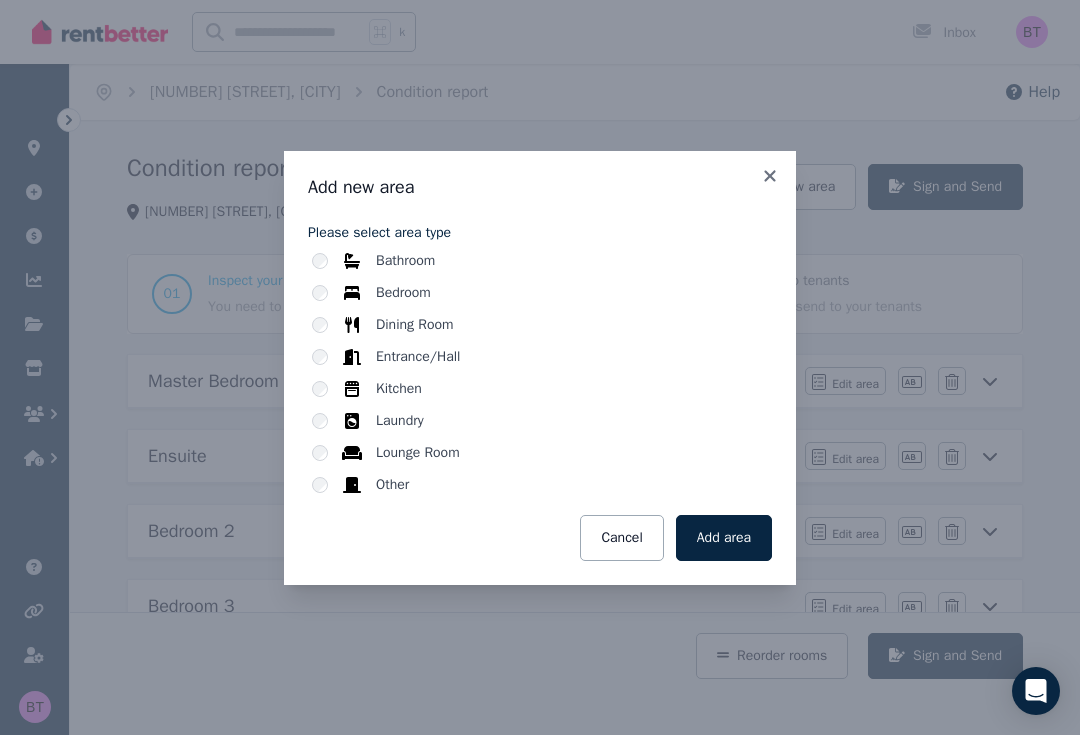 click on "Other" at bounding box center (392, 485) 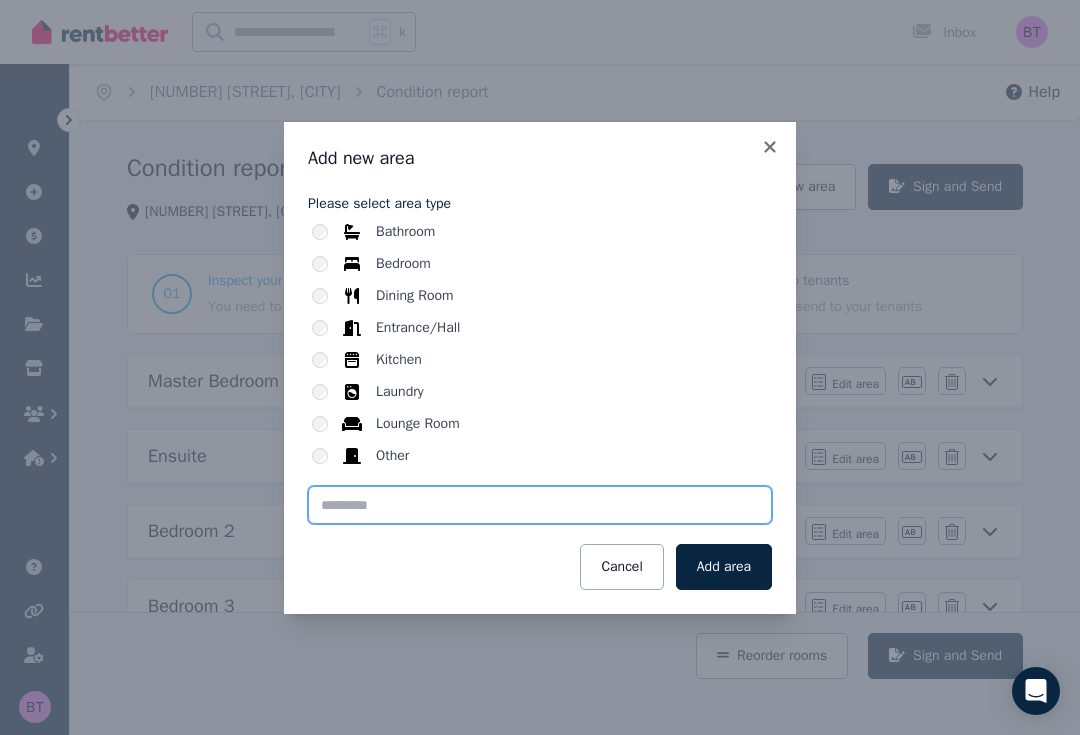 click at bounding box center (540, 505) 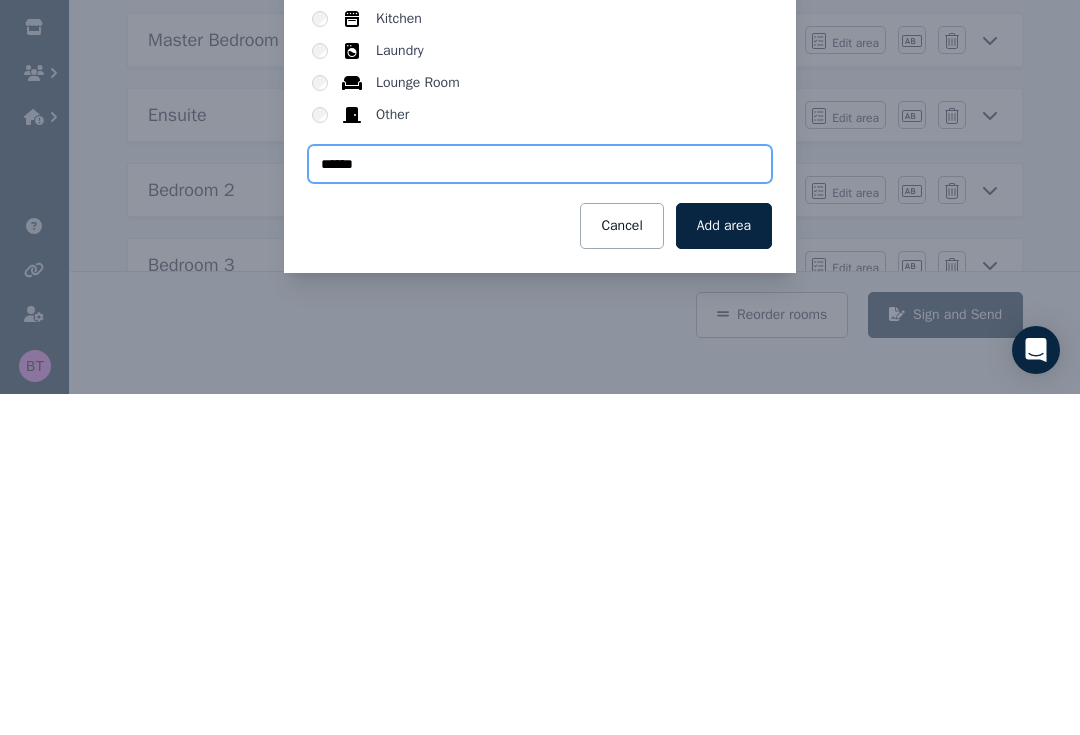 type on "******" 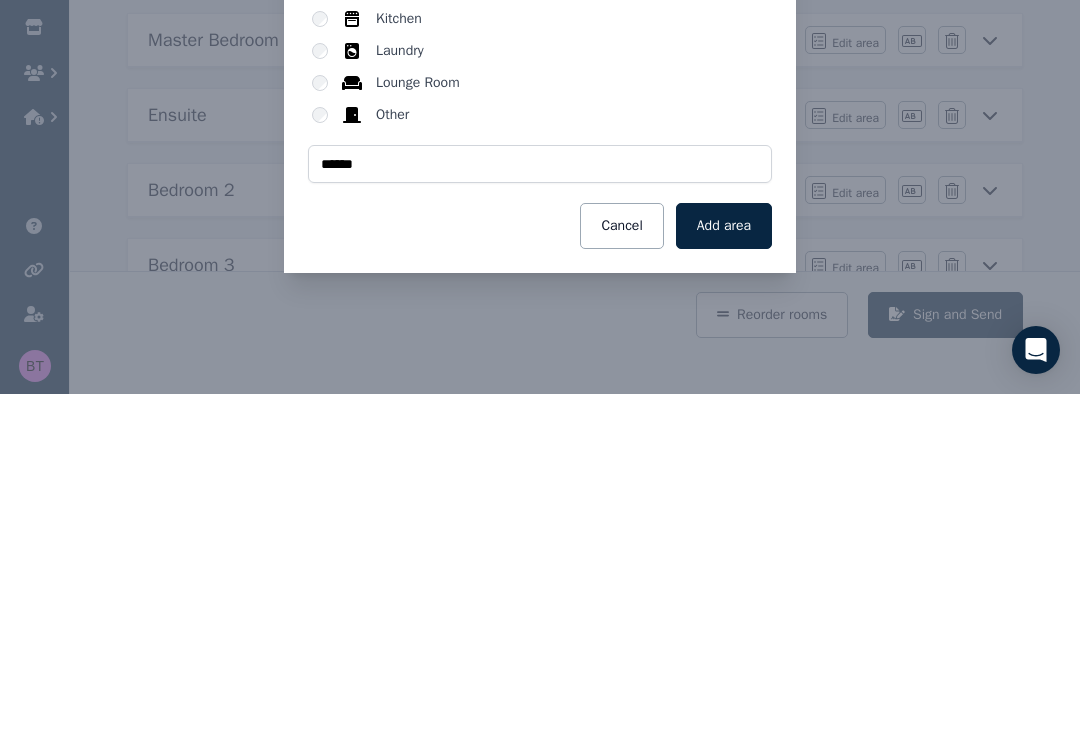 click on "Add area" at bounding box center (724, 567) 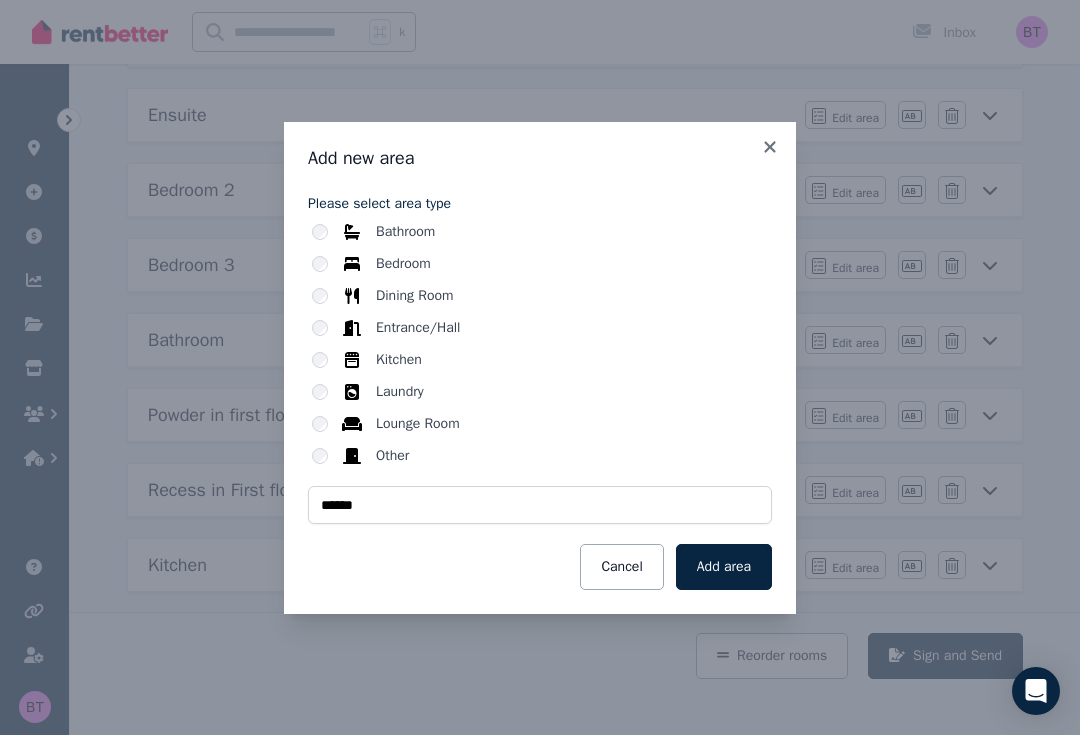 scroll, scrollTop: 0, scrollLeft: 0, axis: both 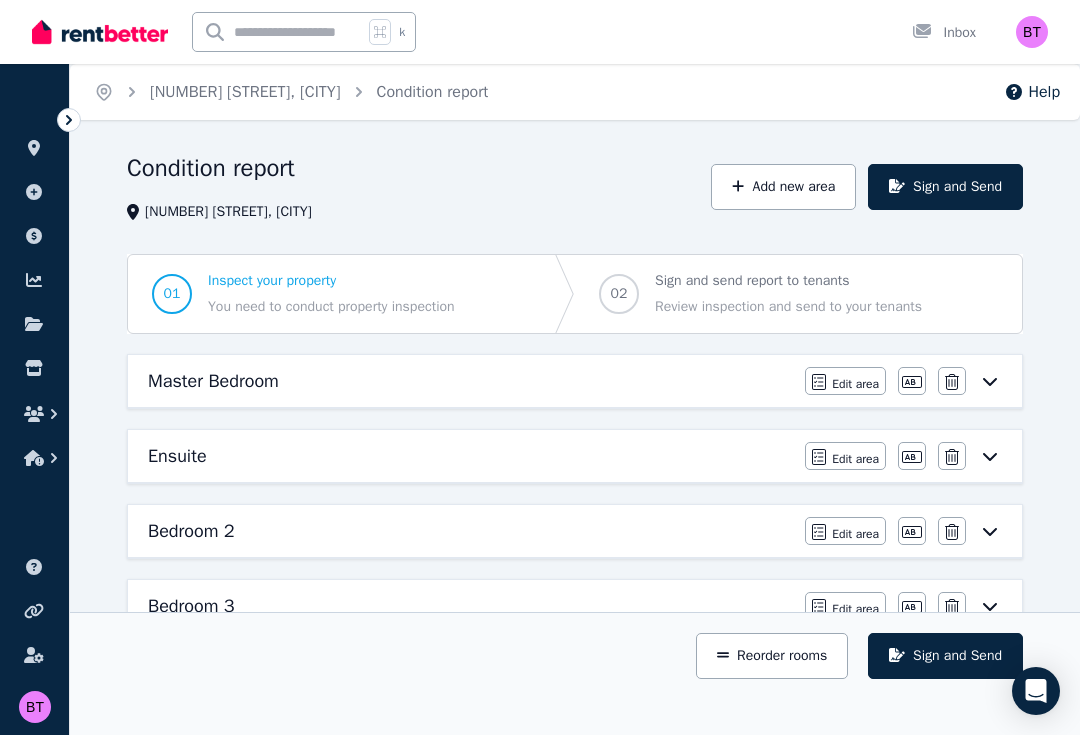 click on "Add new area" at bounding box center (783, 187) 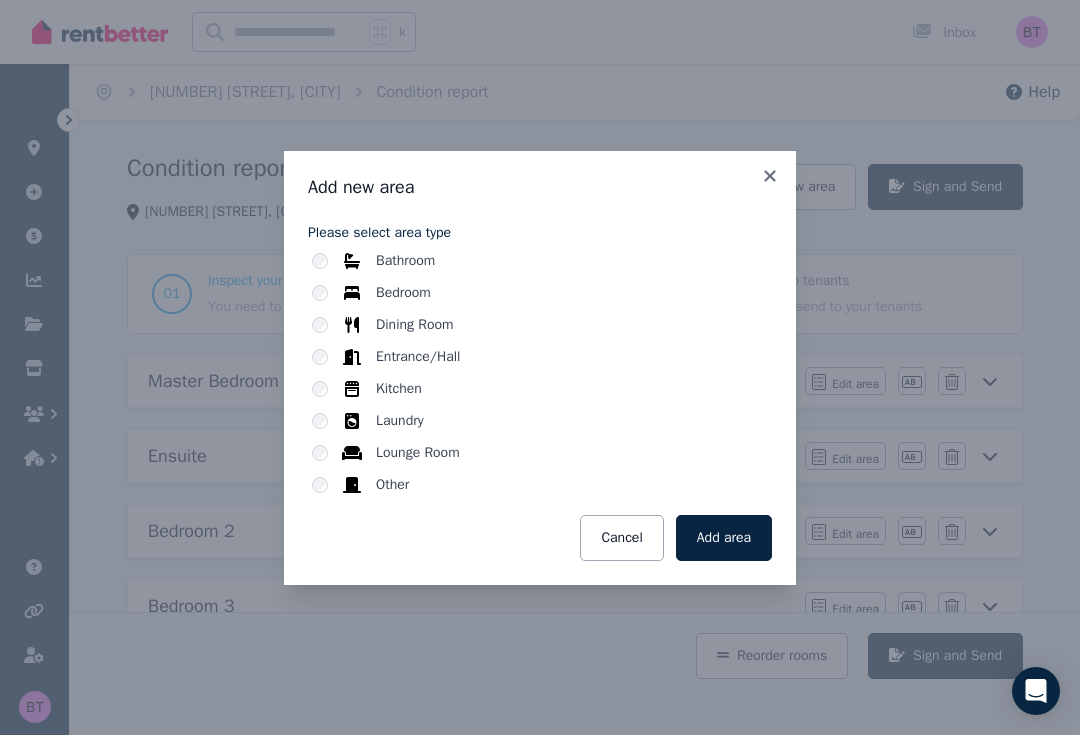 click on "Other" at bounding box center [392, 485] 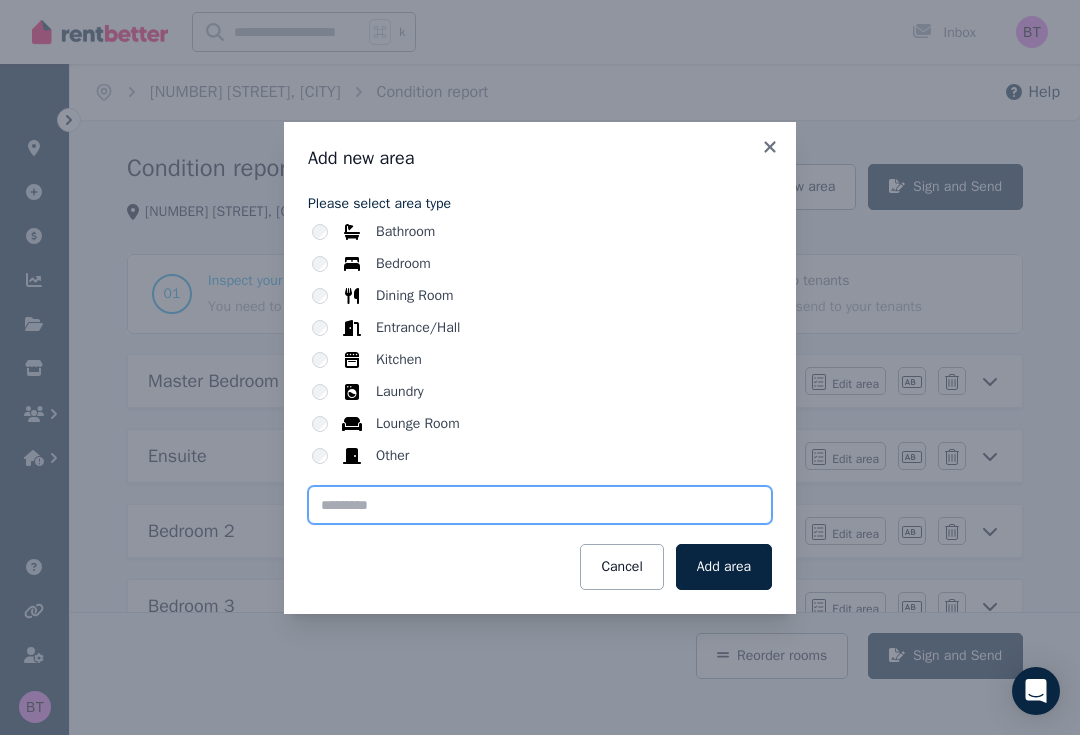 click at bounding box center (540, 505) 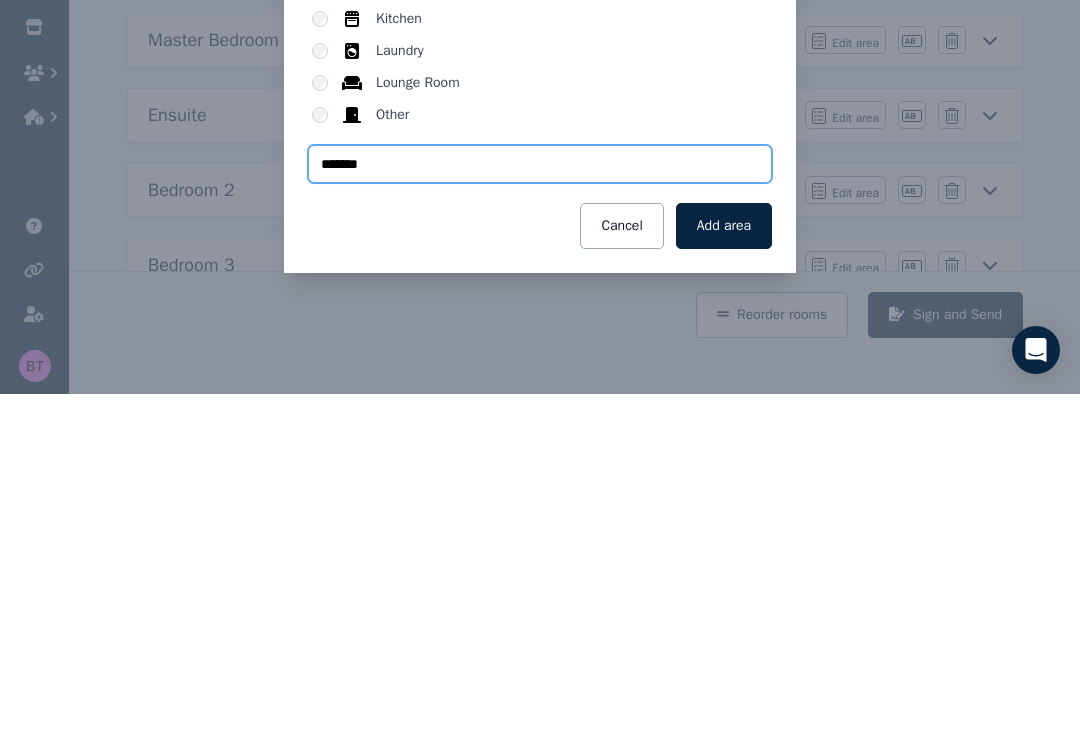 type on "*******" 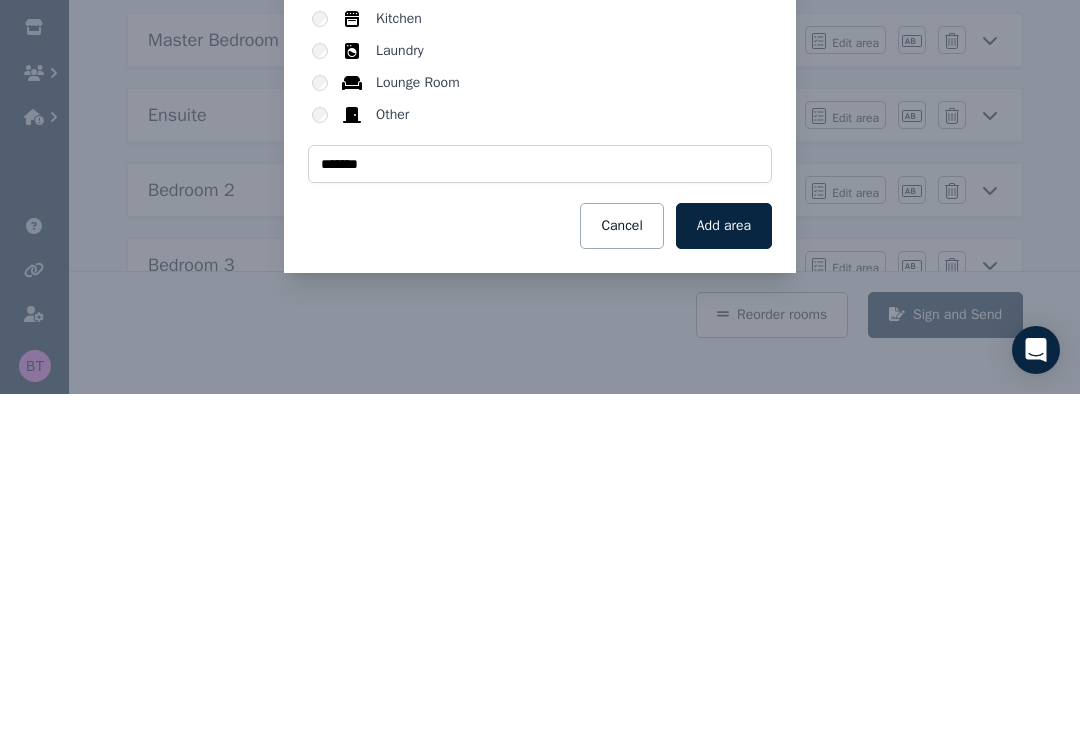 click on "Add area" at bounding box center (724, 567) 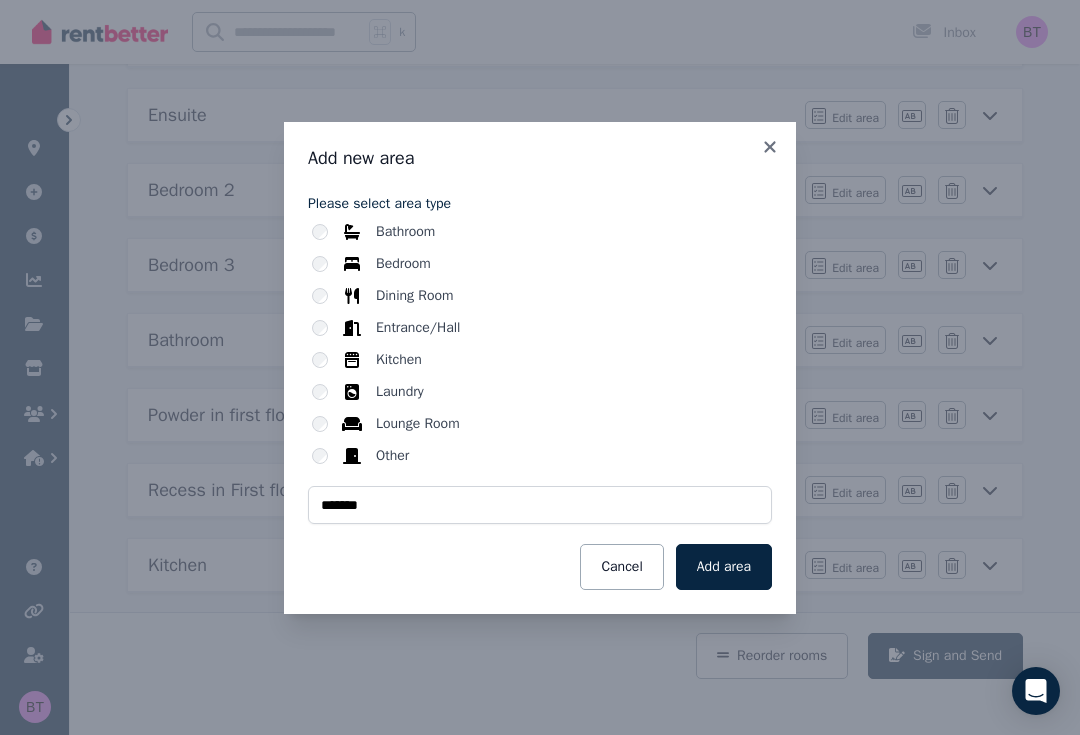 scroll, scrollTop: 0, scrollLeft: 0, axis: both 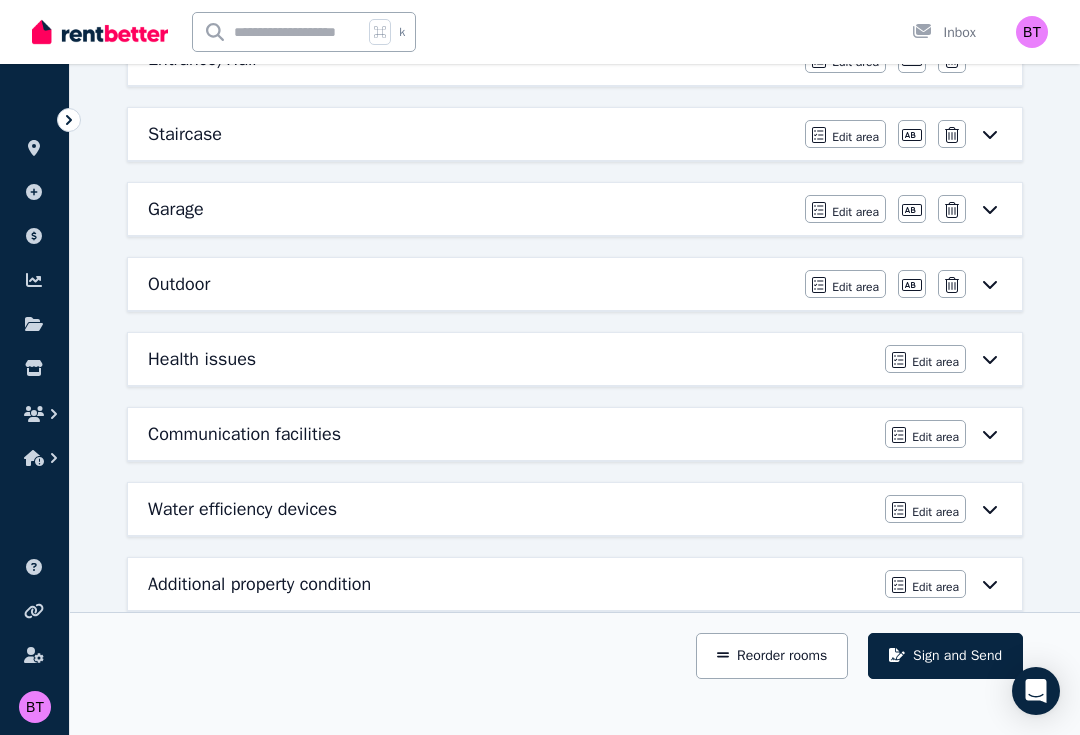 click on "Edit area" at bounding box center [855, 212] 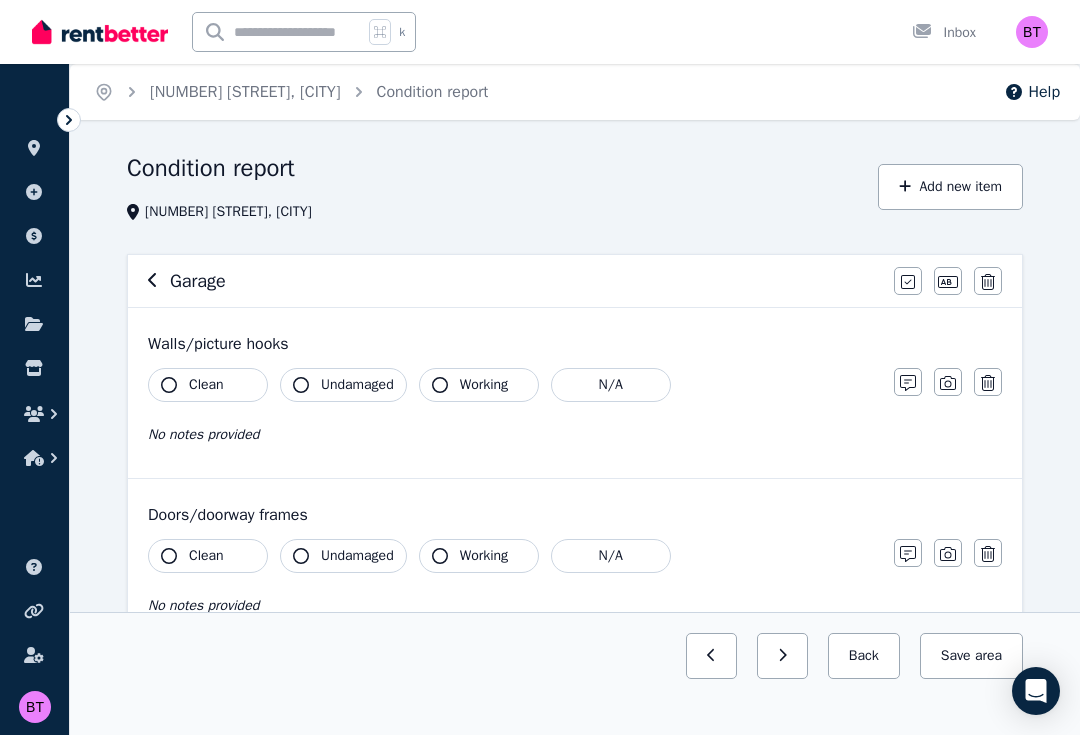 click on "Clean" at bounding box center (208, 385) 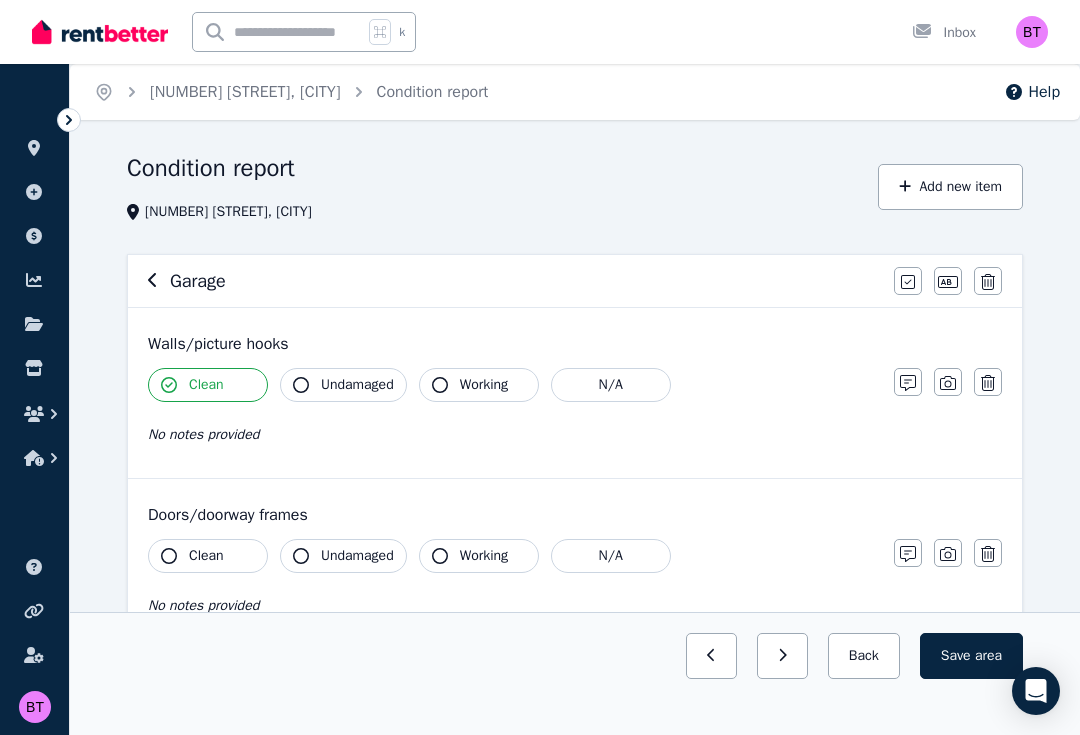 click on "Undamaged" at bounding box center (357, 385) 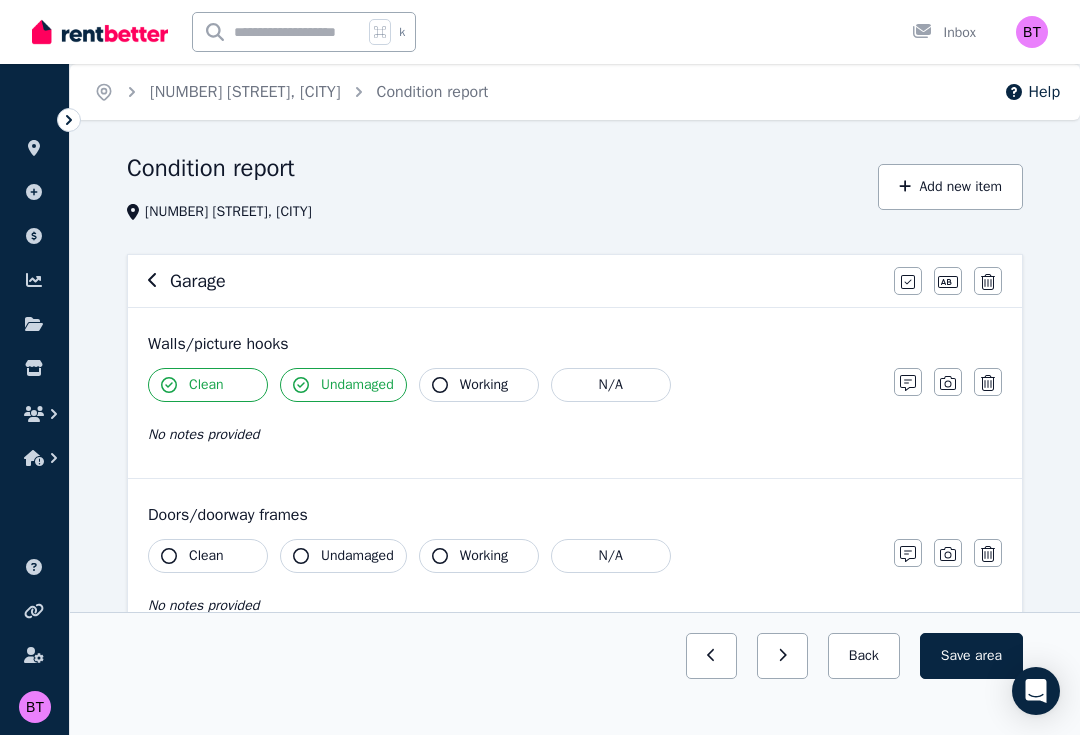 click on "Working" at bounding box center [484, 385] 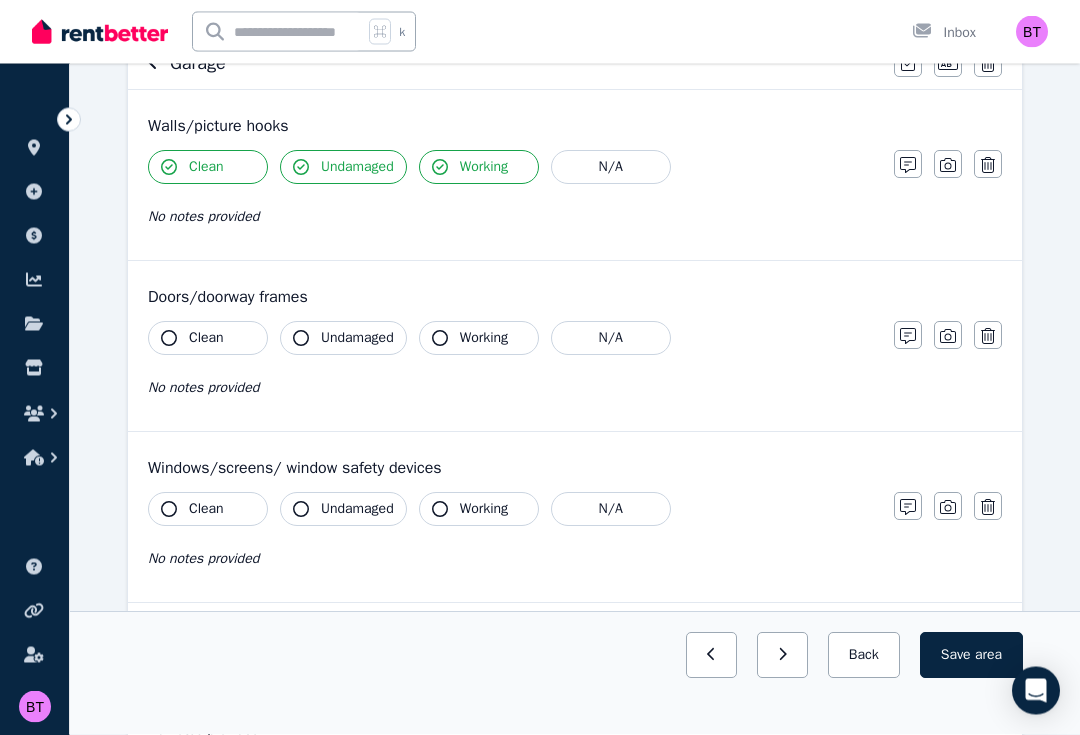 click on "Clean" at bounding box center [206, 339] 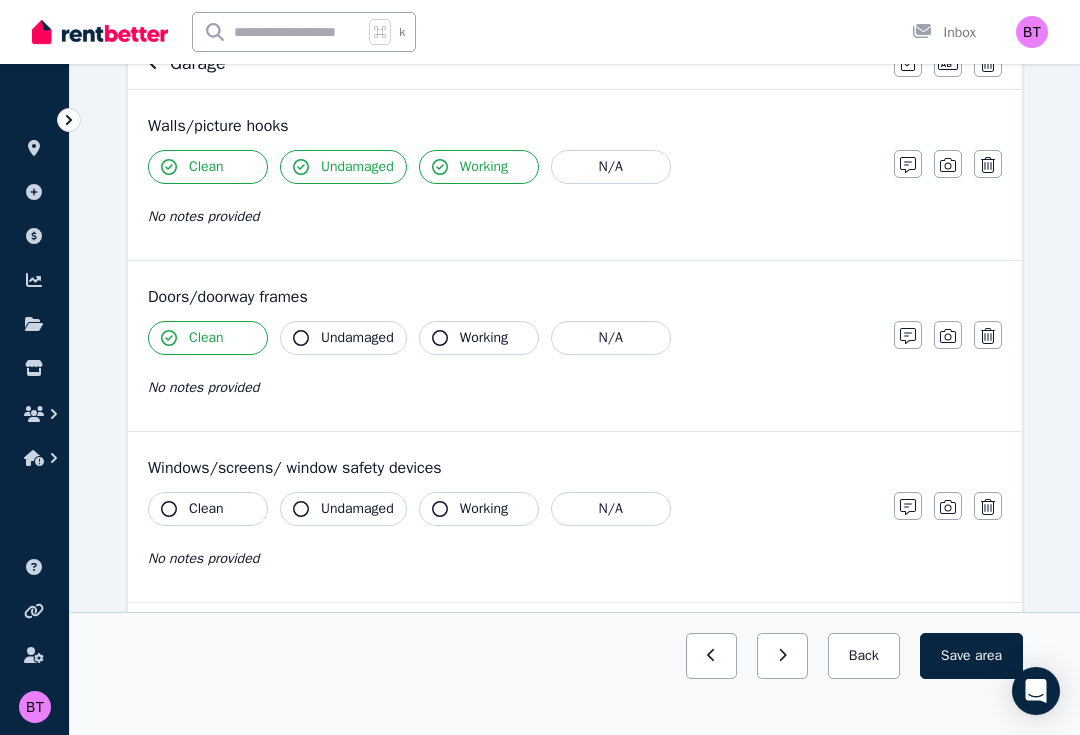click on "Undamaged" at bounding box center (343, 338) 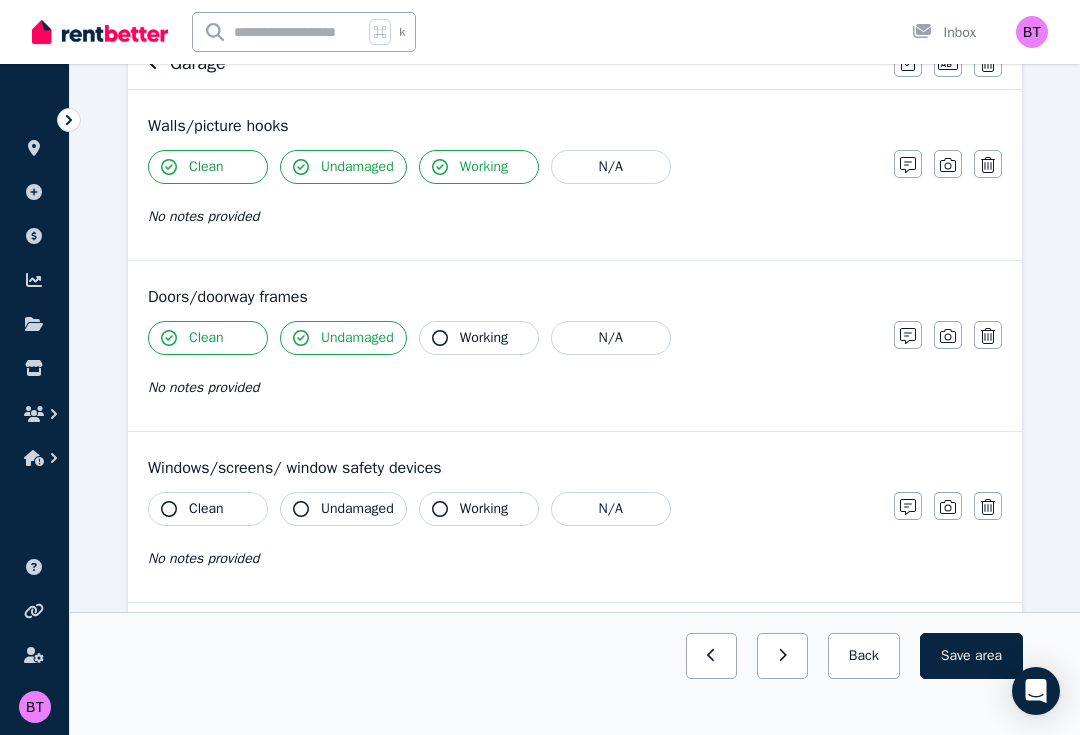 click on "Working" at bounding box center (484, 338) 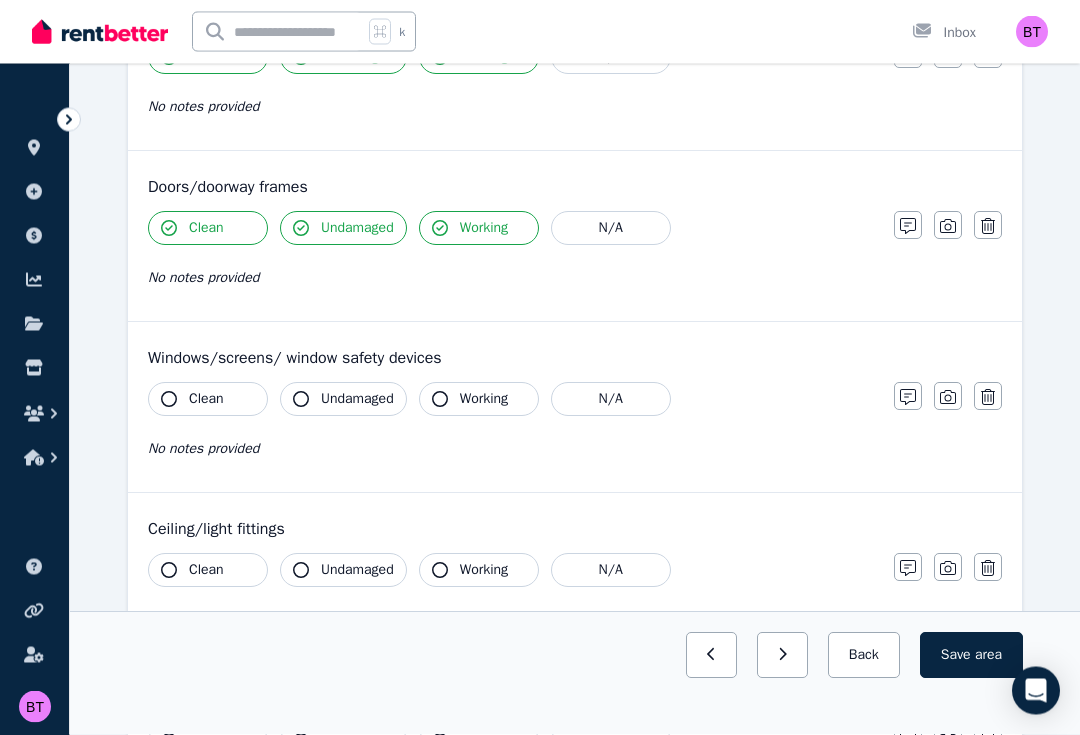 click on "N/A" at bounding box center (611, 400) 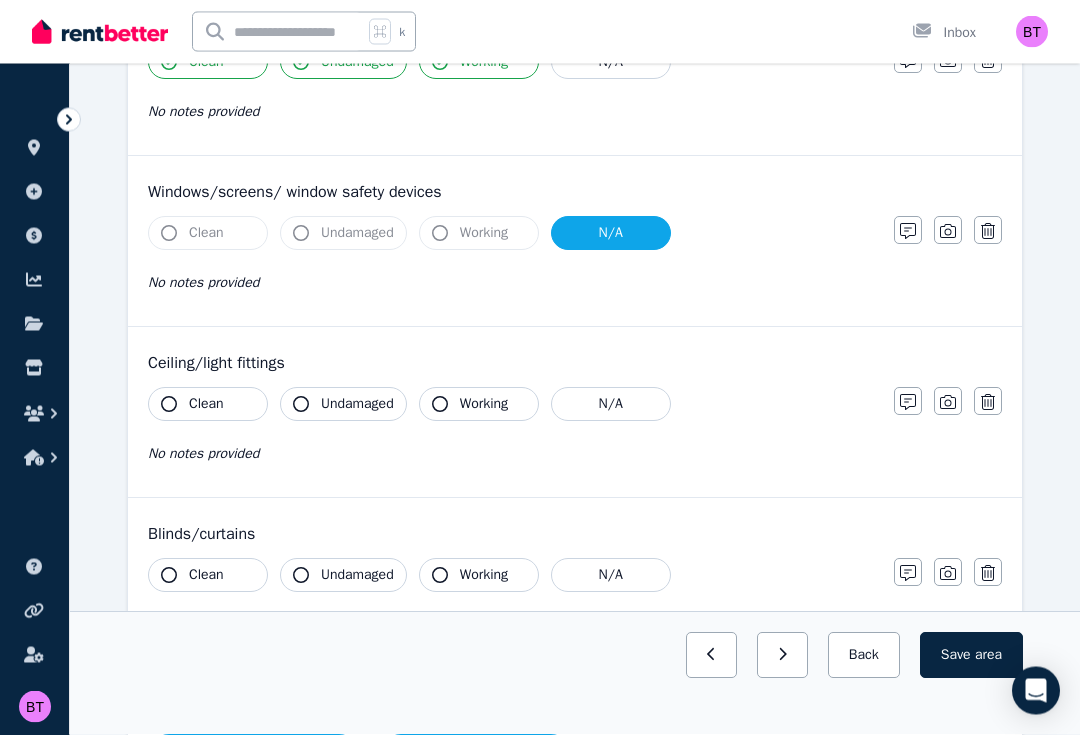 click on "Clean" at bounding box center (208, 405) 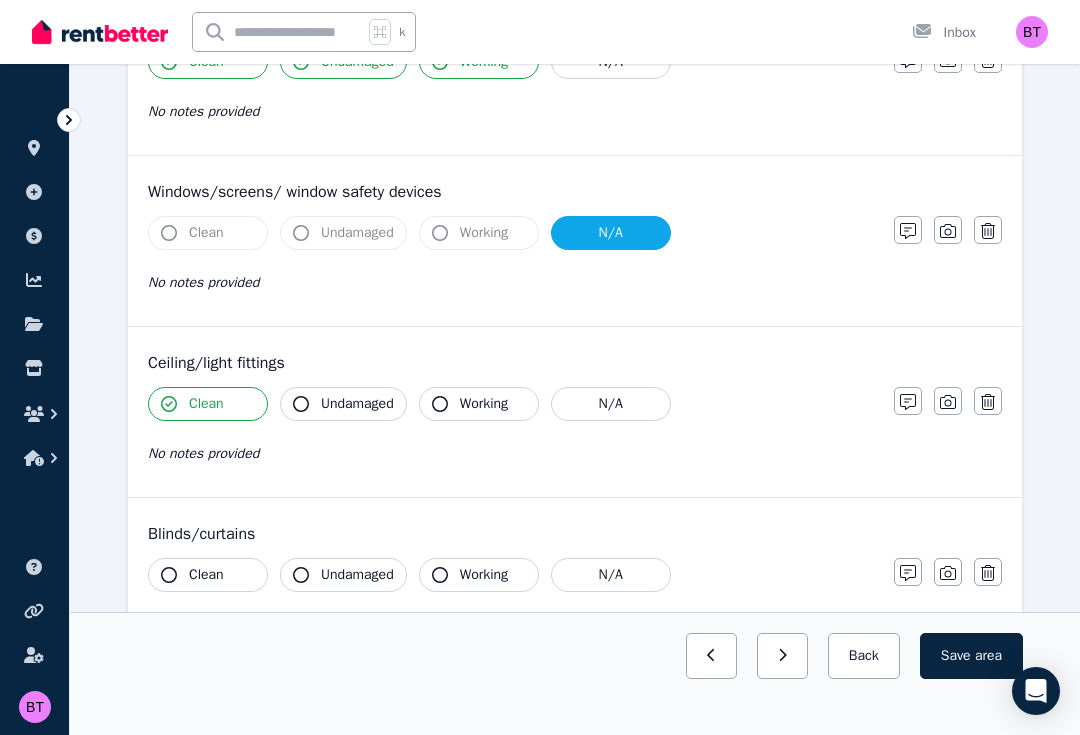 click on "Undamaged" at bounding box center [357, 404] 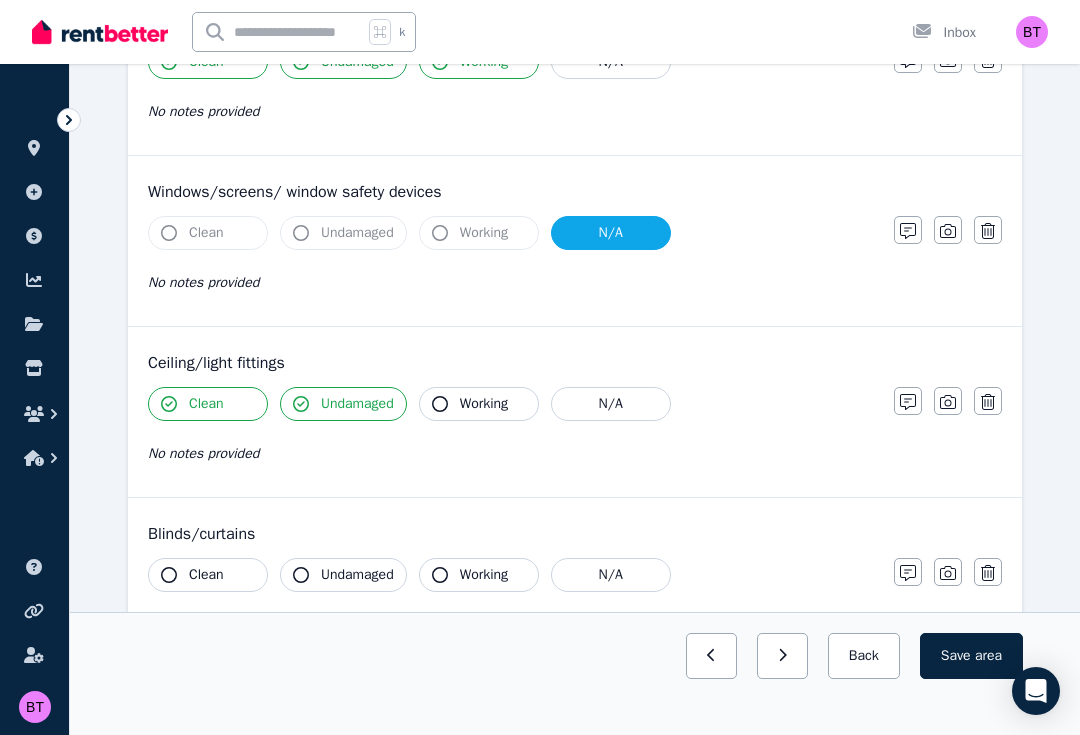 click on "Working" at bounding box center (484, 404) 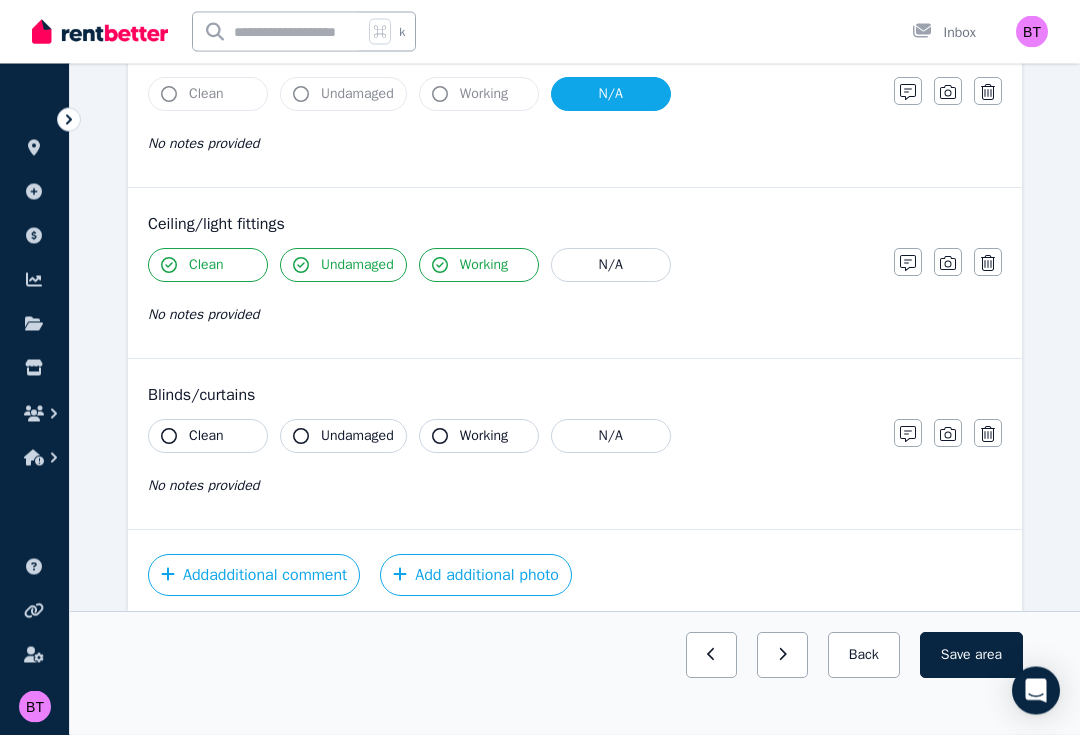 click on "N/A" at bounding box center (611, 437) 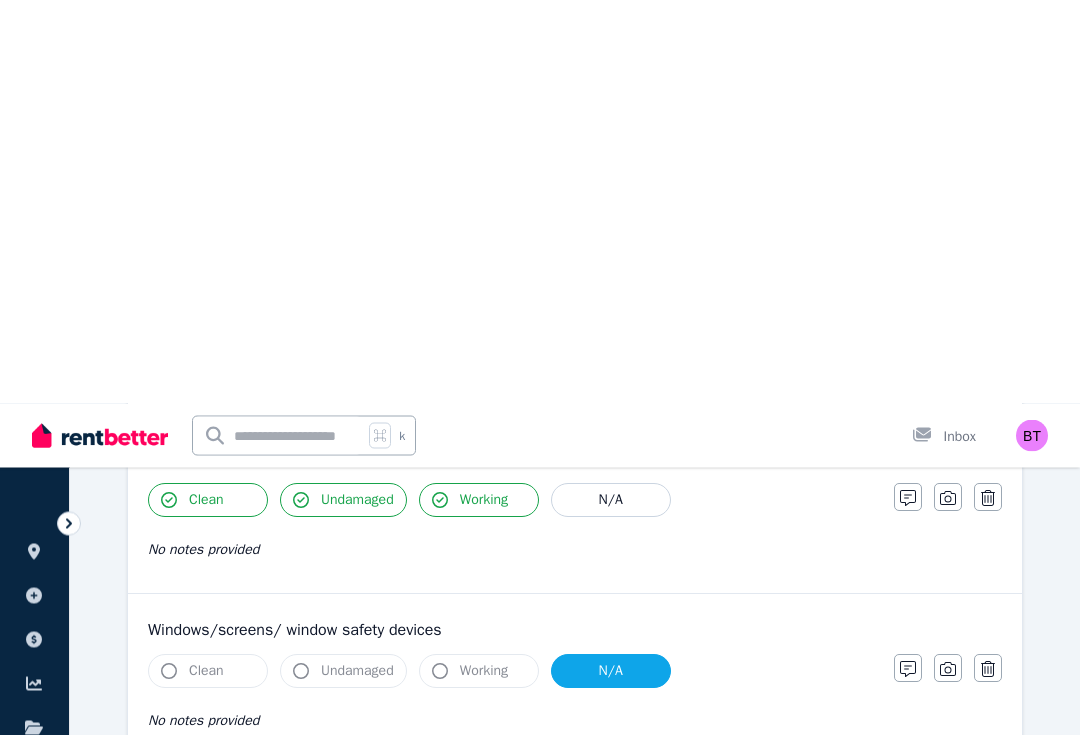 scroll, scrollTop: 0, scrollLeft: 0, axis: both 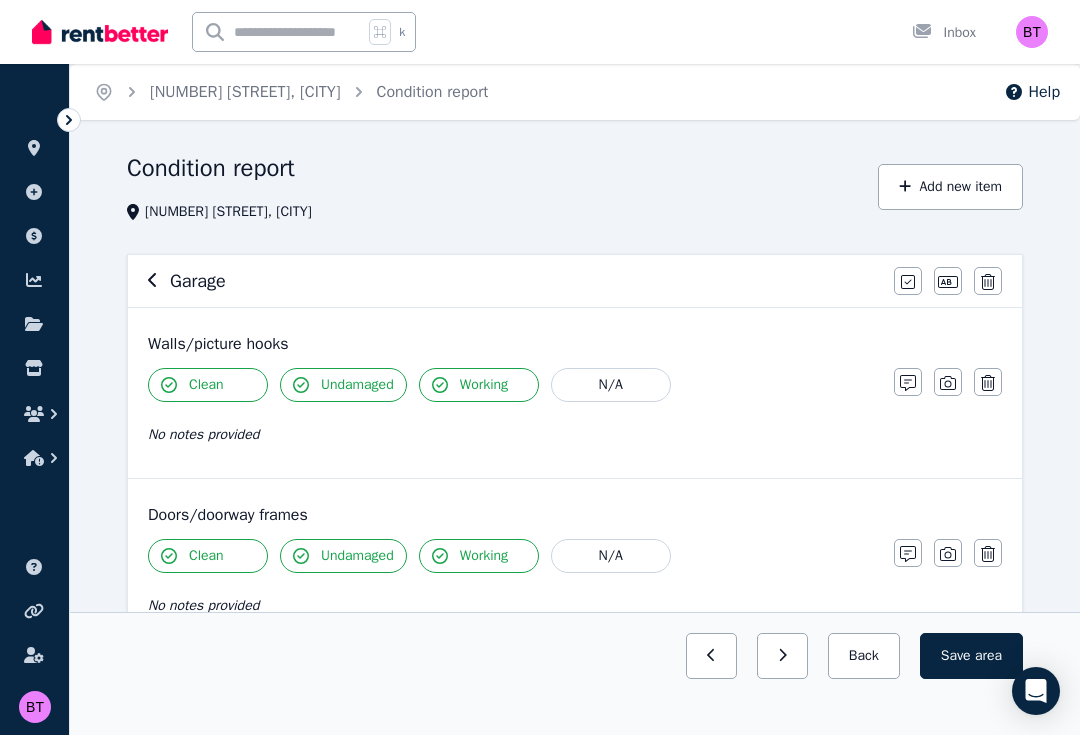 click 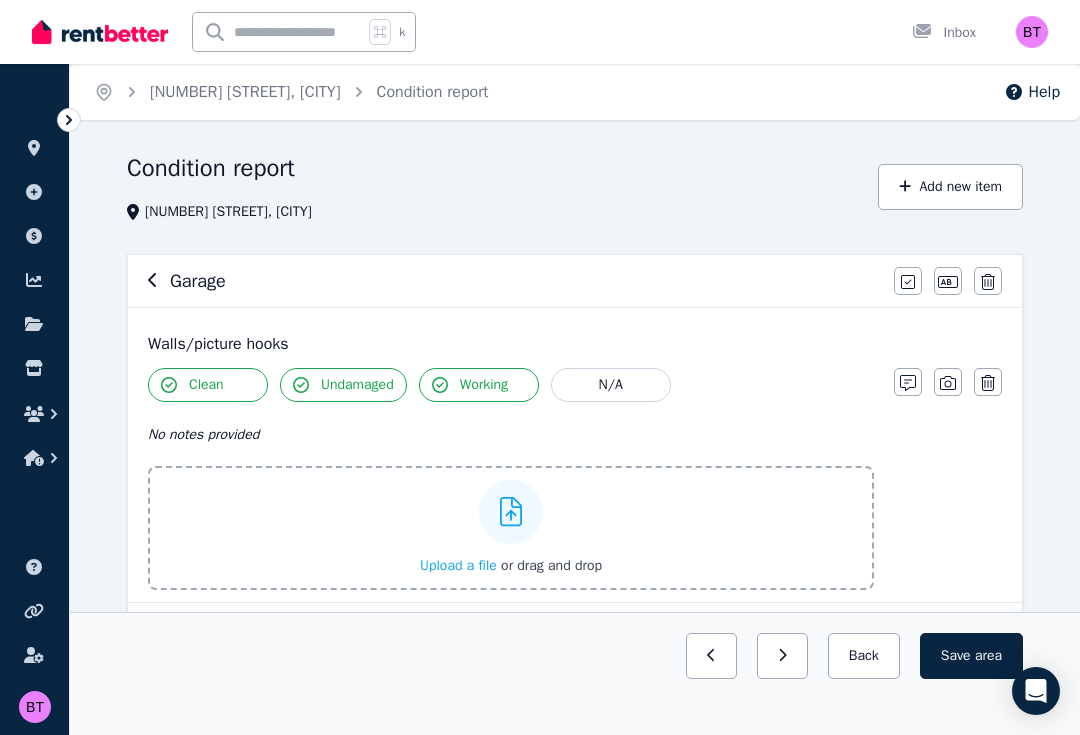 click on "Upload a file" at bounding box center (458, 565) 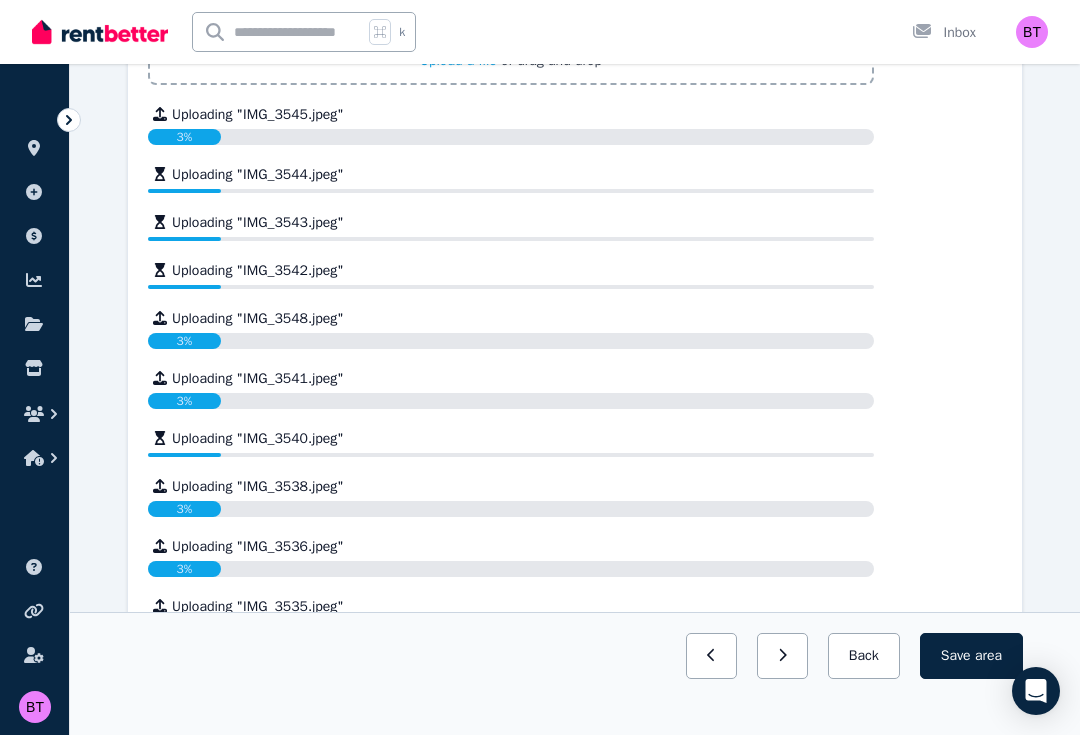 scroll, scrollTop: 515, scrollLeft: 0, axis: vertical 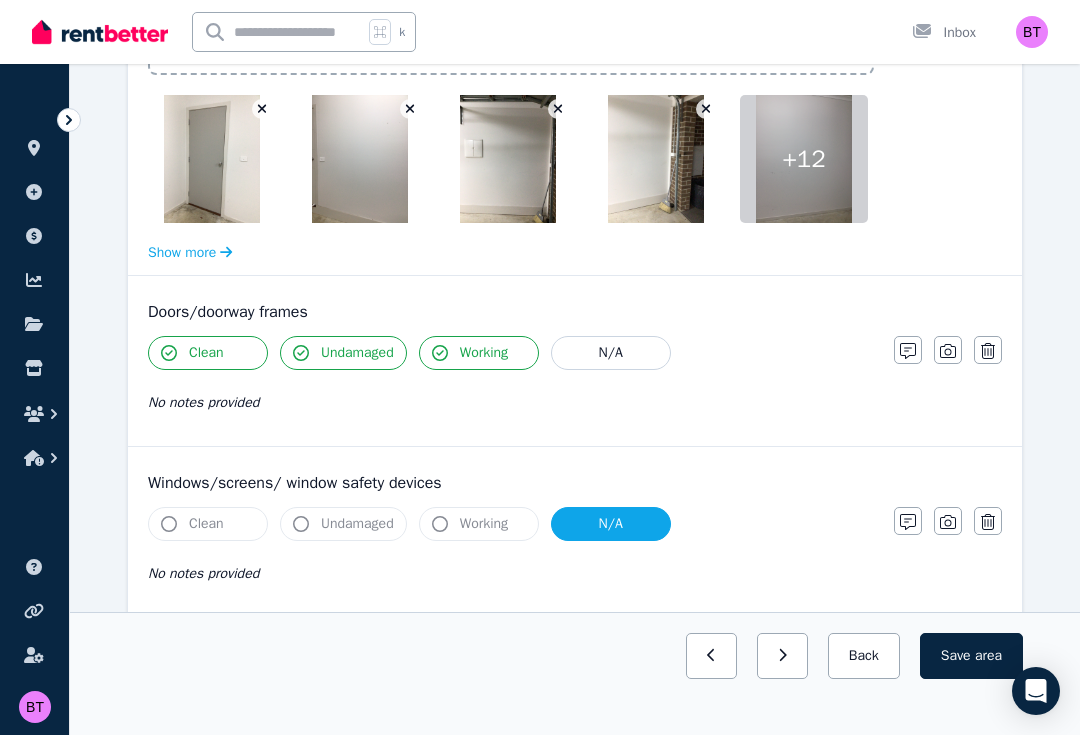 click on "Save   area" at bounding box center (971, 656) 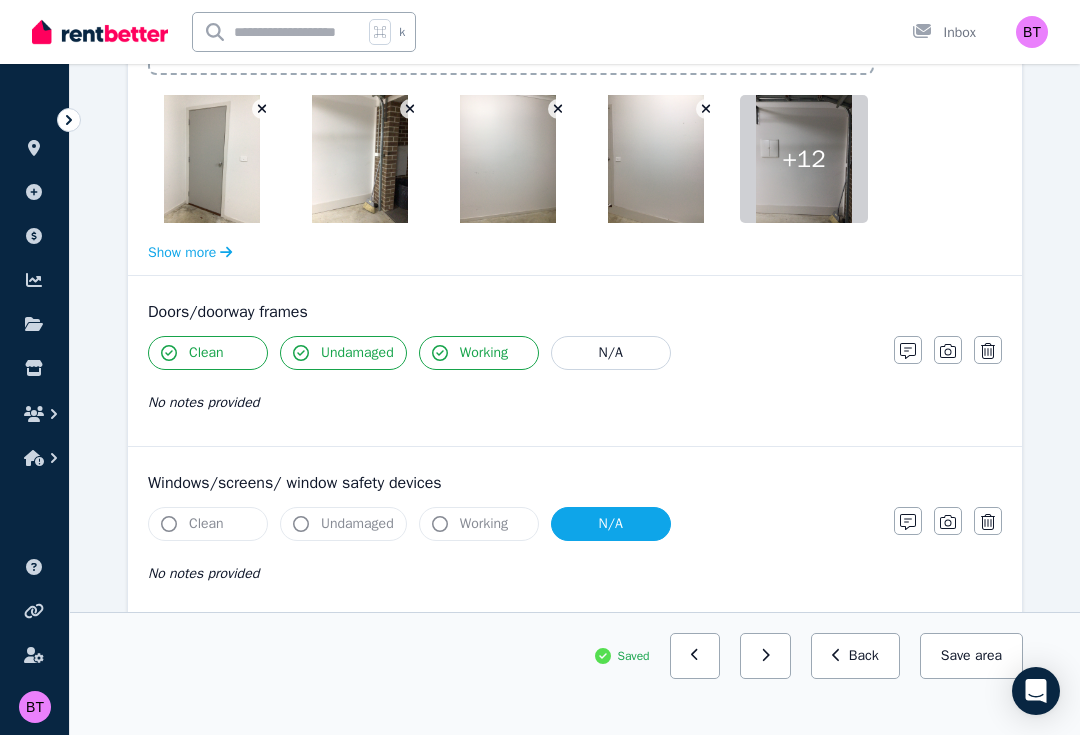 click on "Back" at bounding box center (855, 656) 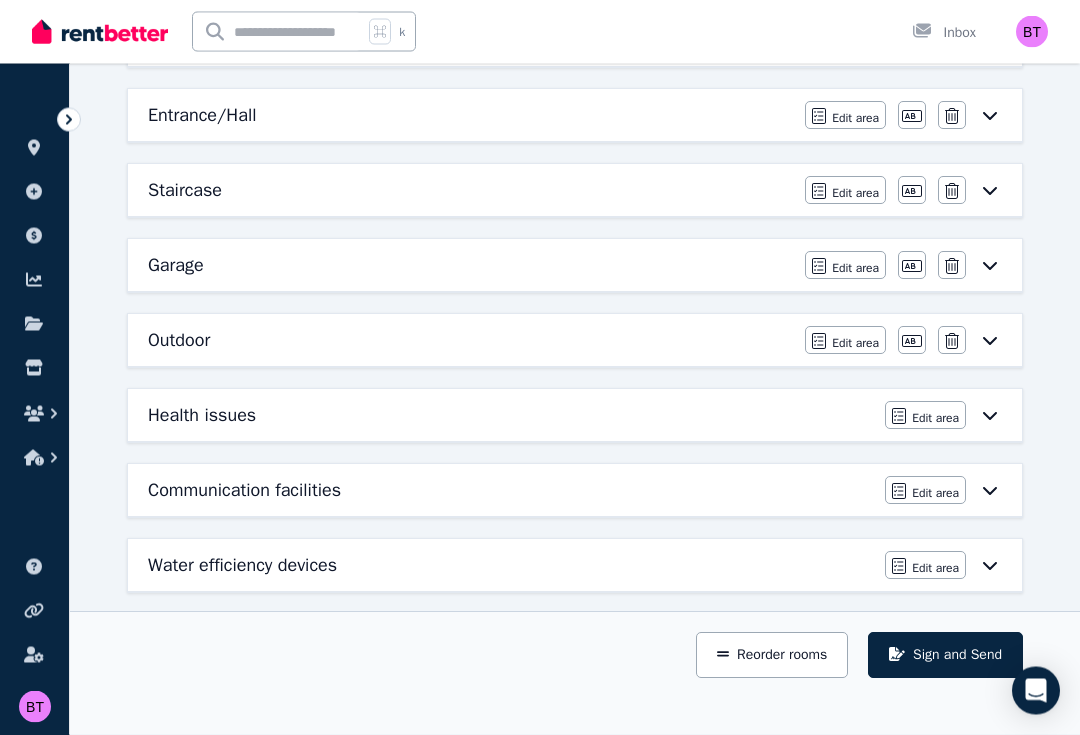 scroll, scrollTop: 1166, scrollLeft: 0, axis: vertical 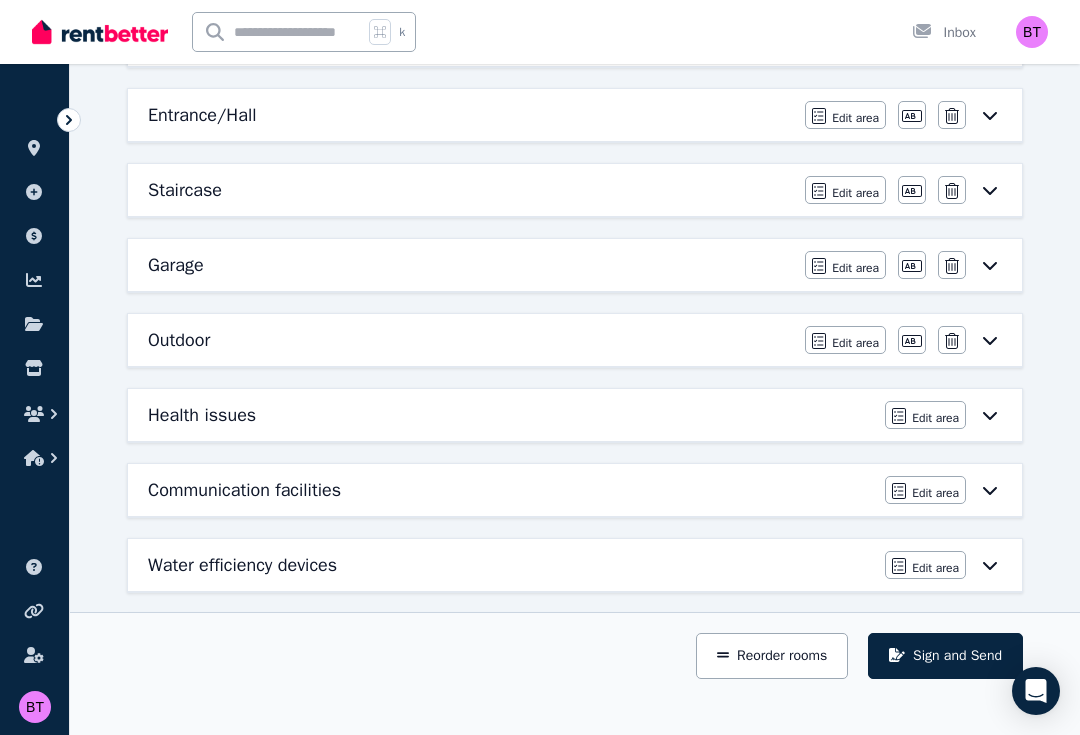 click on "Edit area" at bounding box center [855, 343] 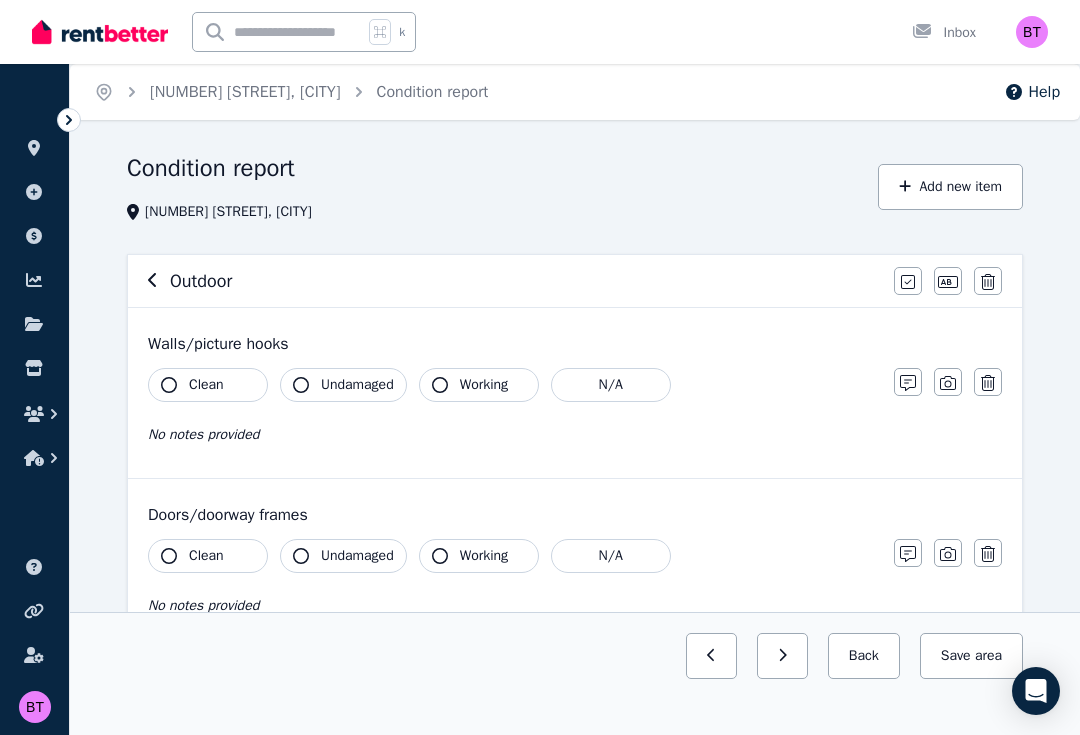 click on "Clean" at bounding box center [206, 385] 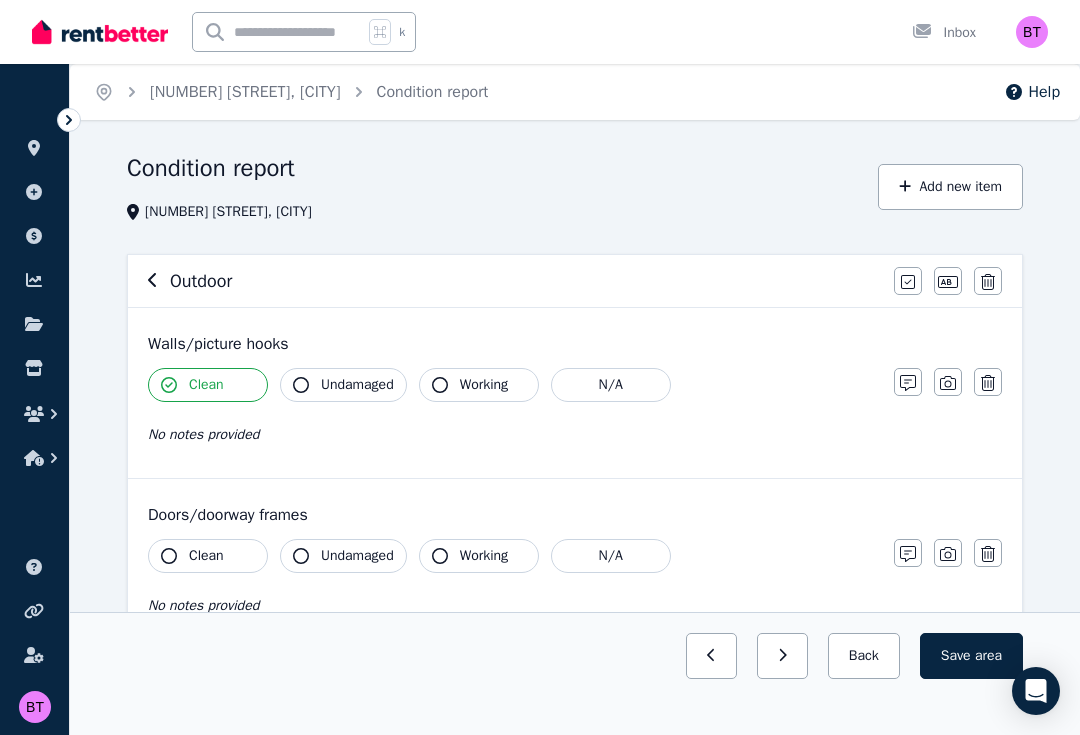 click on "Clean" at bounding box center (206, 385) 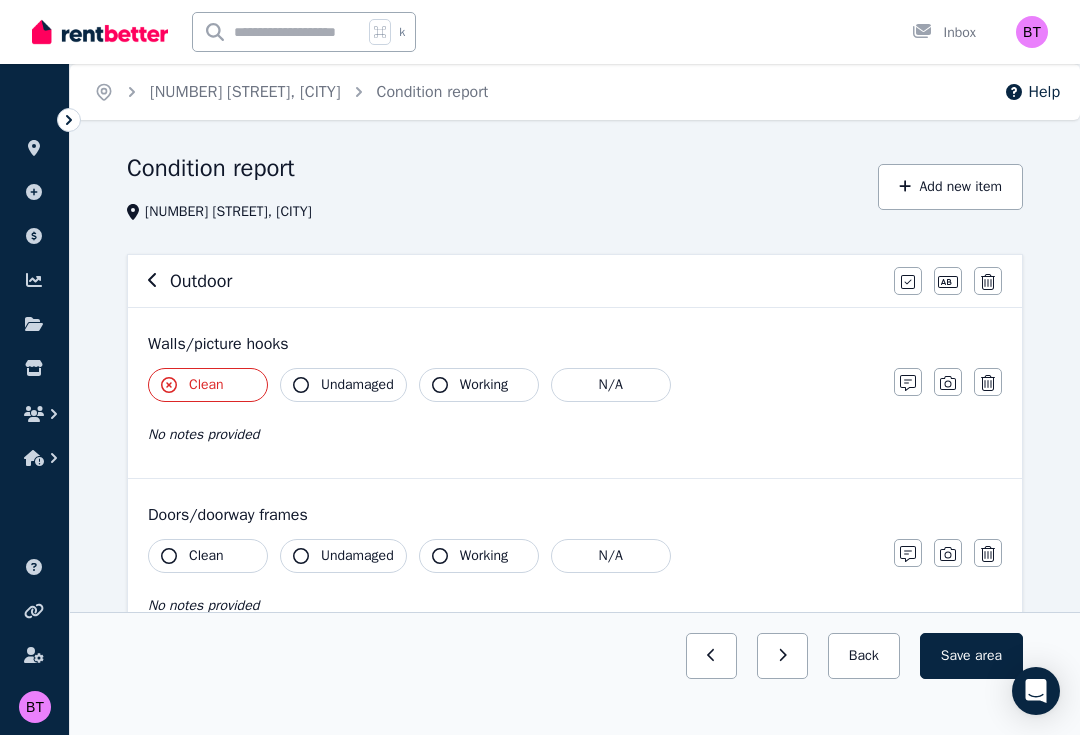 click on "Clean" at bounding box center [206, 385] 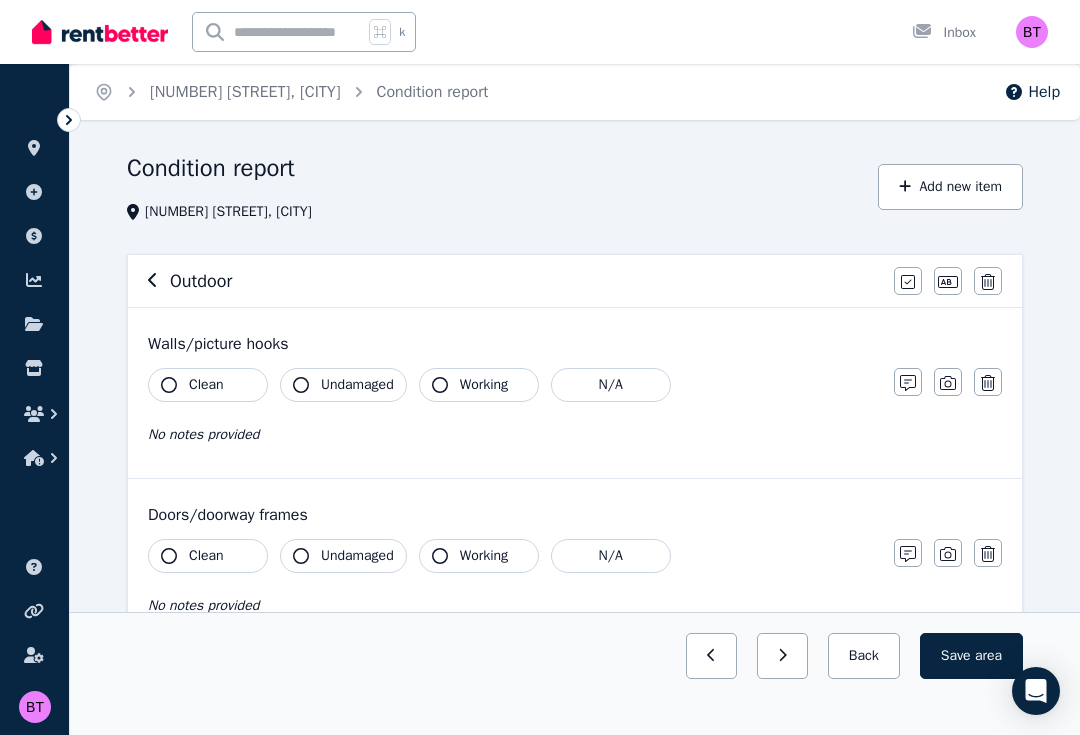scroll, scrollTop: 37, scrollLeft: 0, axis: vertical 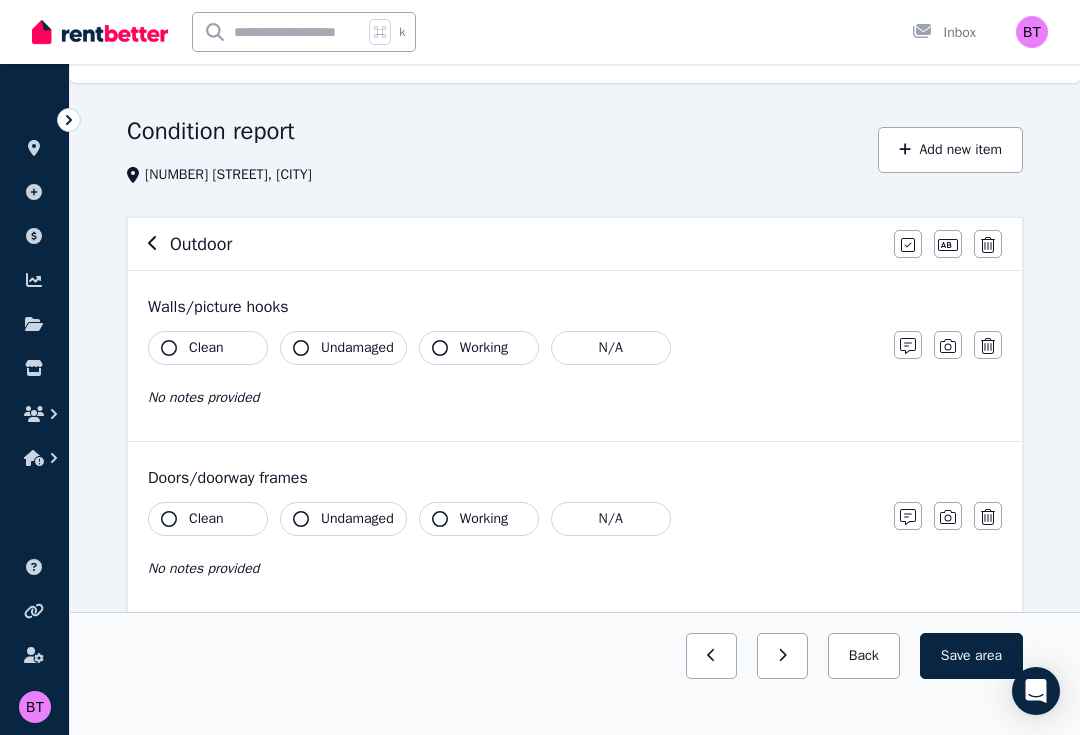 click on "Clean" at bounding box center [208, 348] 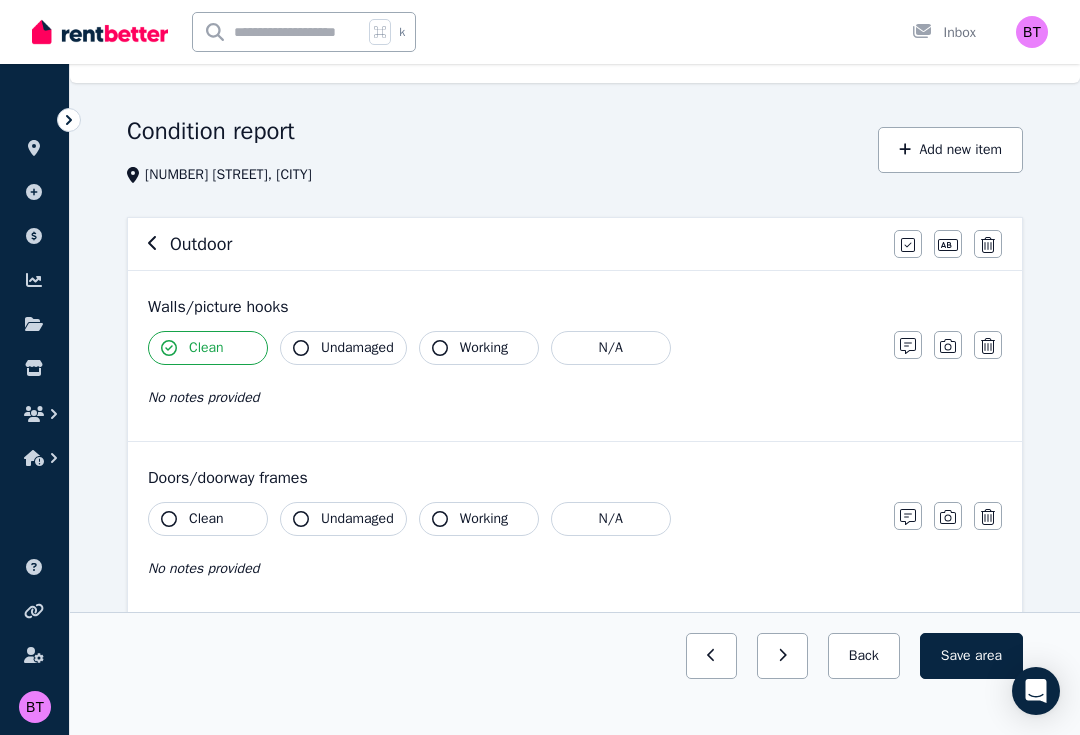 click on "Undamaged" at bounding box center [357, 348] 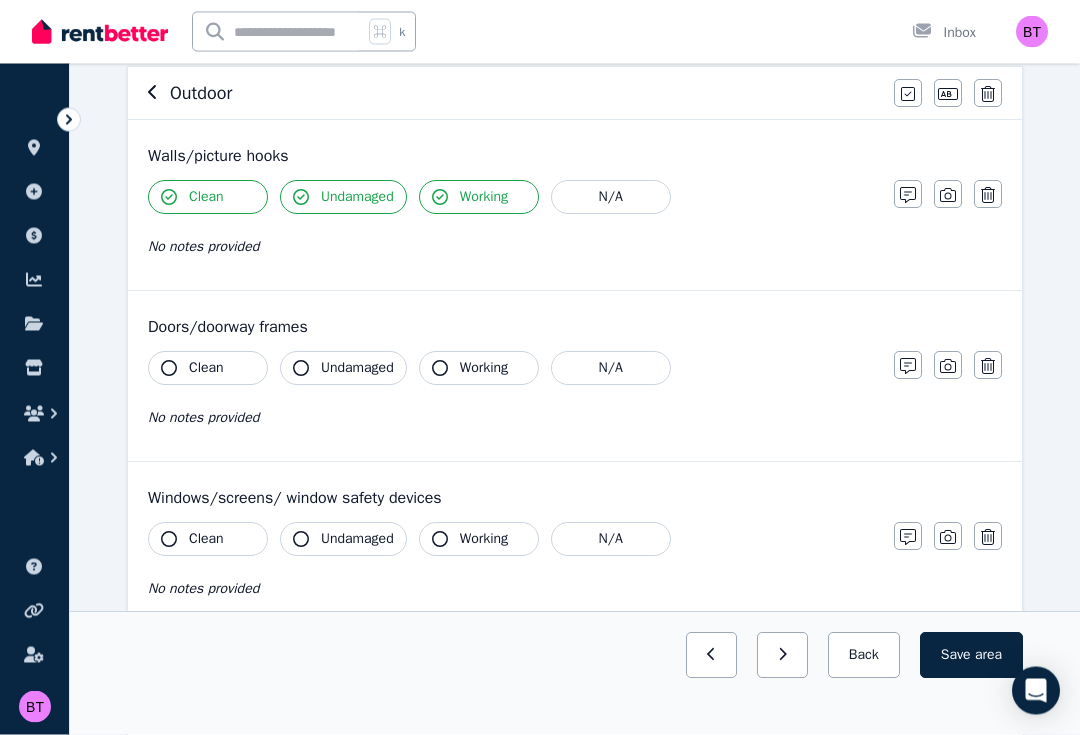 click on "Clean" at bounding box center (208, 369) 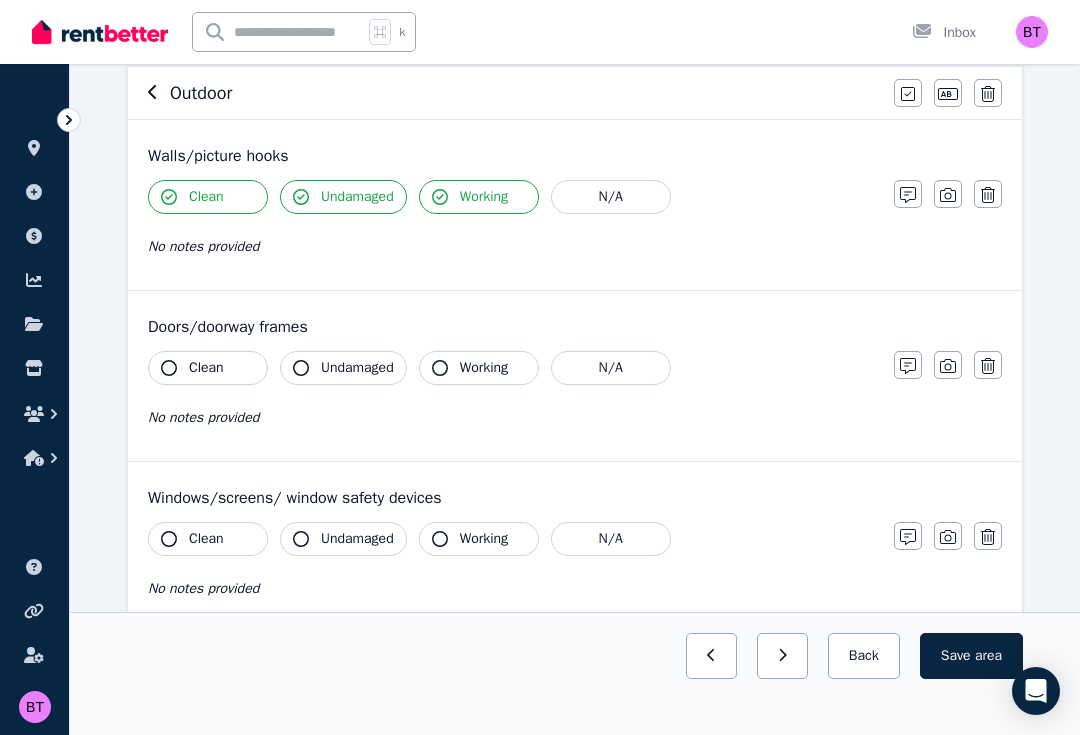 click on "Undamaged" at bounding box center [357, 368] 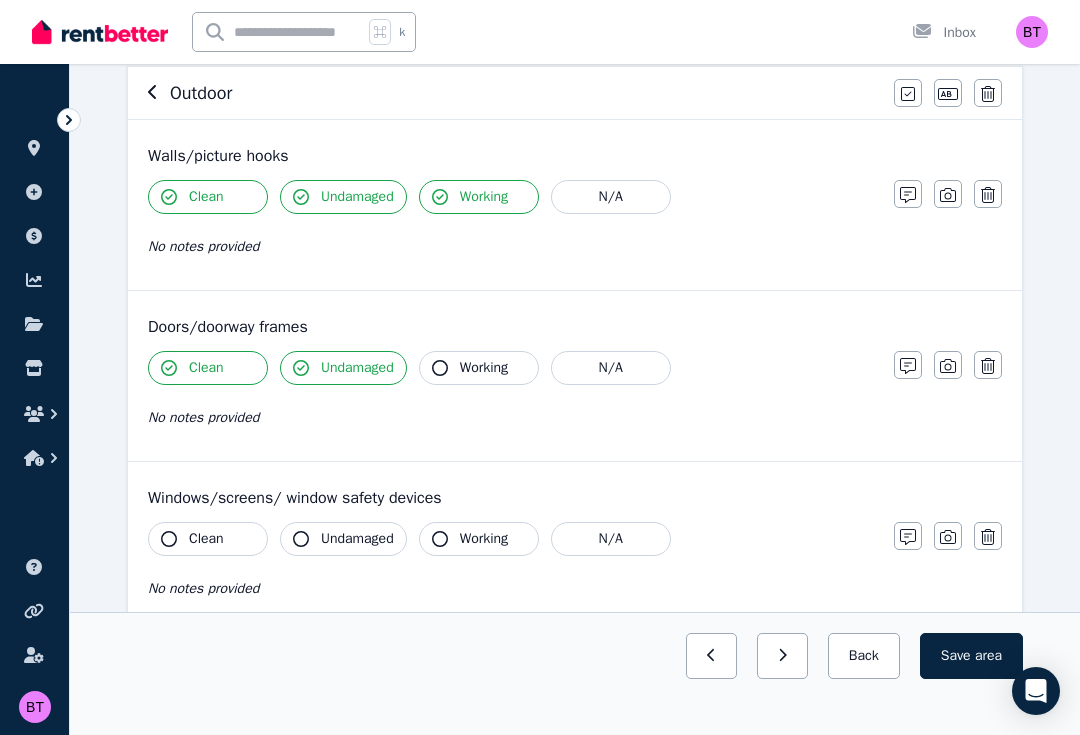 click on "Working" at bounding box center [484, 368] 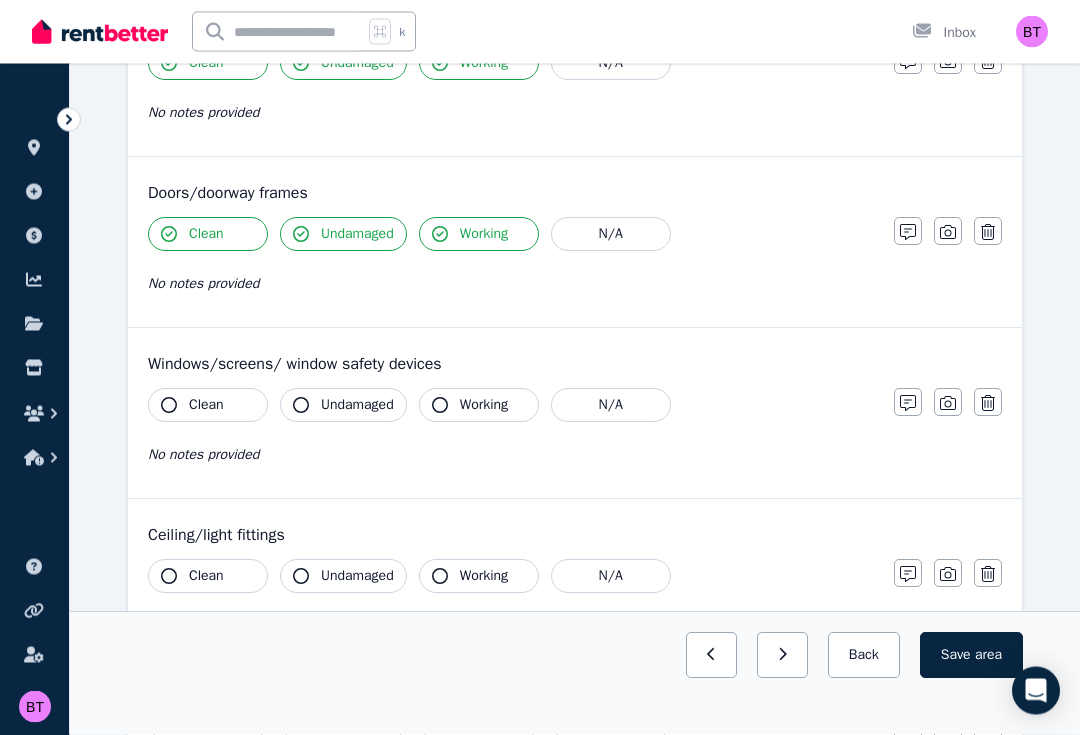 scroll, scrollTop: 320, scrollLeft: 0, axis: vertical 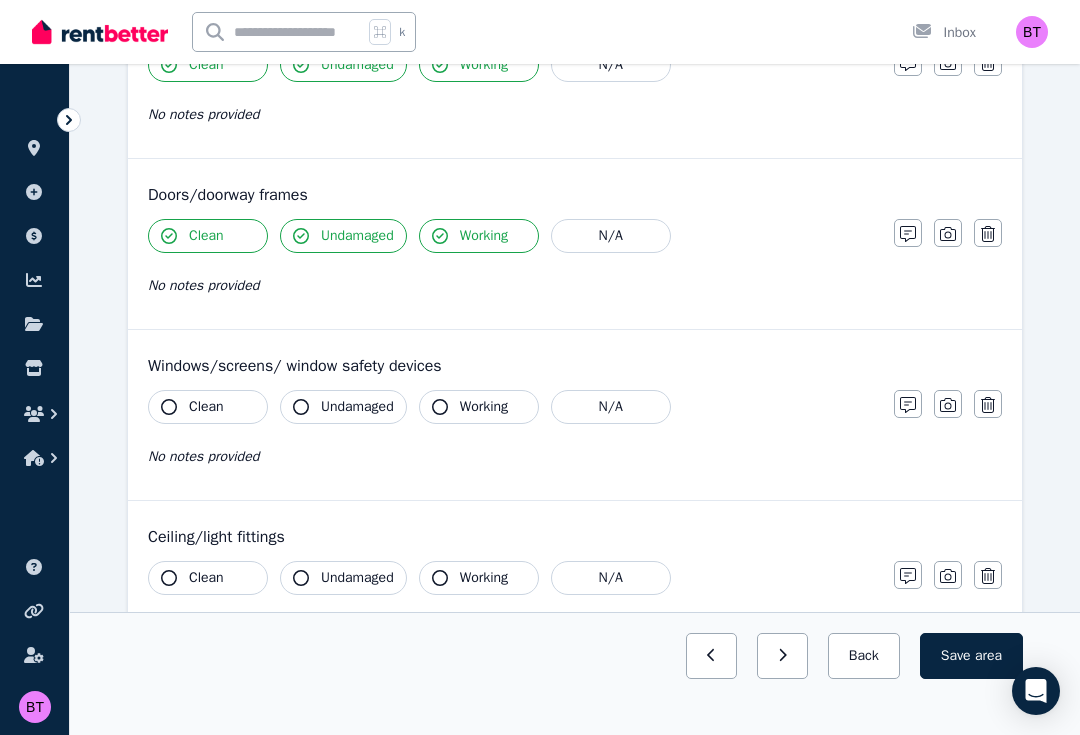 click on "Clean" at bounding box center [208, 407] 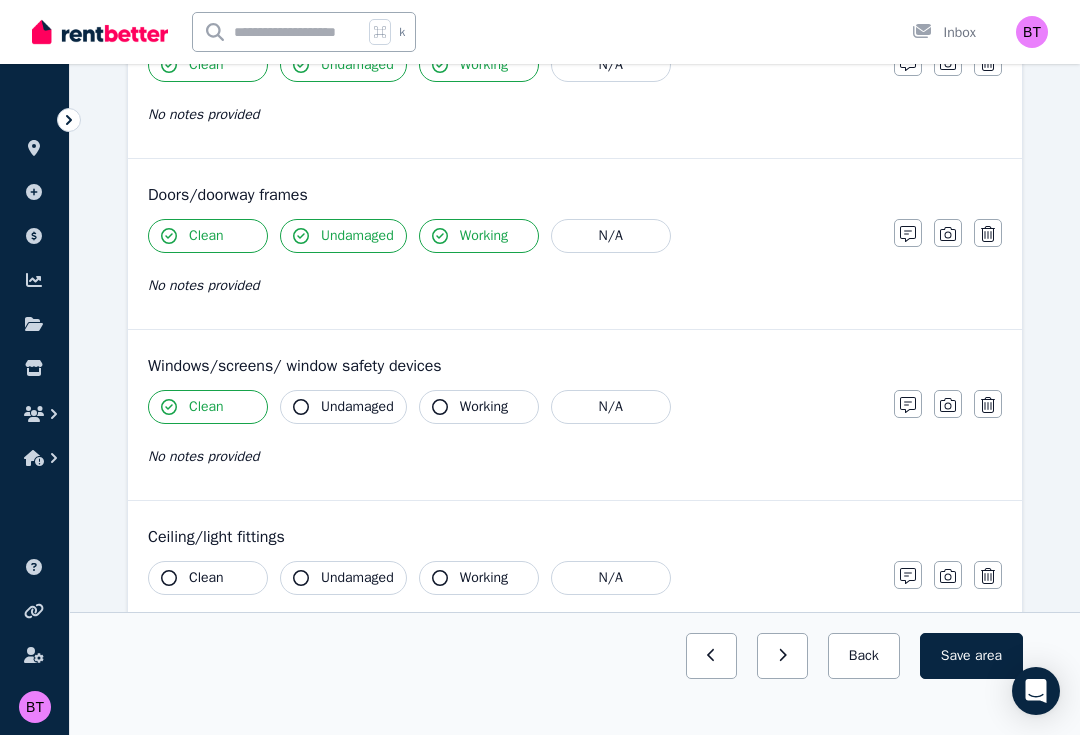 click on "Undamaged" at bounding box center (357, 407) 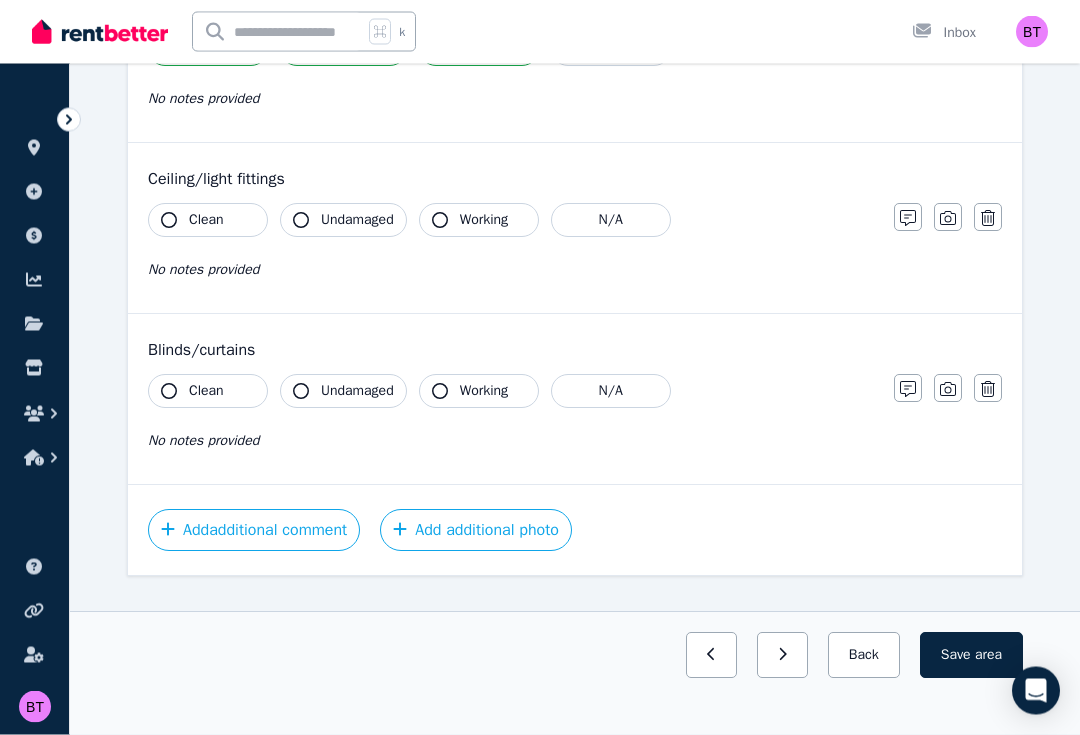 scroll, scrollTop: 675, scrollLeft: 0, axis: vertical 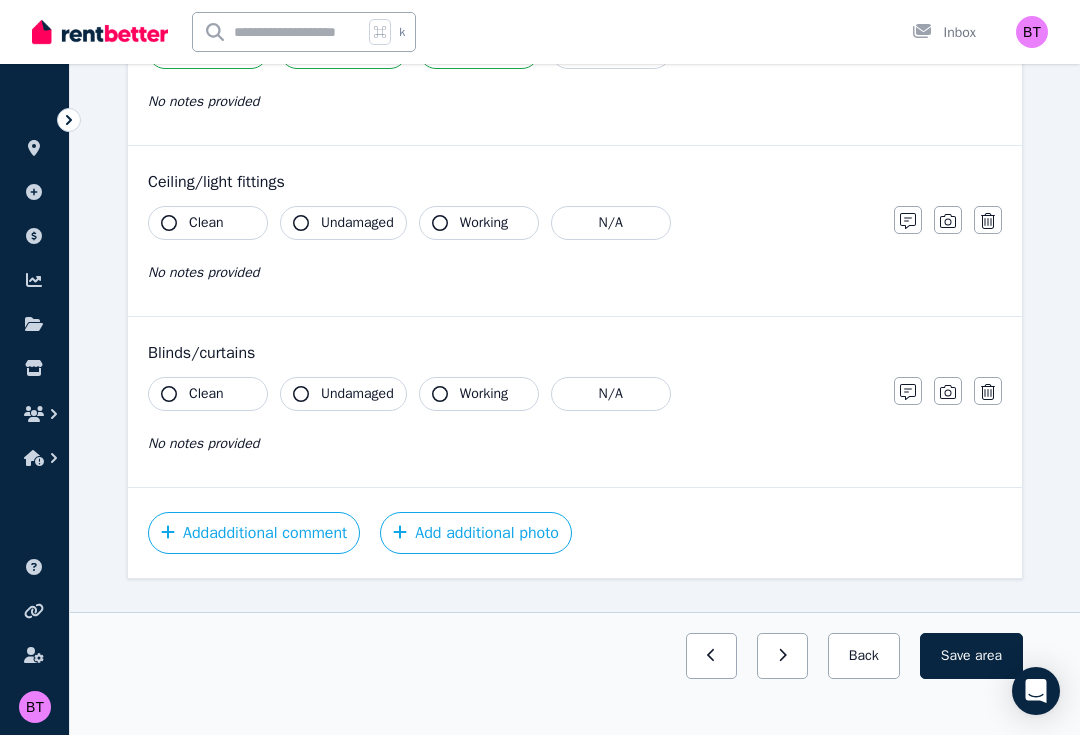 click on "N/A" at bounding box center [611, 394] 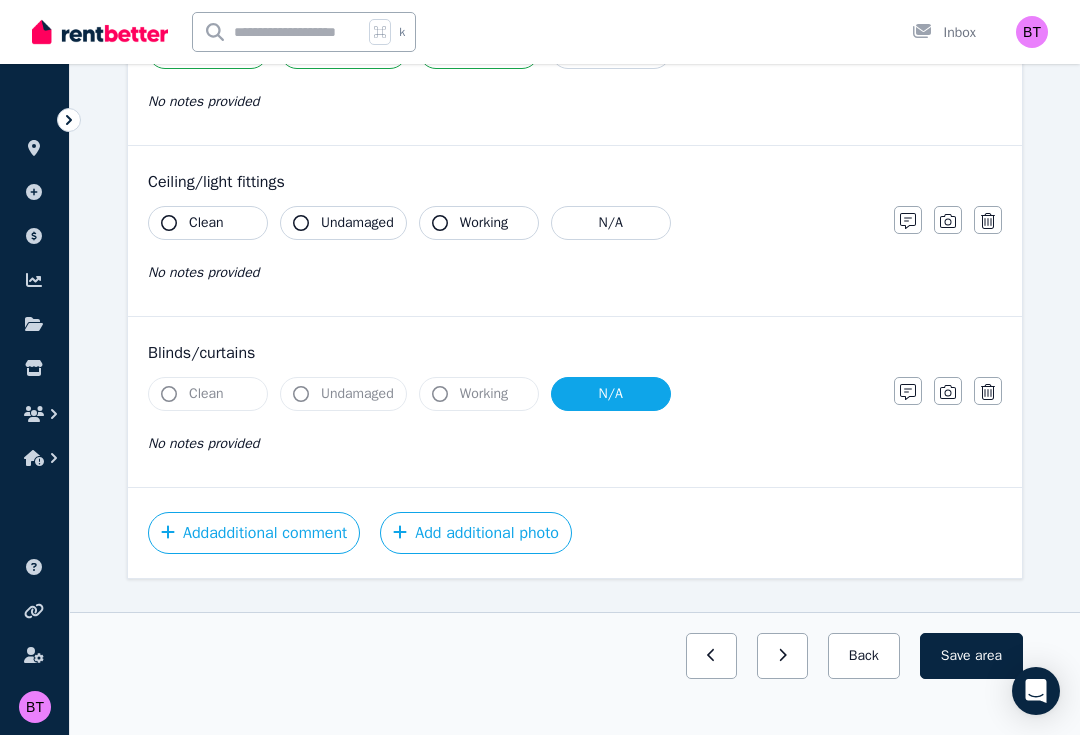 click on "N/A" at bounding box center (611, 223) 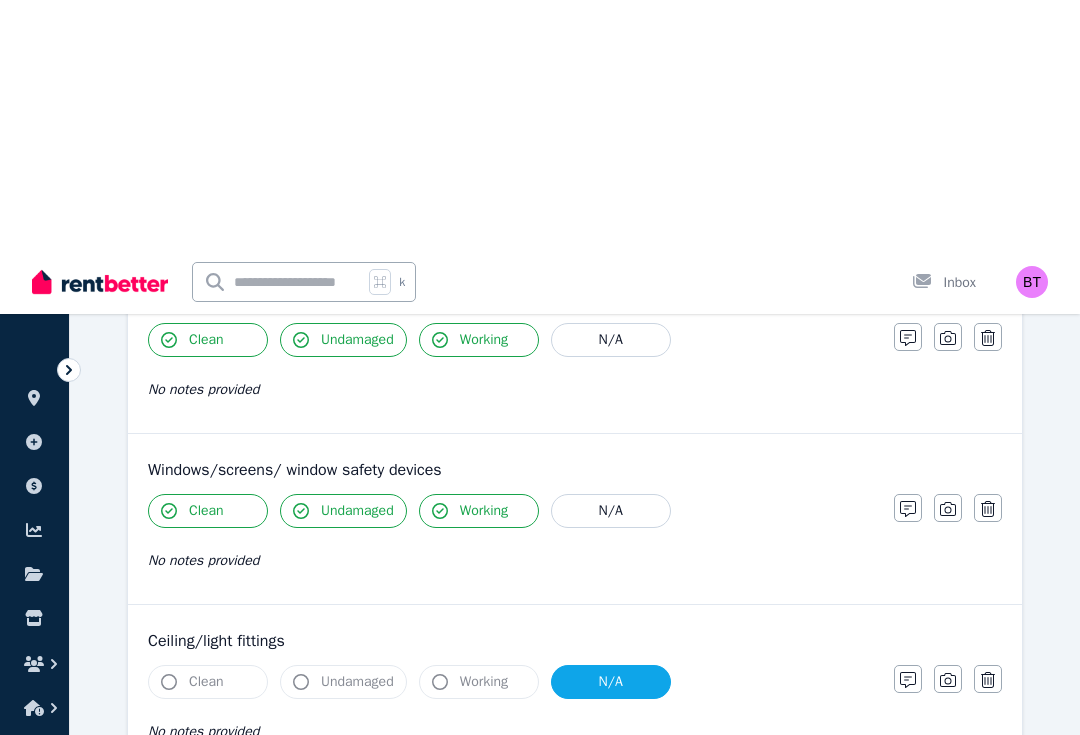scroll, scrollTop: 0, scrollLeft: 0, axis: both 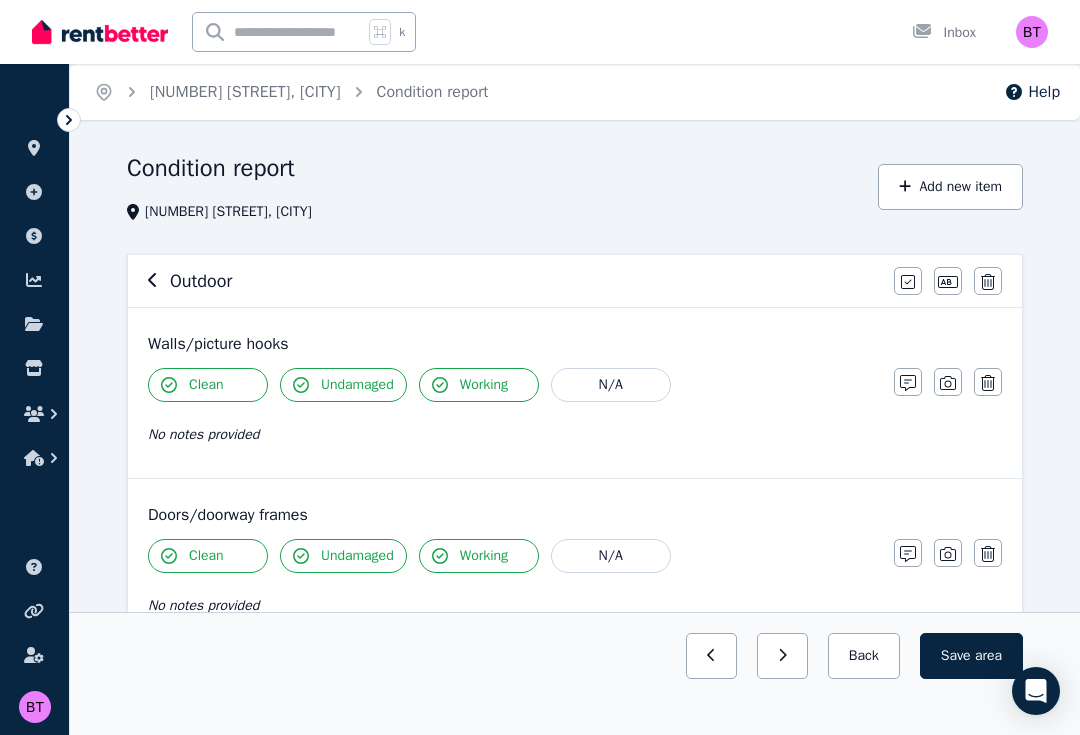 click 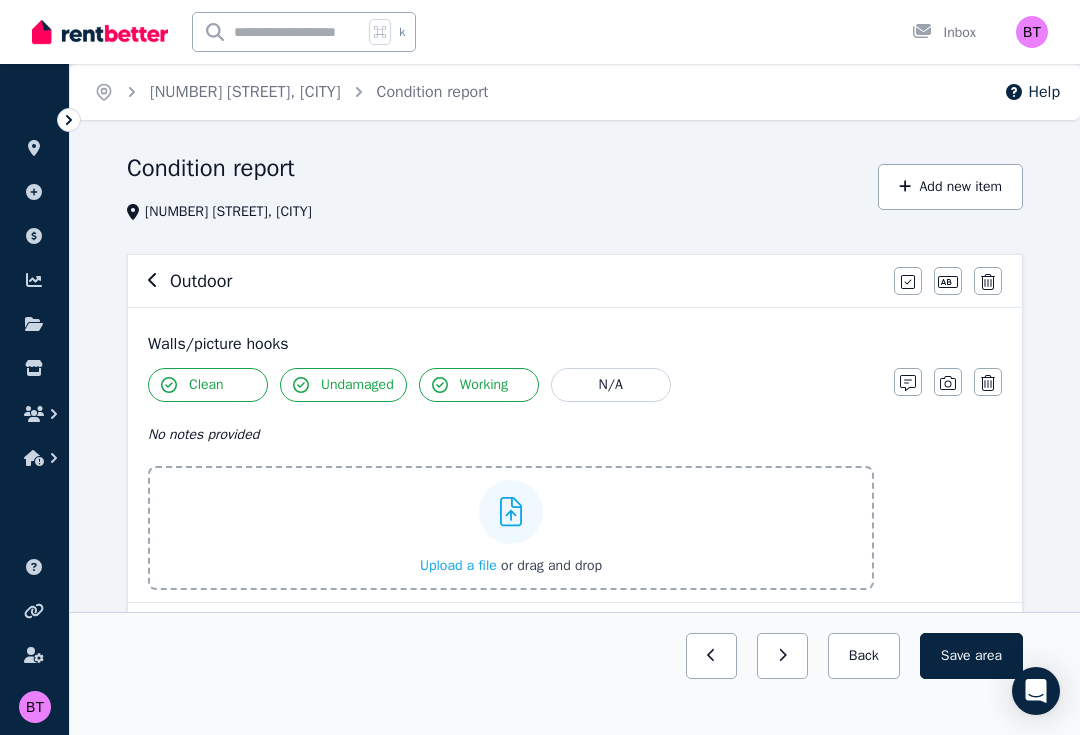 click on "Walls/picture hooks" at bounding box center [575, 344] 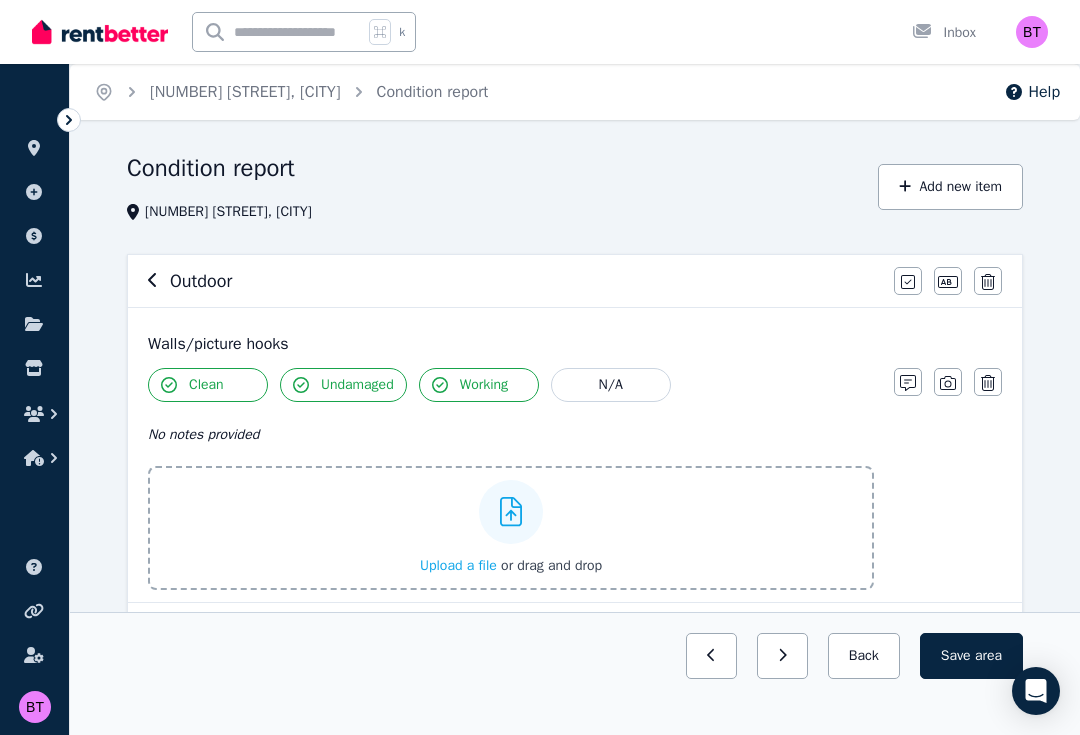click on "Upload a file" at bounding box center (458, 565) 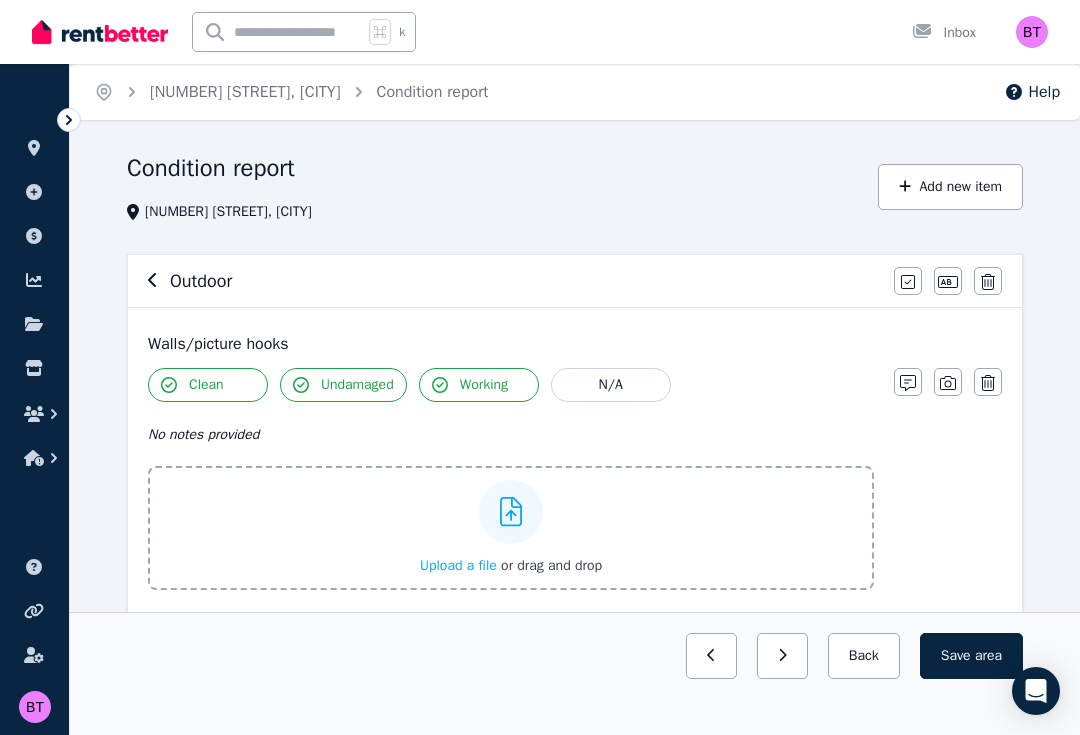 click on "Outdoor Mark all items as good Edit name Delete" at bounding box center [575, 281] 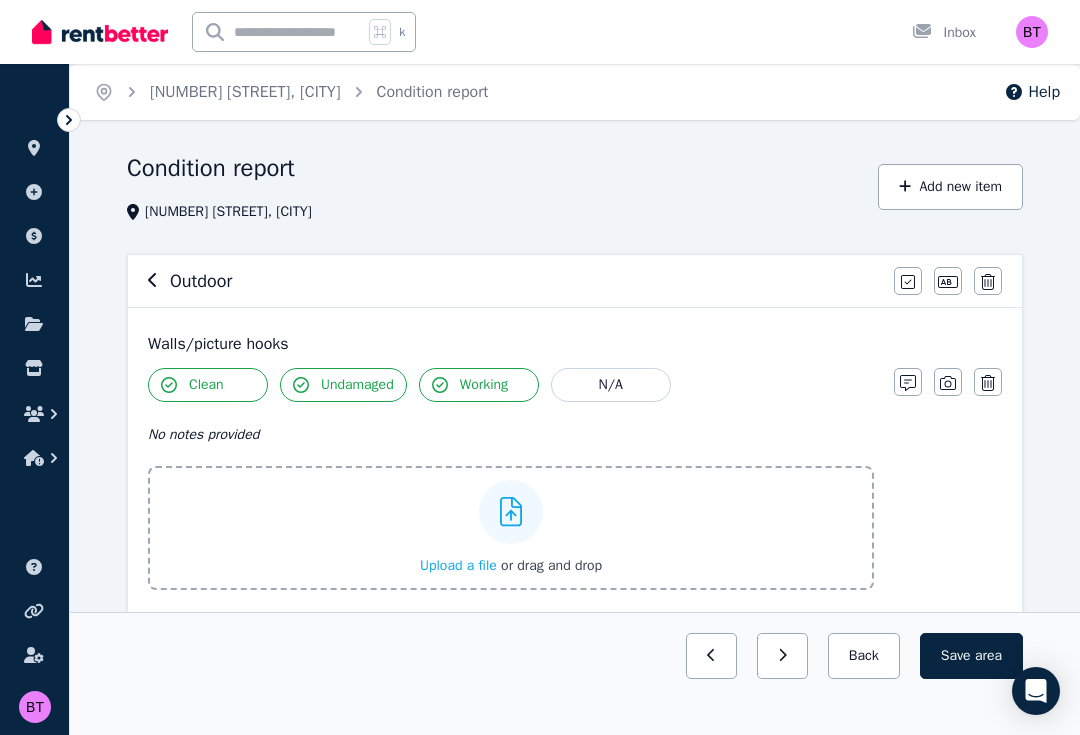 click 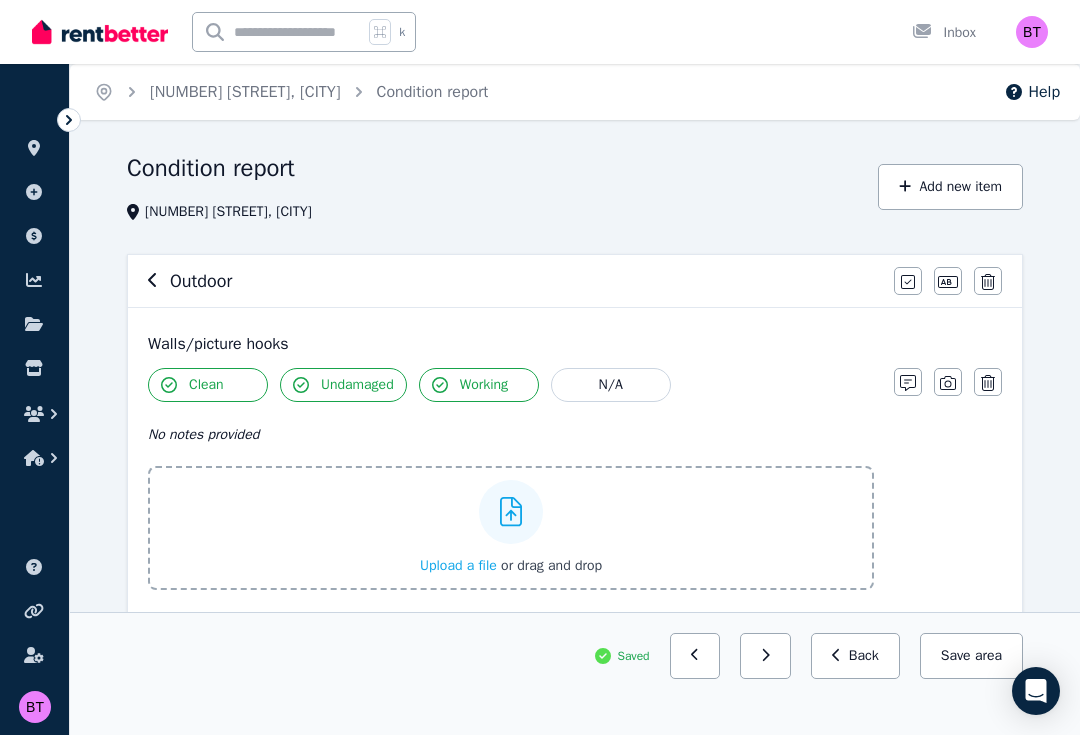 click 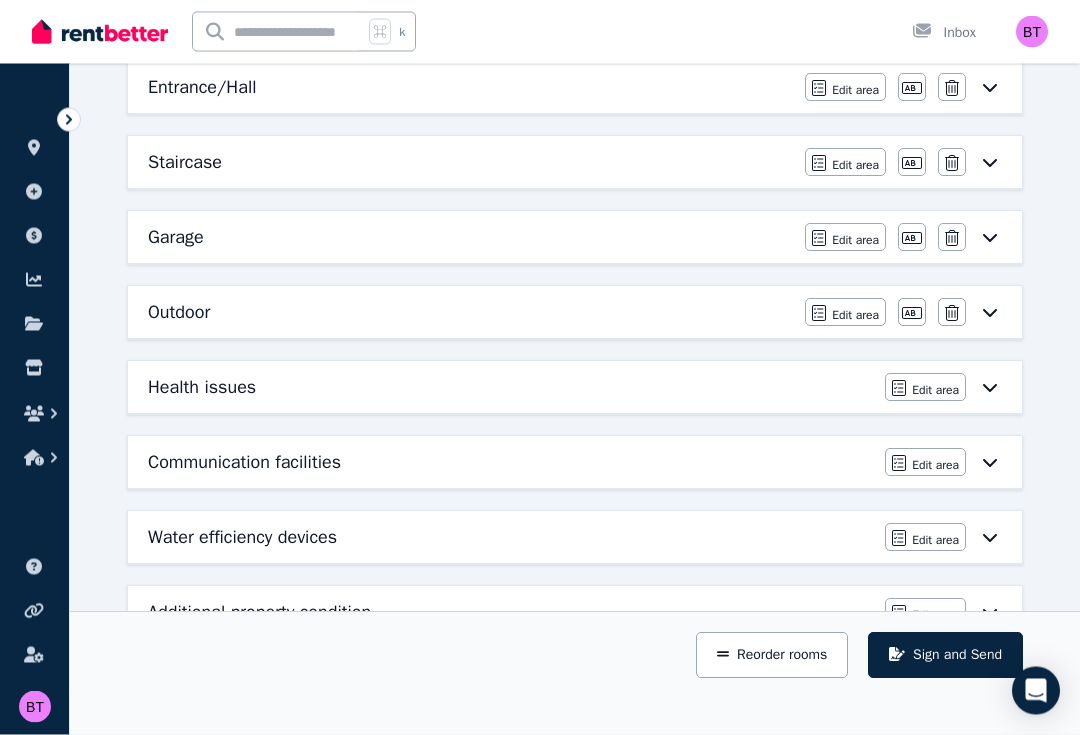 scroll, scrollTop: 1222, scrollLeft: 0, axis: vertical 